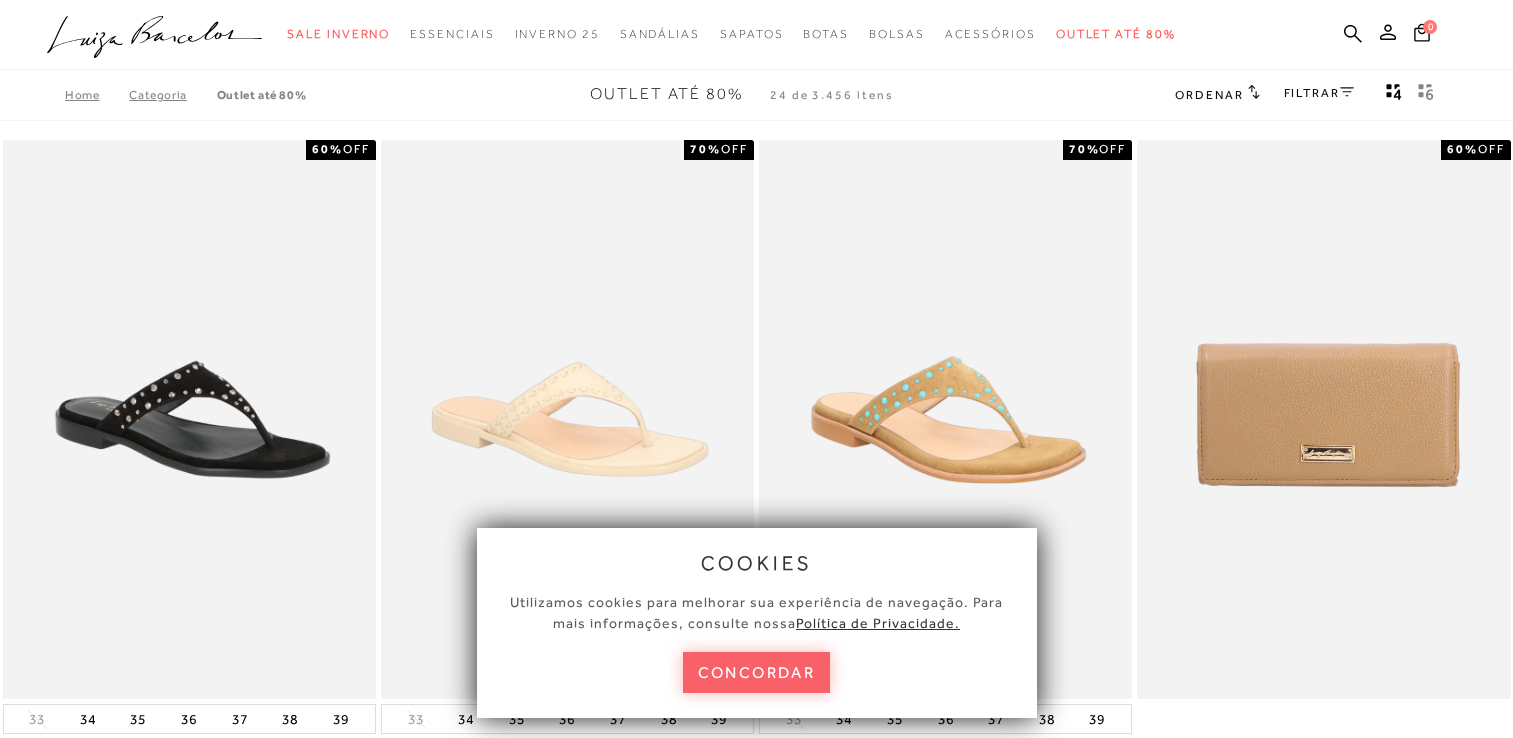 click 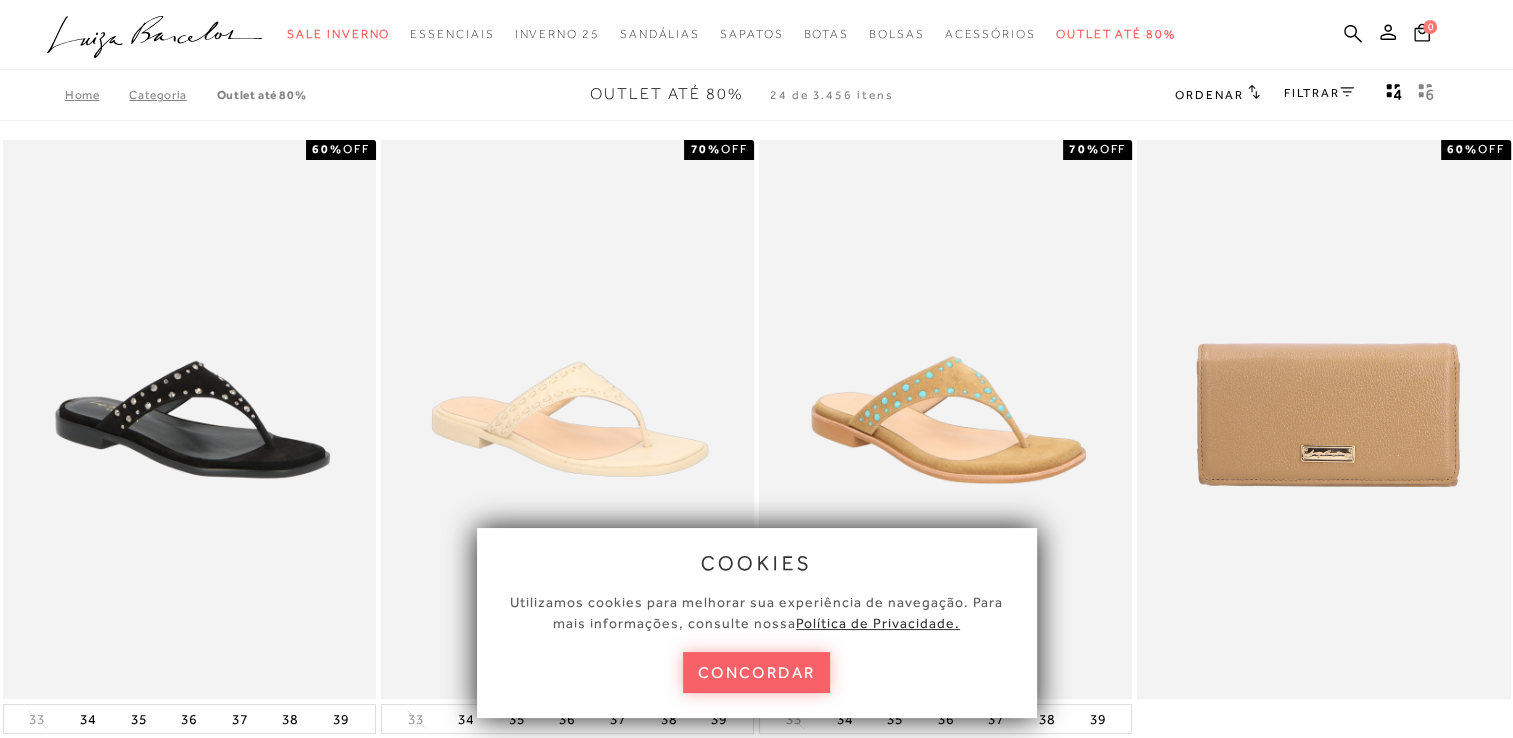 scroll, scrollTop: 0, scrollLeft: 0, axis: both 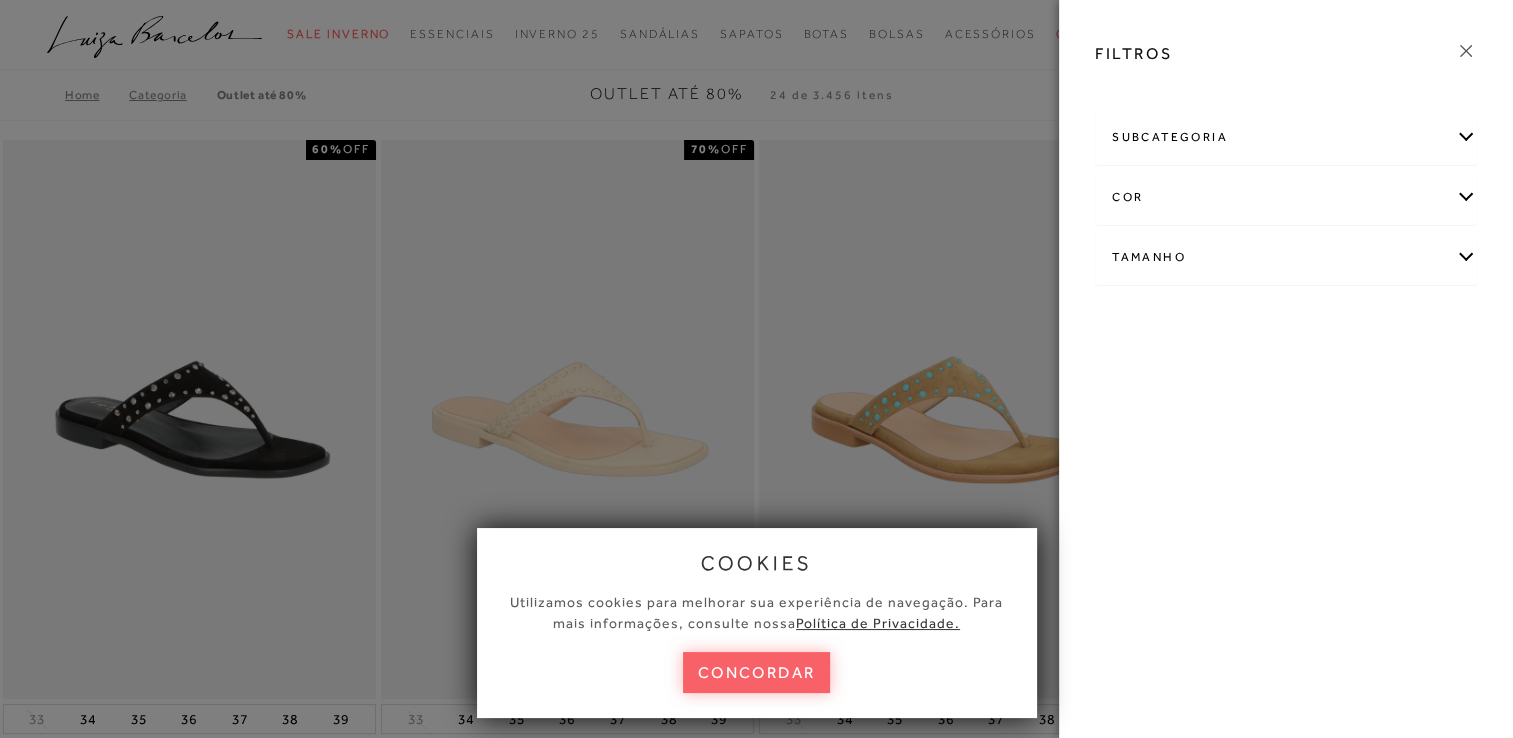 click on "Tamanho" at bounding box center [1286, 257] 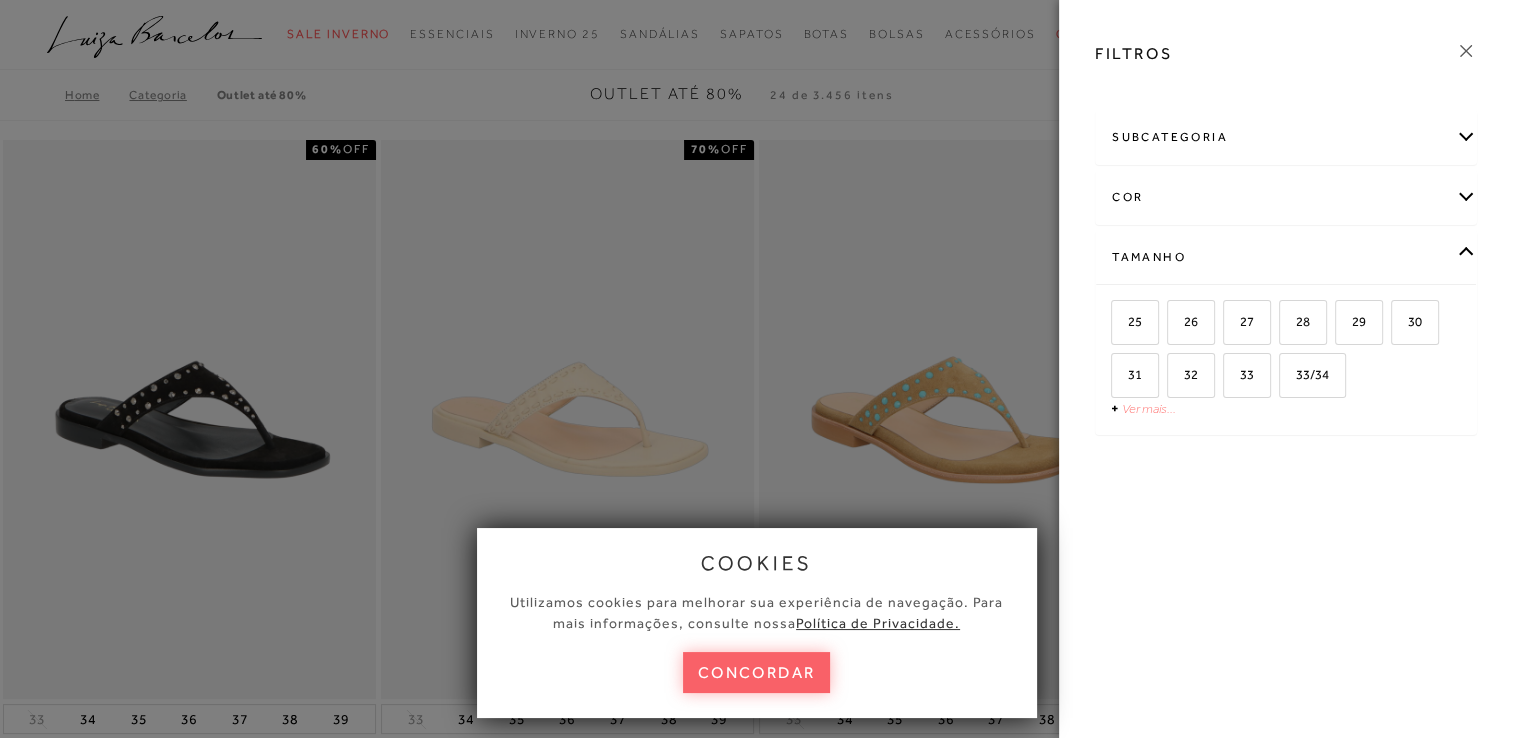 click on "Ver mais..." at bounding box center (1149, 408) 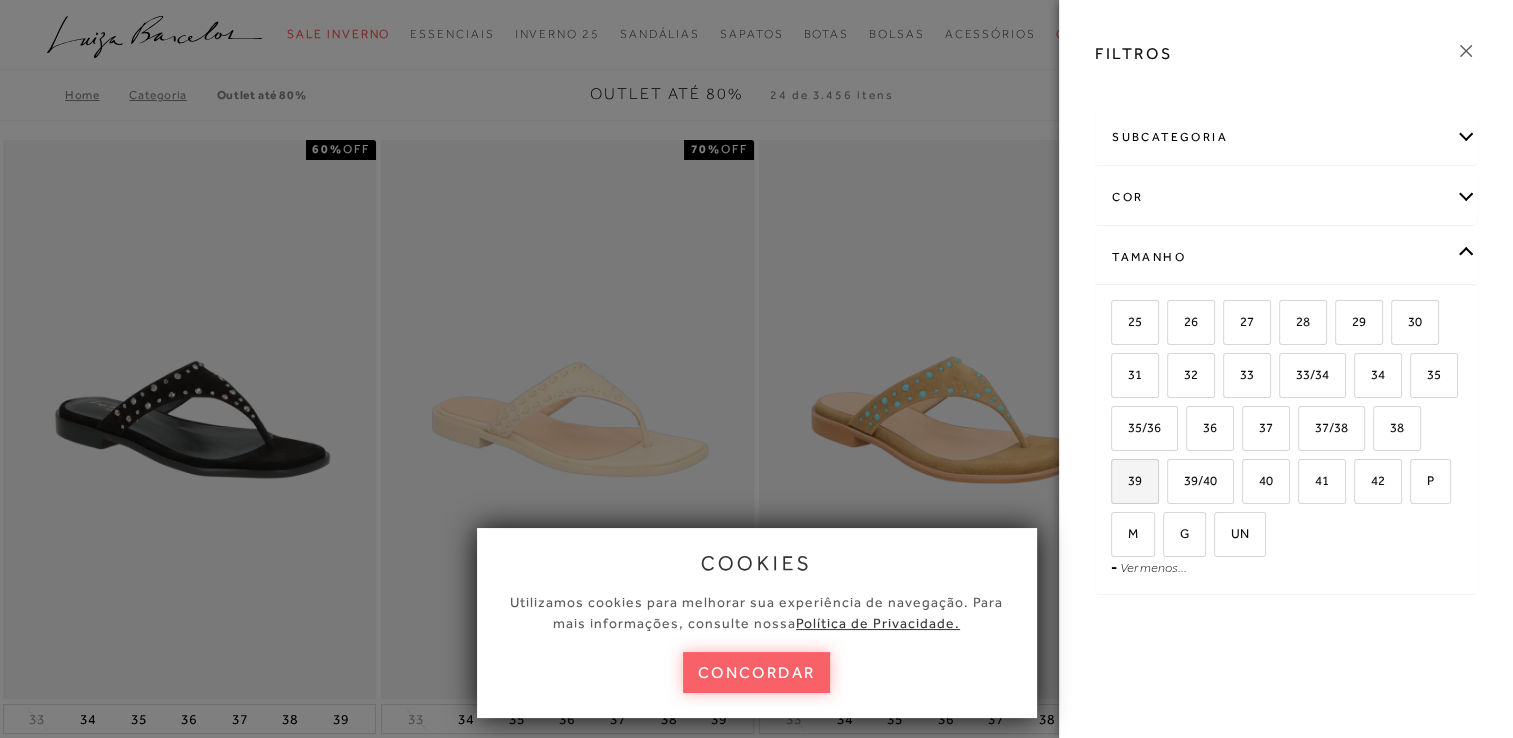 click on "39" at bounding box center (1135, 481) 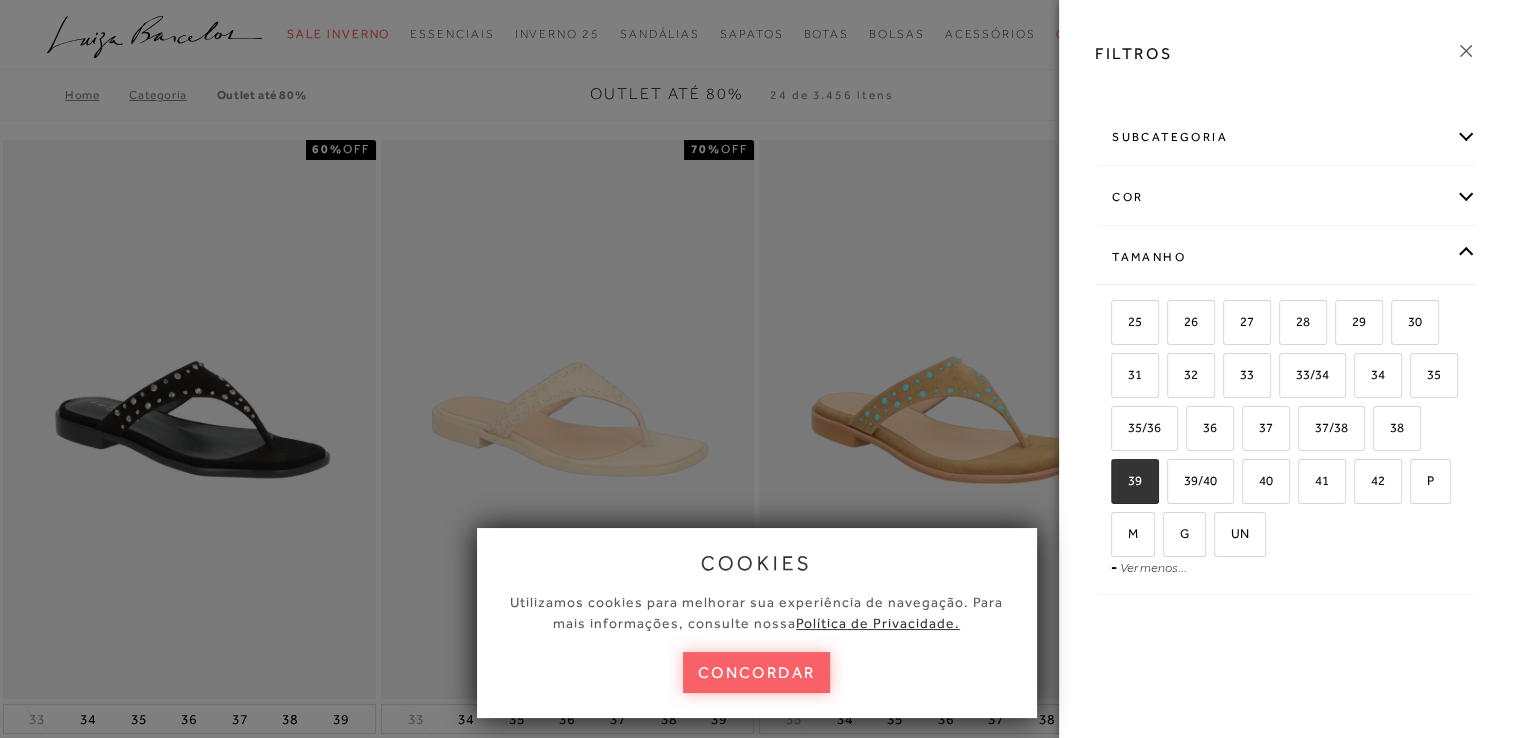 checkbox on "true" 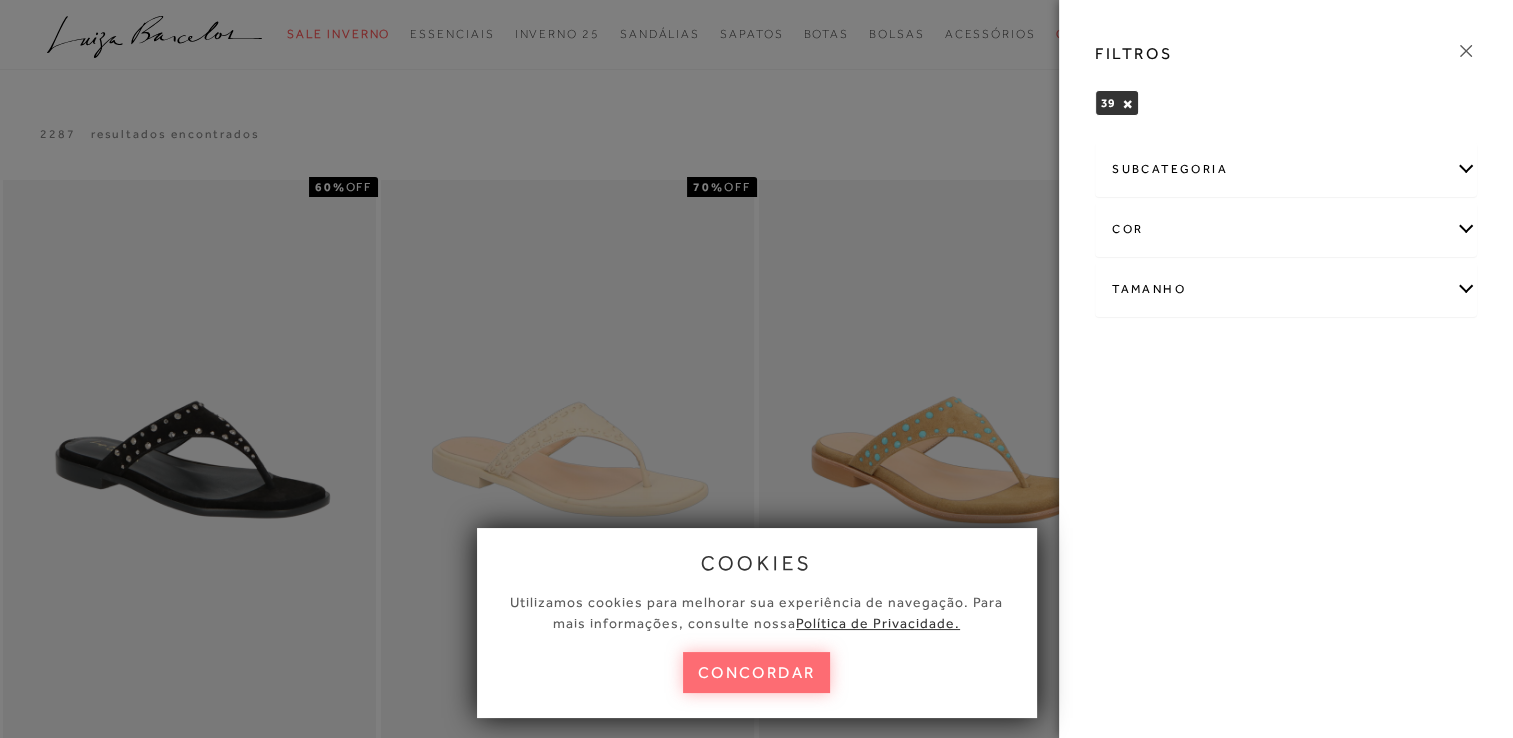 click on "concordar" at bounding box center [757, 672] 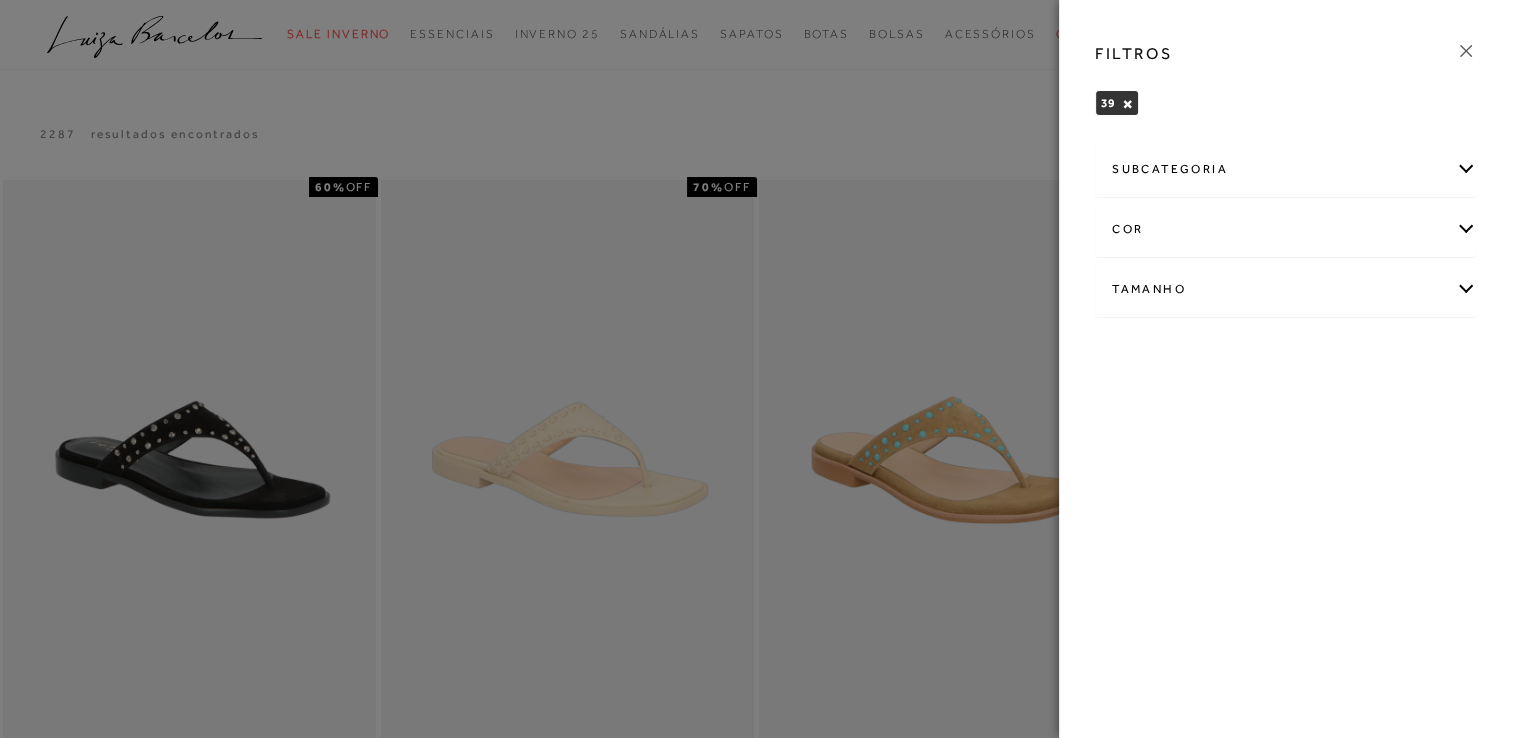 click 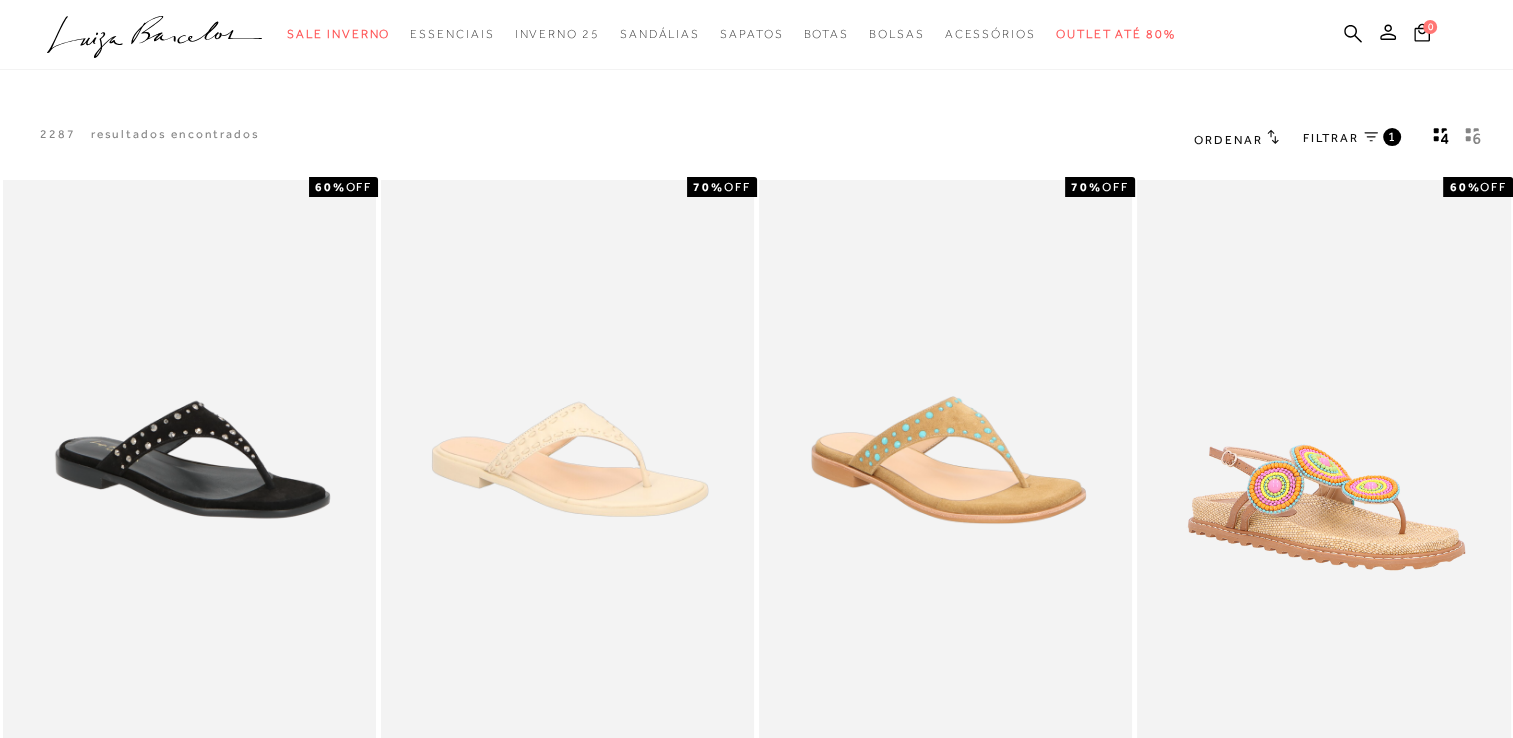 scroll, scrollTop: 645, scrollLeft: 0, axis: vertical 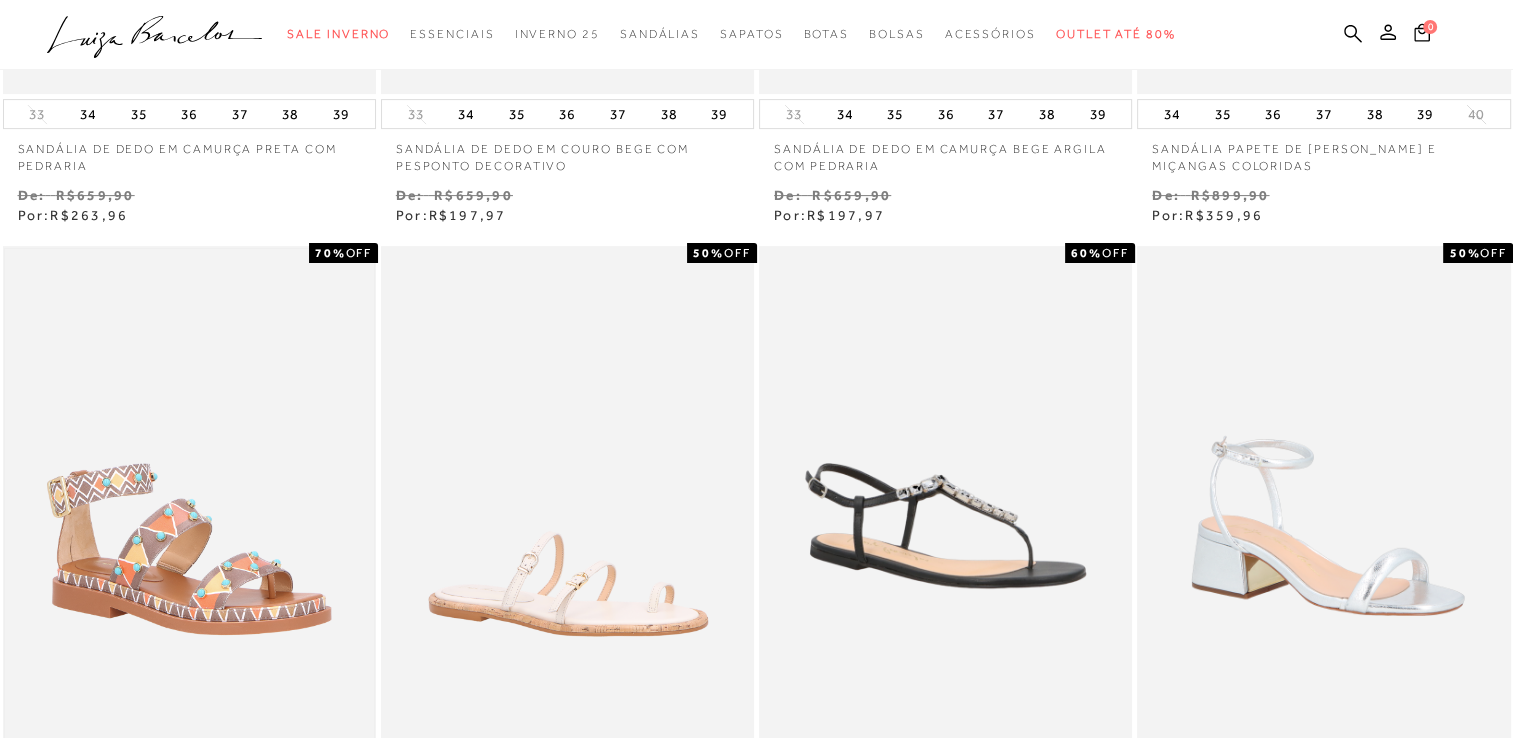 click at bounding box center [189, 526] 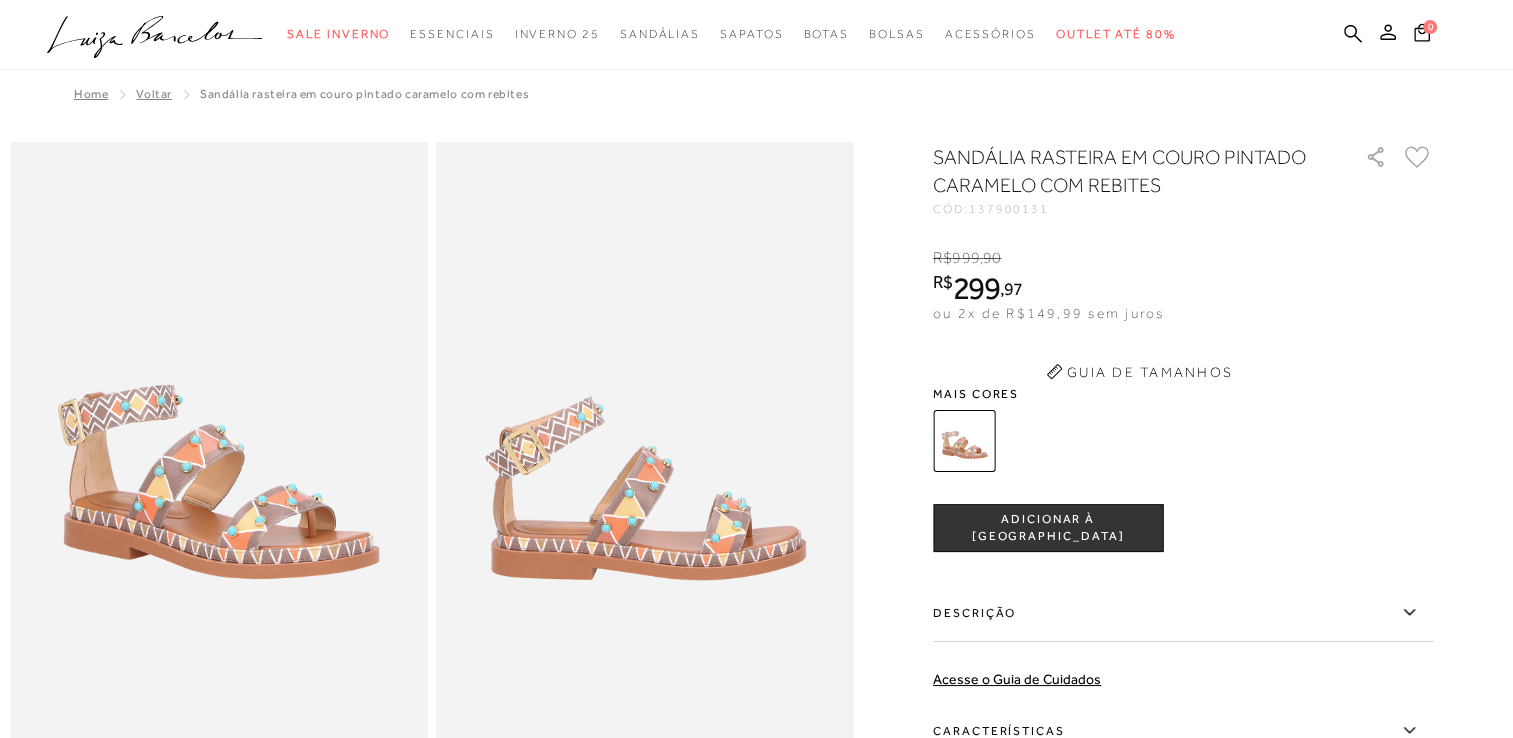 scroll, scrollTop: 0, scrollLeft: 0, axis: both 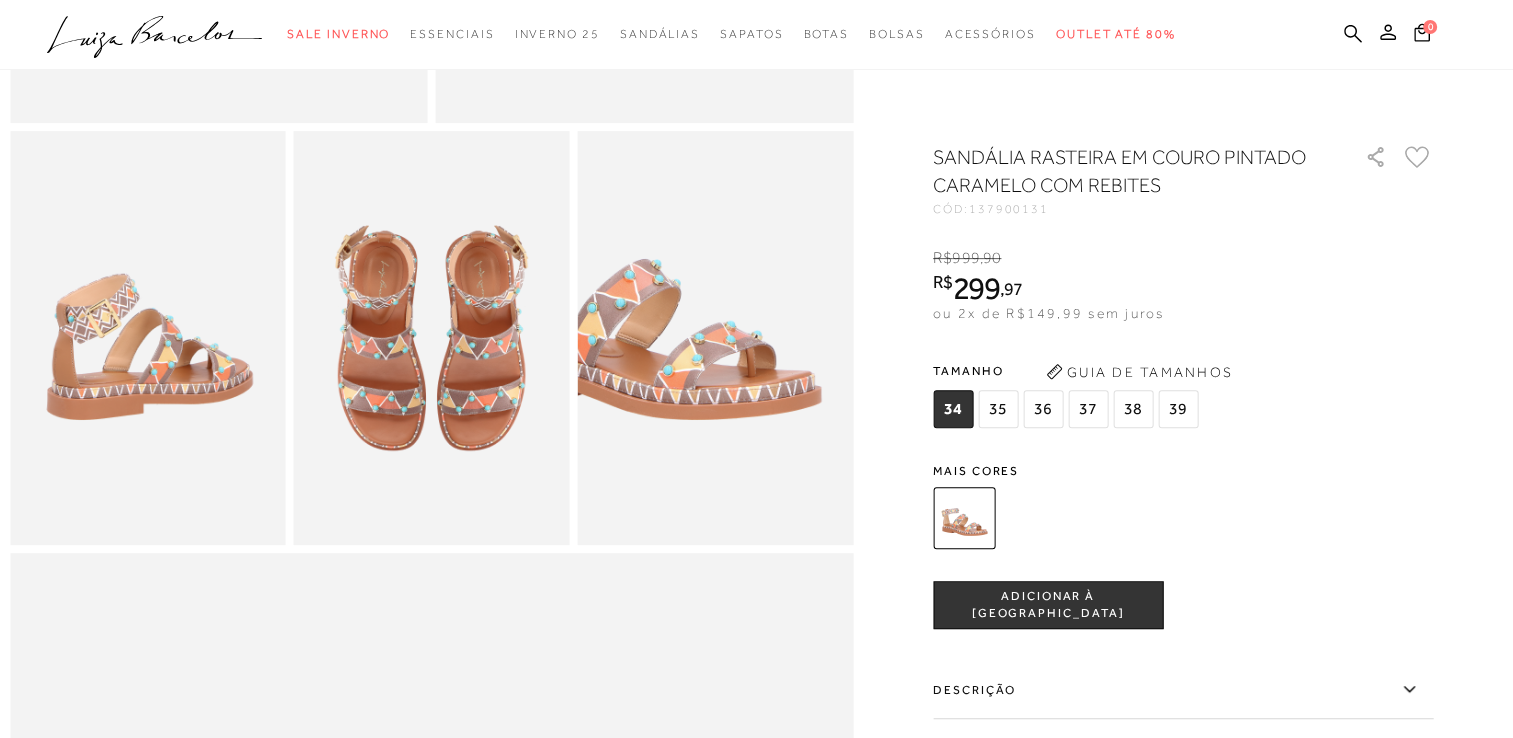 click on "39" at bounding box center [1178, 409] 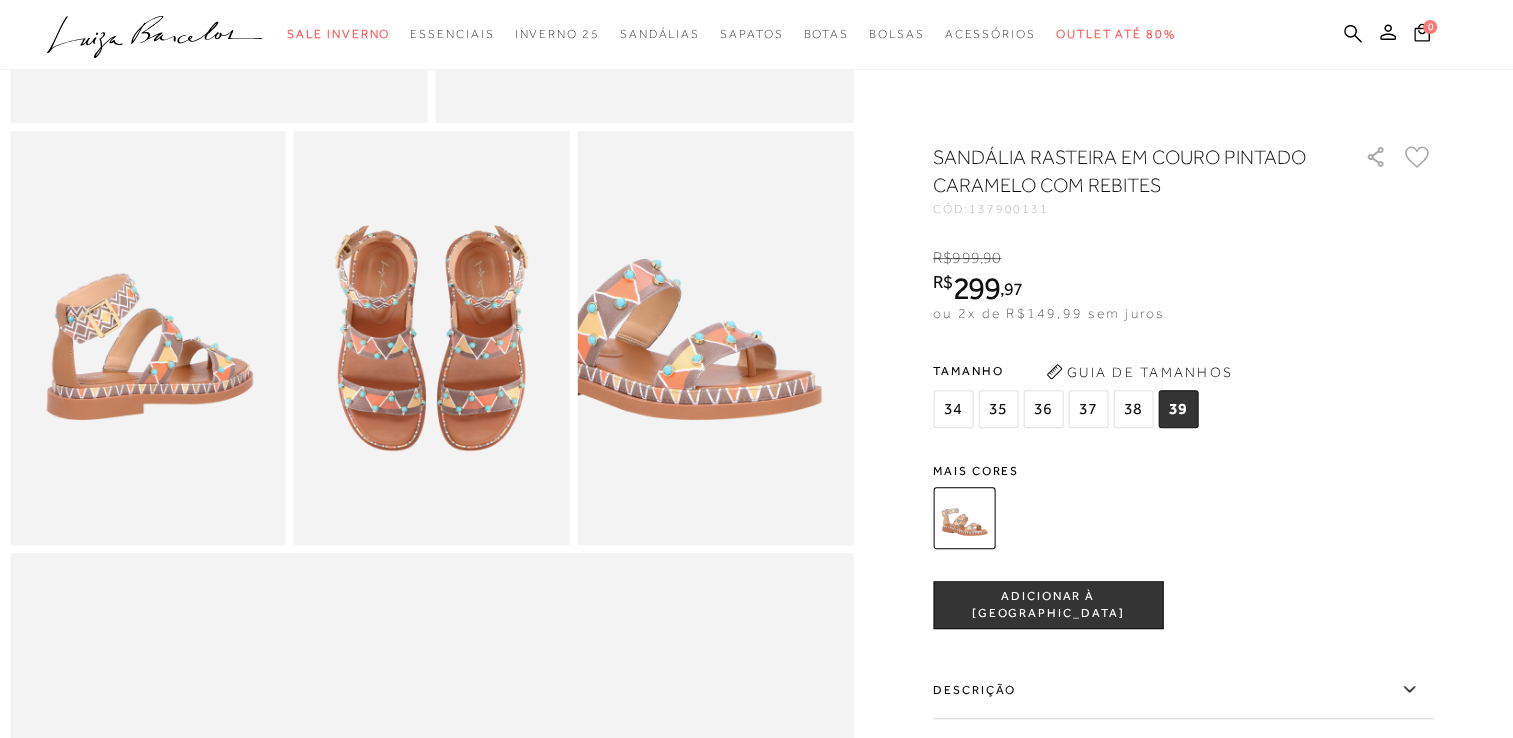 click on "ADICIONAR À [GEOGRAPHIC_DATA]" at bounding box center [1048, 605] 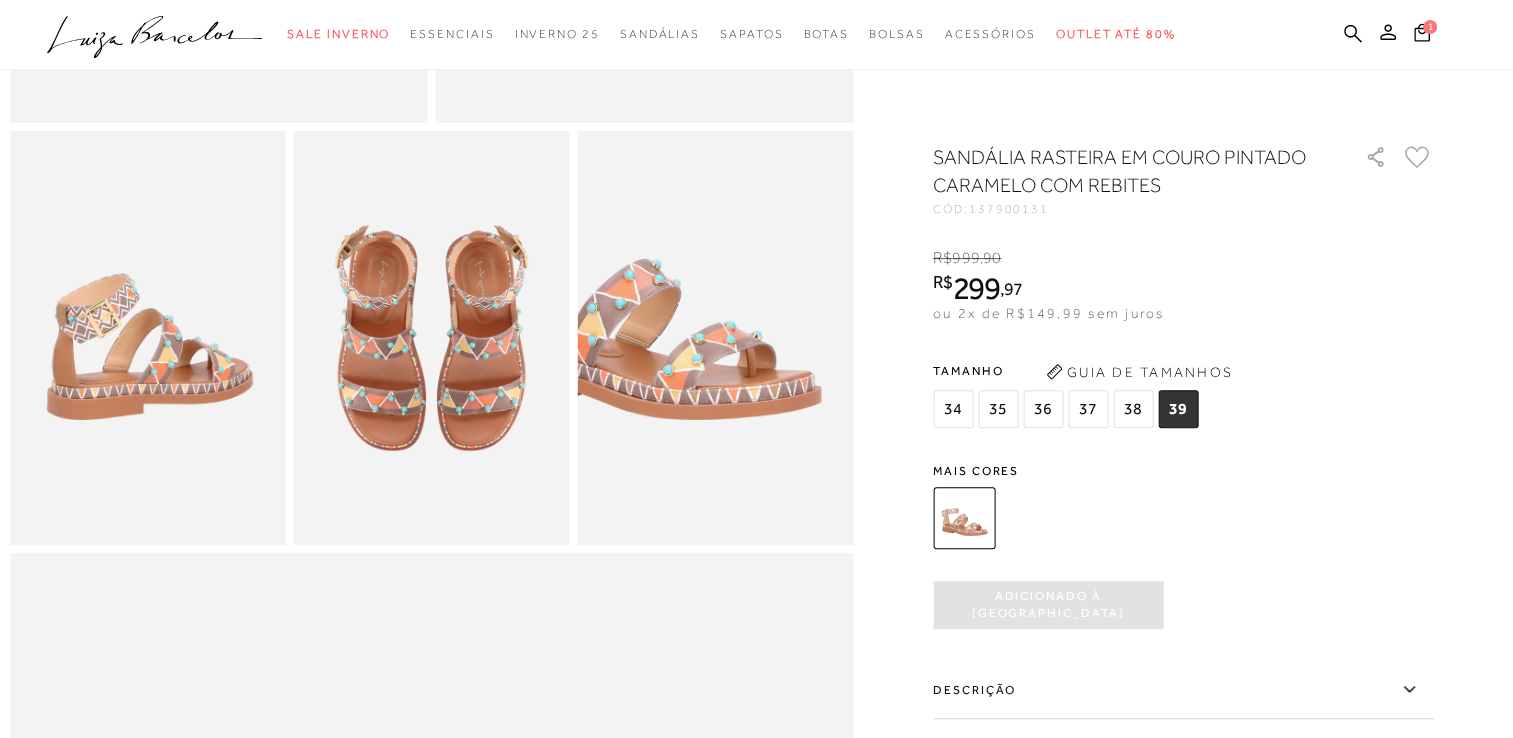 scroll, scrollTop: 0, scrollLeft: 0, axis: both 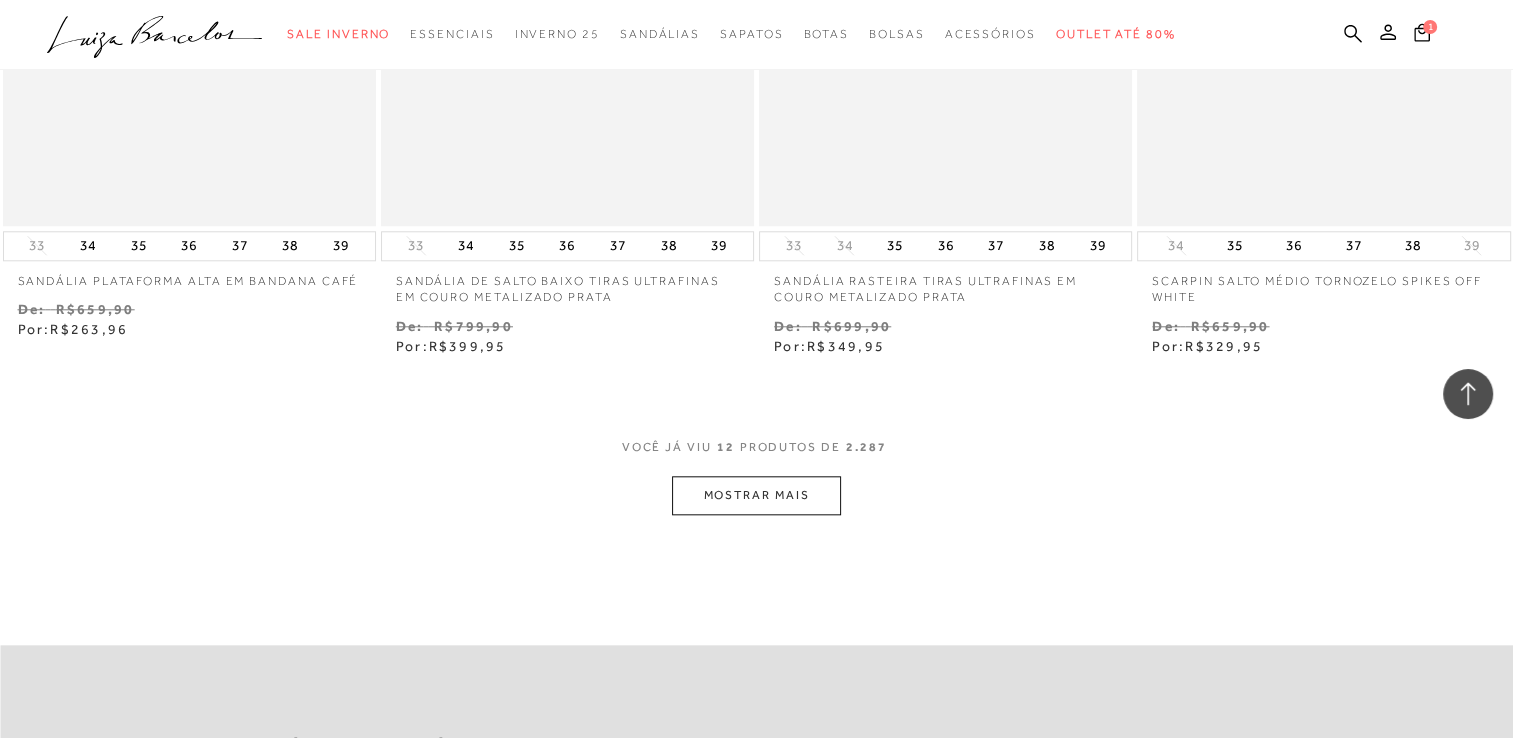 click on "MOSTRAR MAIS" at bounding box center (756, 495) 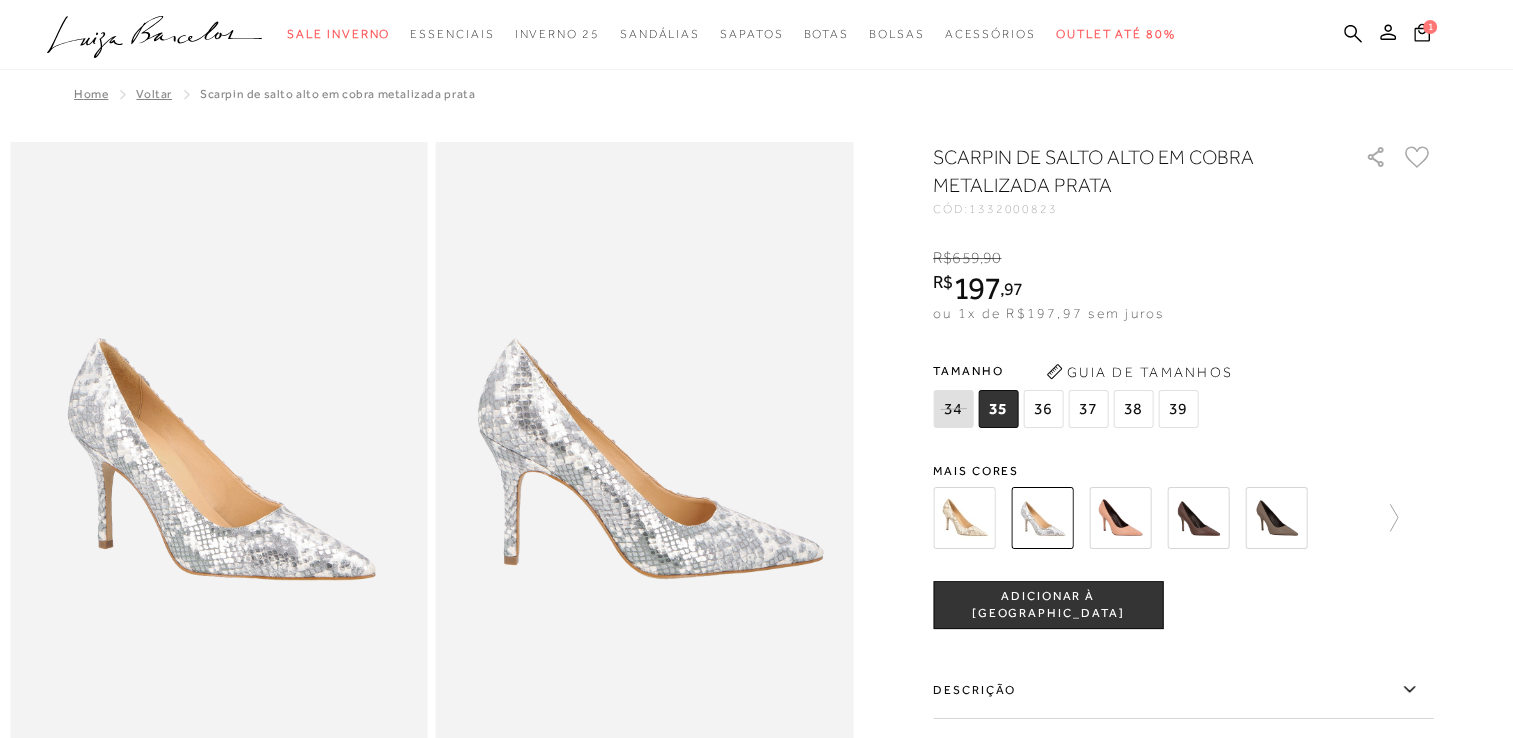 scroll, scrollTop: 0, scrollLeft: 0, axis: both 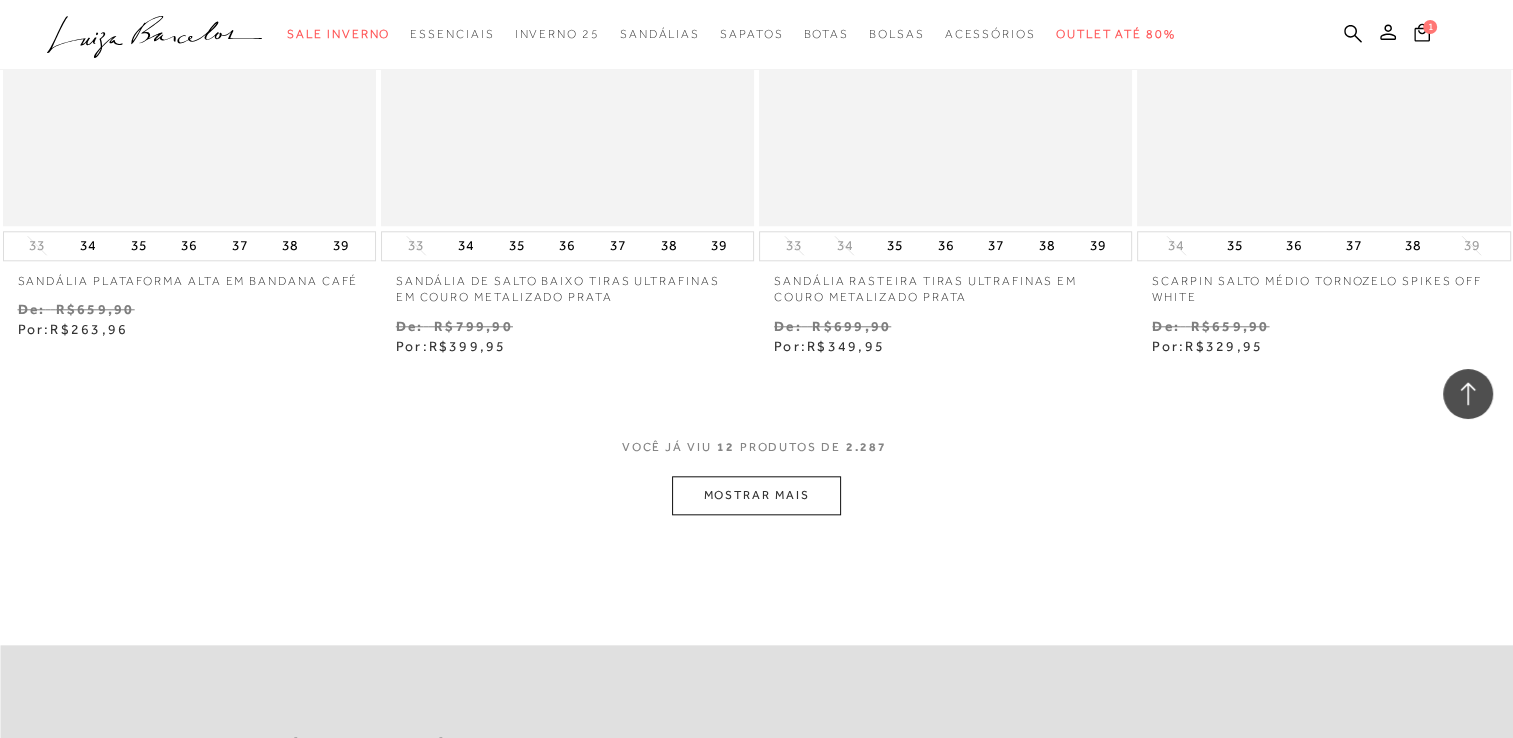 click on "MOSTRAR MAIS" at bounding box center [756, 495] 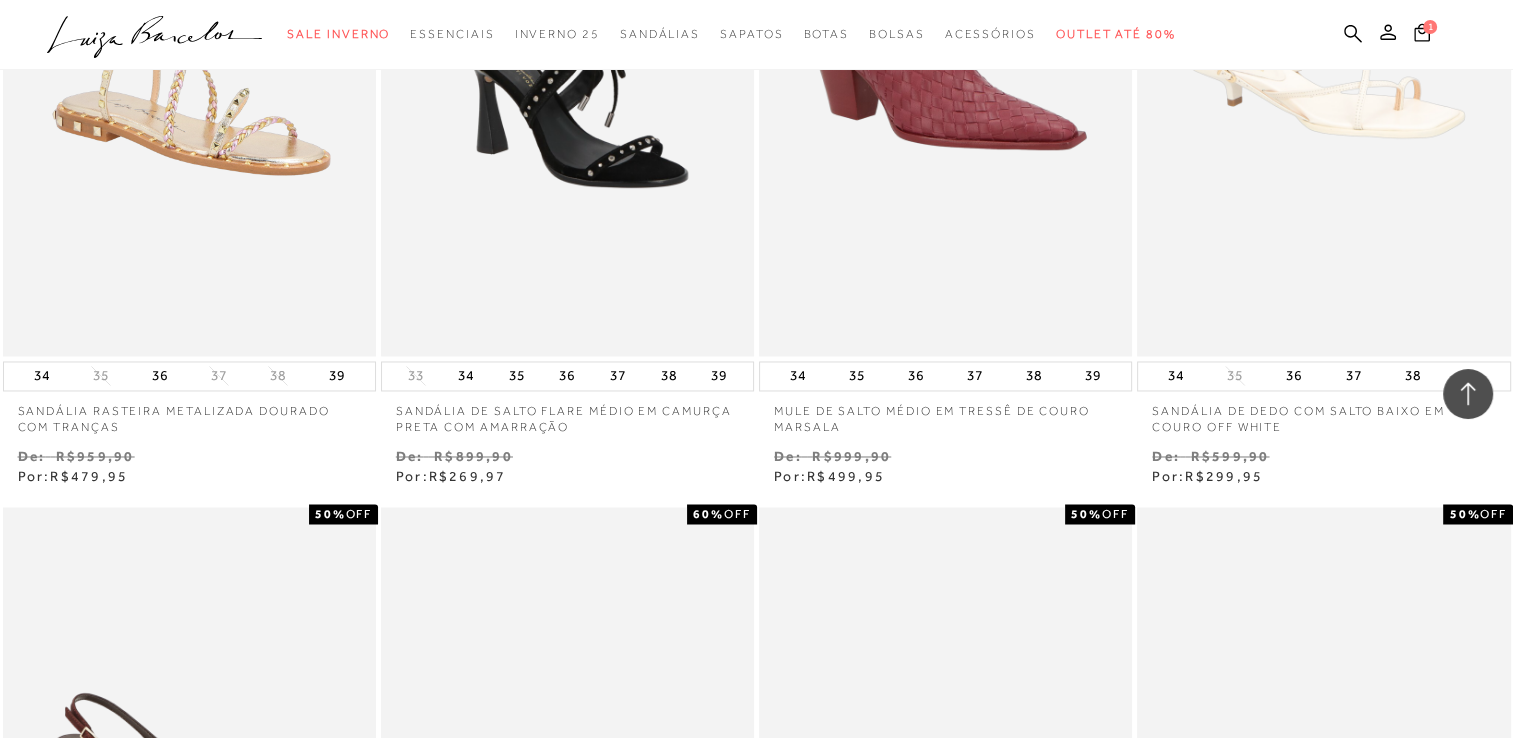 scroll, scrollTop: 3873, scrollLeft: 0, axis: vertical 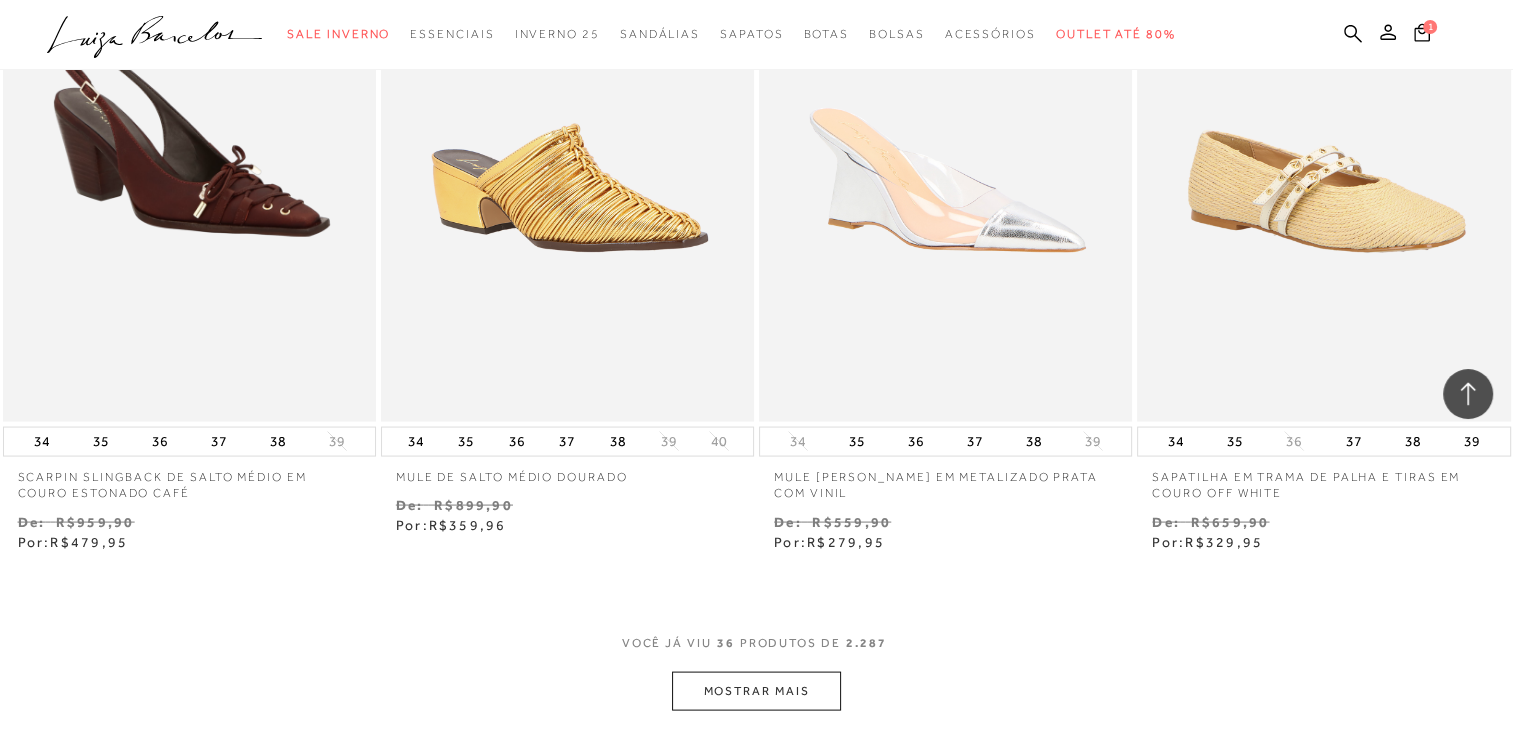 click on "MOSTRAR MAIS" at bounding box center (756, 691) 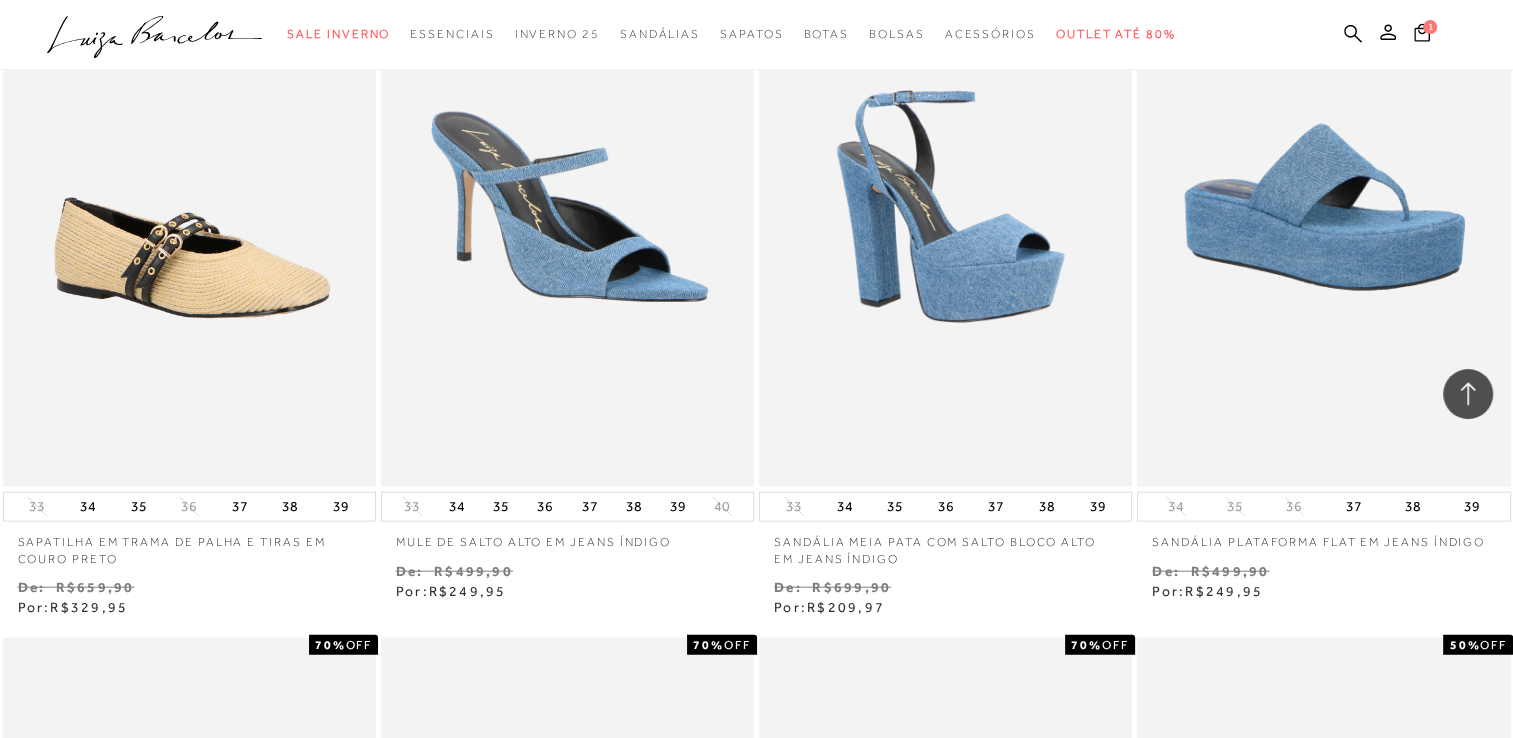 scroll, scrollTop: 5164, scrollLeft: 0, axis: vertical 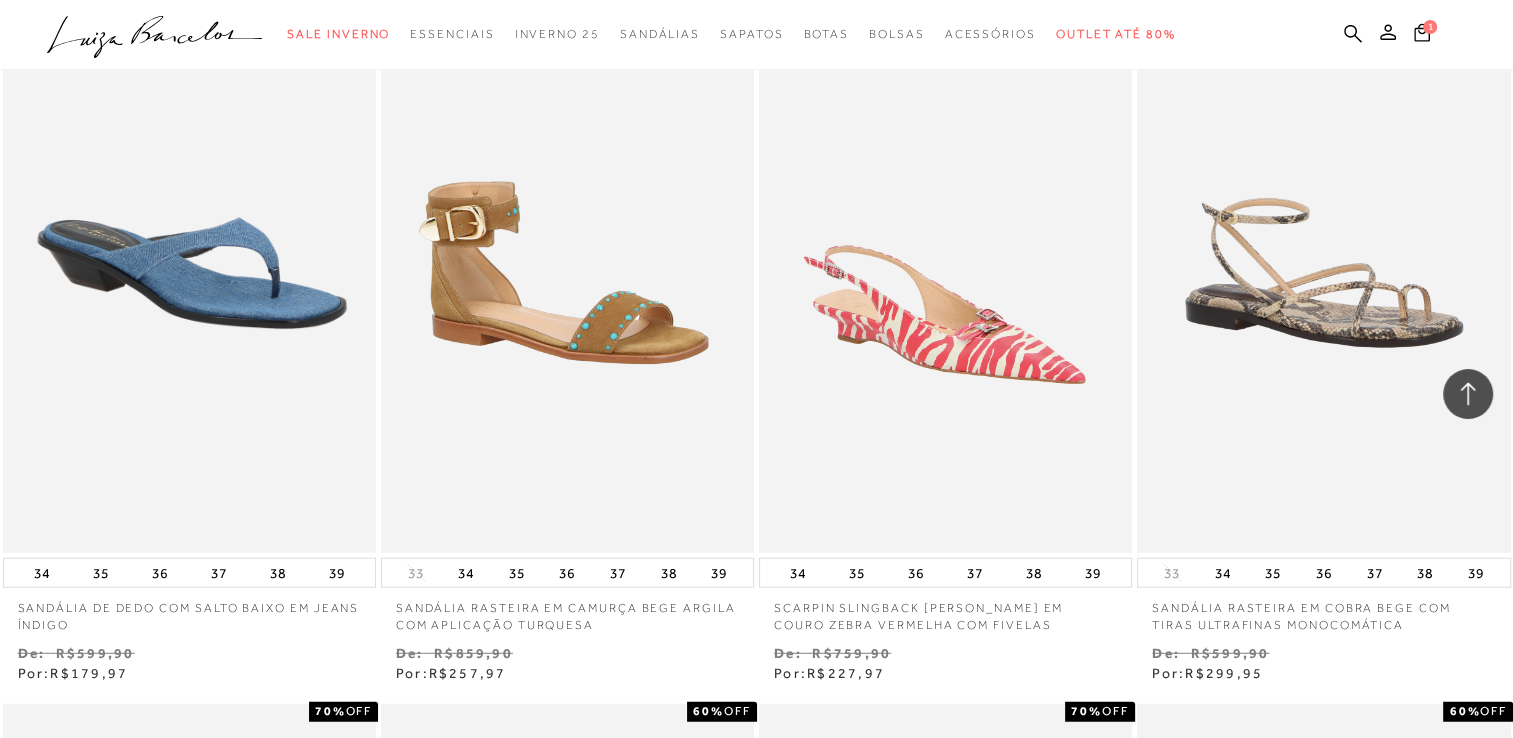 type 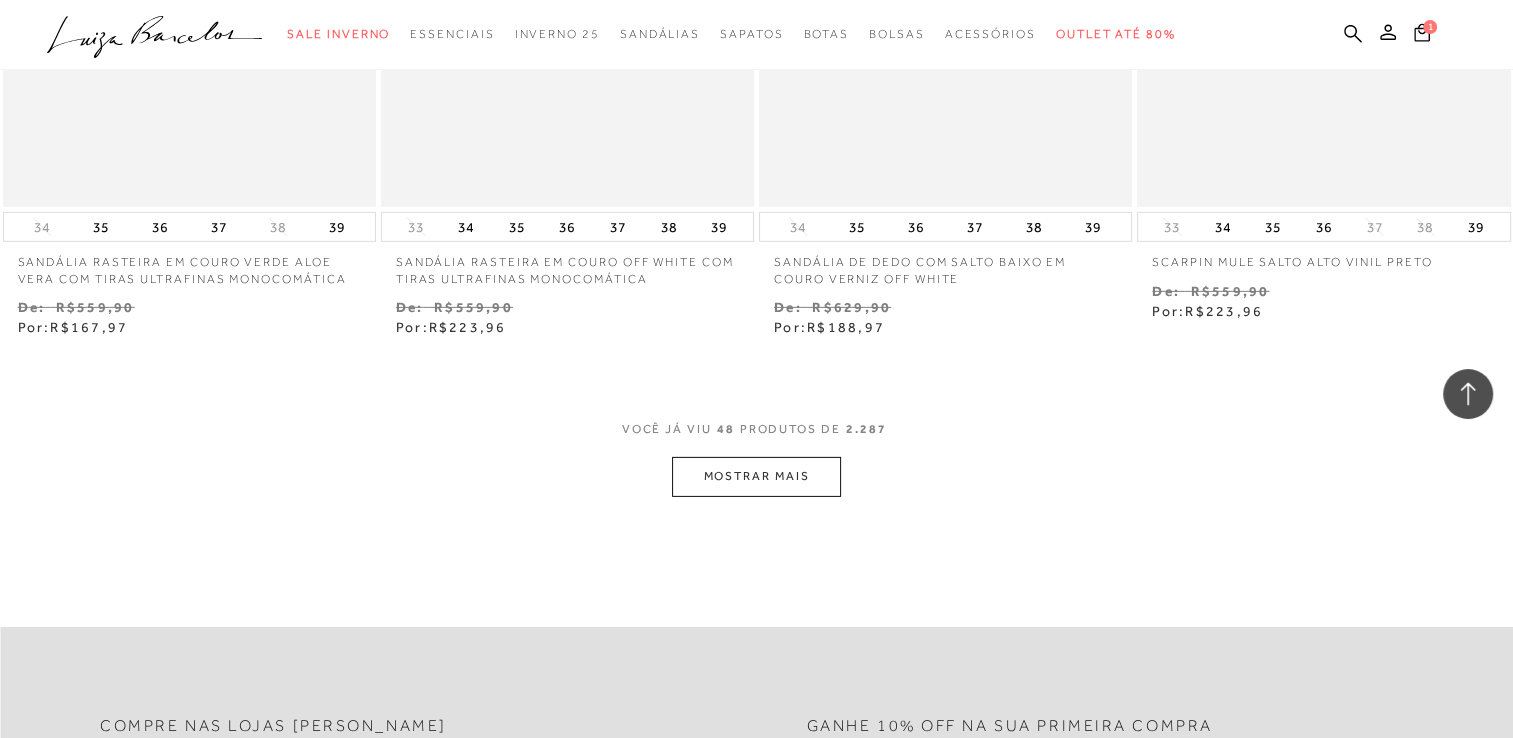 scroll, scrollTop: 6284, scrollLeft: 0, axis: vertical 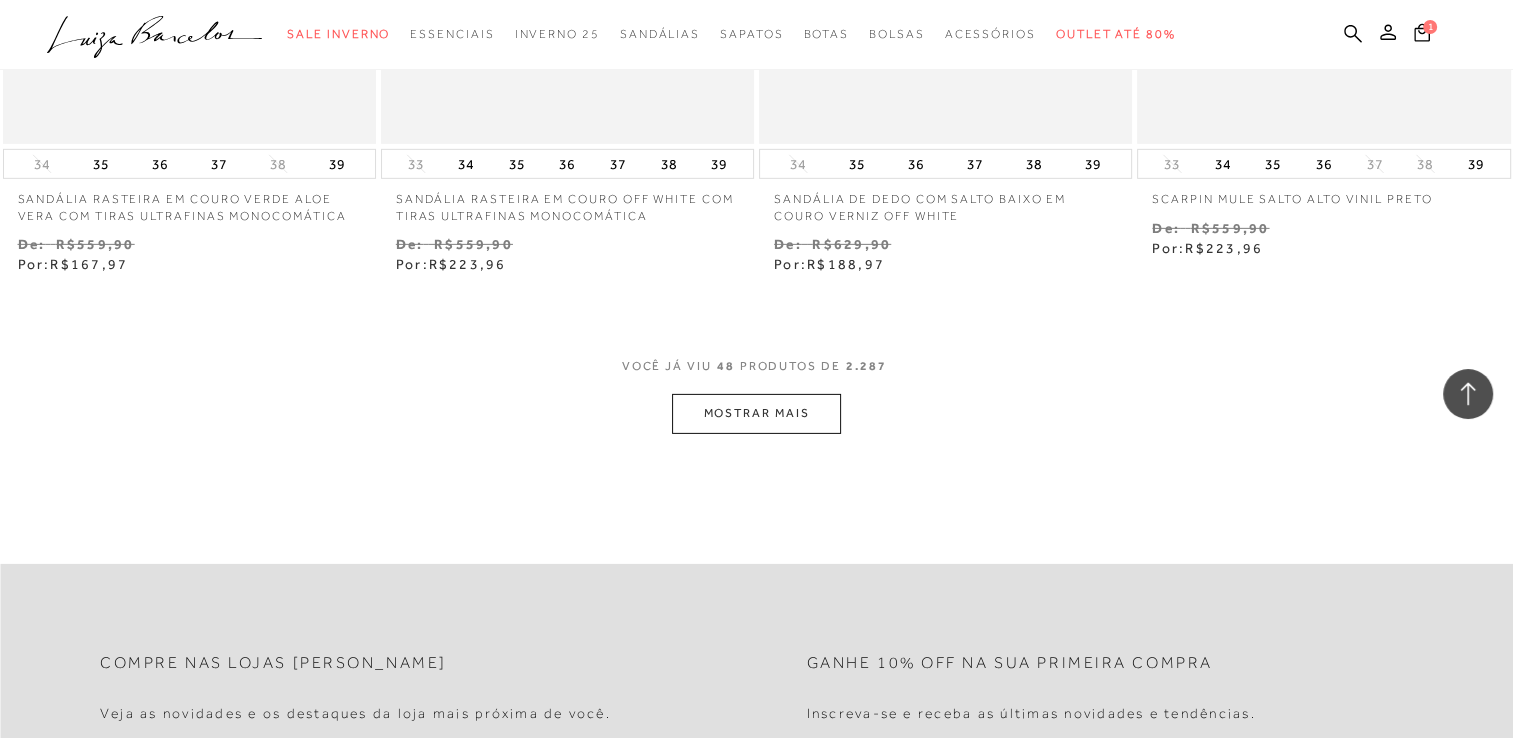 click on "MOSTRAR MAIS" at bounding box center (756, 413) 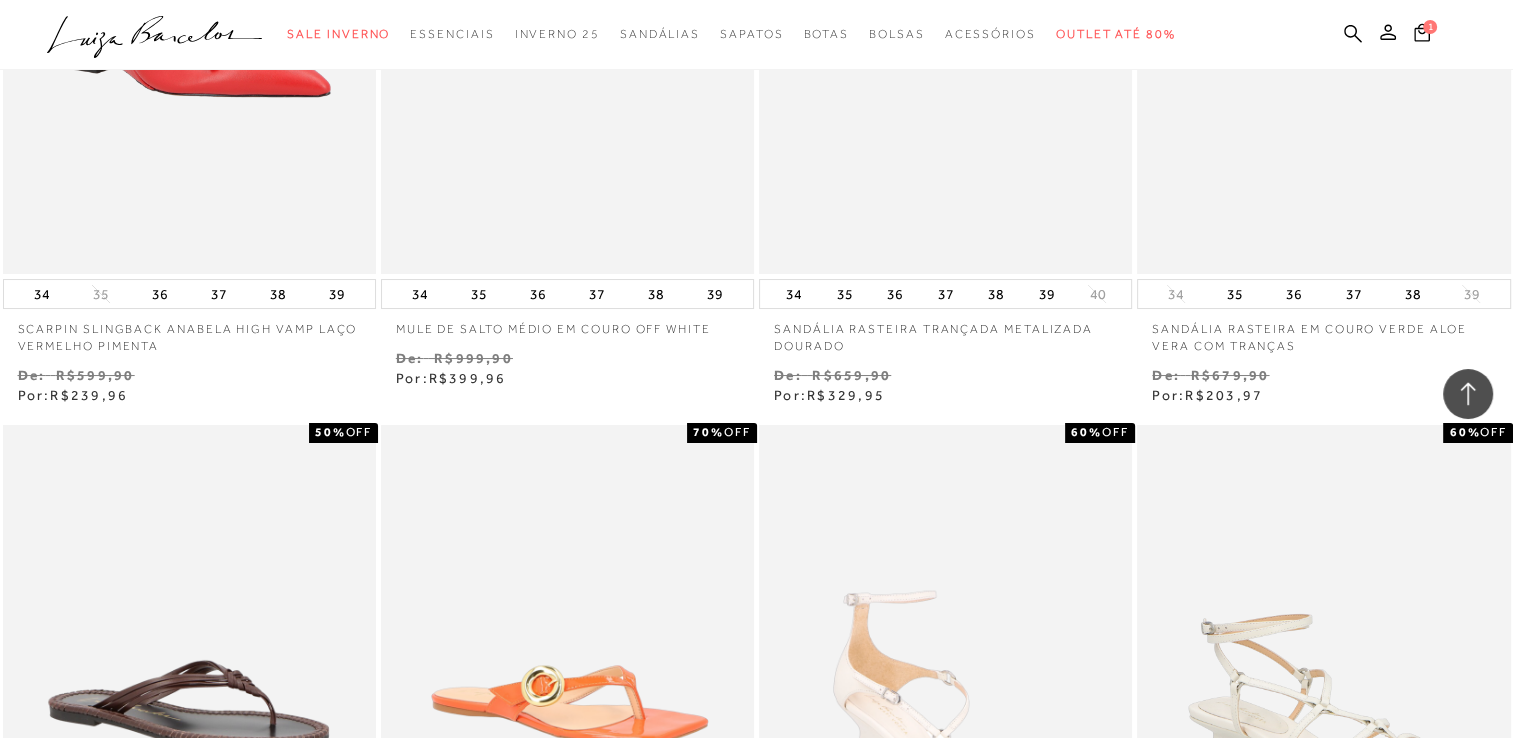 scroll, scrollTop: 8221, scrollLeft: 0, axis: vertical 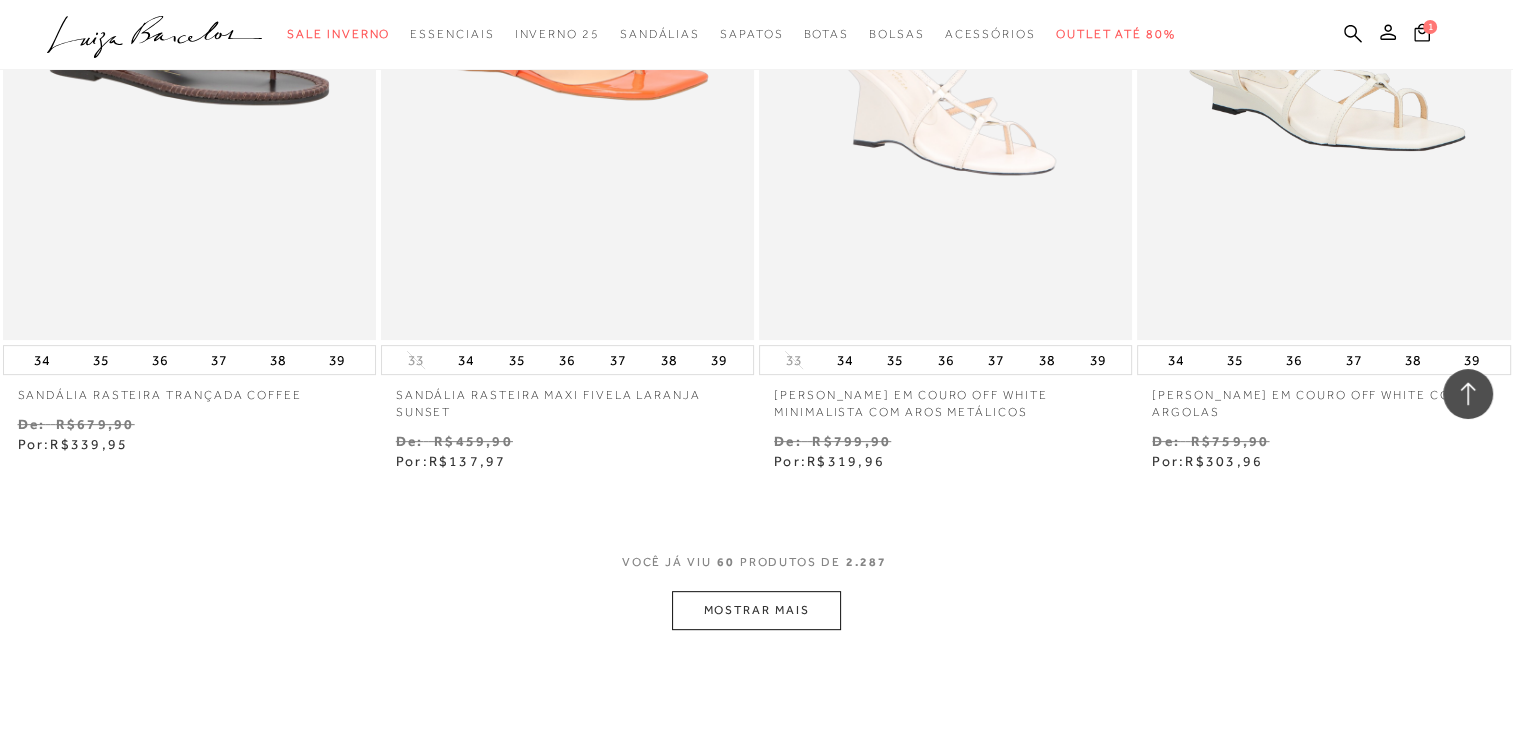 click on "MOSTRAR MAIS" at bounding box center (756, 610) 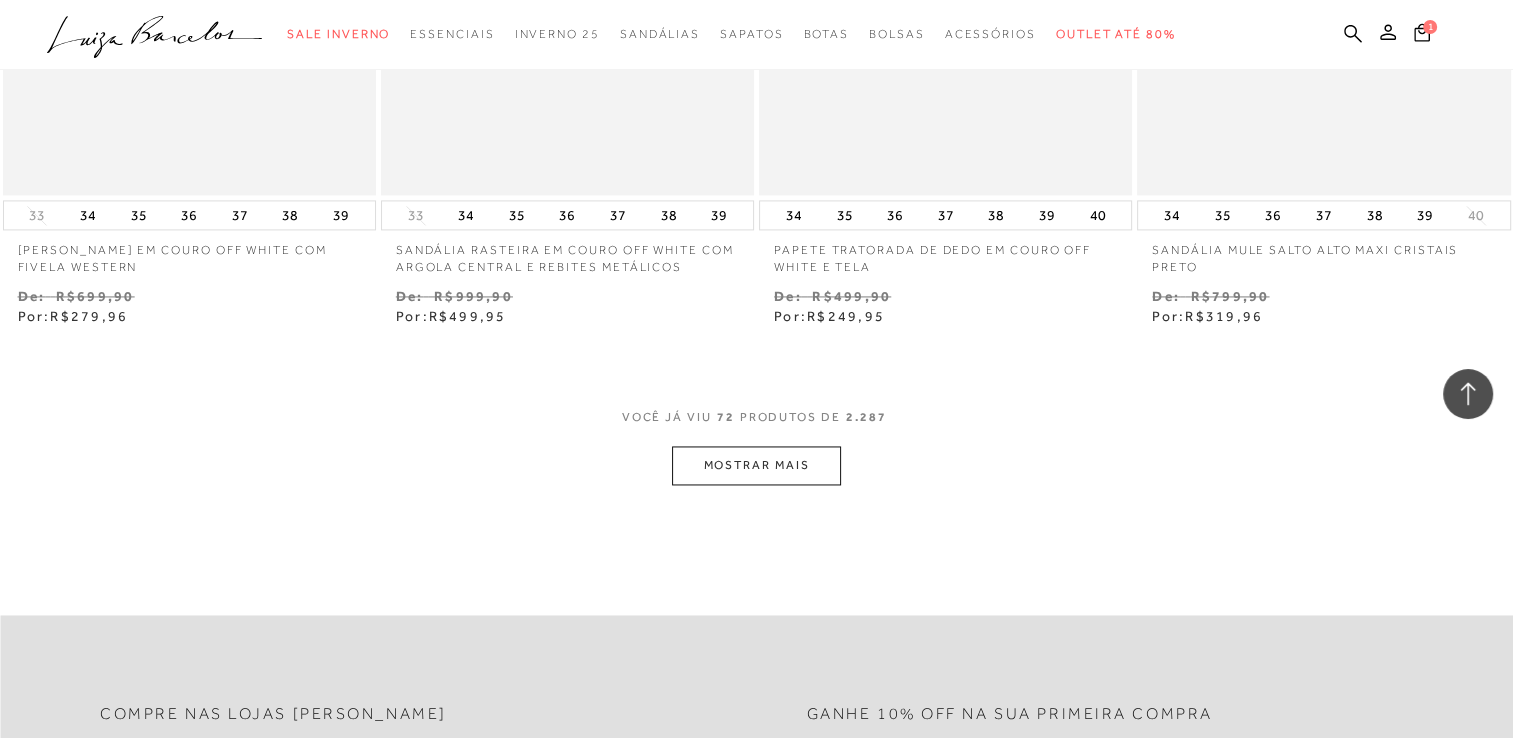 scroll, scrollTop: 10741, scrollLeft: 0, axis: vertical 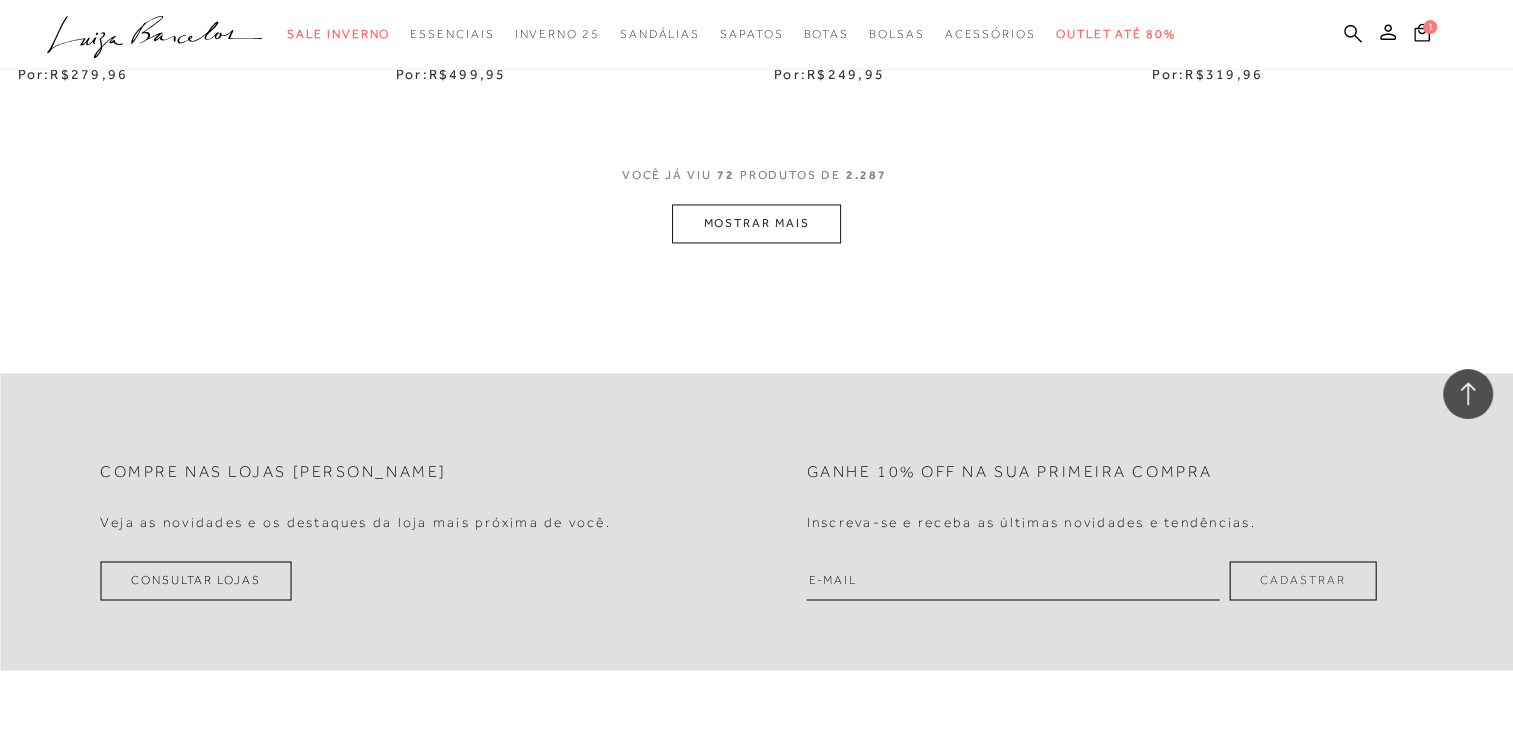 click on "MOSTRAR MAIS" at bounding box center [756, 223] 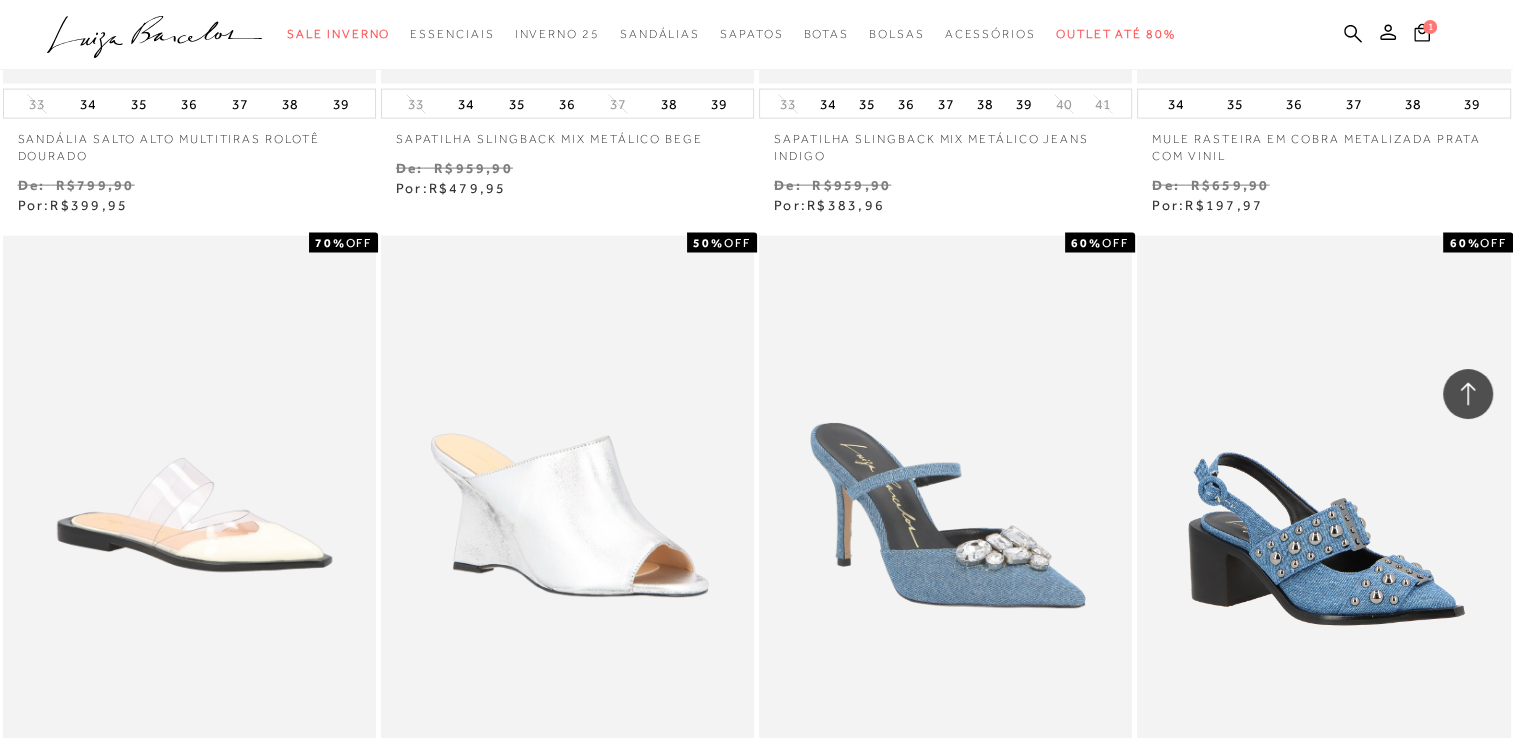 scroll, scrollTop: 12678, scrollLeft: 0, axis: vertical 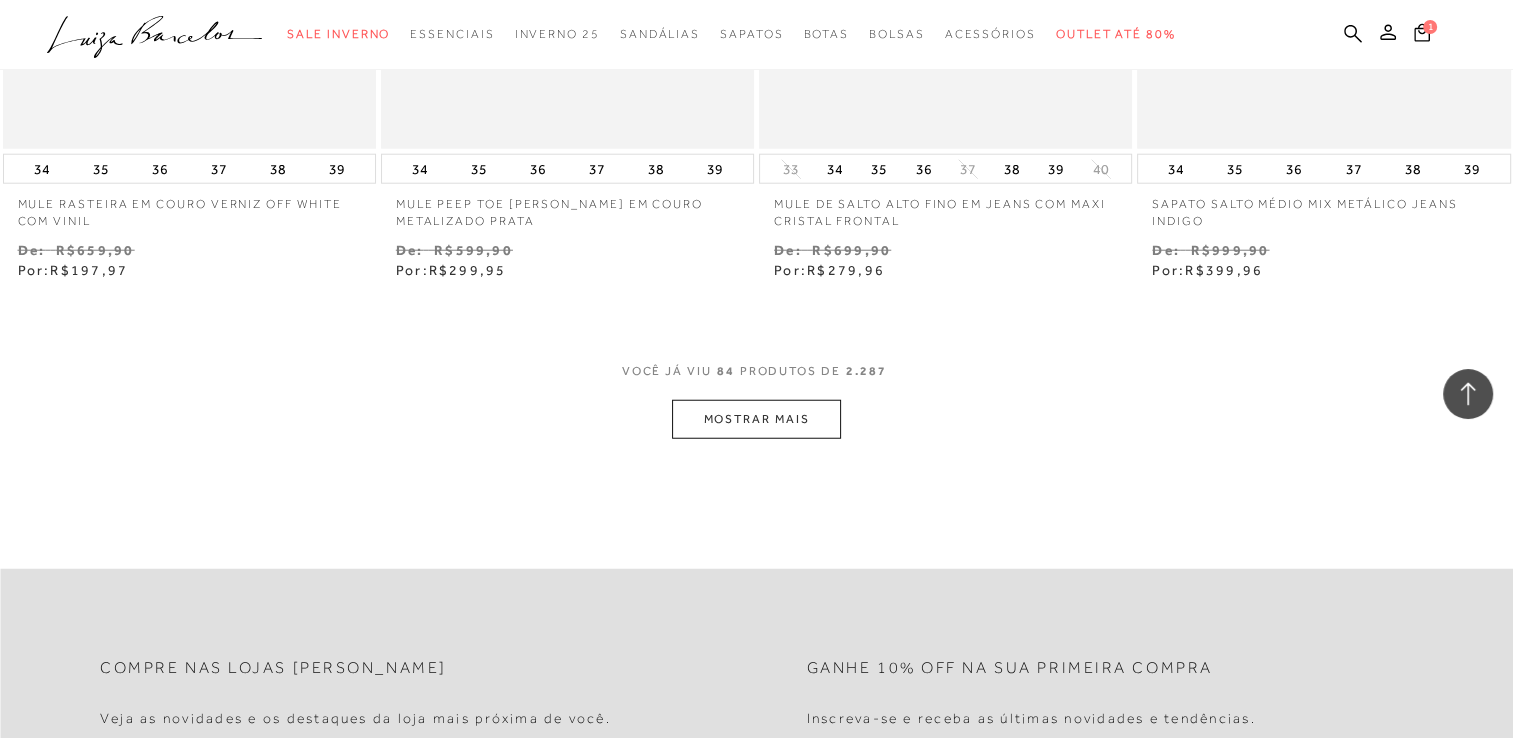 click on "MOSTRAR MAIS" at bounding box center (756, 419) 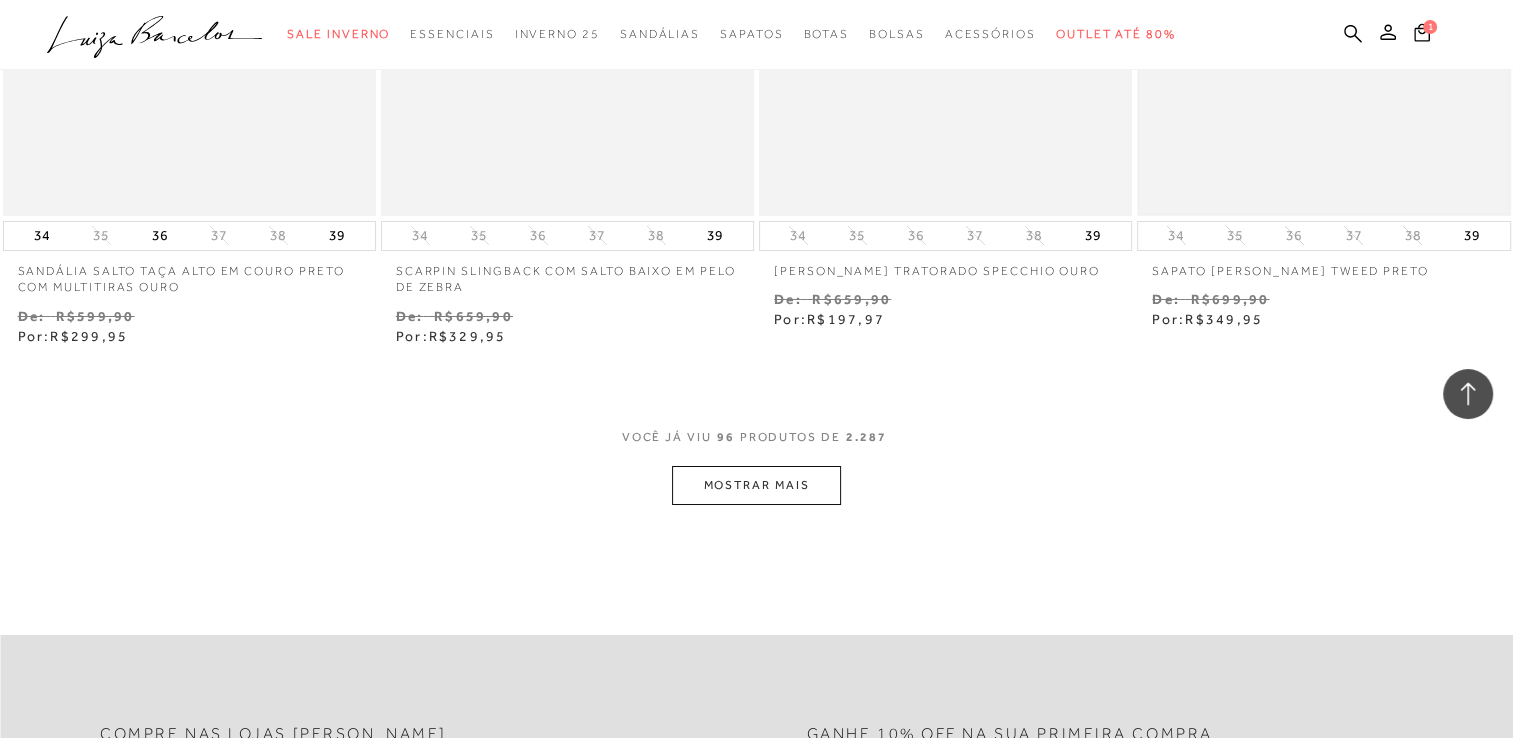 scroll, scrollTop: 14748, scrollLeft: 0, axis: vertical 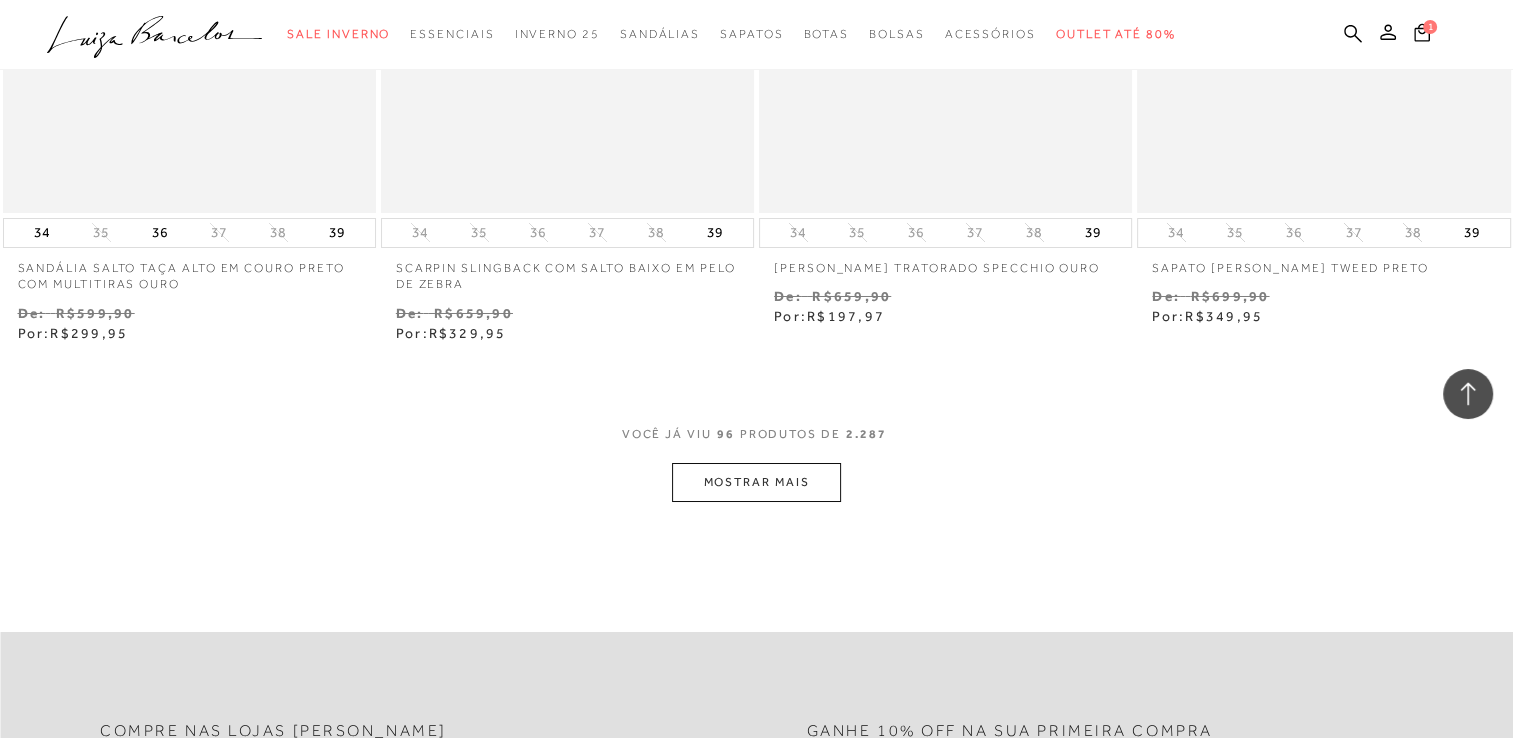 click on "MOSTRAR MAIS" at bounding box center [756, 482] 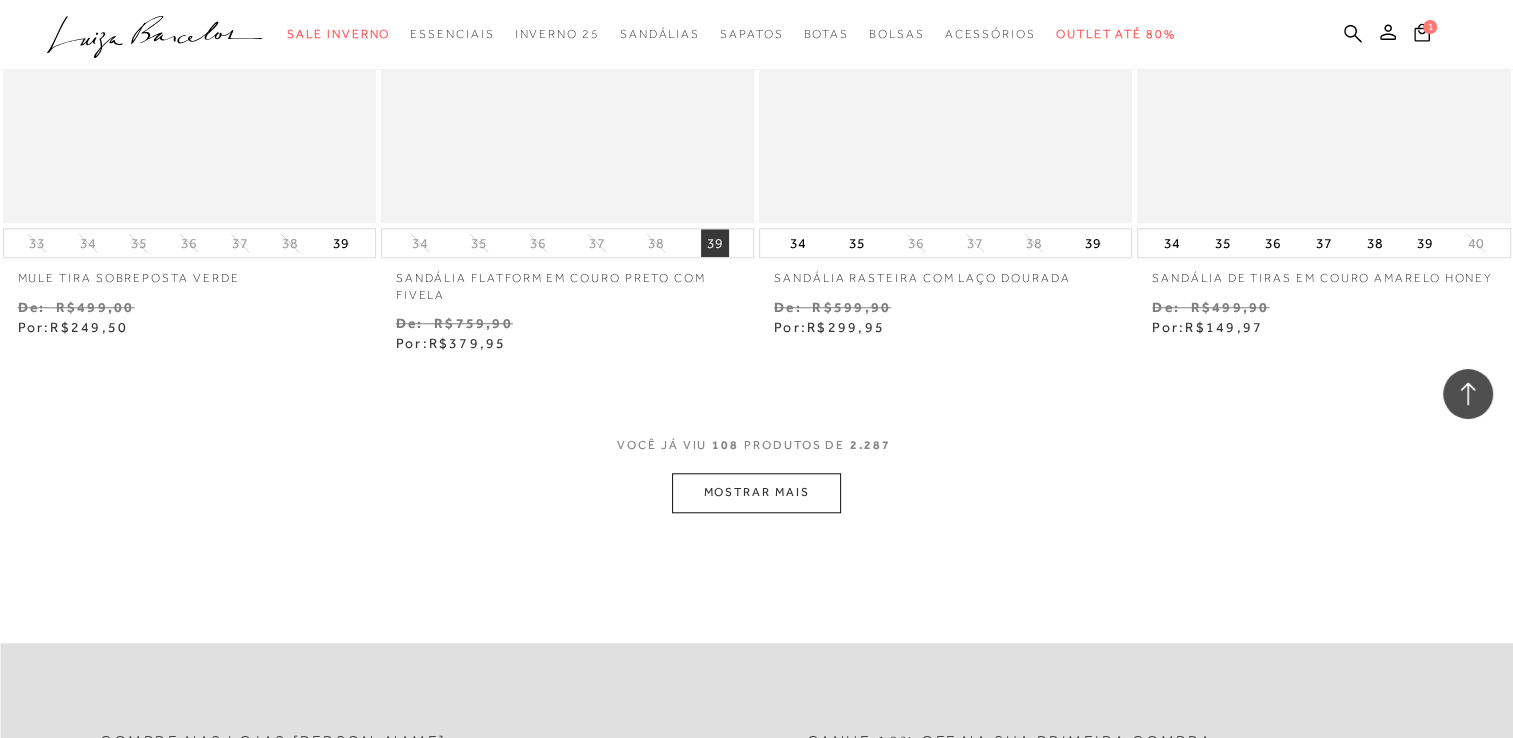 scroll, scrollTop: 16948, scrollLeft: 0, axis: vertical 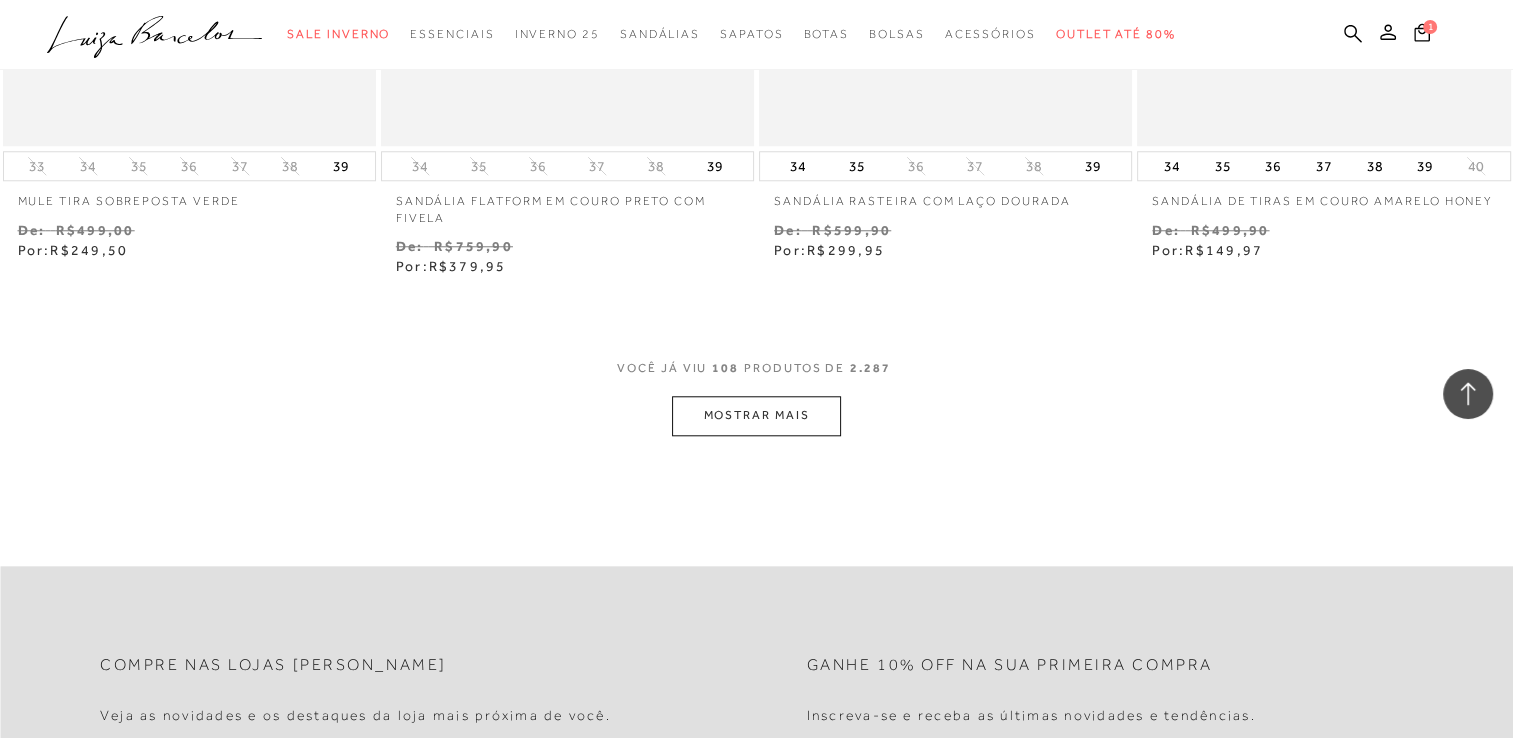 click on "VOCê JÁ VIU
108
PRODUTOS DE
2.287" at bounding box center [756, 378] 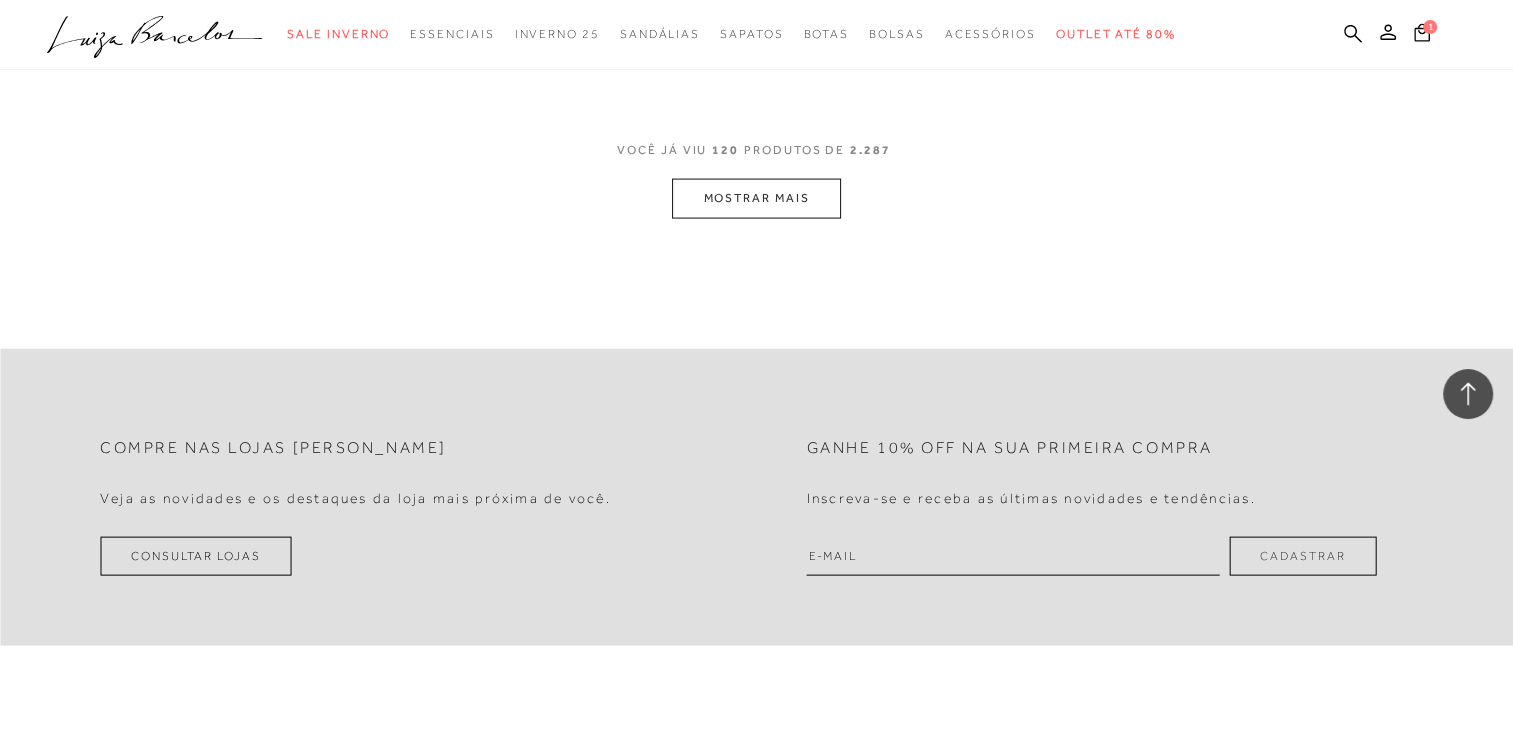 scroll, scrollTop: 19228, scrollLeft: 0, axis: vertical 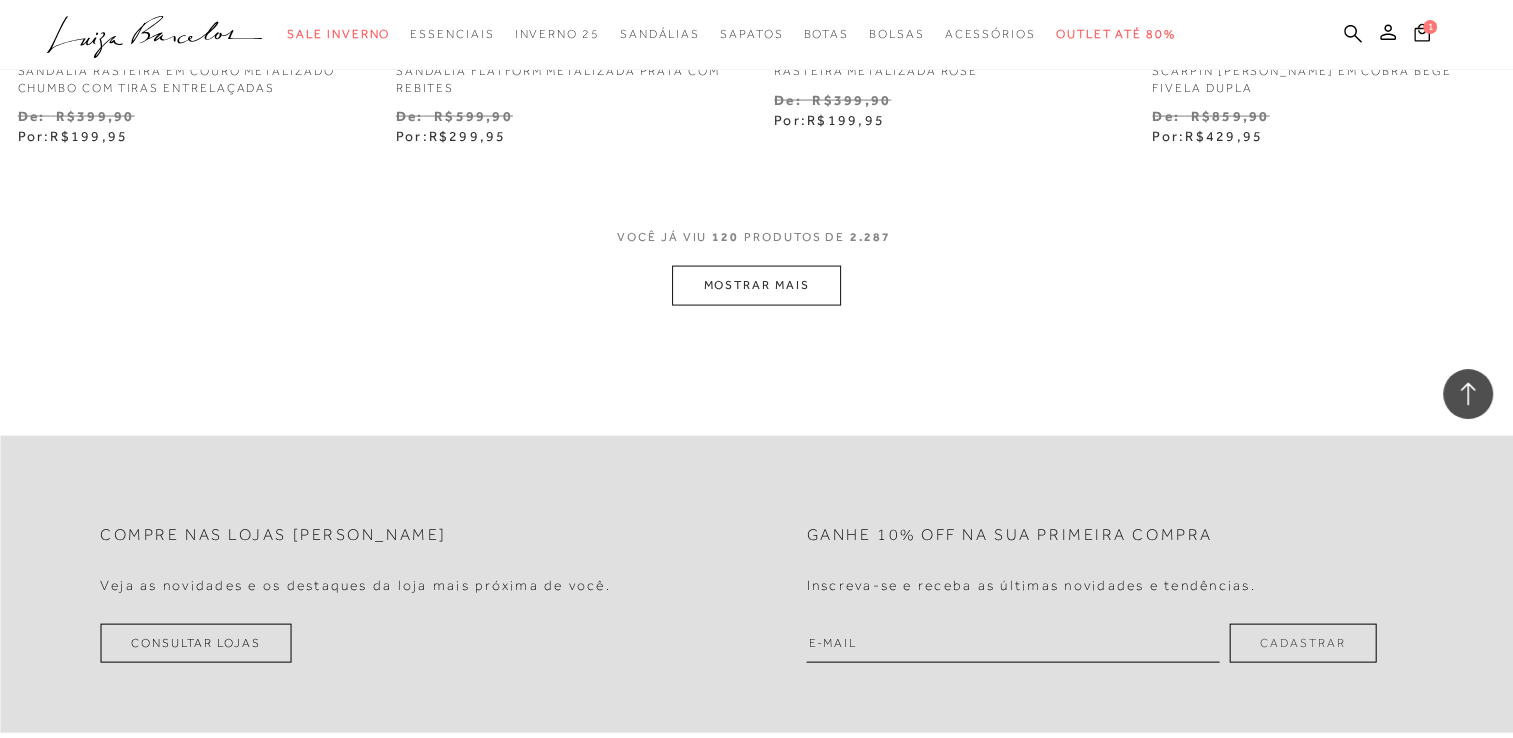 click on "MOSTRAR MAIS" at bounding box center (756, 285) 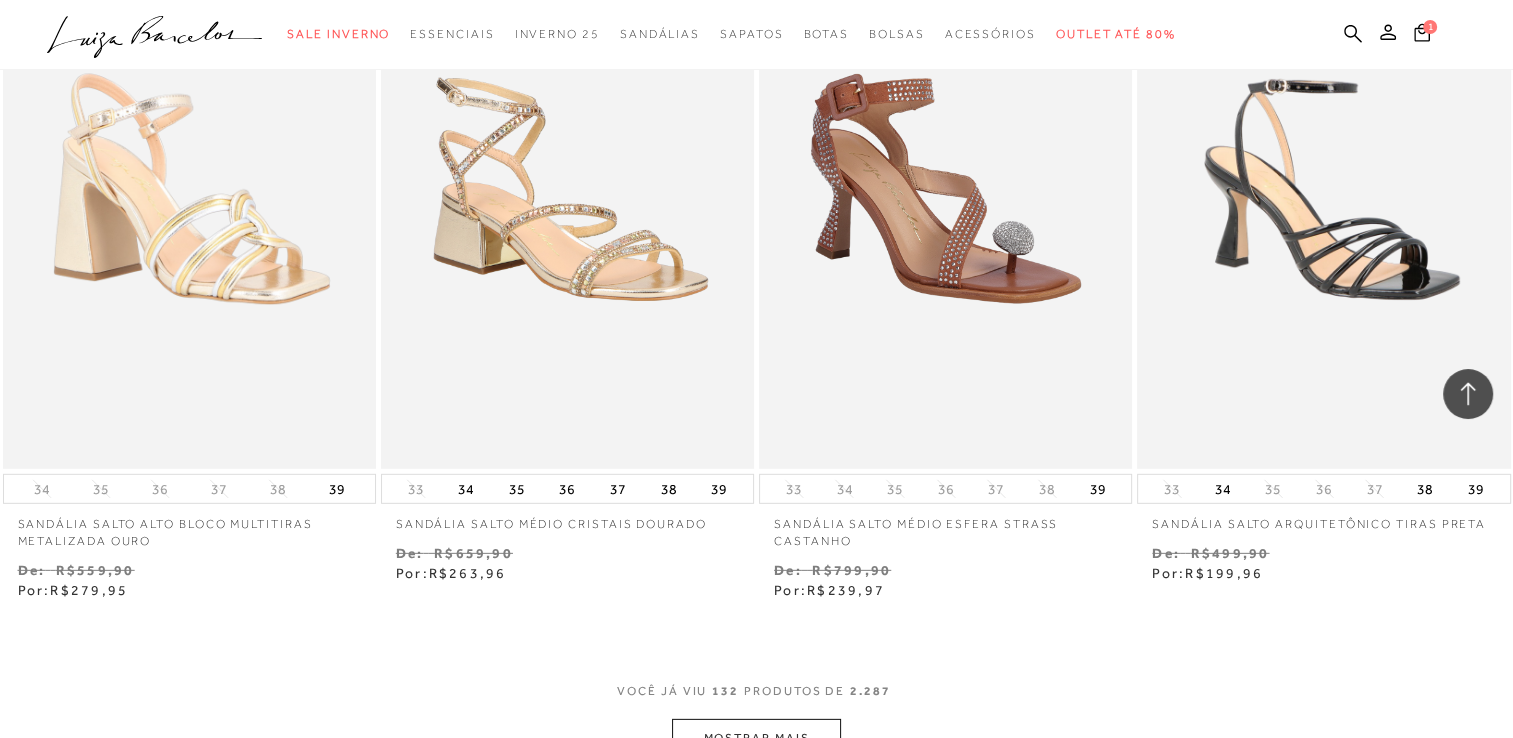 scroll, scrollTop: 20868, scrollLeft: 0, axis: vertical 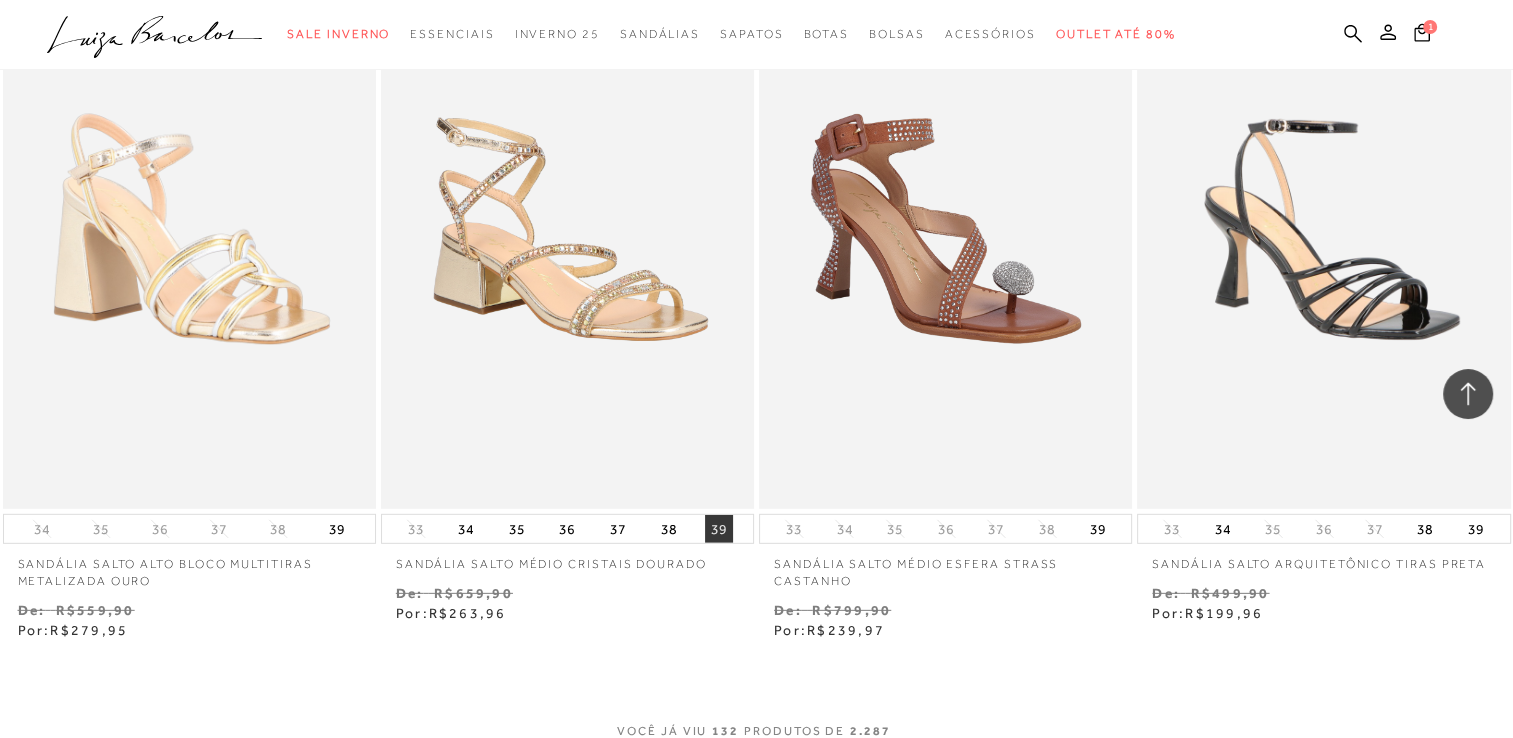 click on "39" at bounding box center (719, 529) 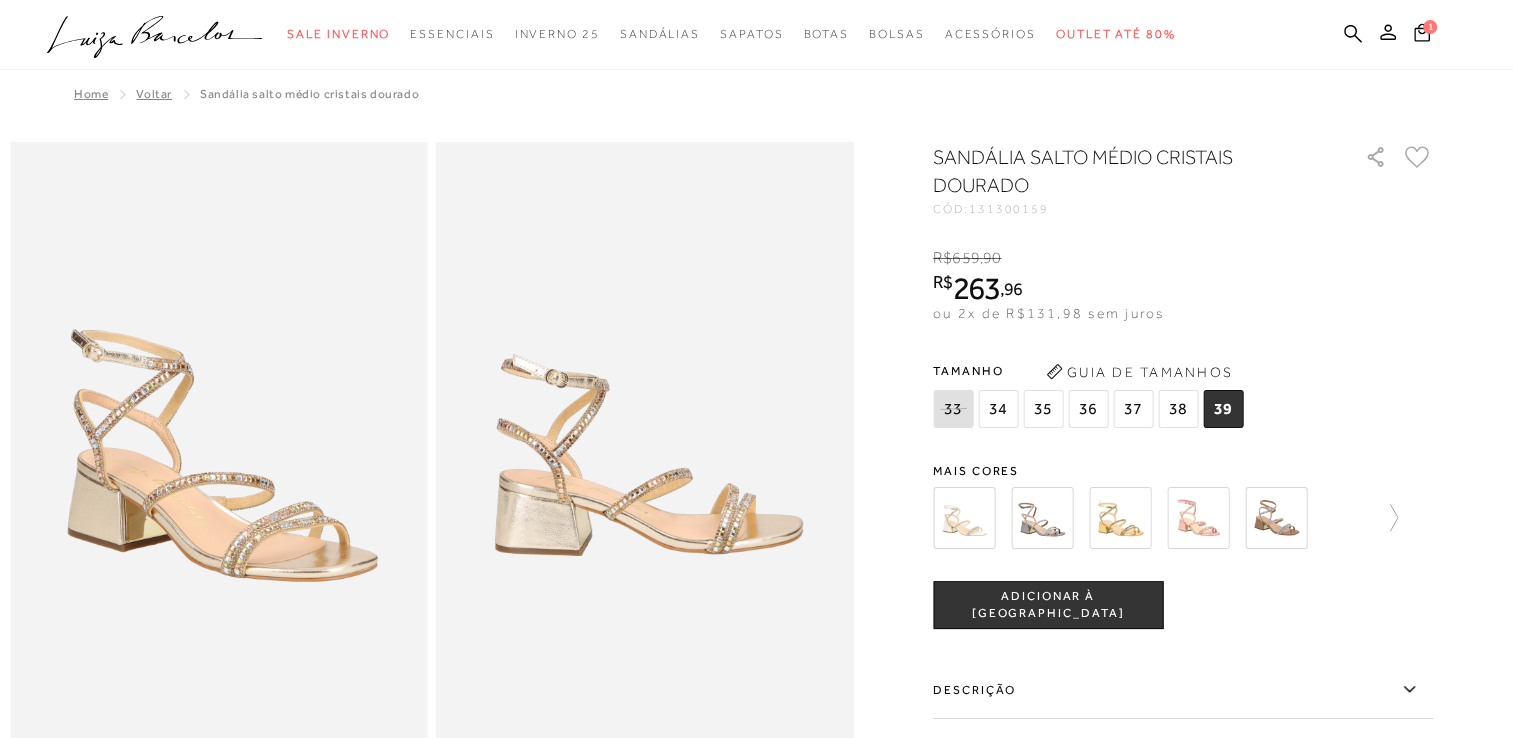 scroll, scrollTop: 0, scrollLeft: 0, axis: both 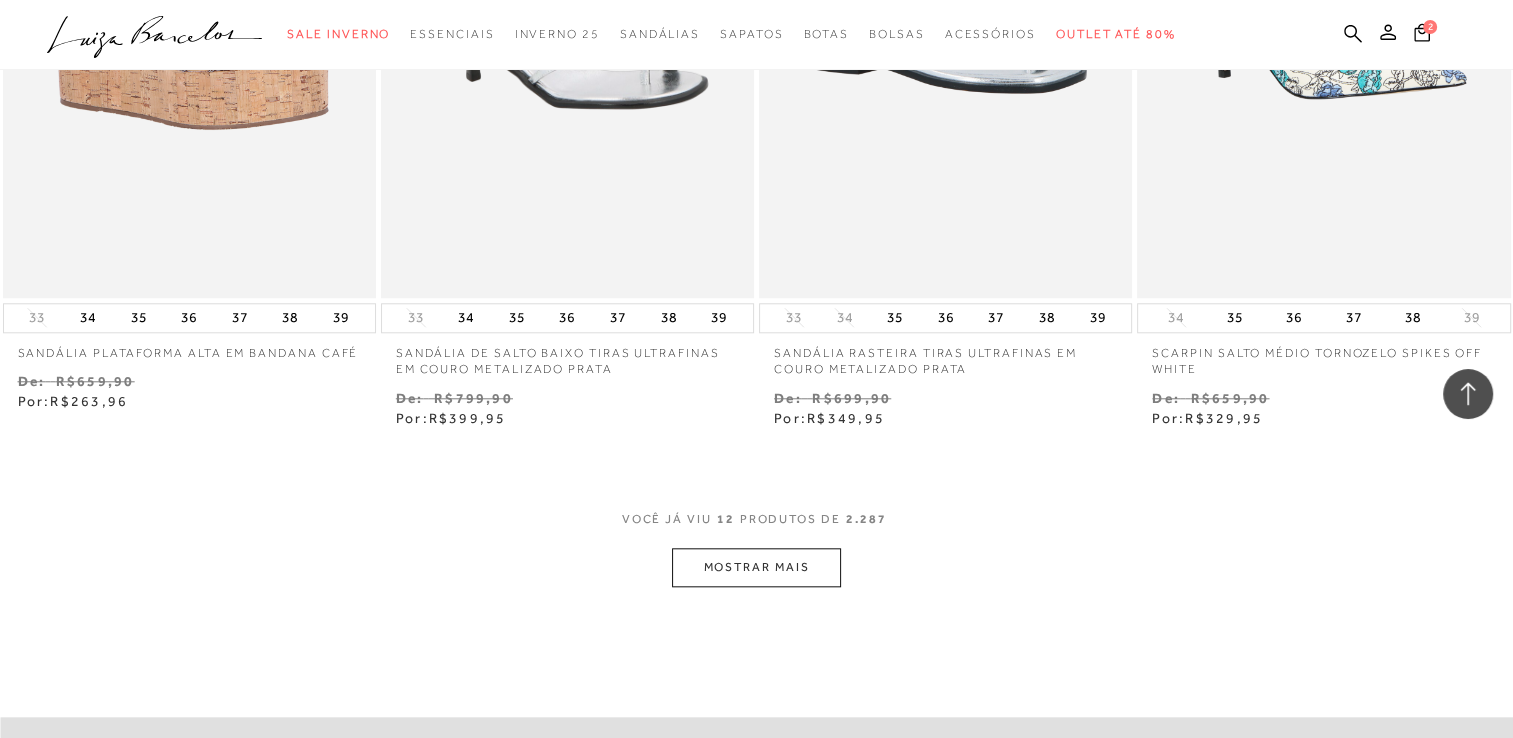 click on "MOSTRAR MAIS" at bounding box center (756, 567) 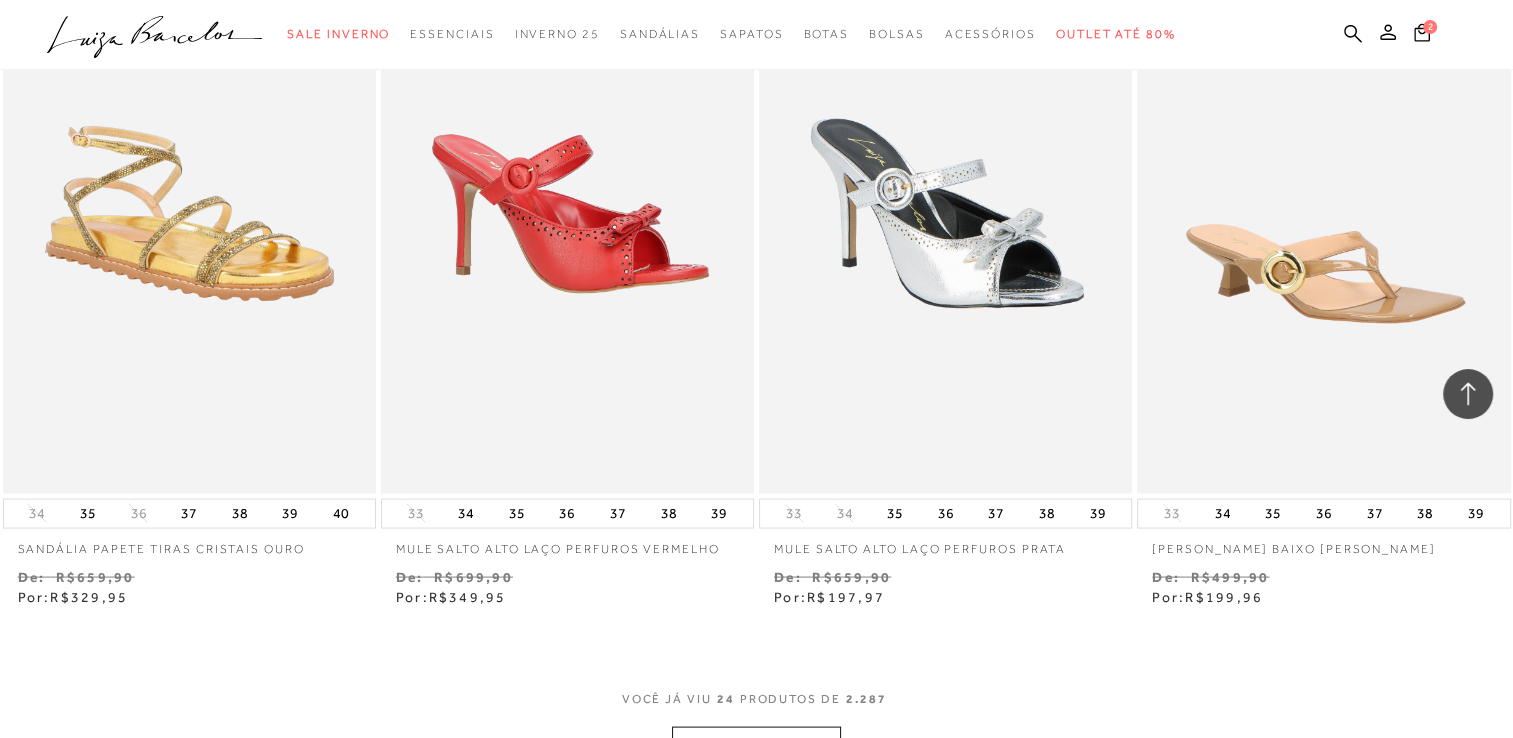 scroll, scrollTop: 4447, scrollLeft: 0, axis: vertical 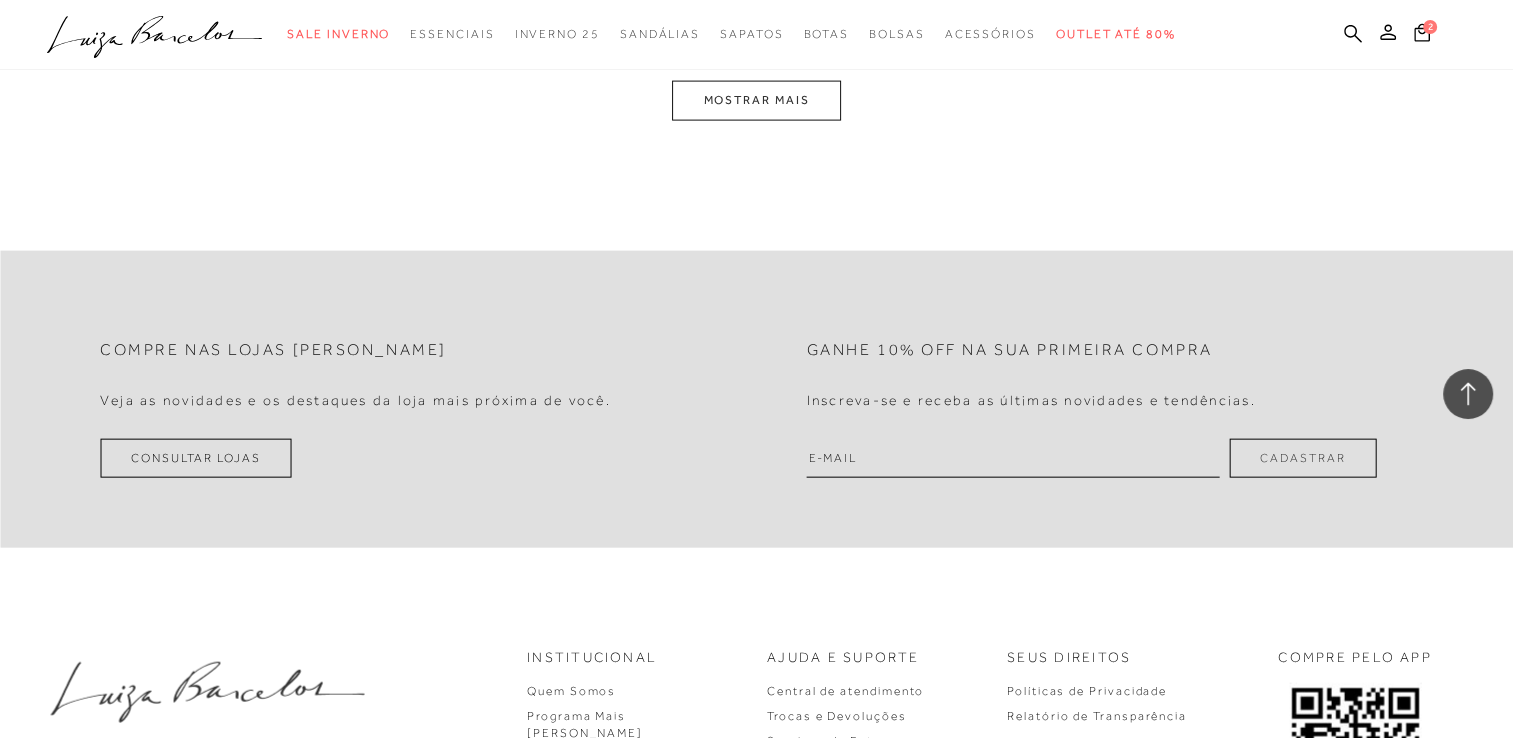 click on "MOSTRAR MAIS" at bounding box center (756, 100) 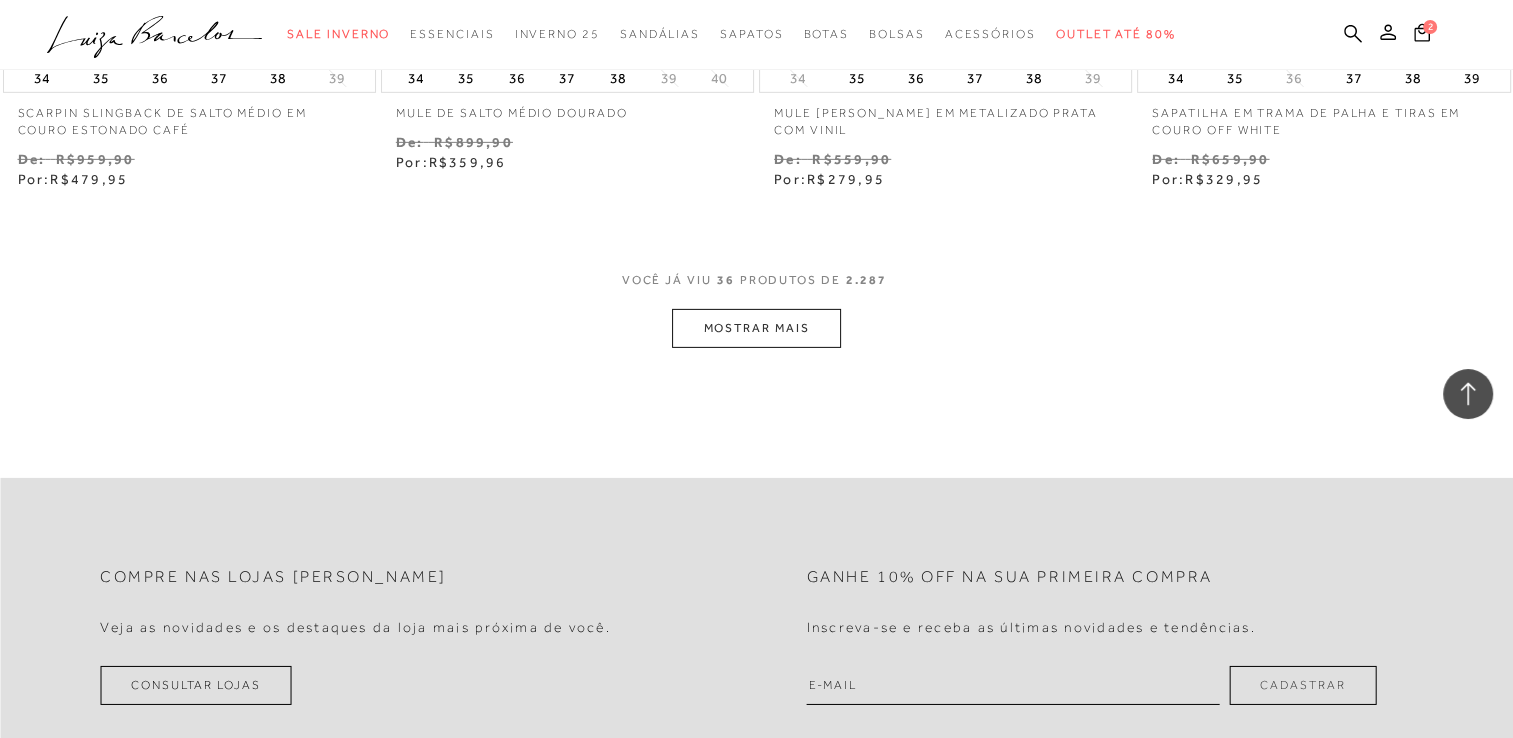 scroll, scrollTop: 6580, scrollLeft: 0, axis: vertical 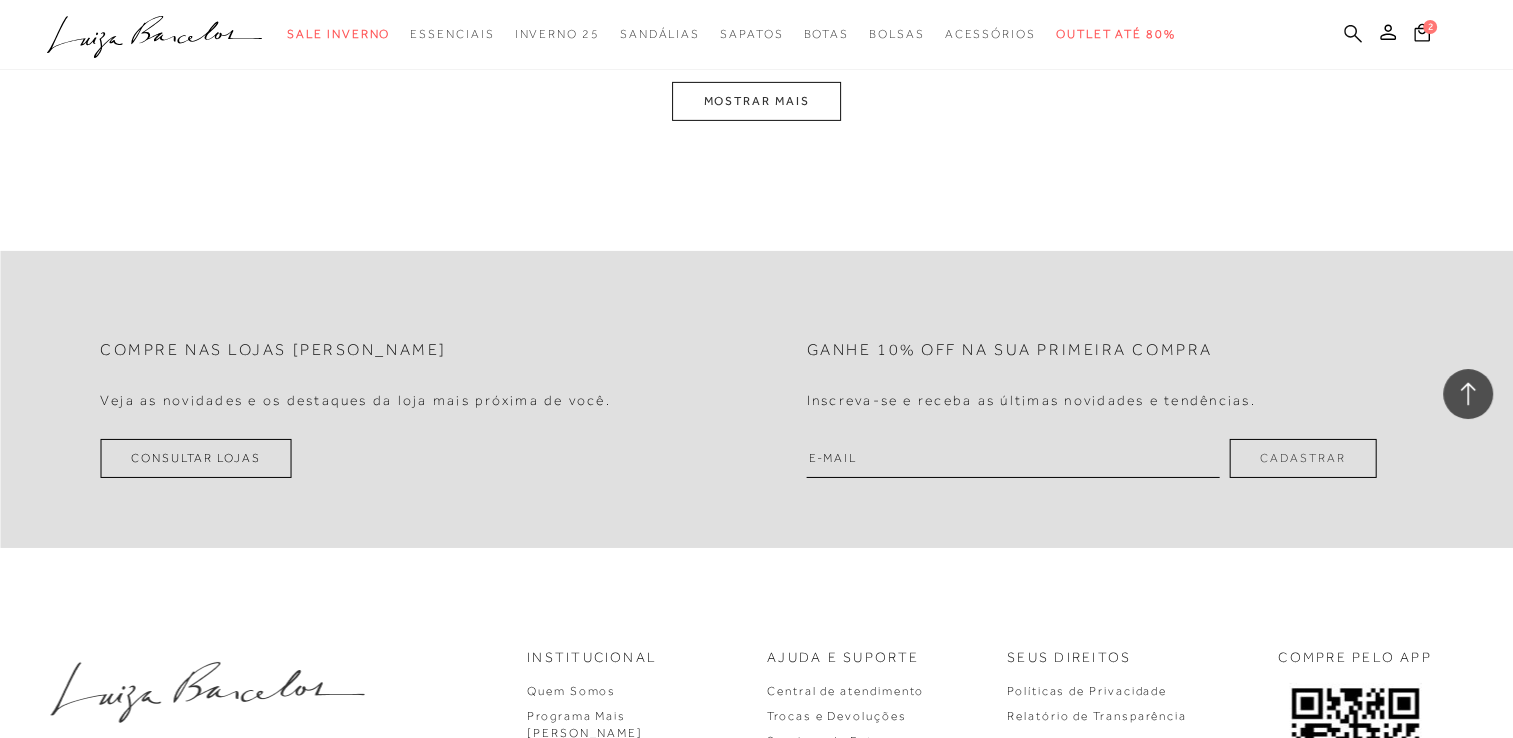 click 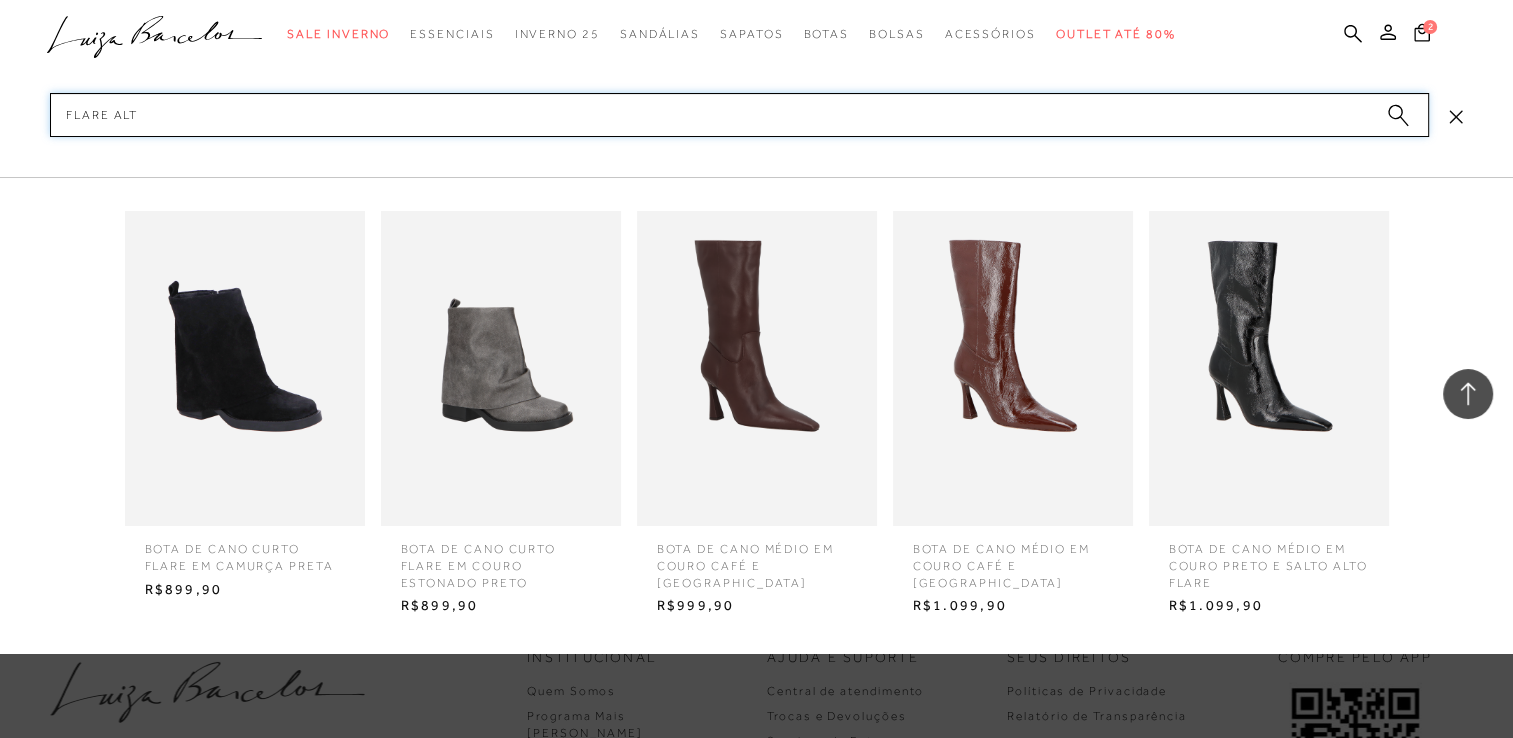 type on "flare alto" 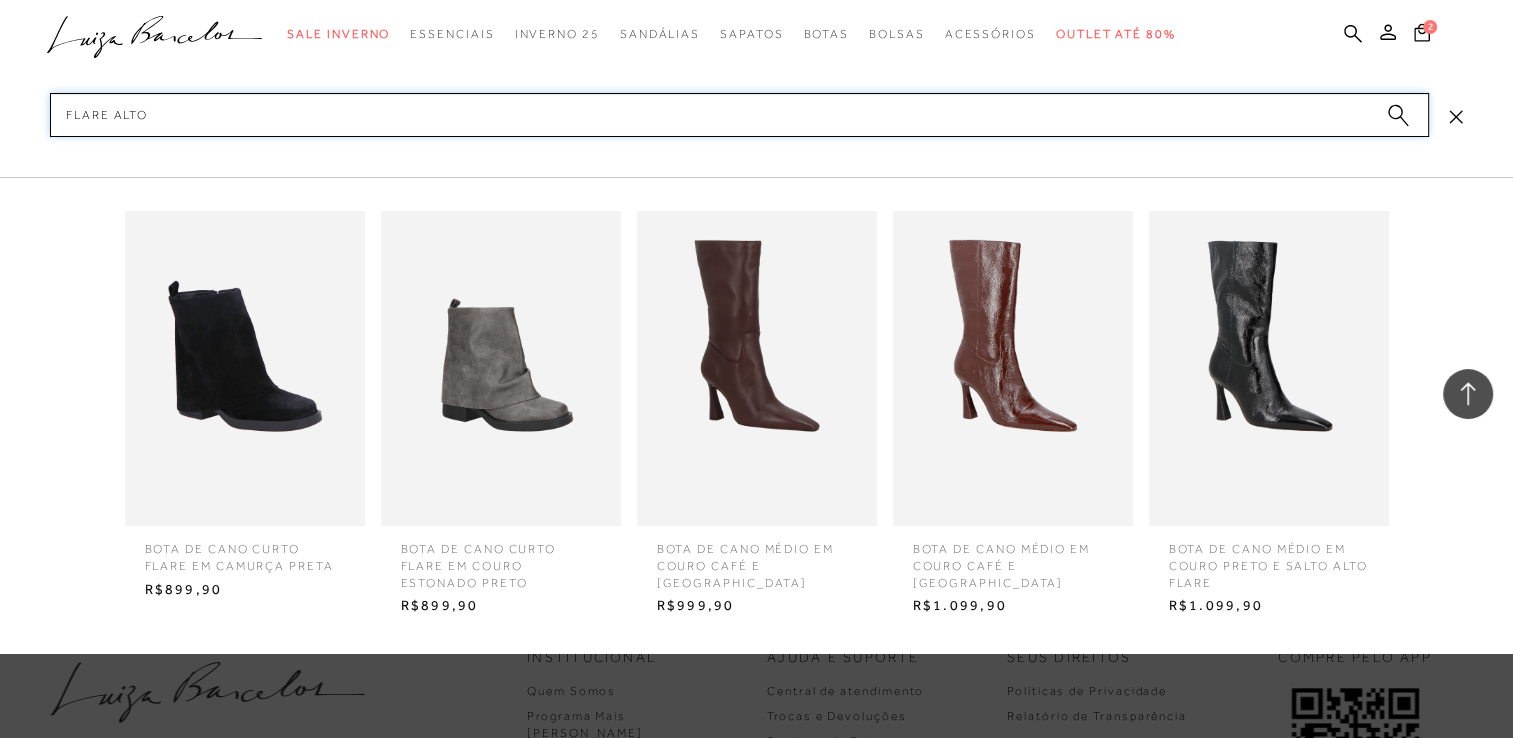 type 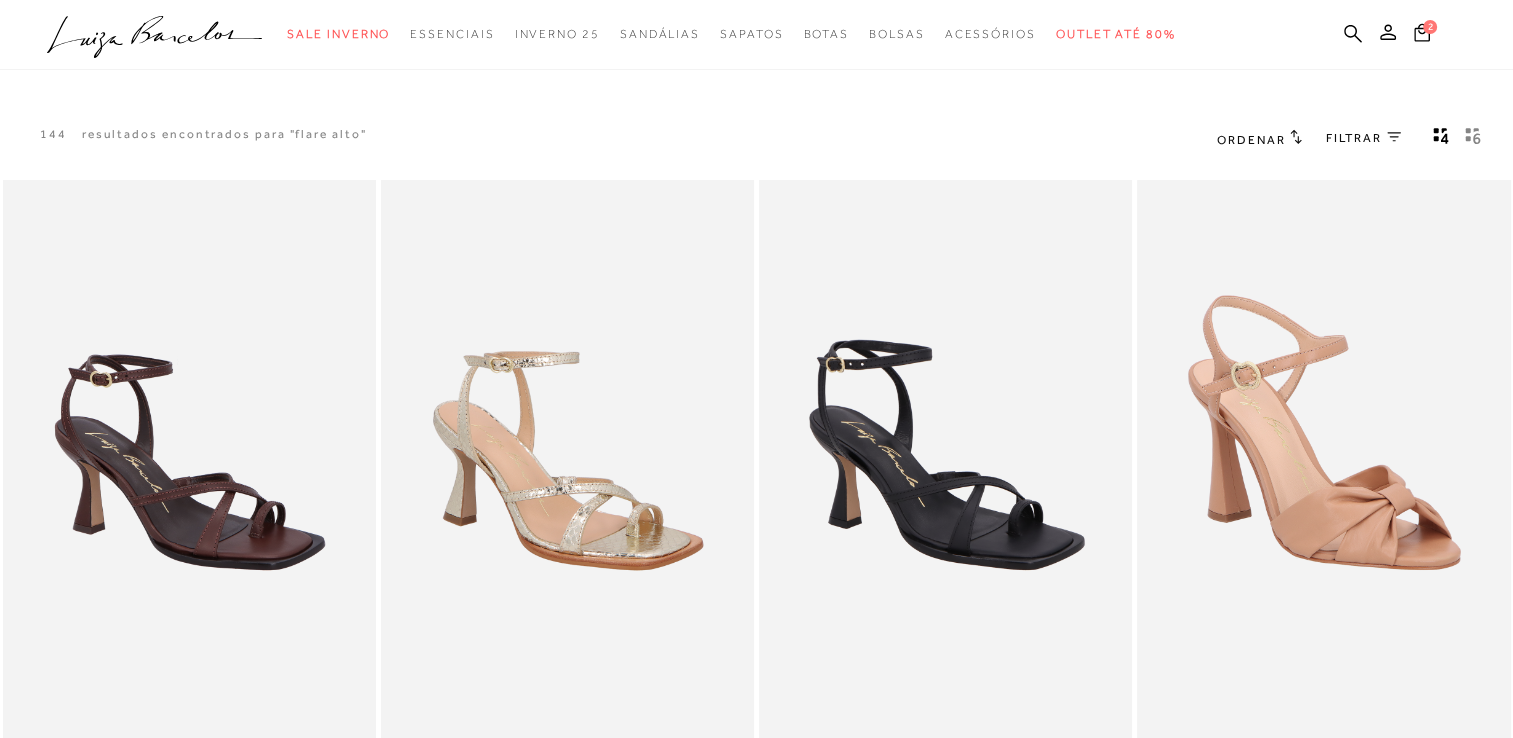 scroll, scrollTop: 0, scrollLeft: 0, axis: both 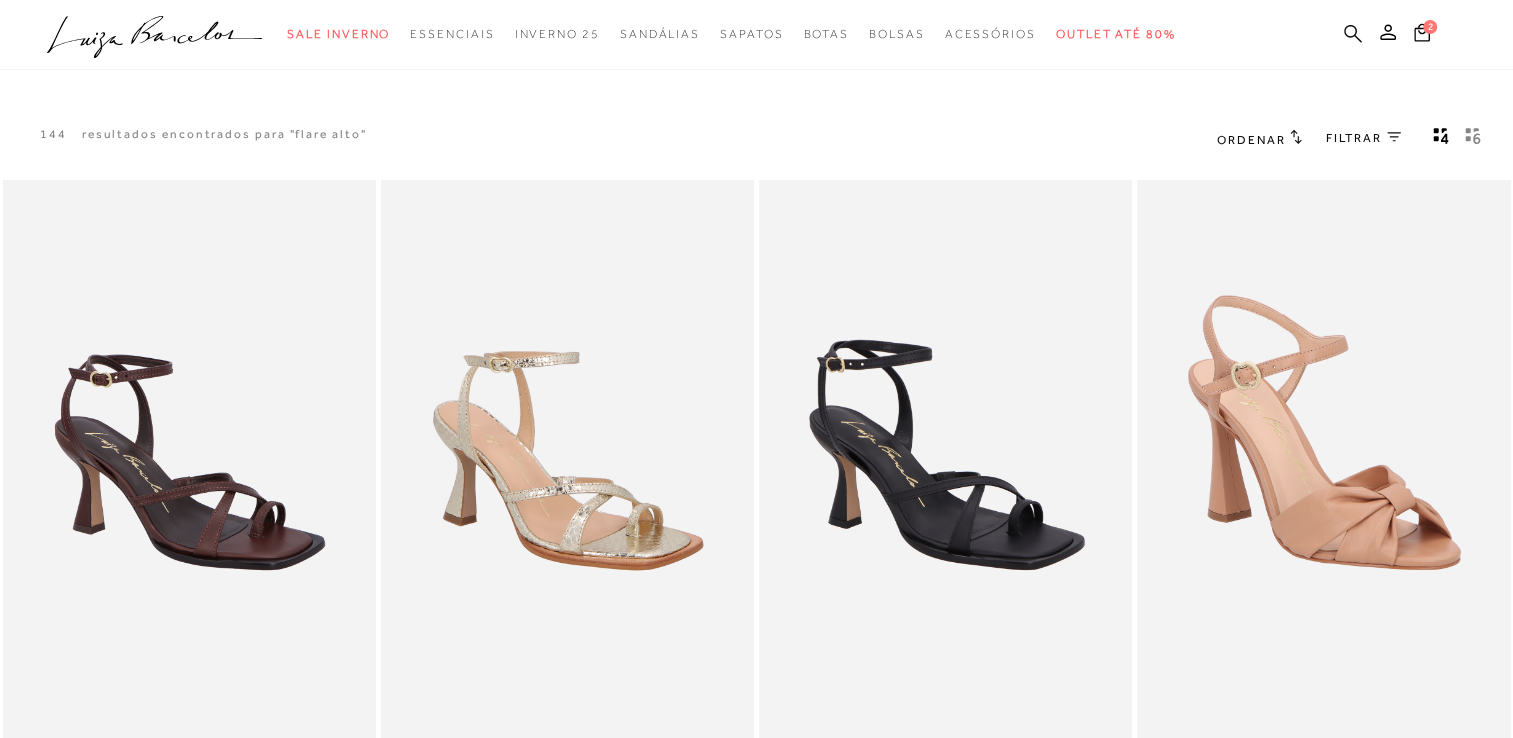 click 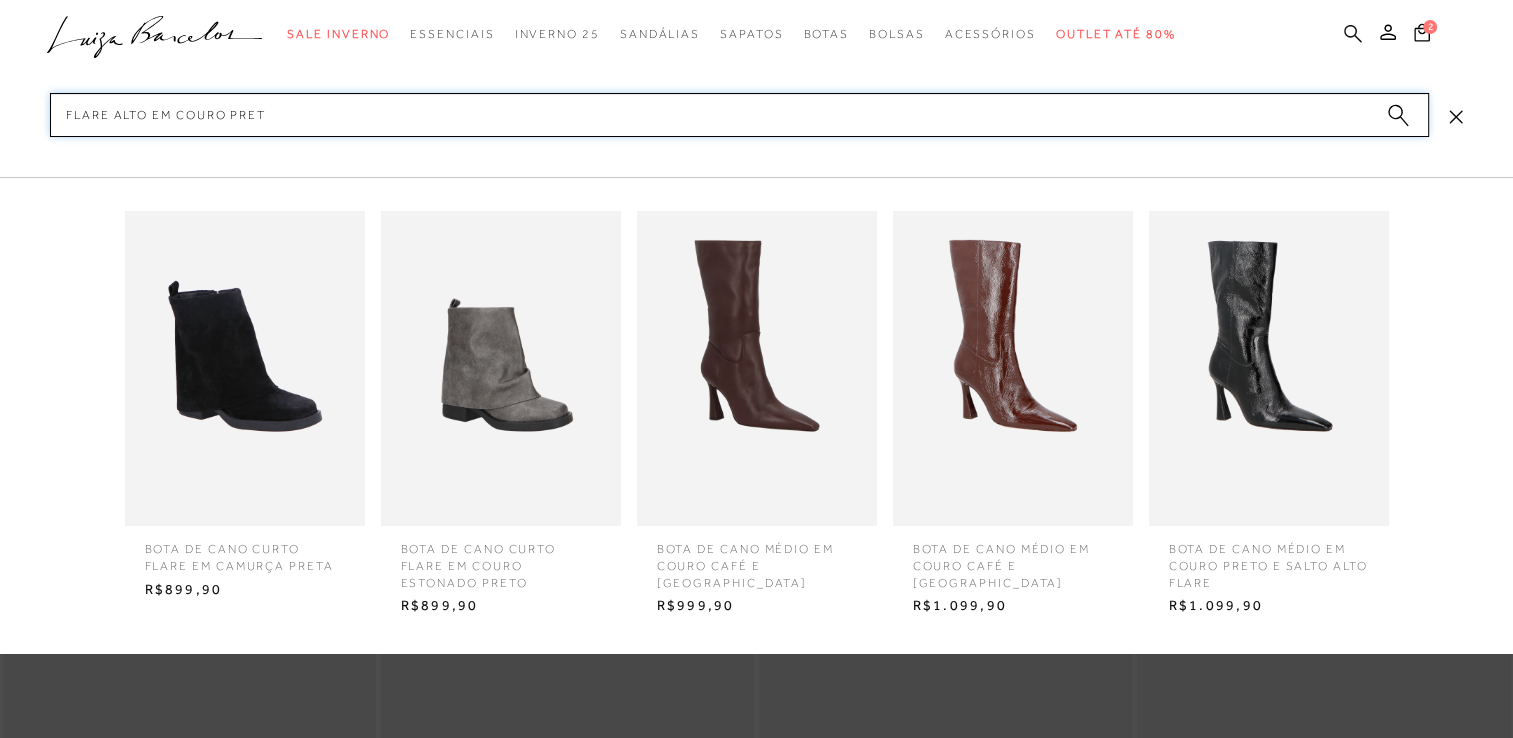 type on "flare alto em couro preto" 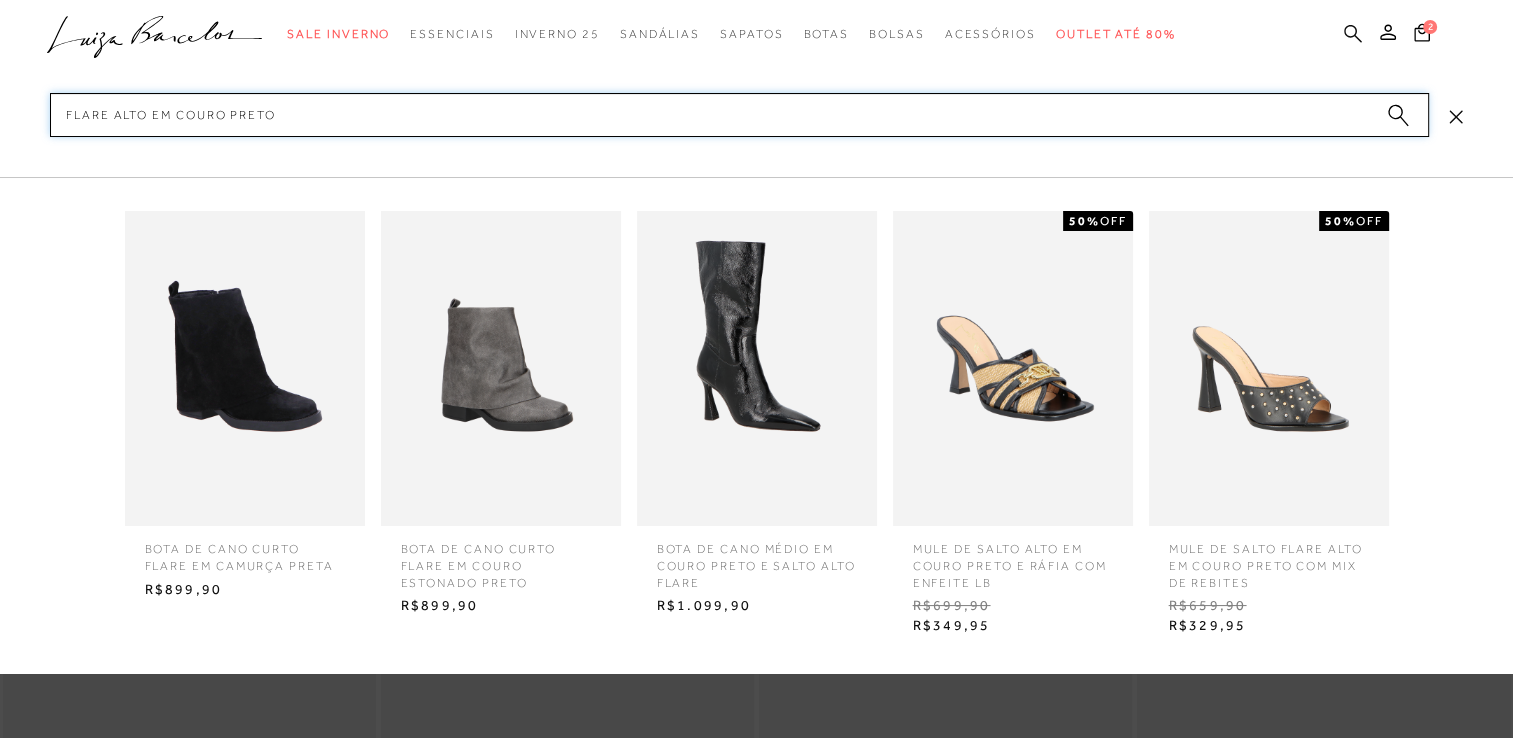 type 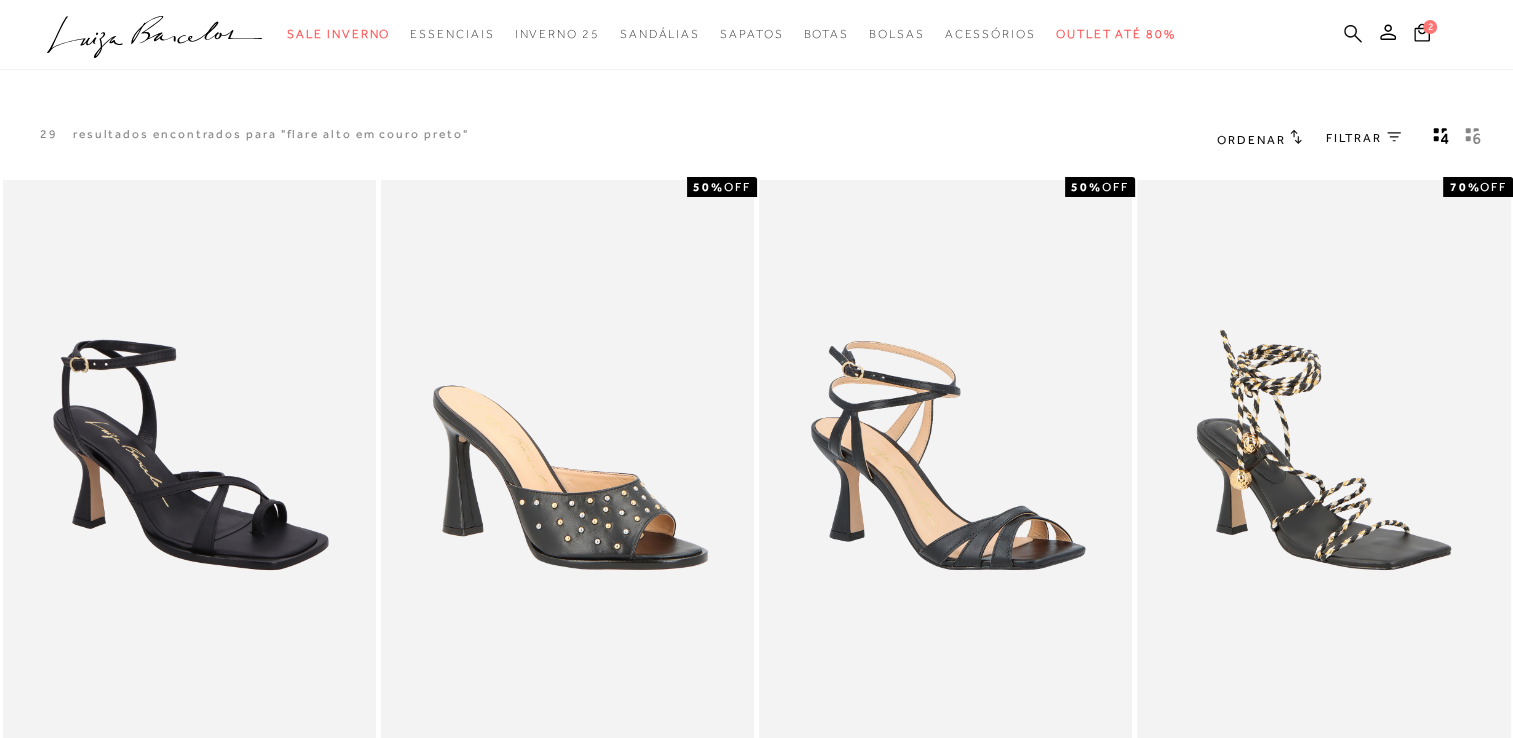 scroll, scrollTop: 0, scrollLeft: 0, axis: both 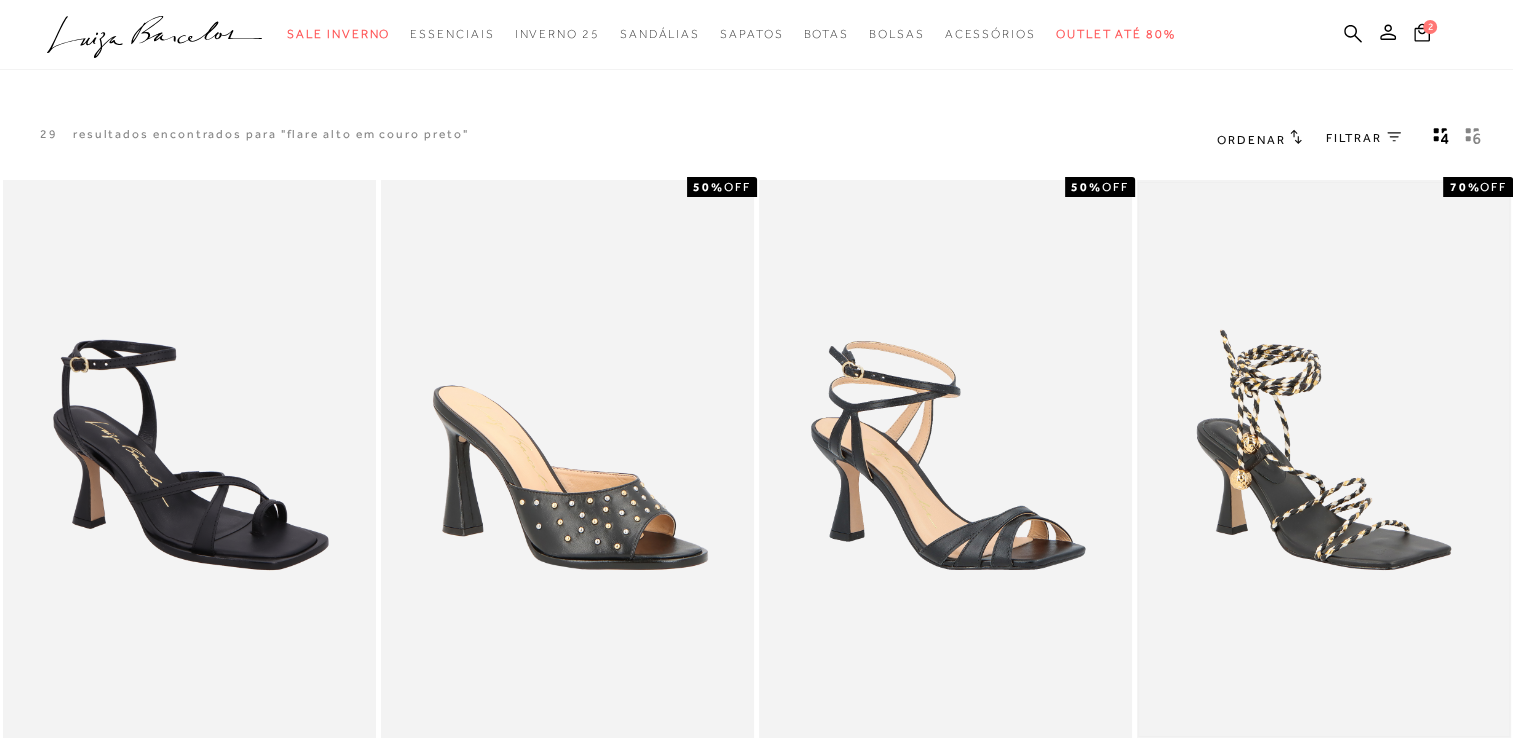 click at bounding box center [1323, 460] 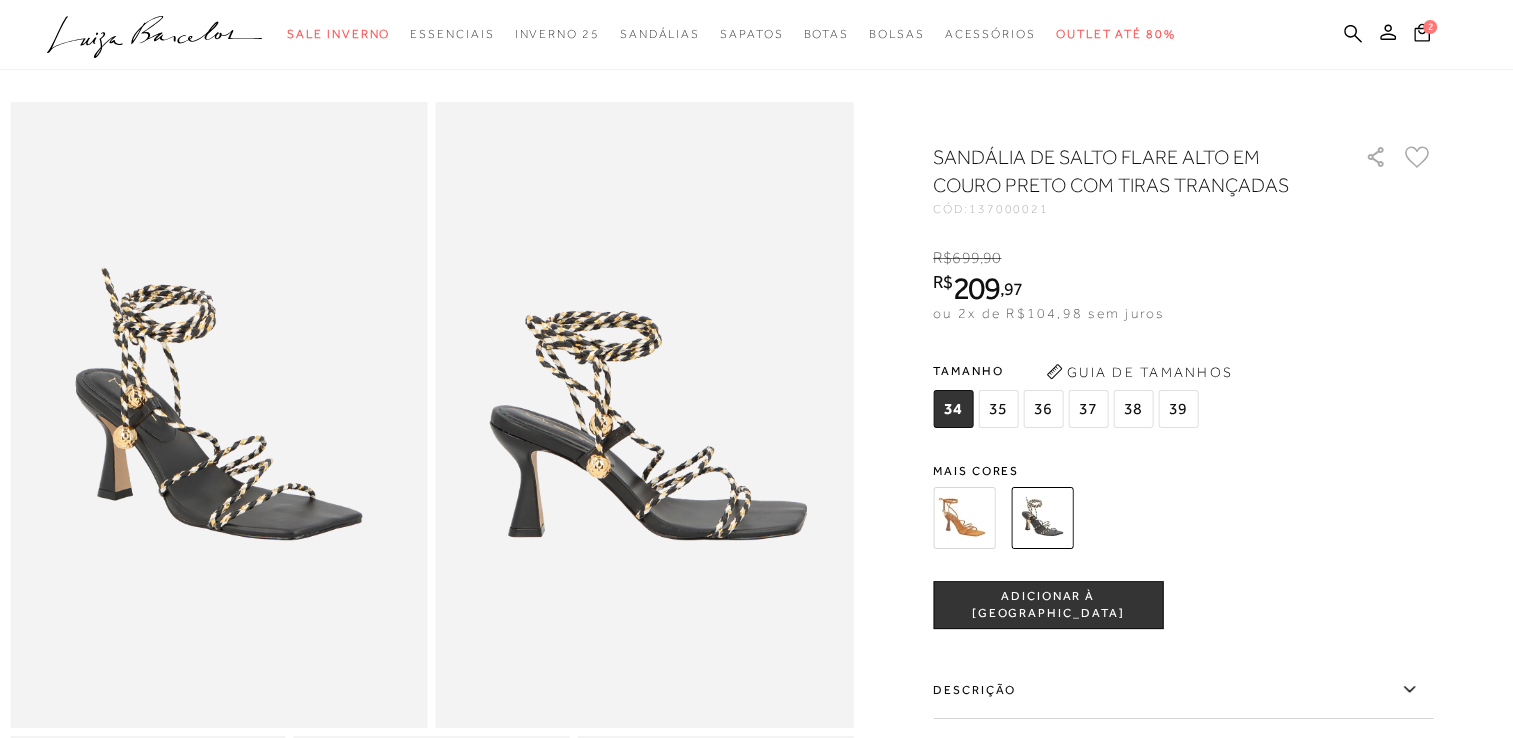 scroll, scrollTop: 0, scrollLeft: 0, axis: both 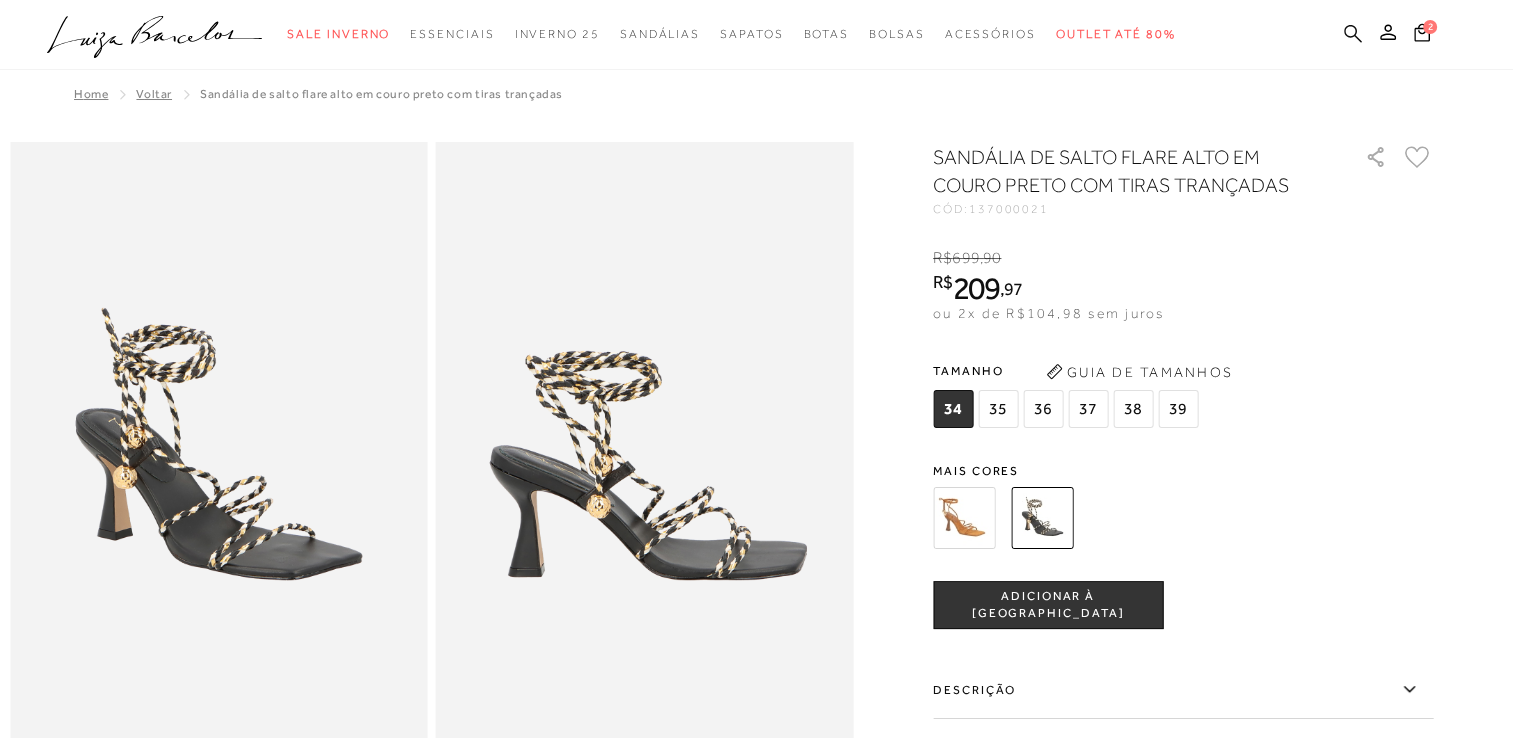 click at bounding box center (1353, 35) 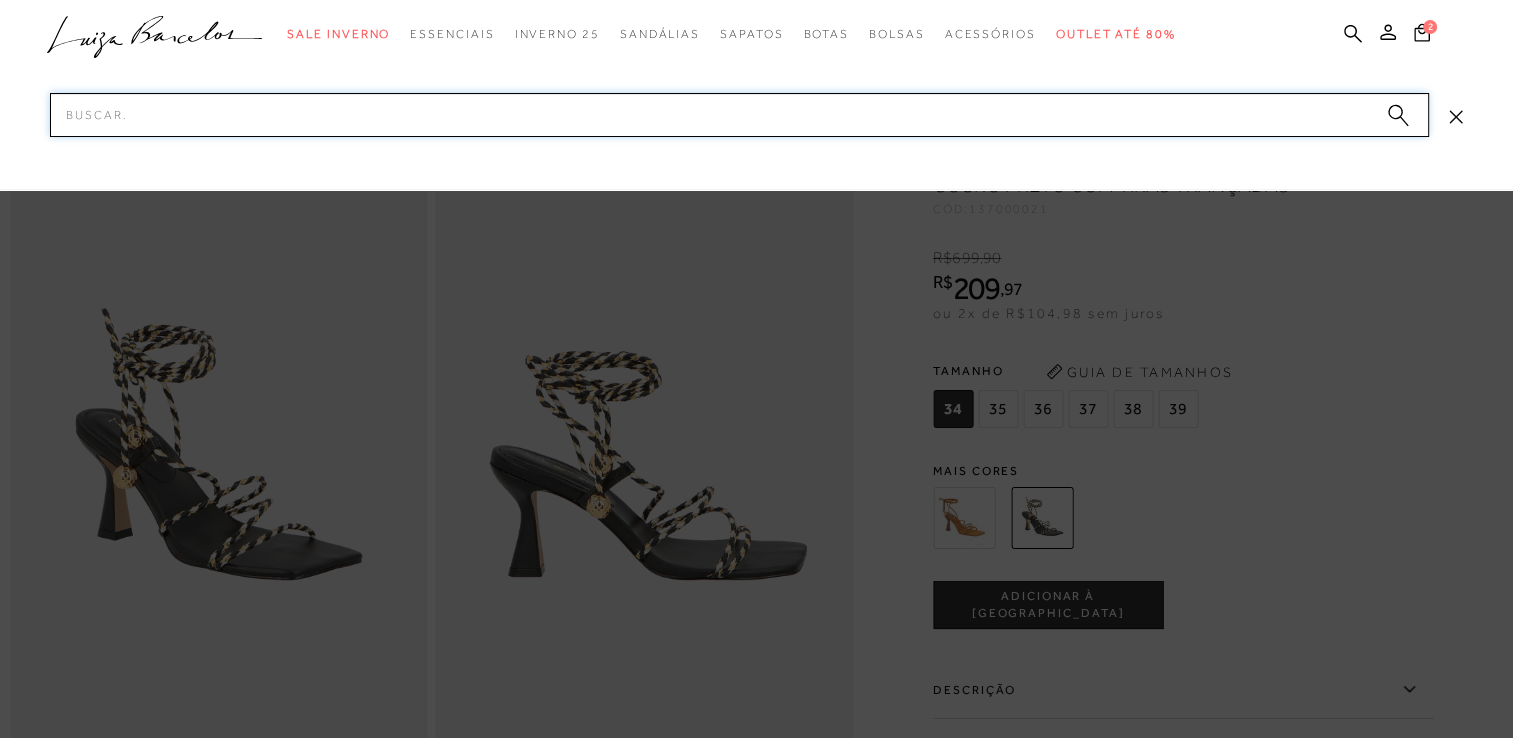 type on "a" 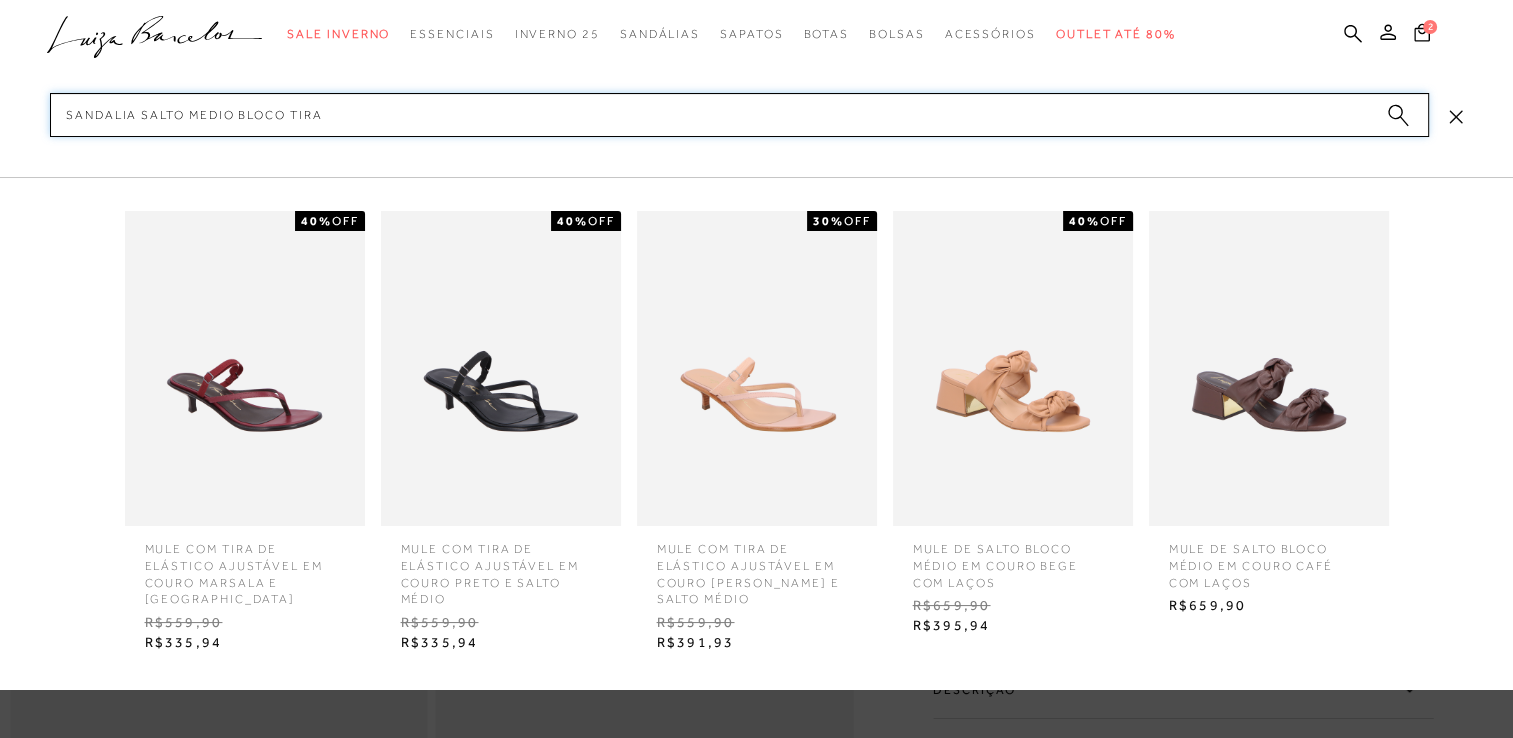 type on "sandalia salto medio bloco tiras" 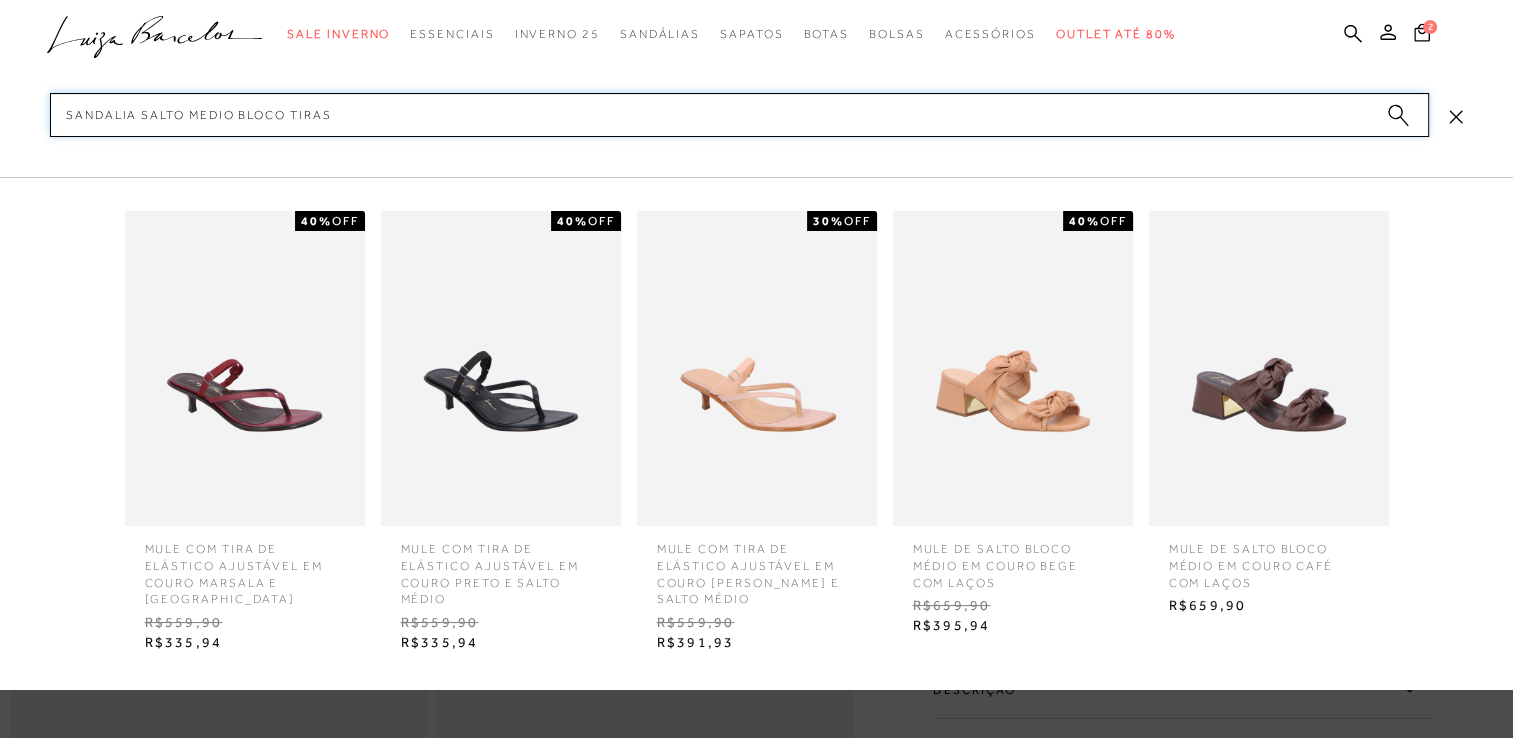 type 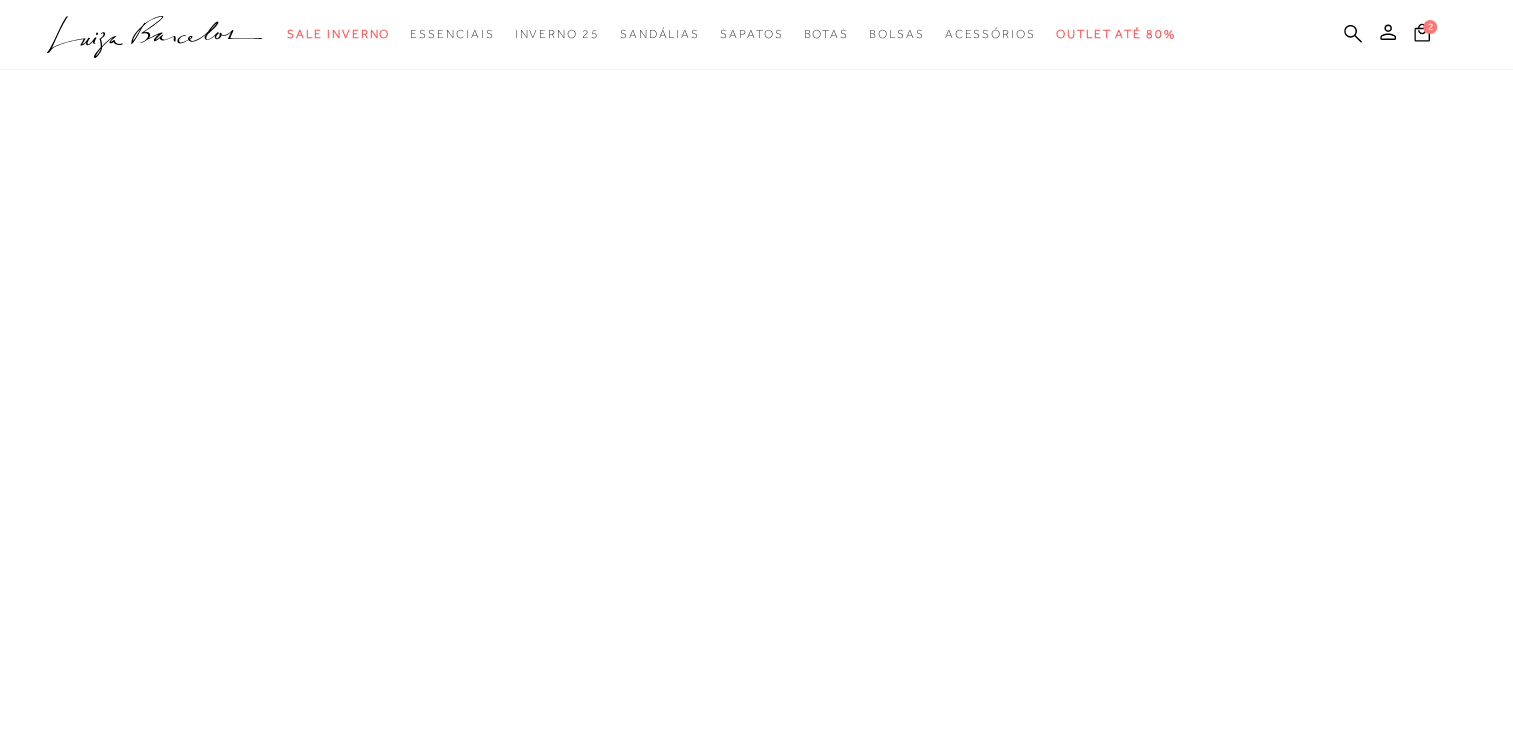 scroll, scrollTop: 0, scrollLeft: 0, axis: both 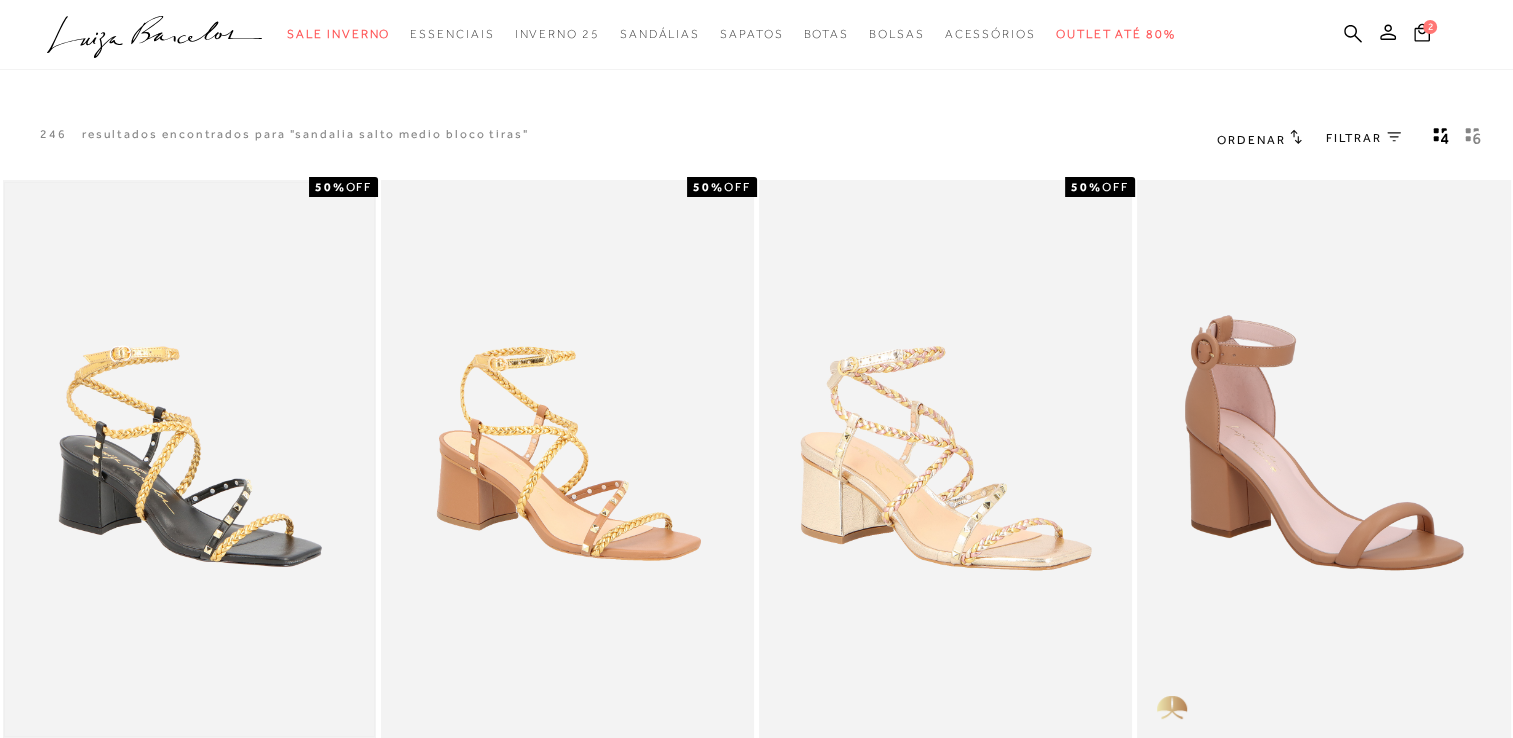 click at bounding box center [189, 460] 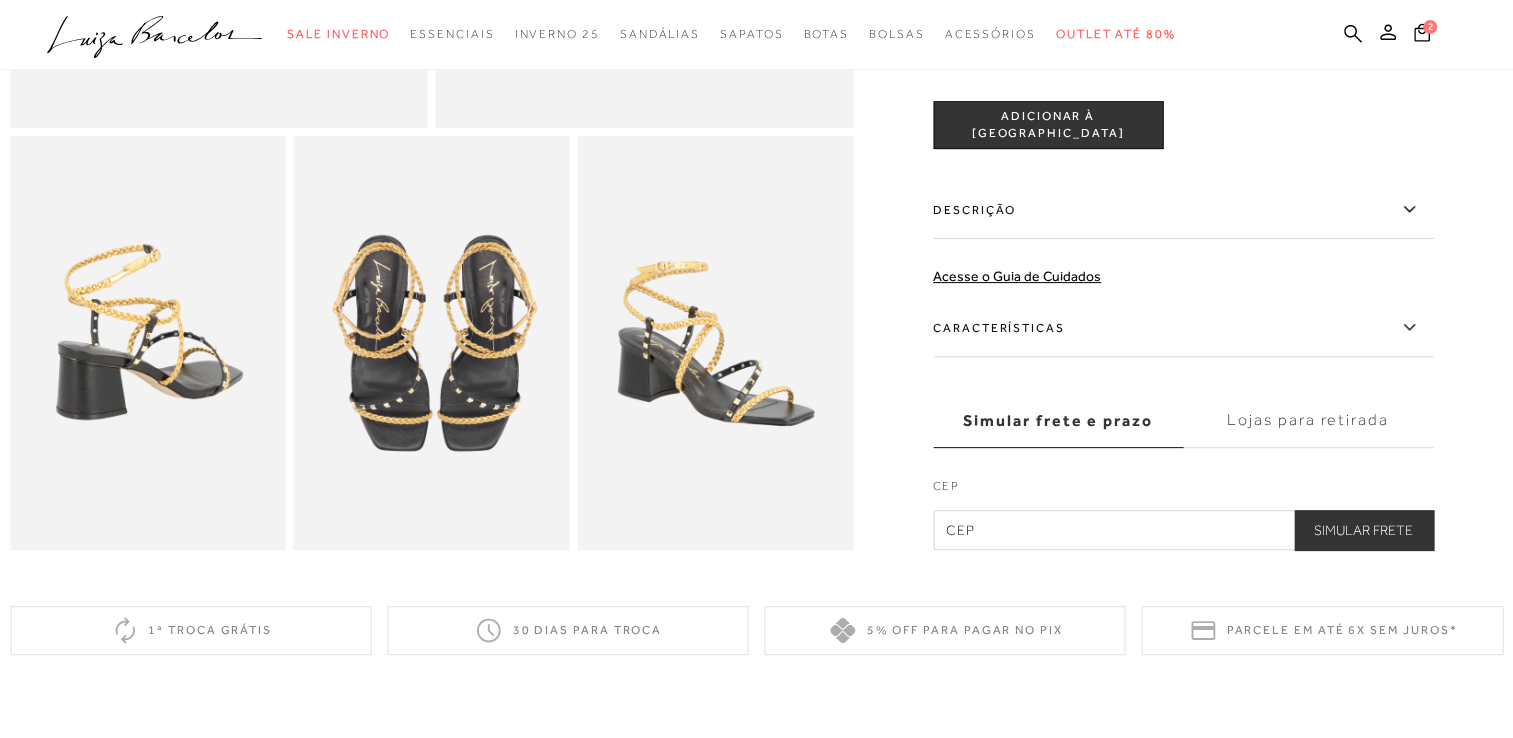 scroll, scrollTop: 0, scrollLeft: 0, axis: both 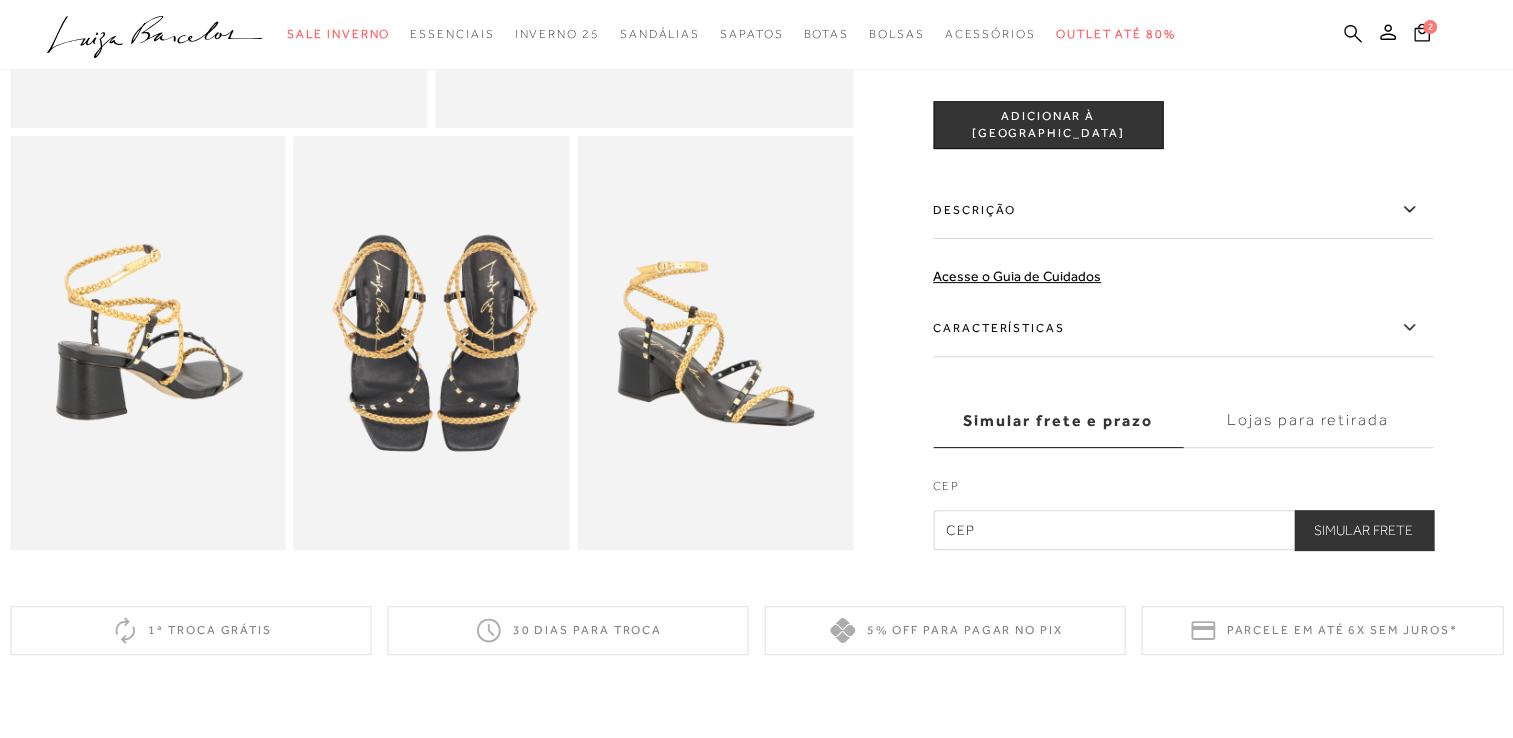 click 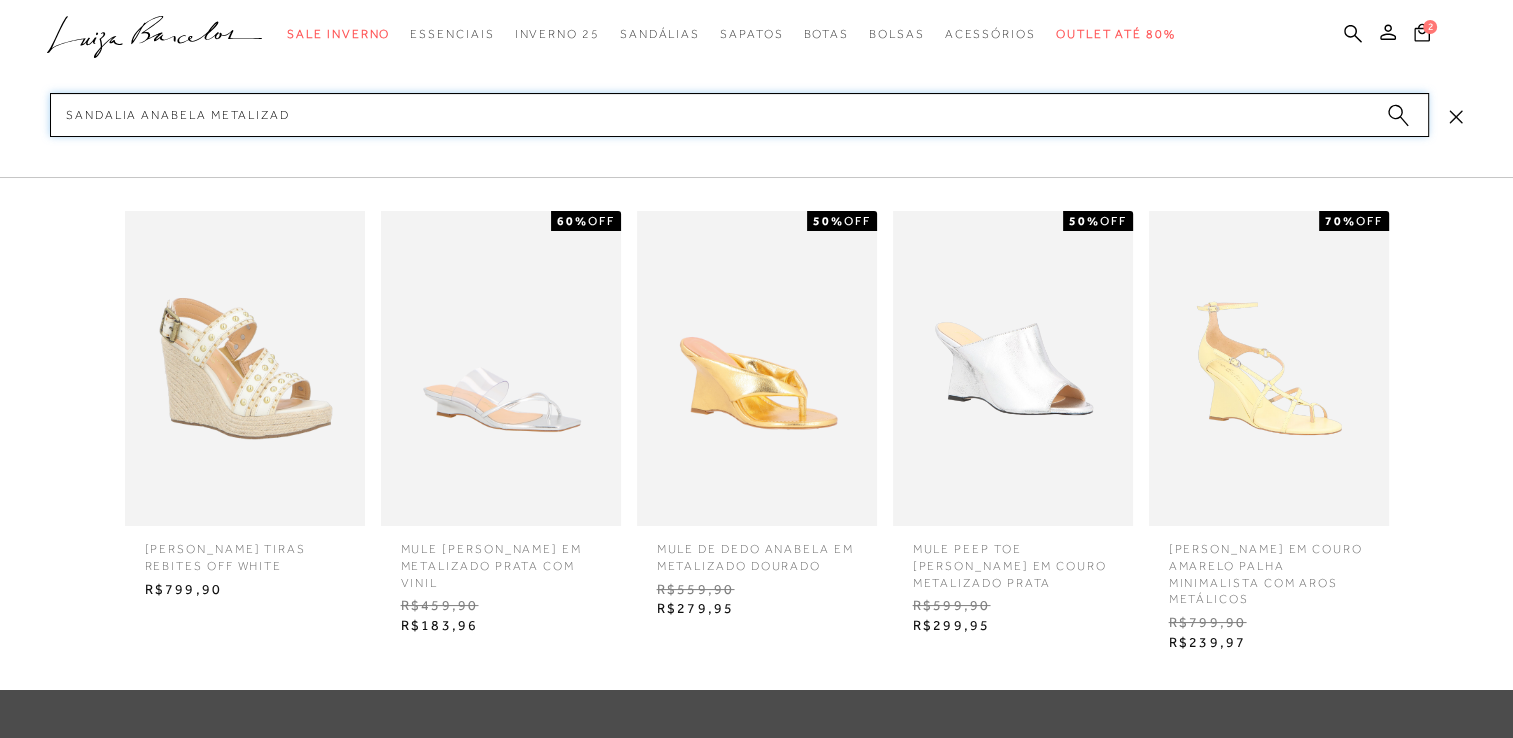 type on "sandalia anabela metalizada" 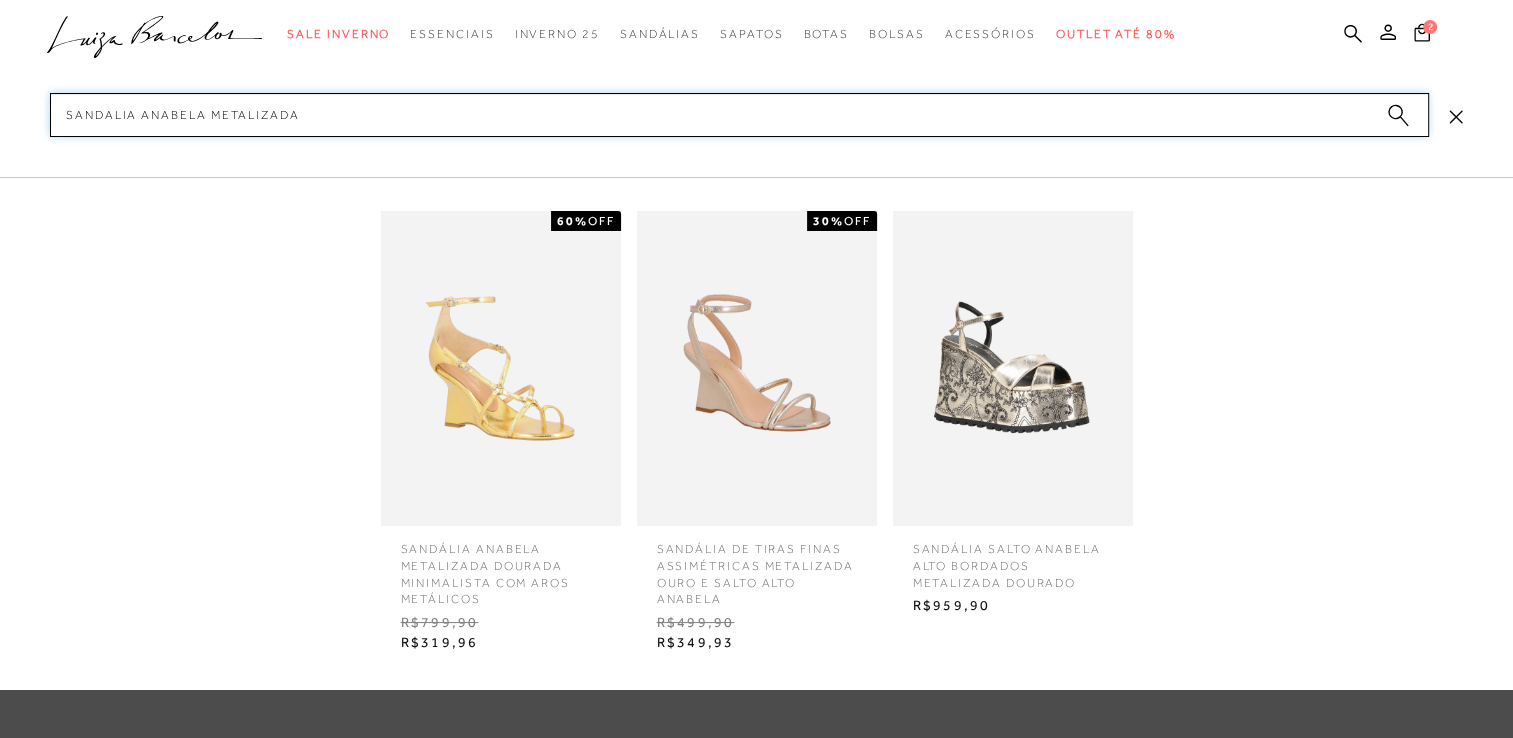 type 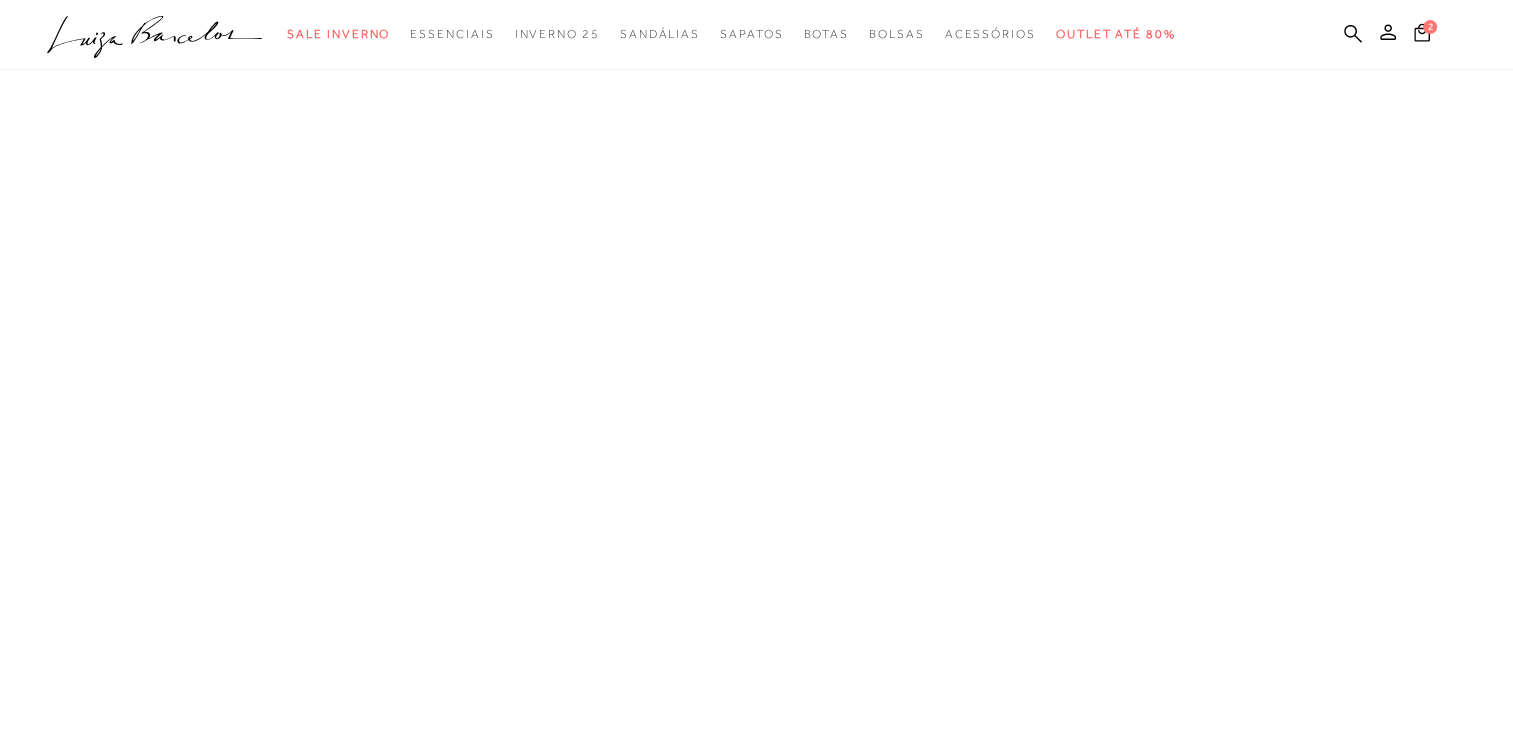 scroll, scrollTop: 0, scrollLeft: 0, axis: both 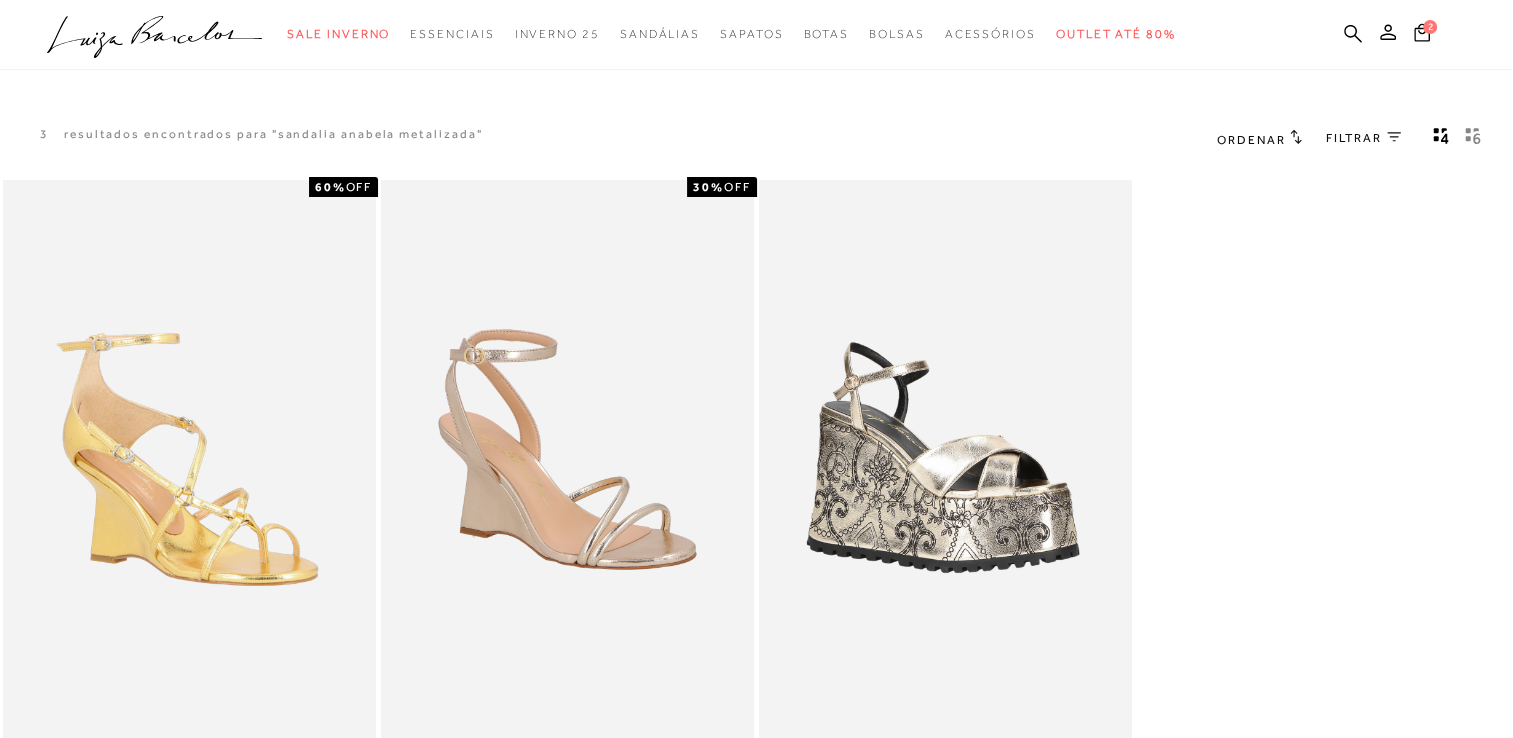 type 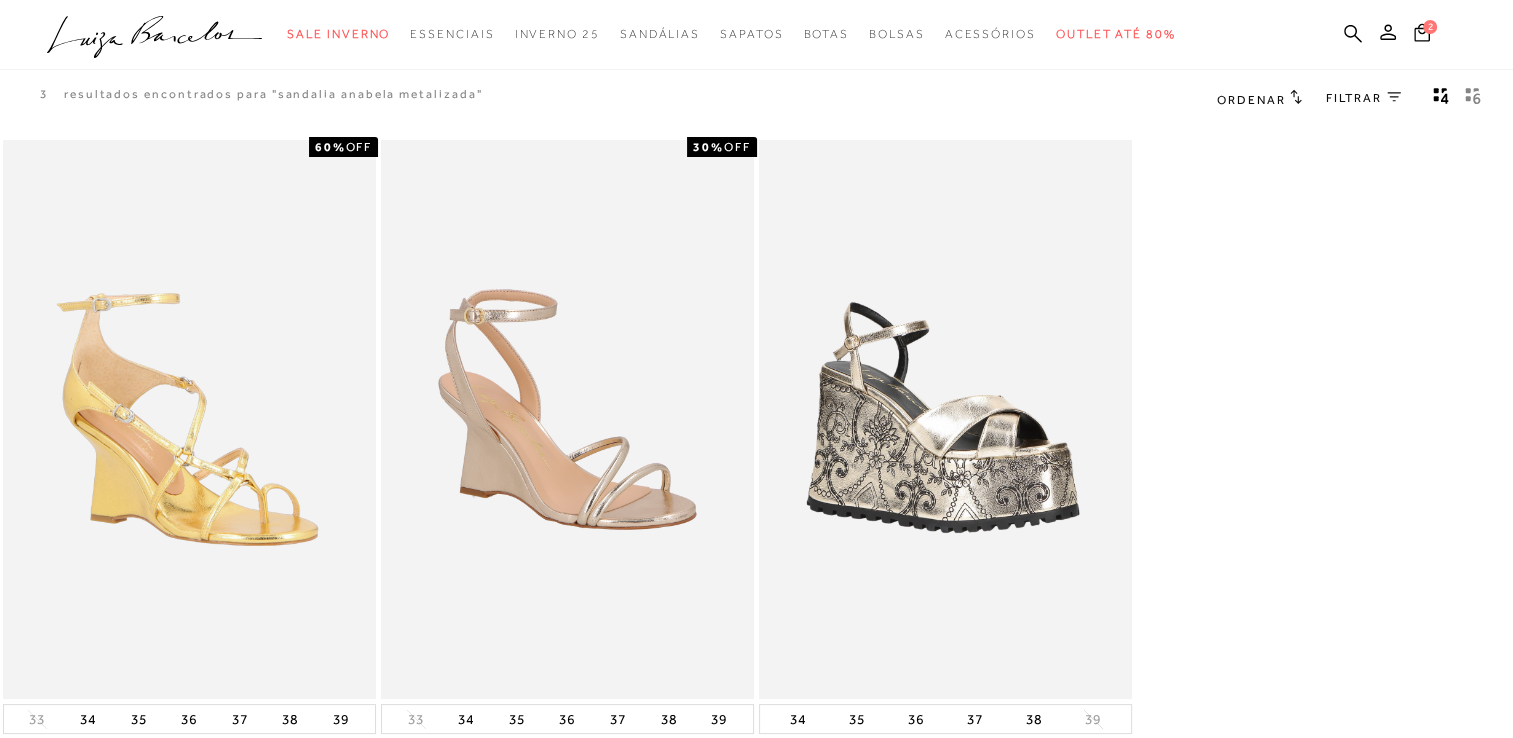scroll, scrollTop: 280, scrollLeft: 0, axis: vertical 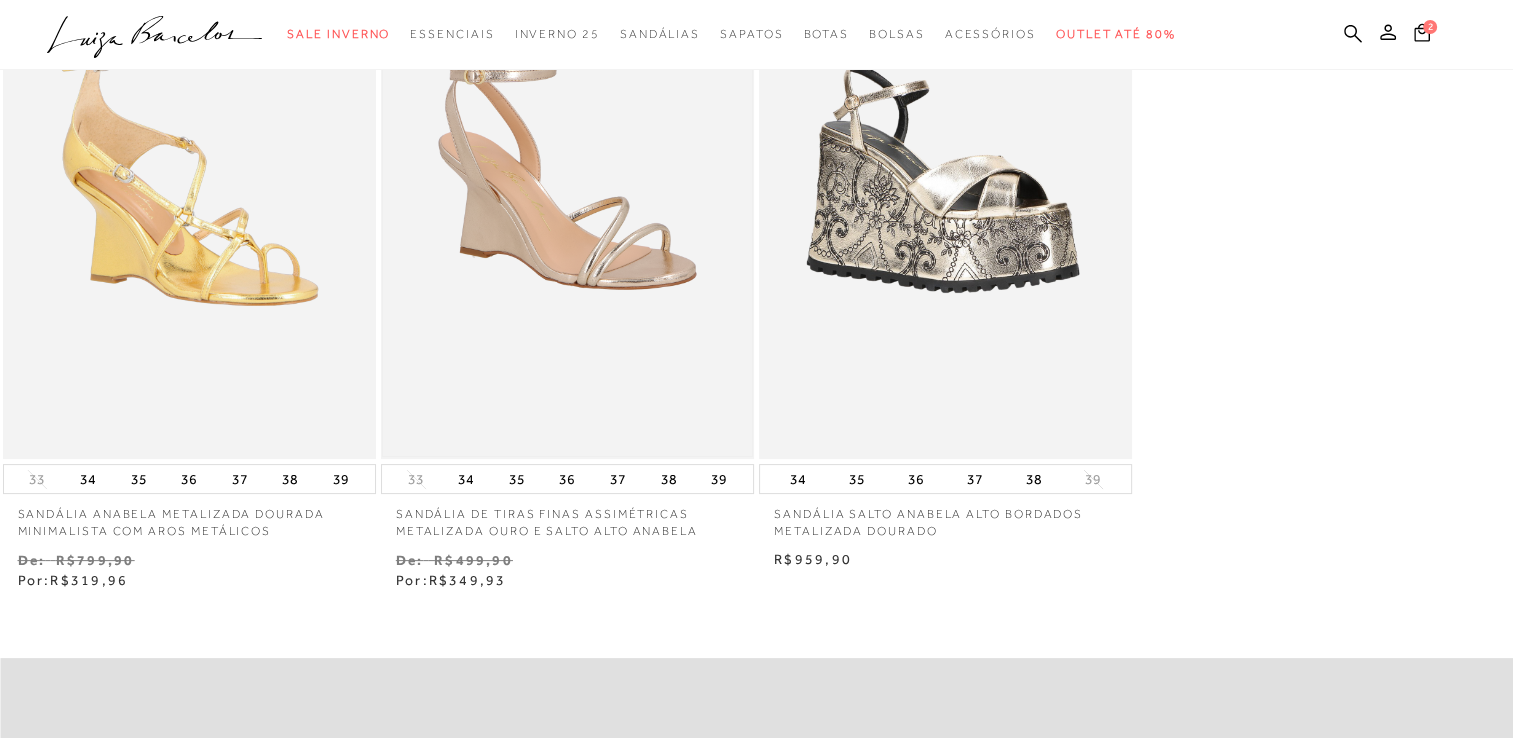 click at bounding box center [567, 180] 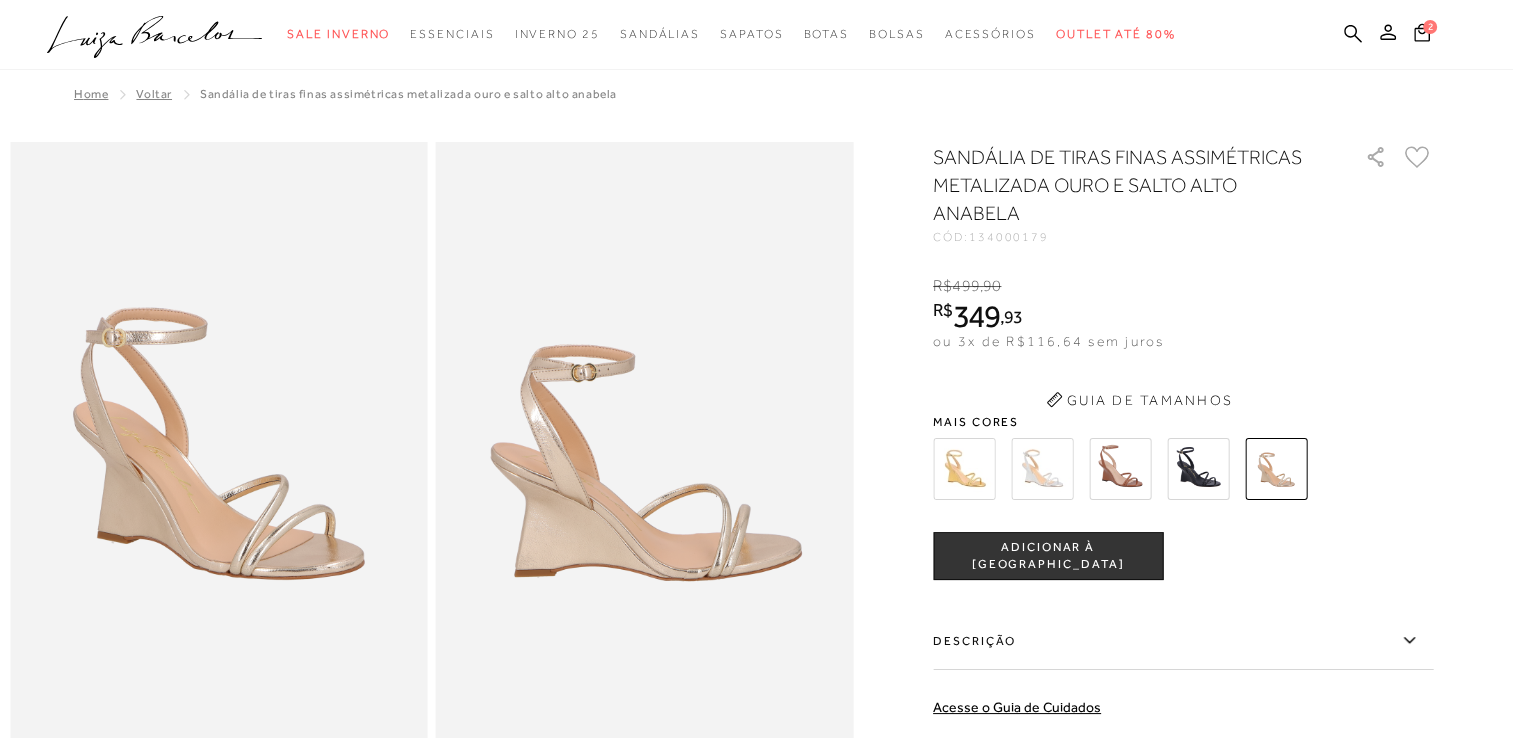 scroll, scrollTop: 40, scrollLeft: 0, axis: vertical 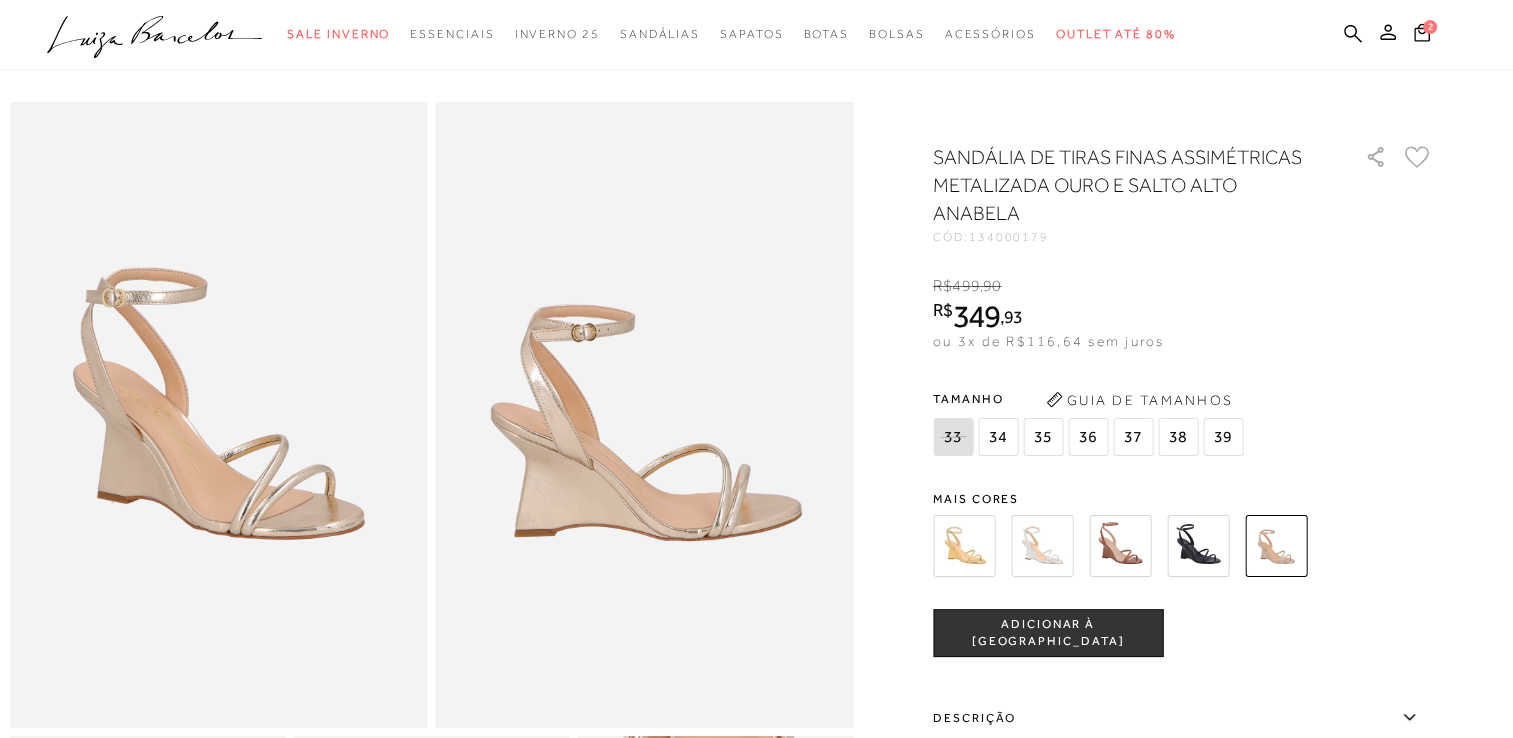 click at bounding box center (964, 546) 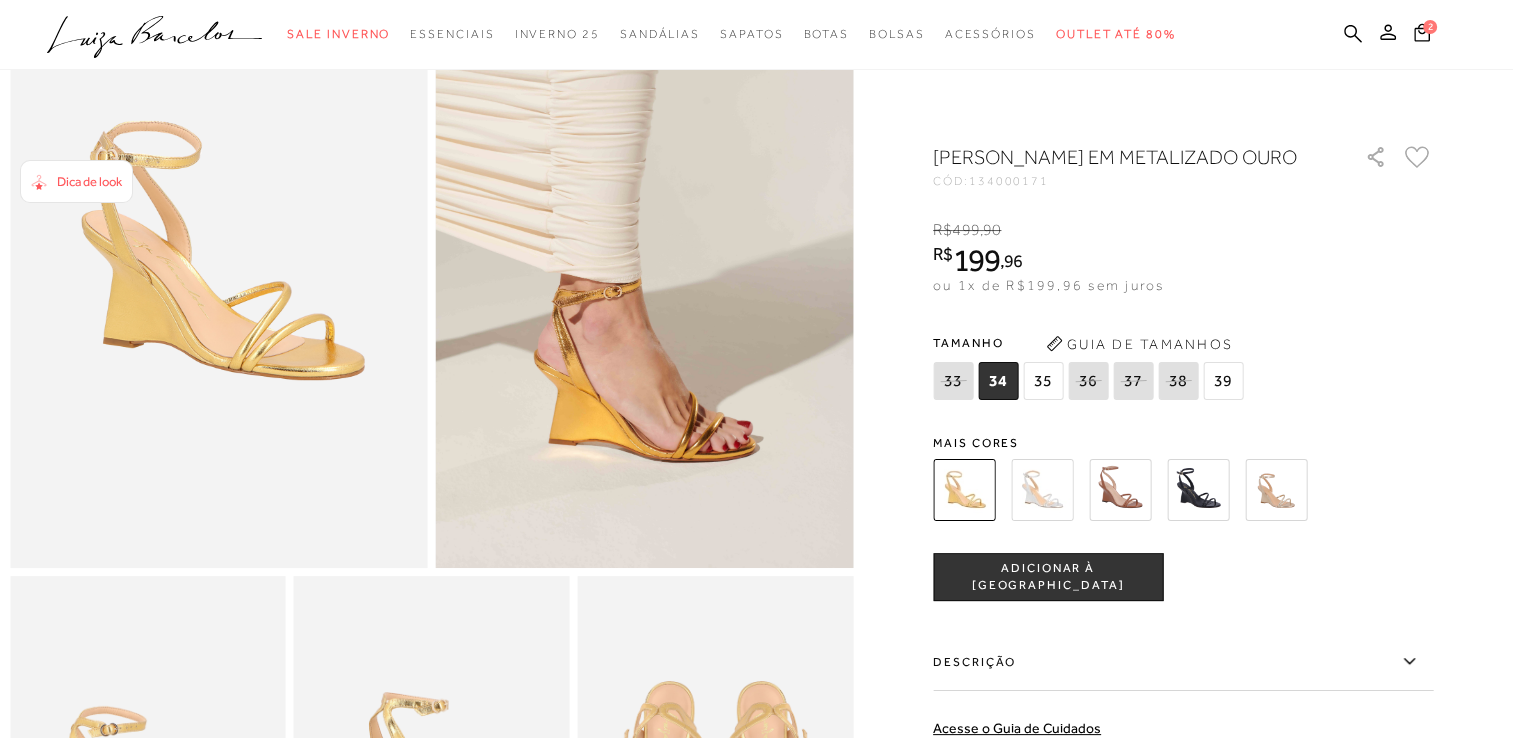 scroll, scrollTop: 160, scrollLeft: 0, axis: vertical 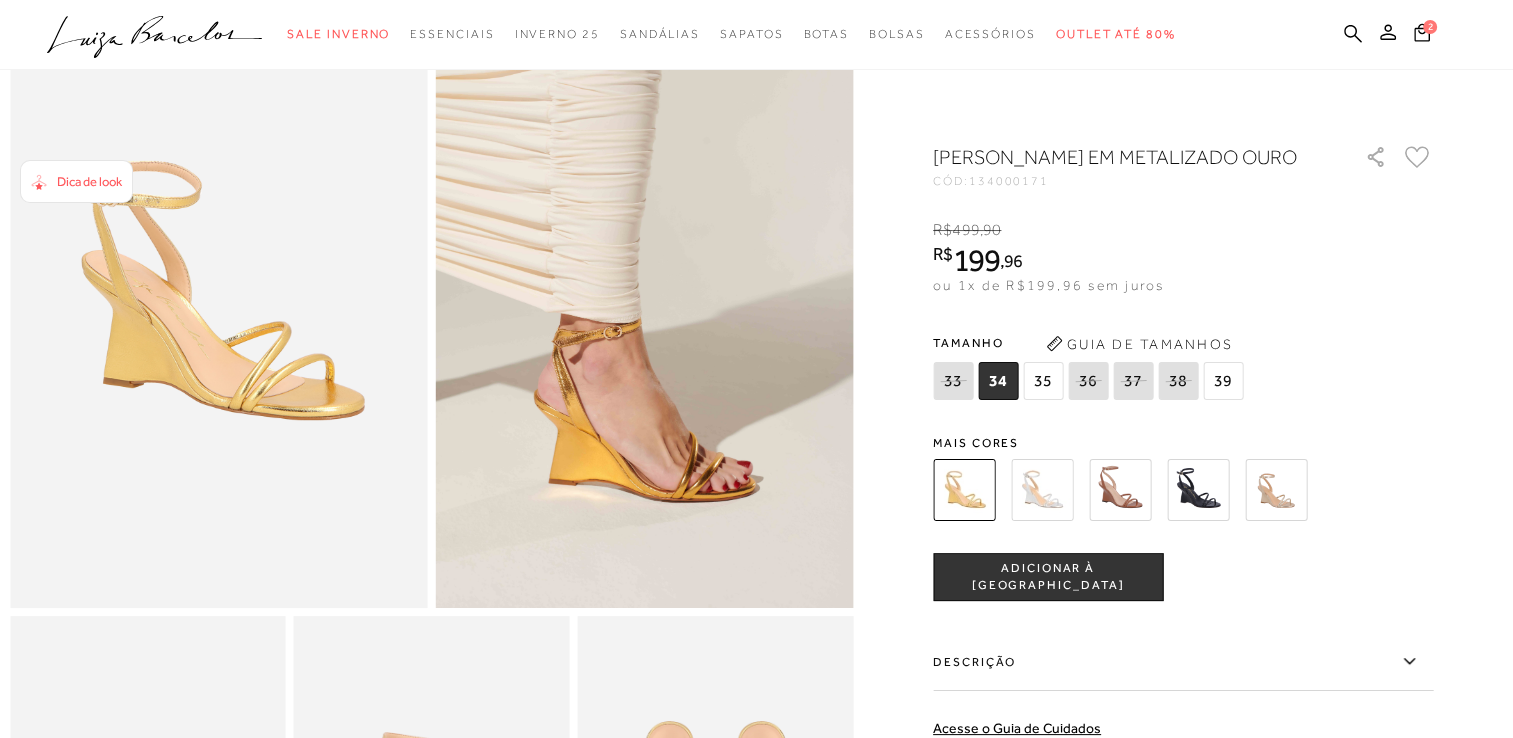 click at bounding box center [1042, 490] 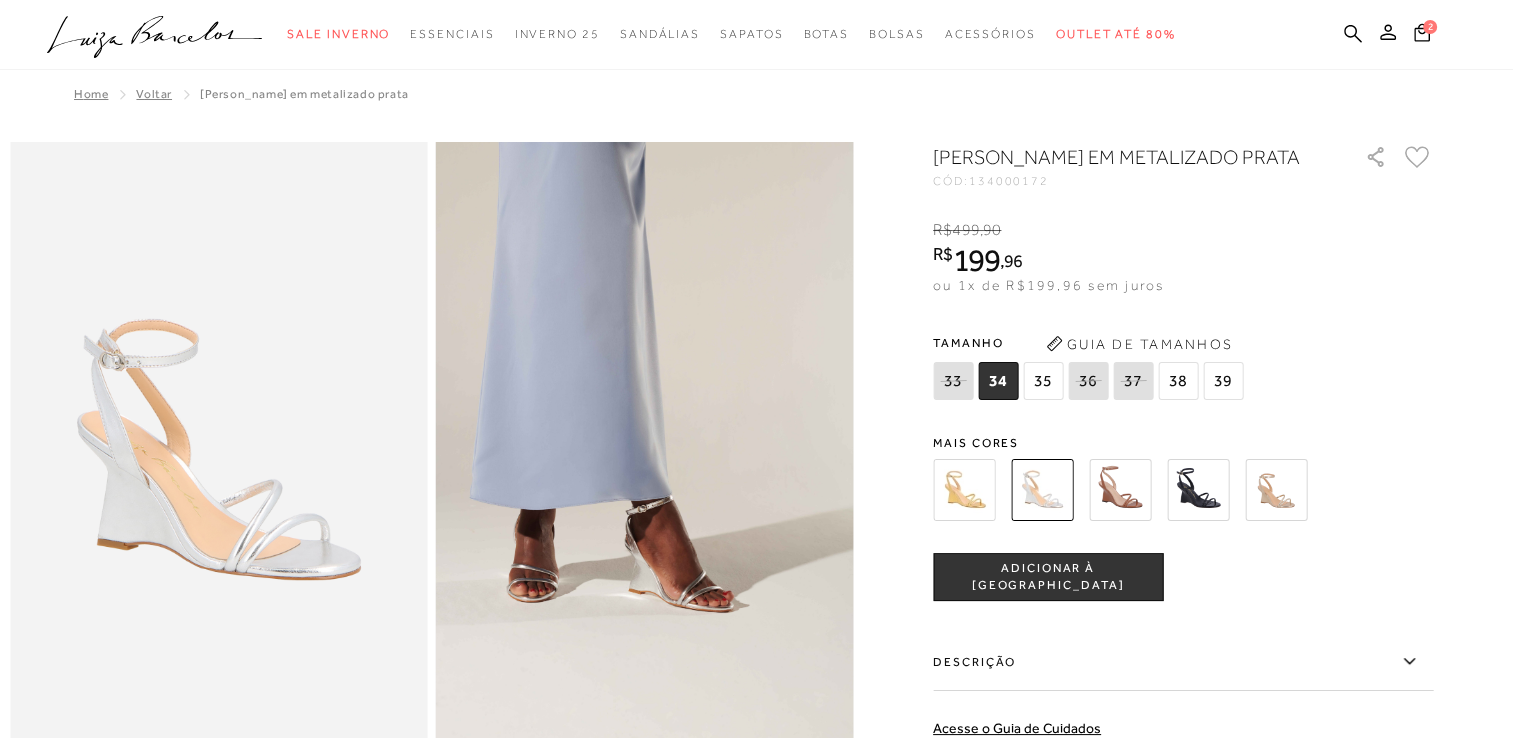 scroll, scrollTop: 0, scrollLeft: 0, axis: both 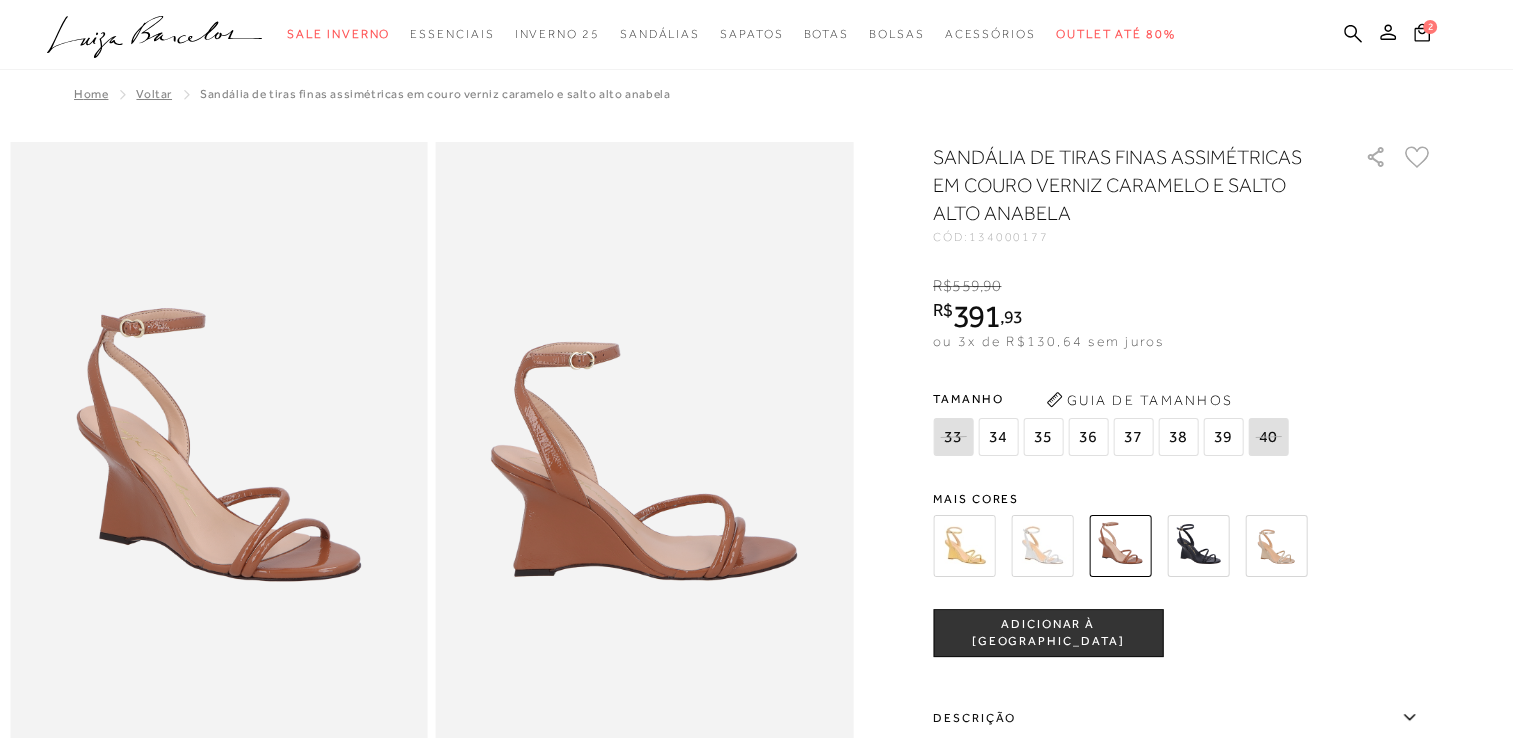 click at bounding box center [1198, 546] 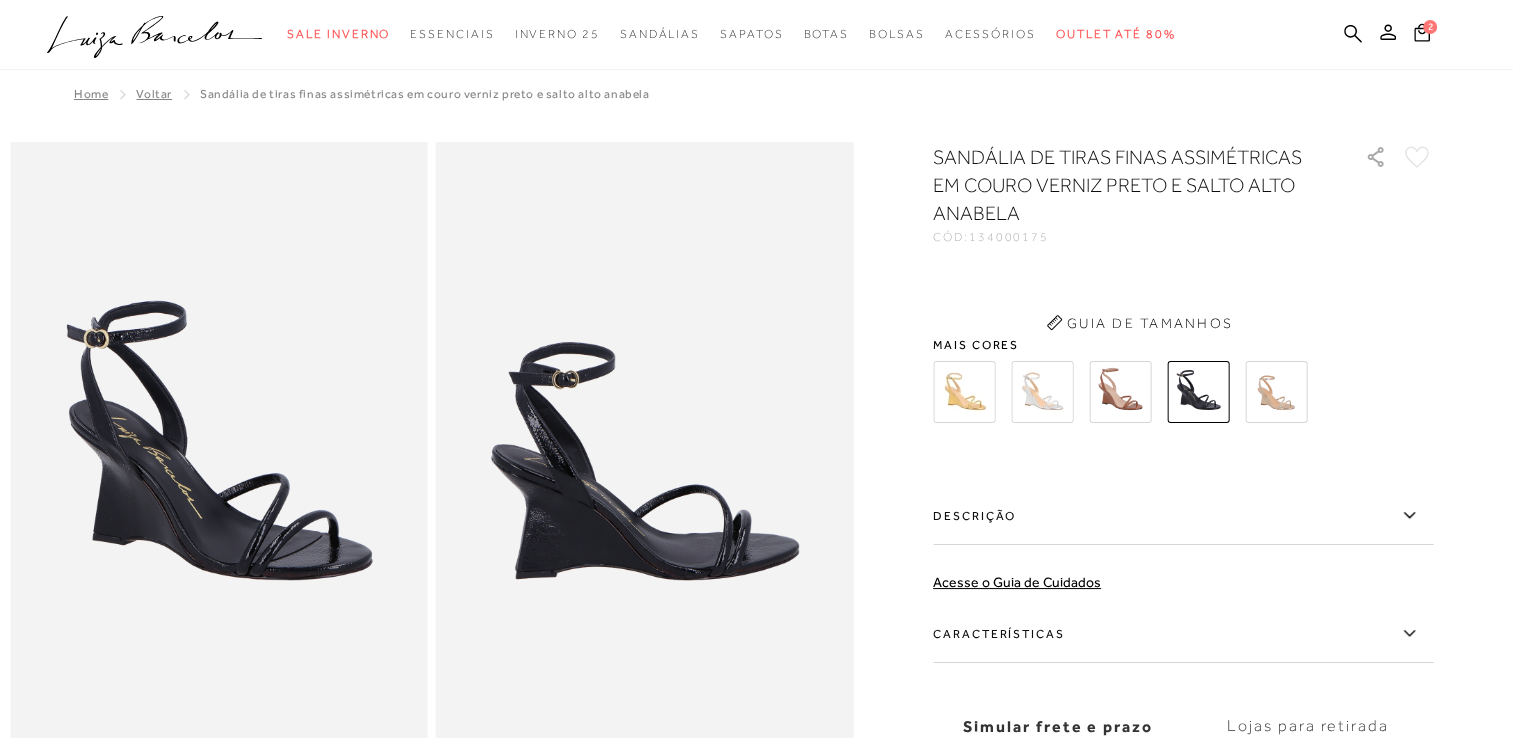 scroll, scrollTop: 0, scrollLeft: 0, axis: both 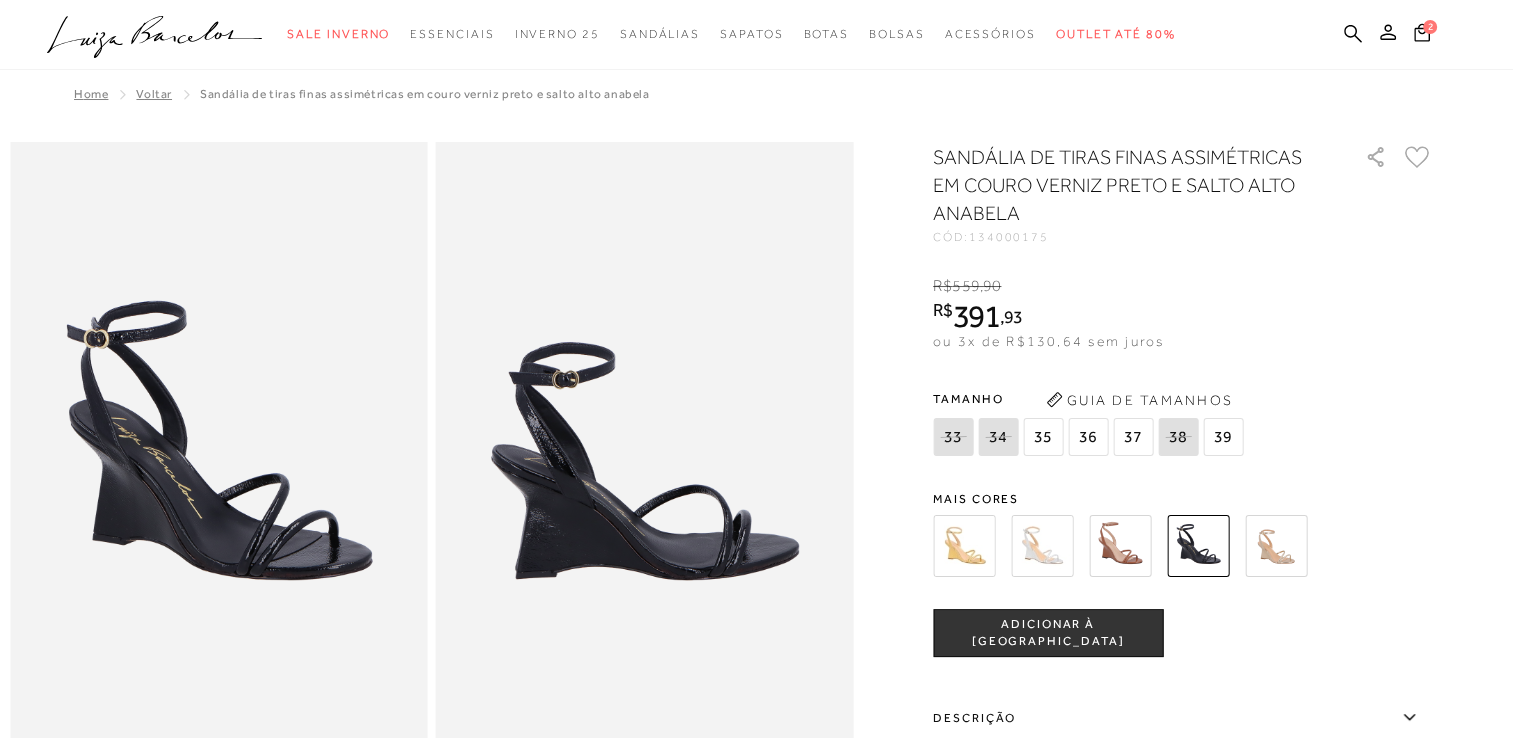 click at bounding box center [1276, 546] 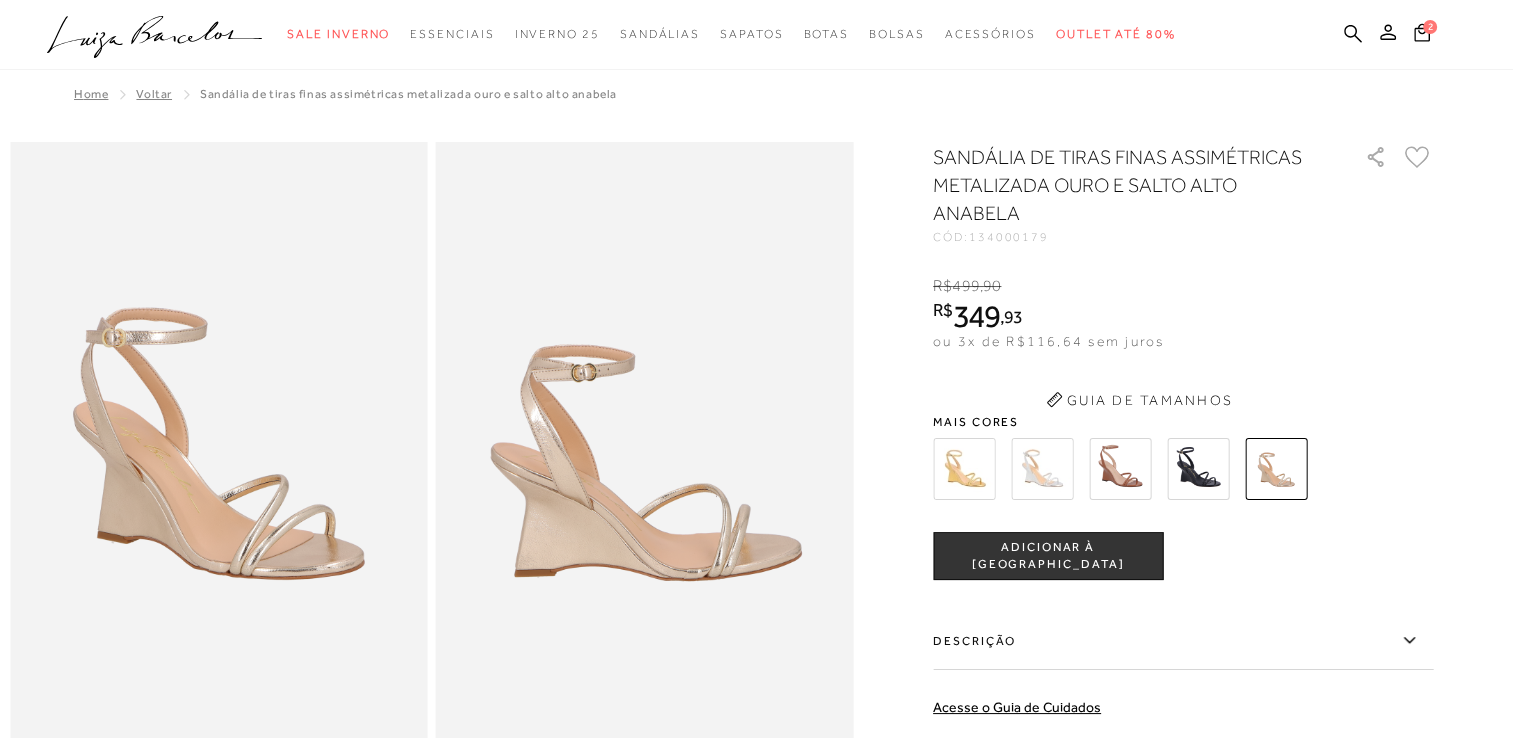 scroll, scrollTop: 0, scrollLeft: 0, axis: both 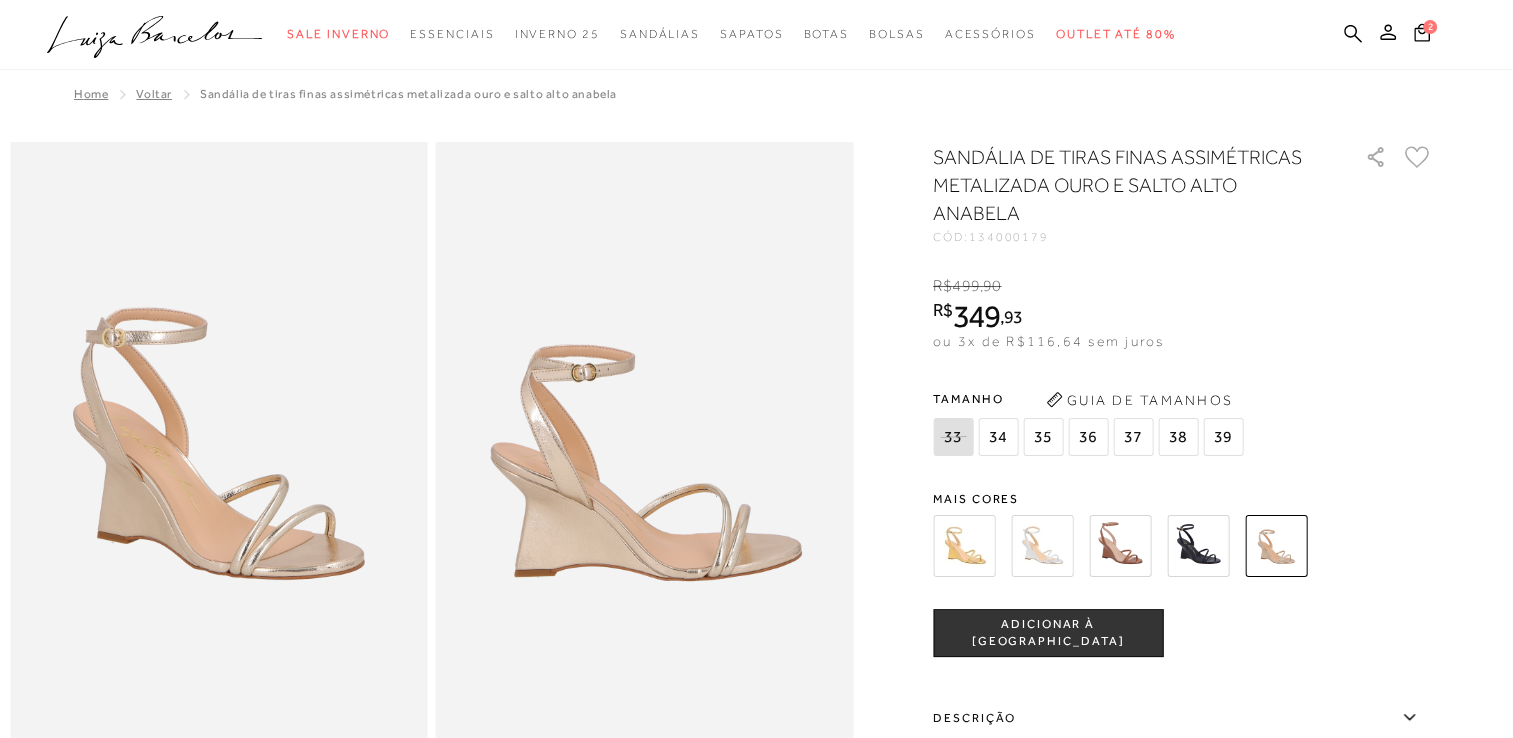 click at bounding box center [964, 546] 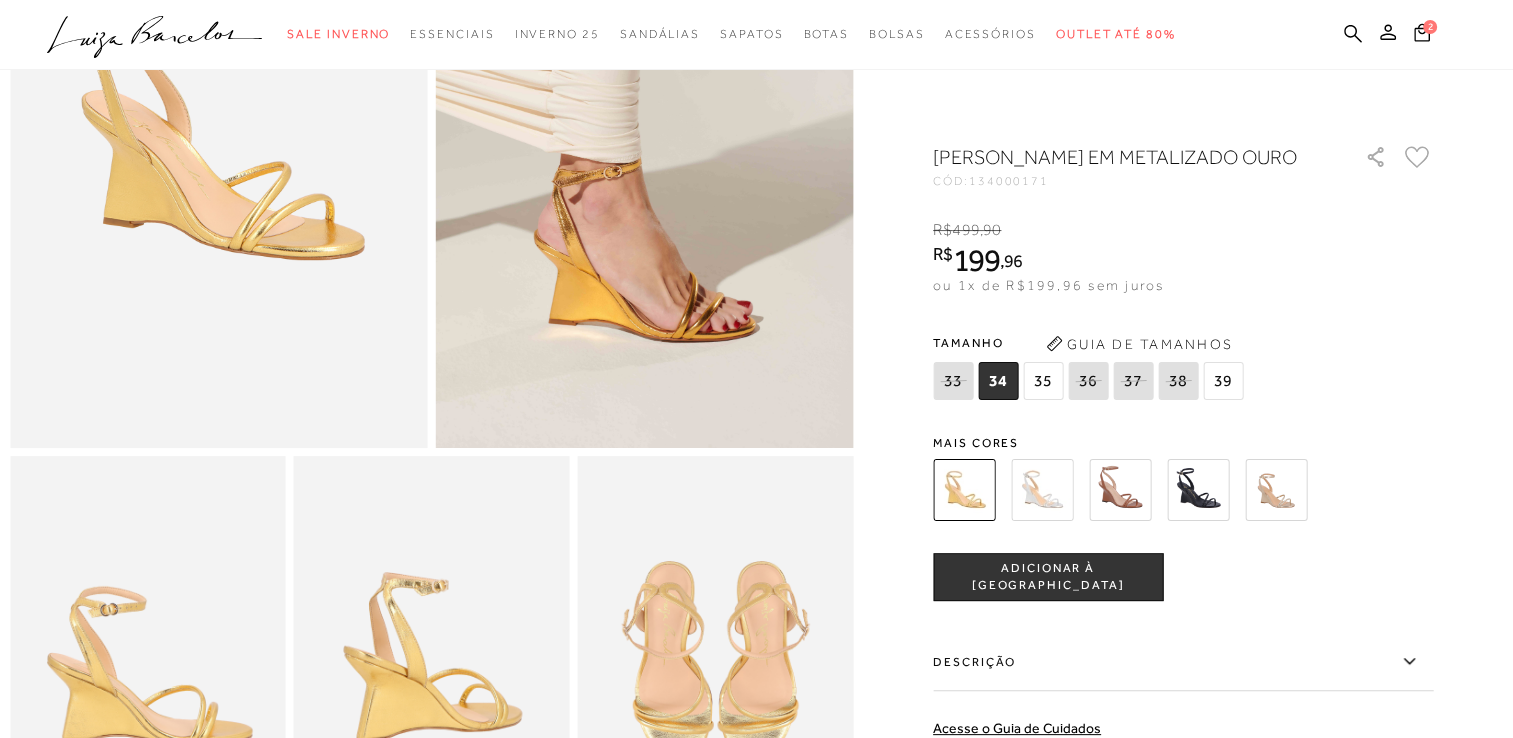 scroll, scrollTop: 560, scrollLeft: 0, axis: vertical 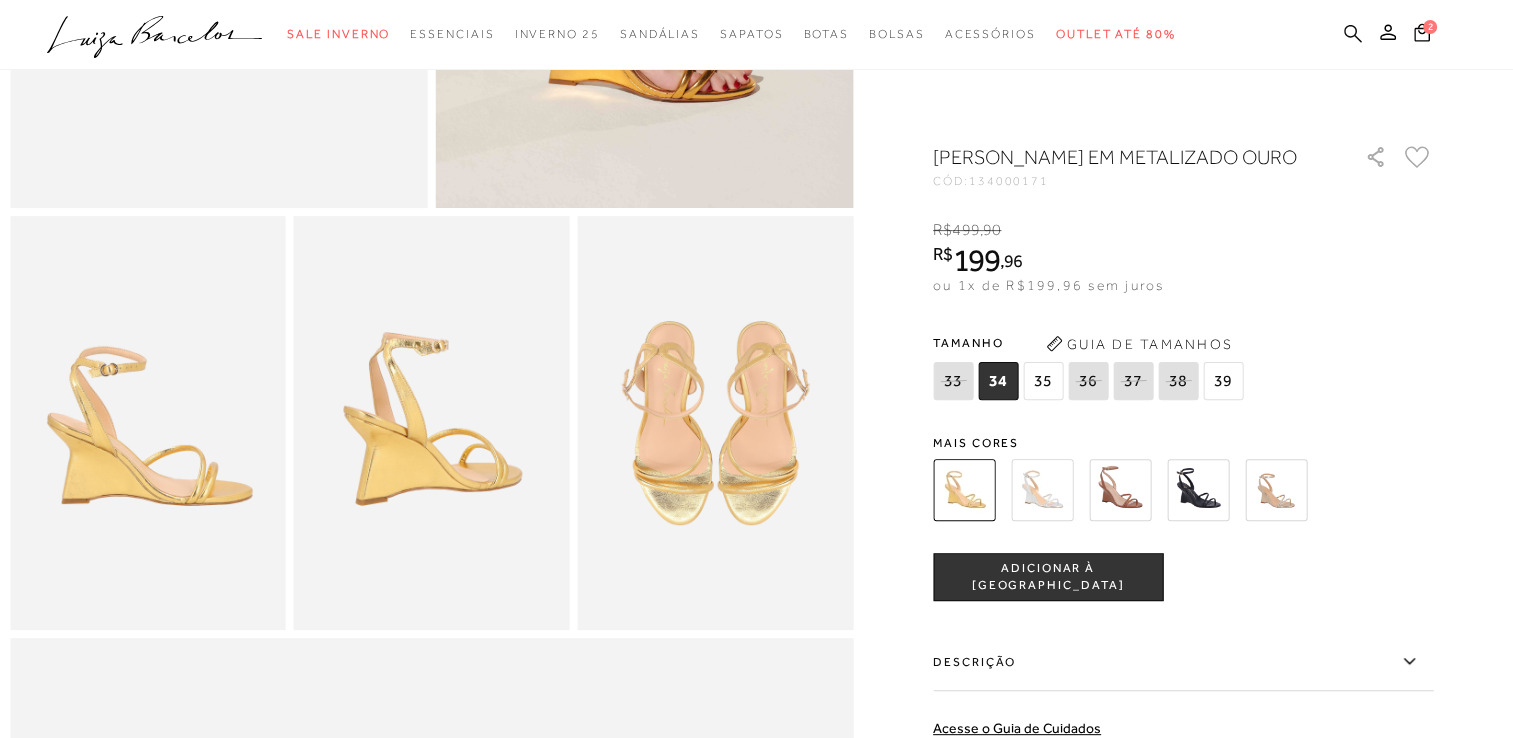 click 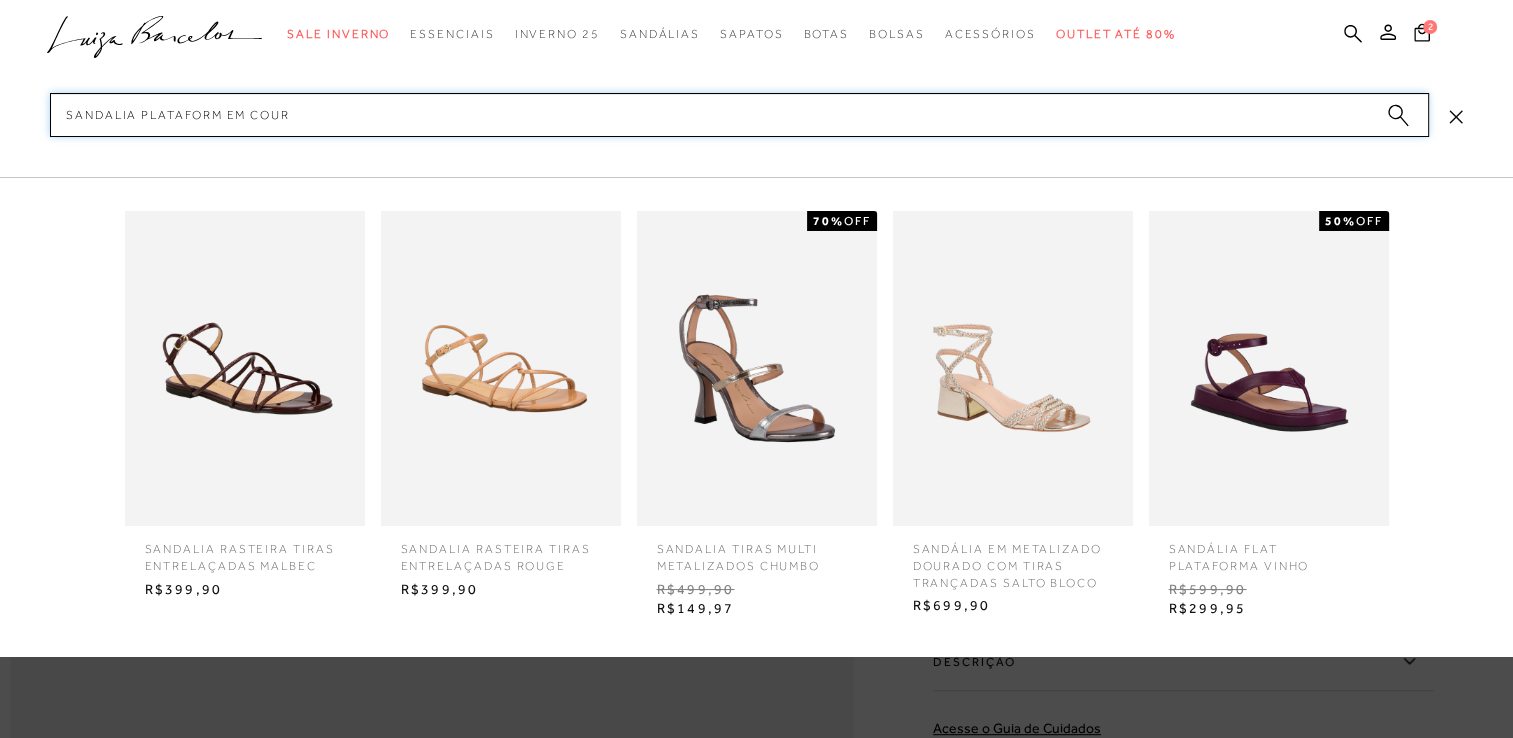 type on "sandalia plataform em couro" 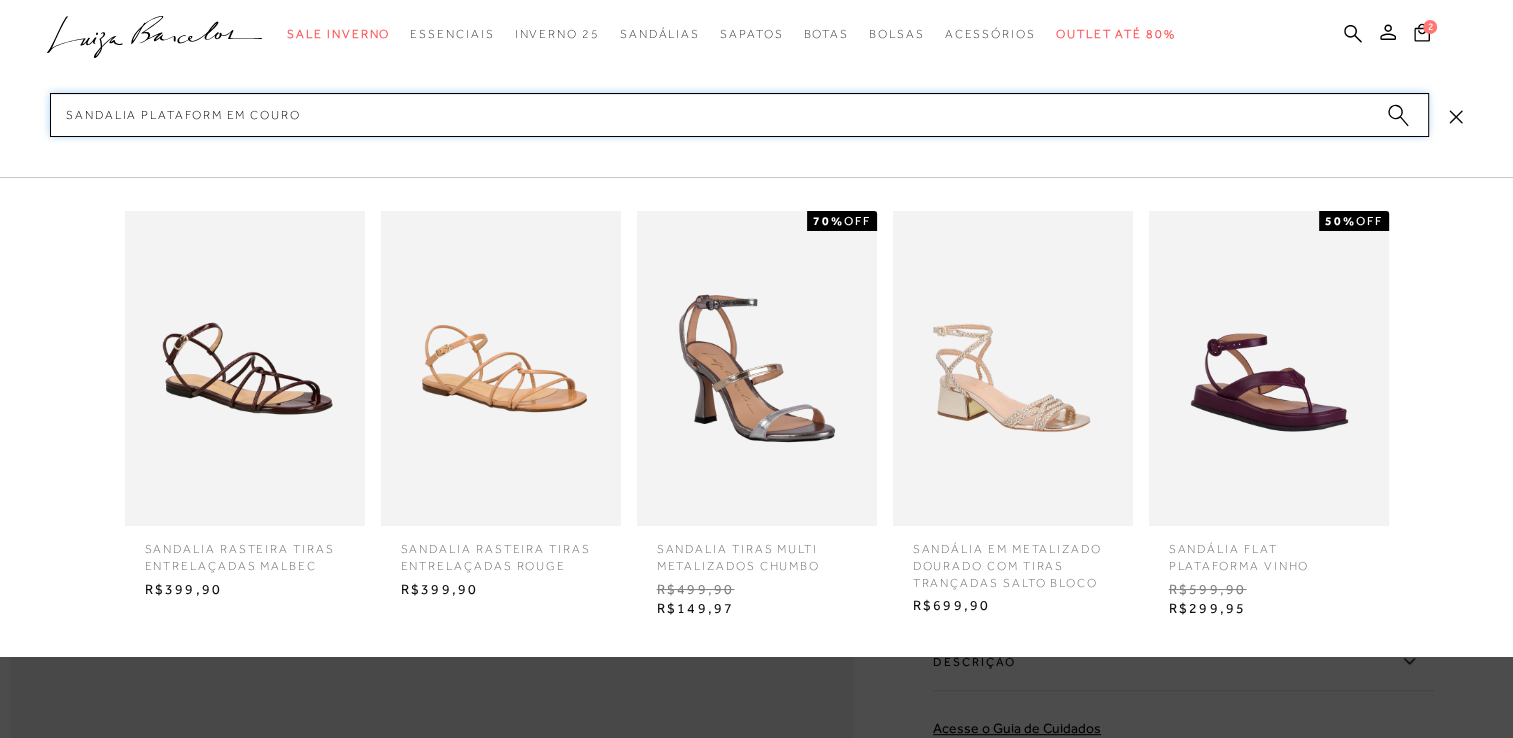 type 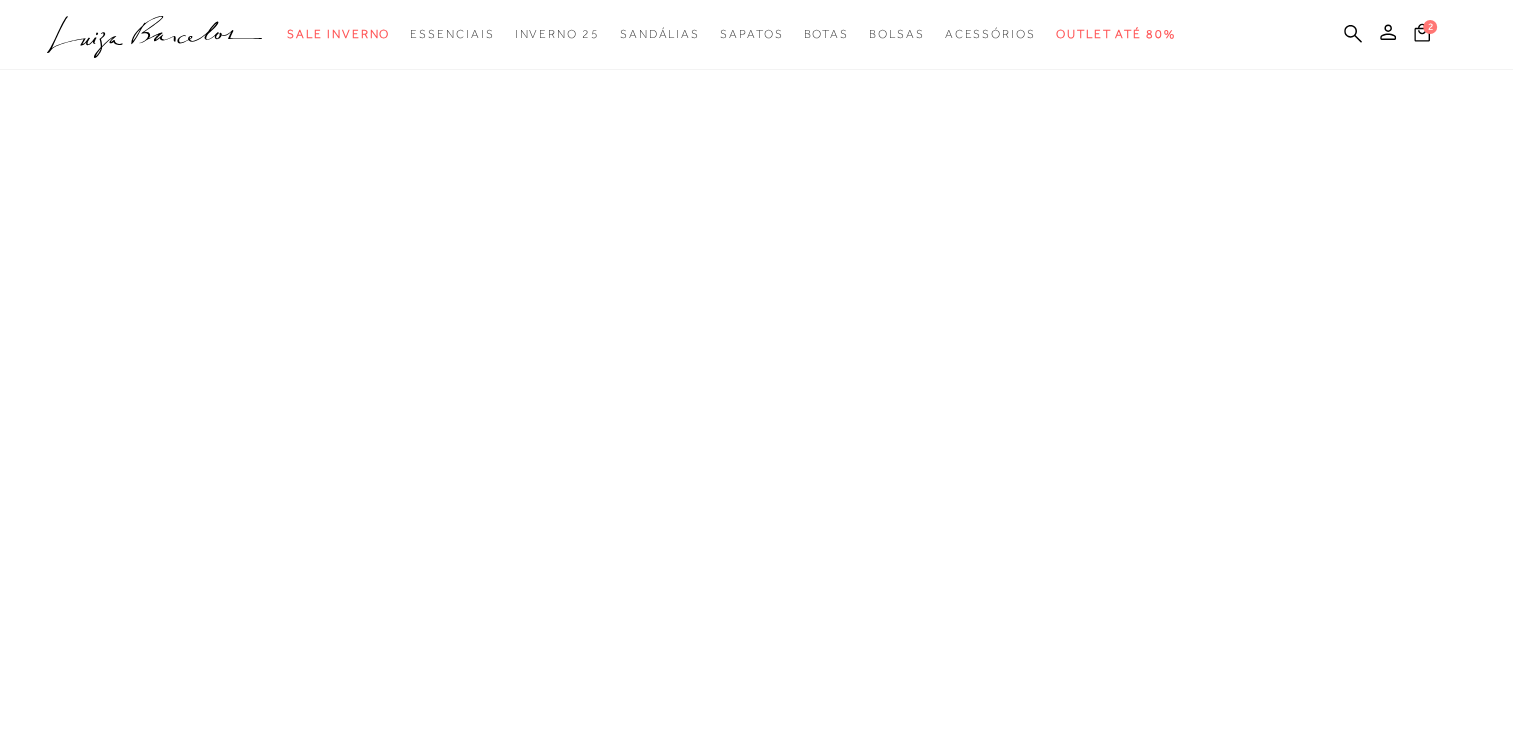 scroll, scrollTop: 0, scrollLeft: 0, axis: both 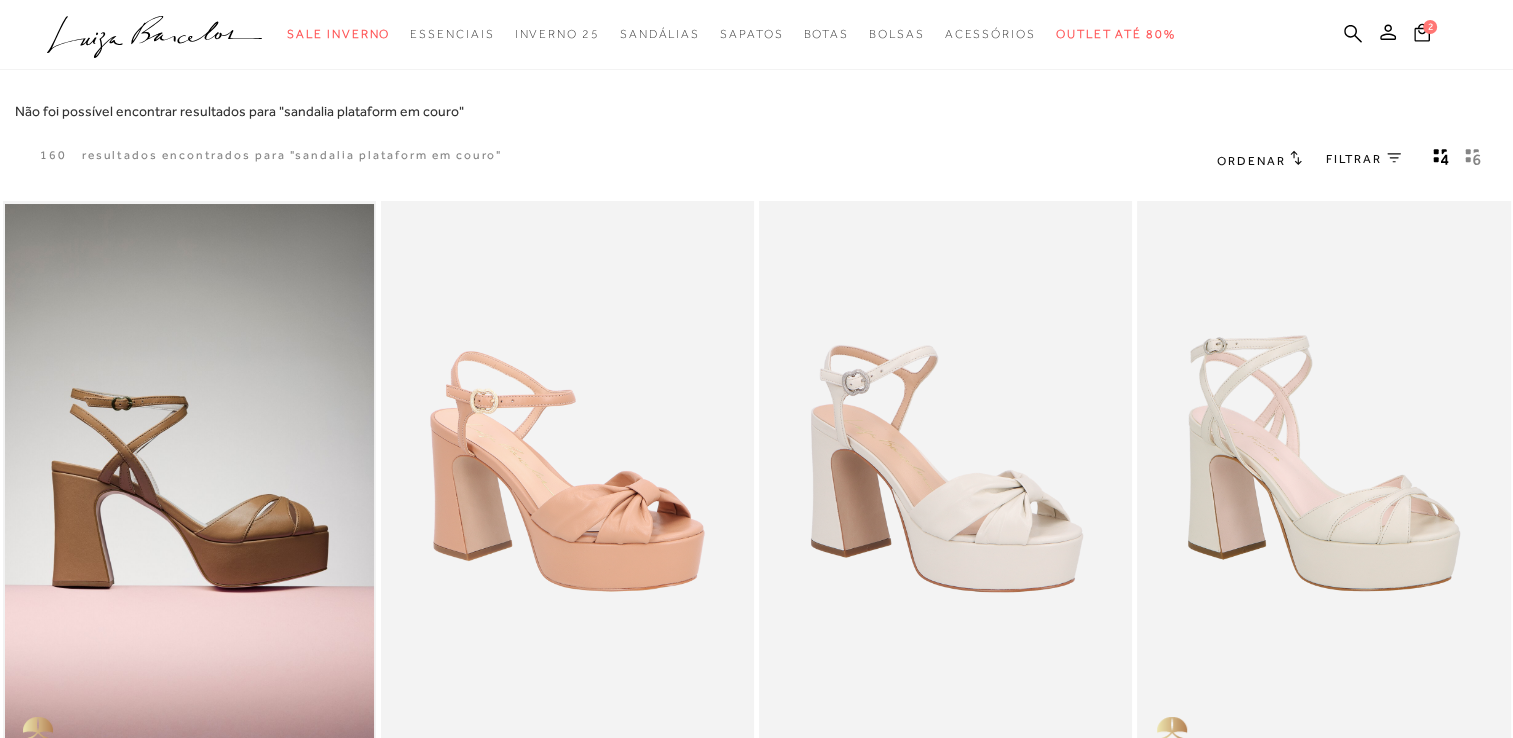 type 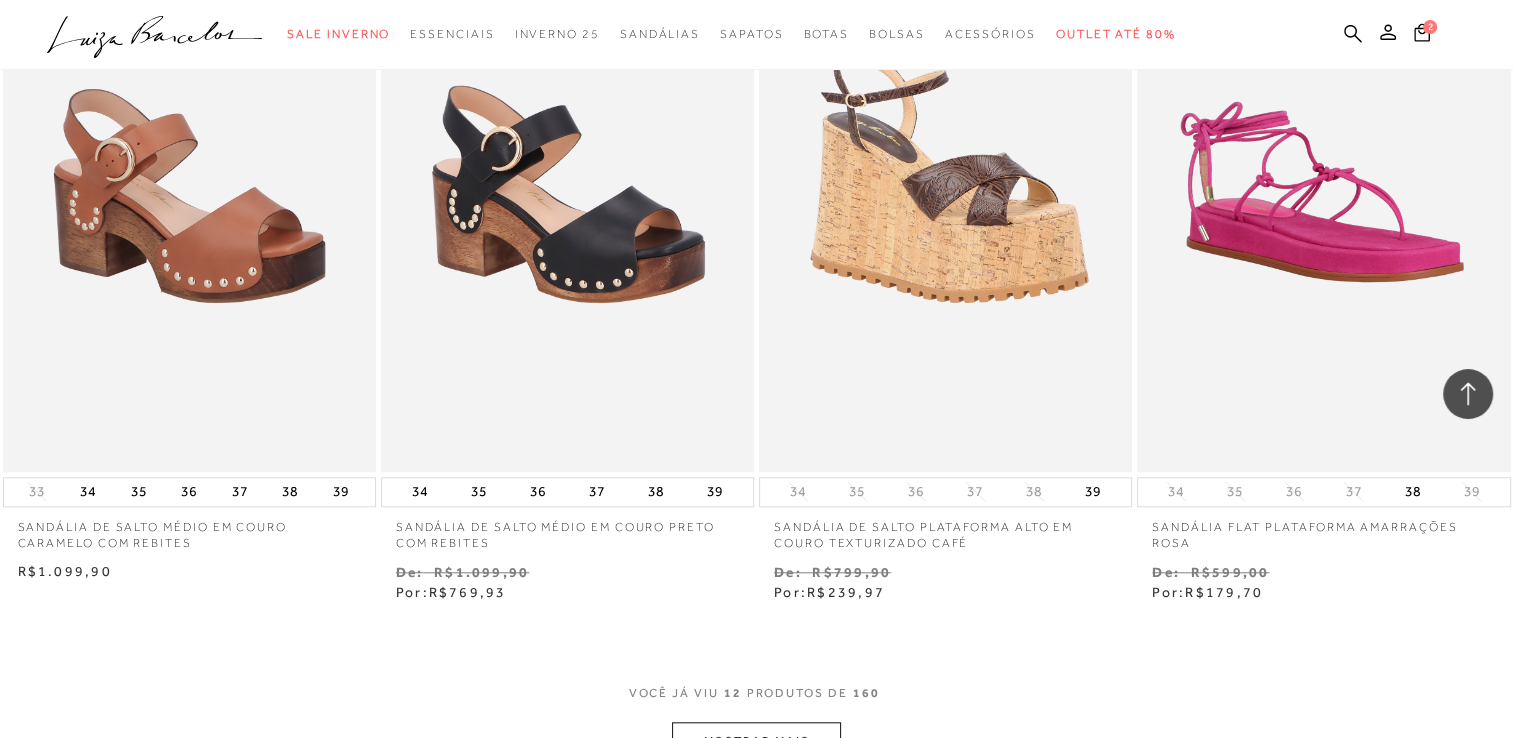 scroll, scrollTop: 1520, scrollLeft: 0, axis: vertical 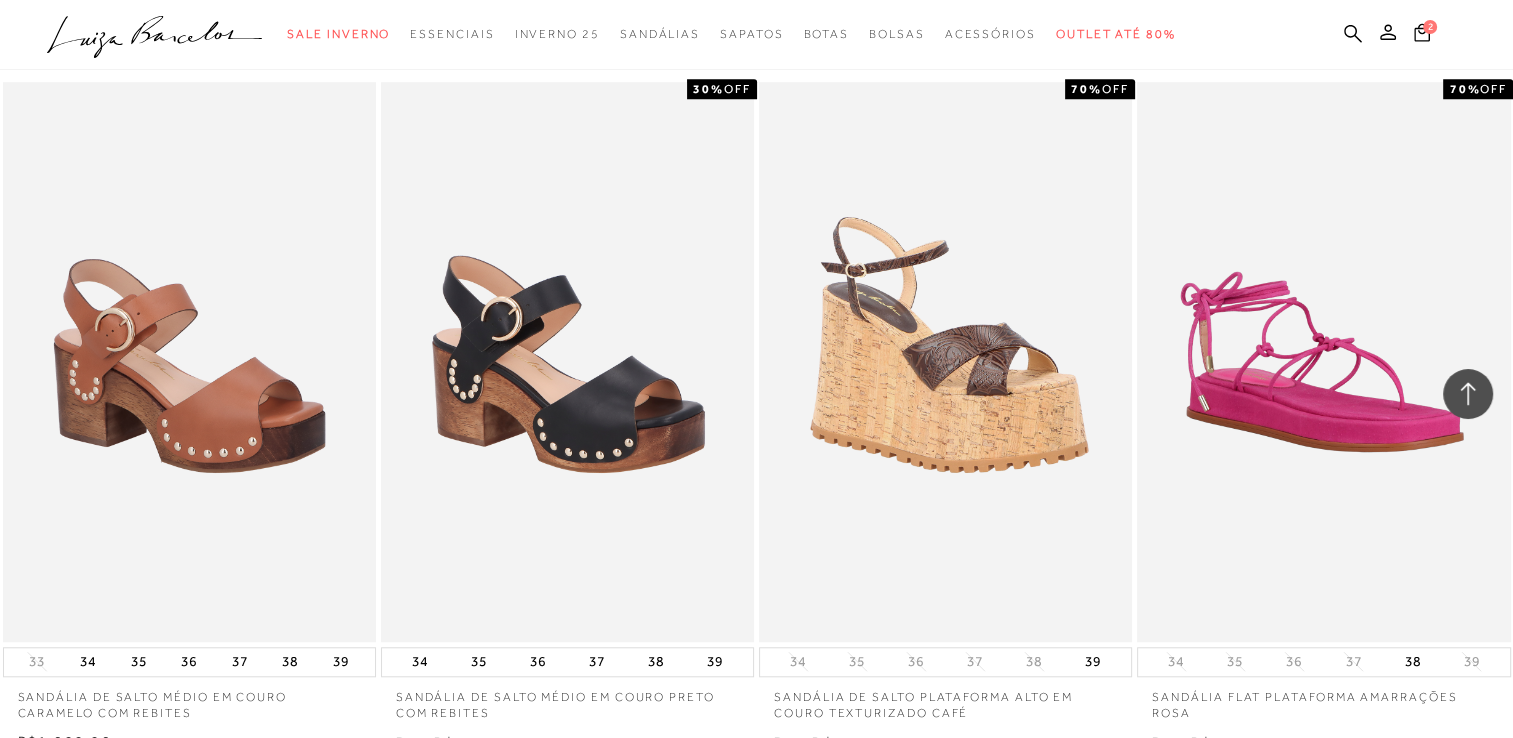 click on ".a{fill-rule:evenodd;}
Sale Inverno
Modelo
Sapatos
Sandálias
Mules
Bolsas
Acessórios Mule" at bounding box center [741, 34] 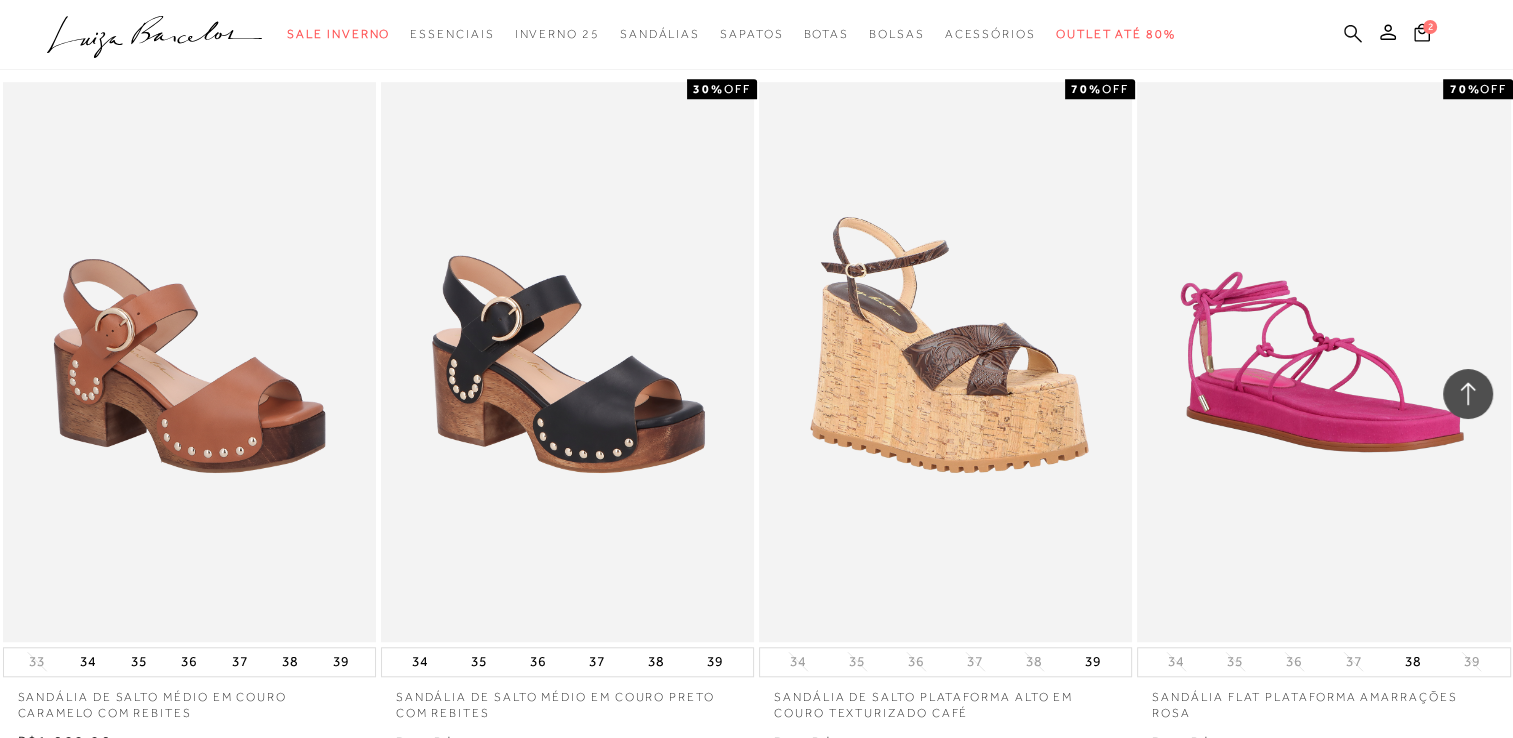 click 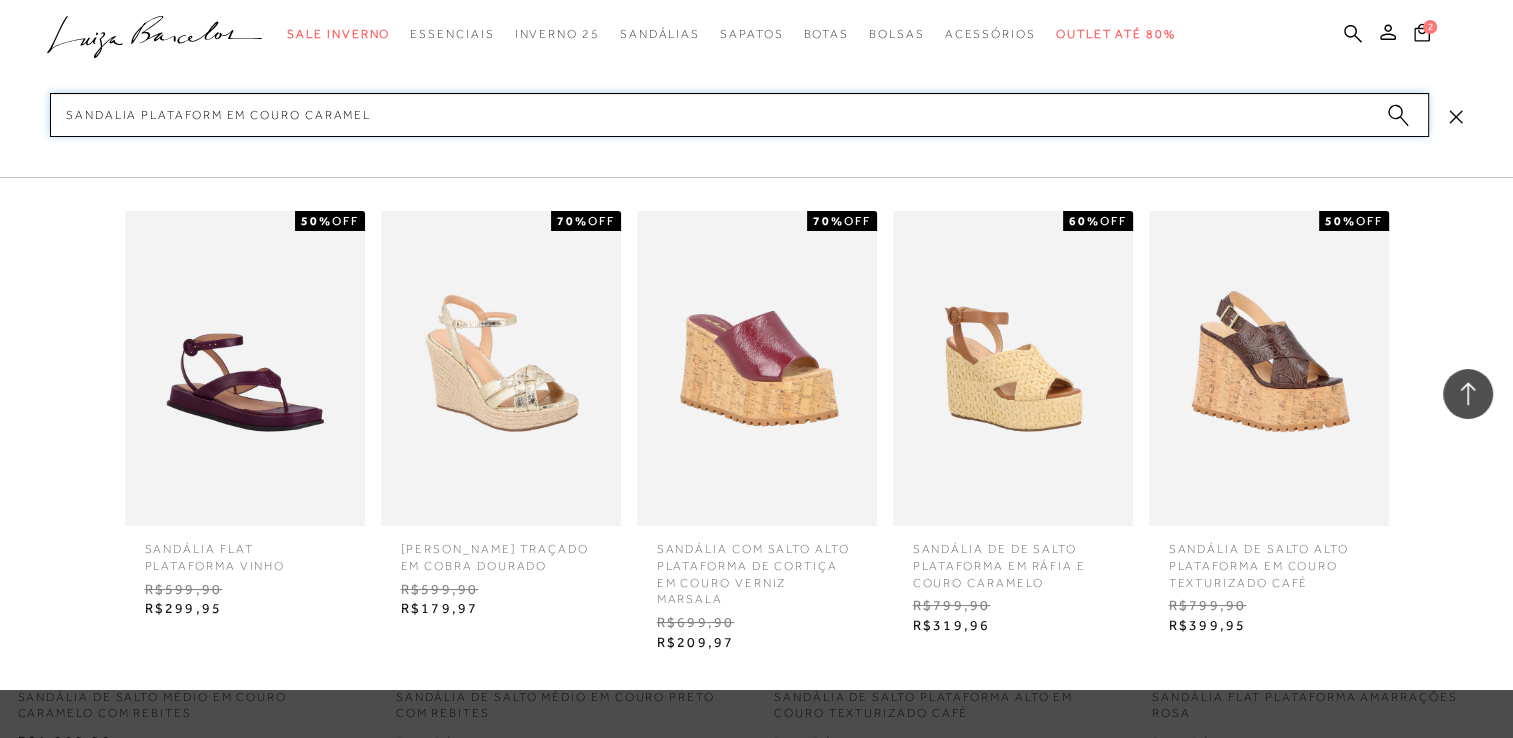 type on "sandalia plataform em couro caramelo" 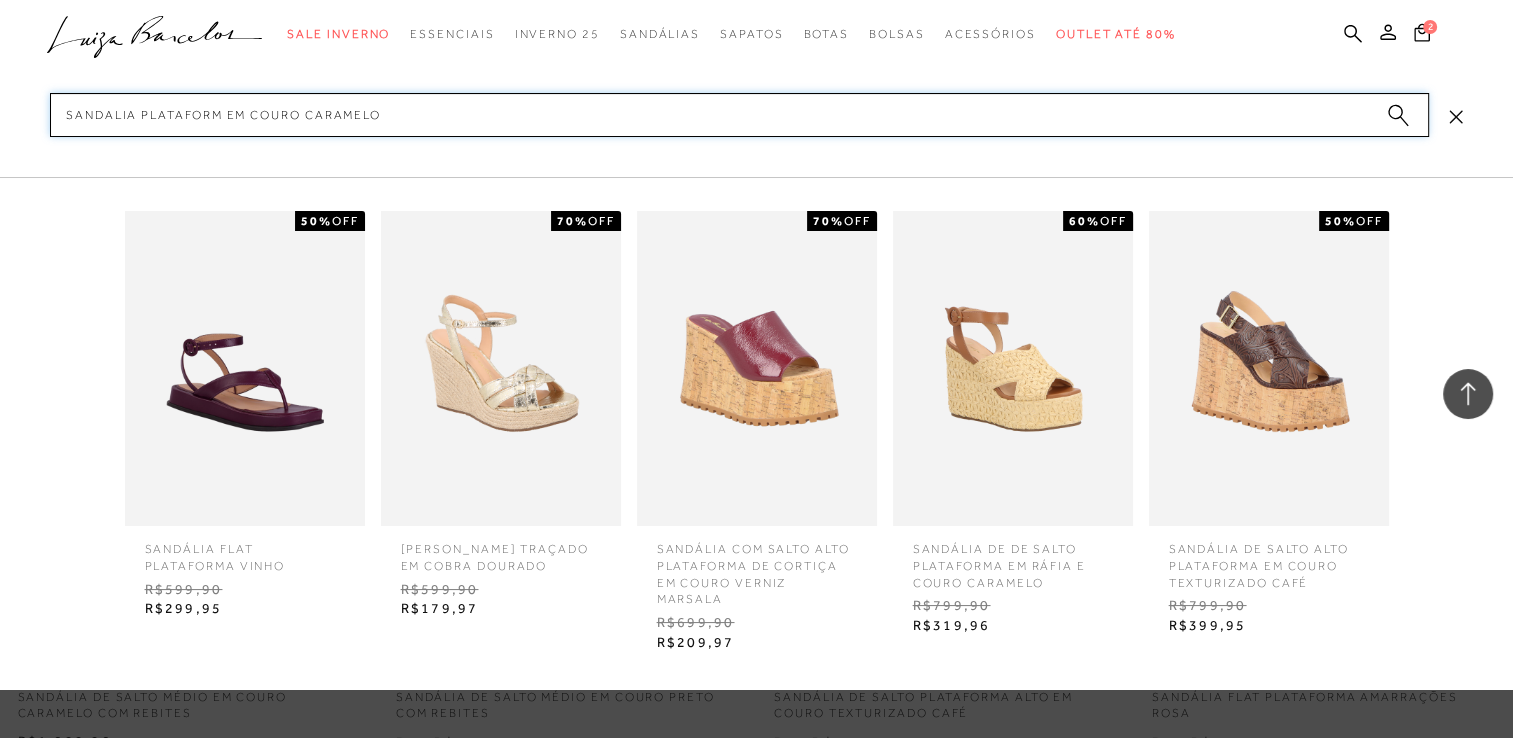 type 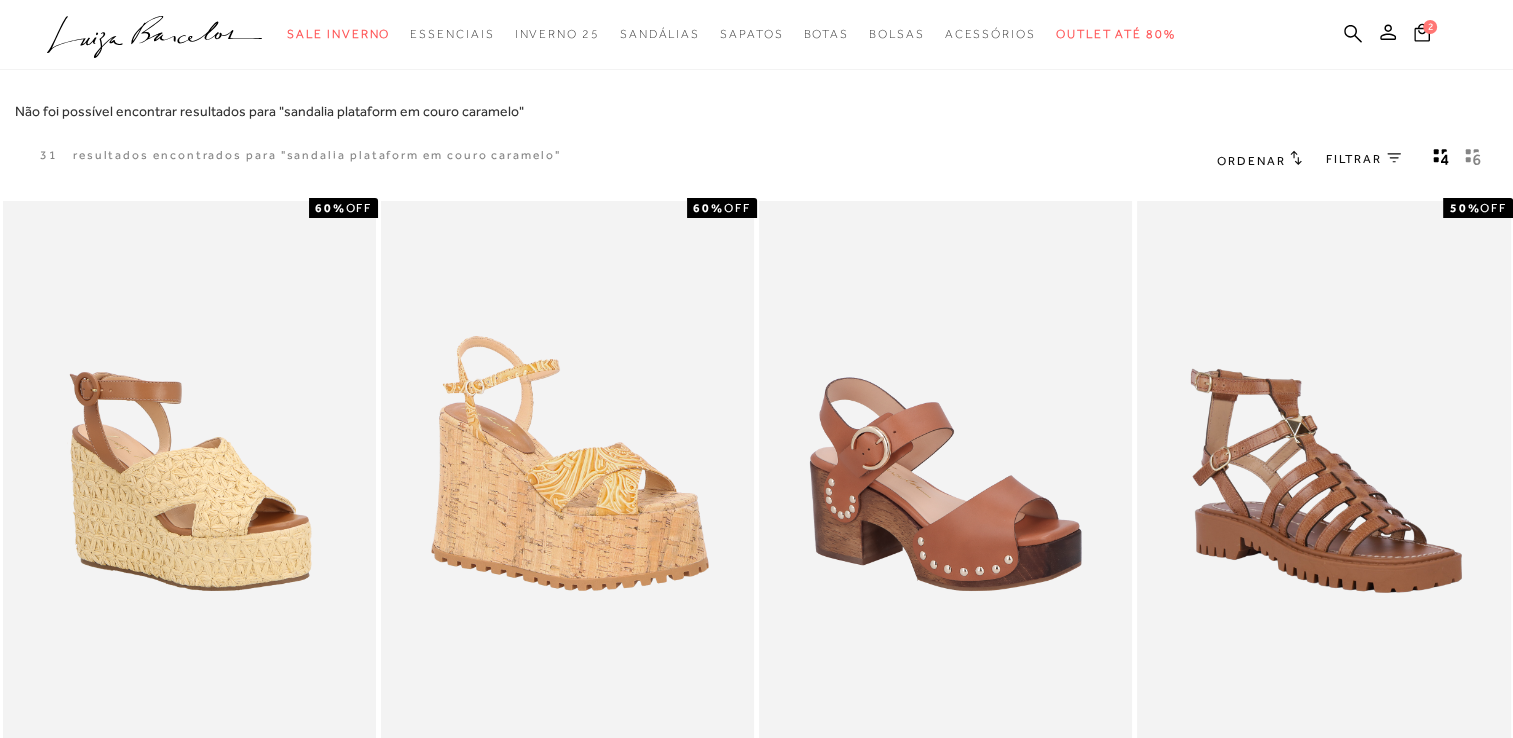 scroll, scrollTop: 0, scrollLeft: 0, axis: both 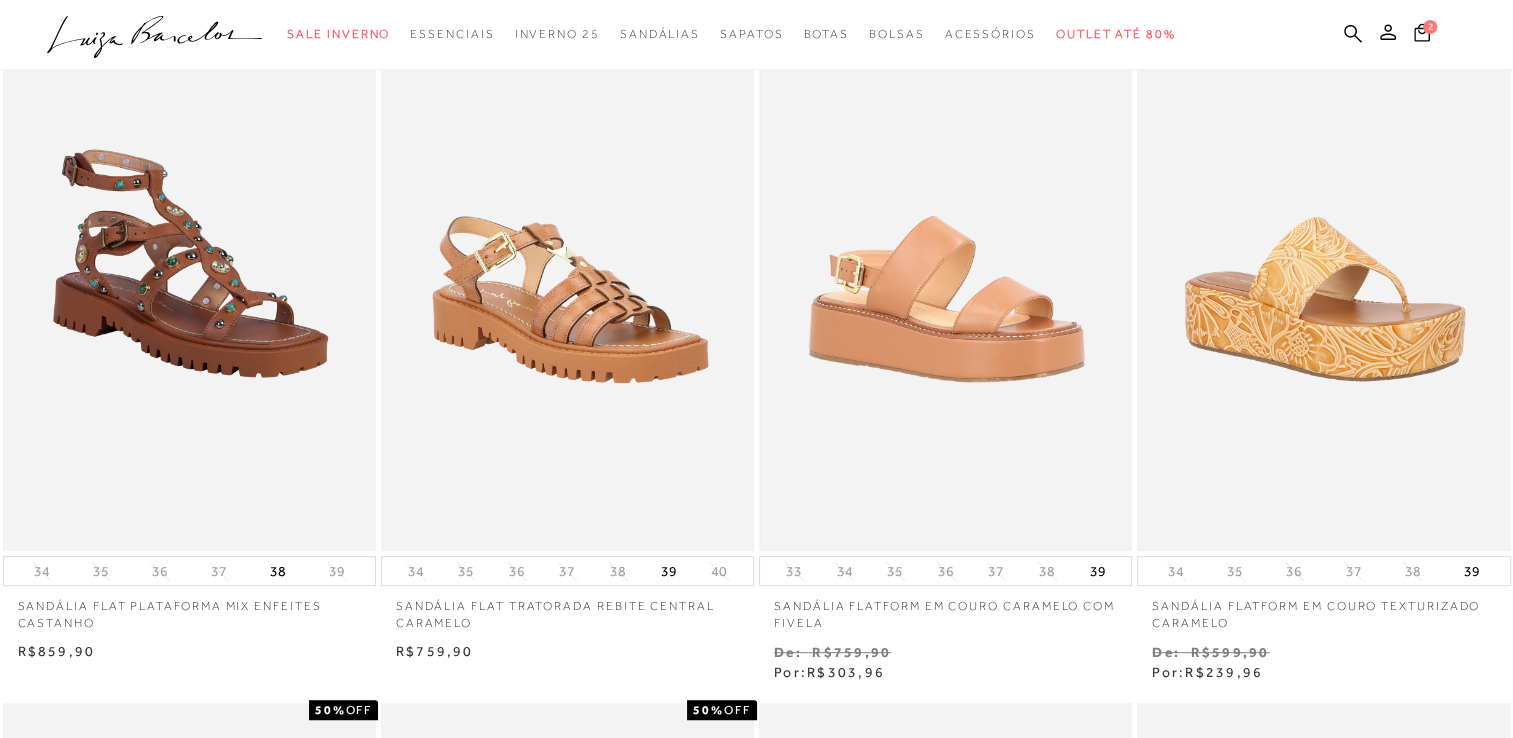 click at bounding box center [945, 272] 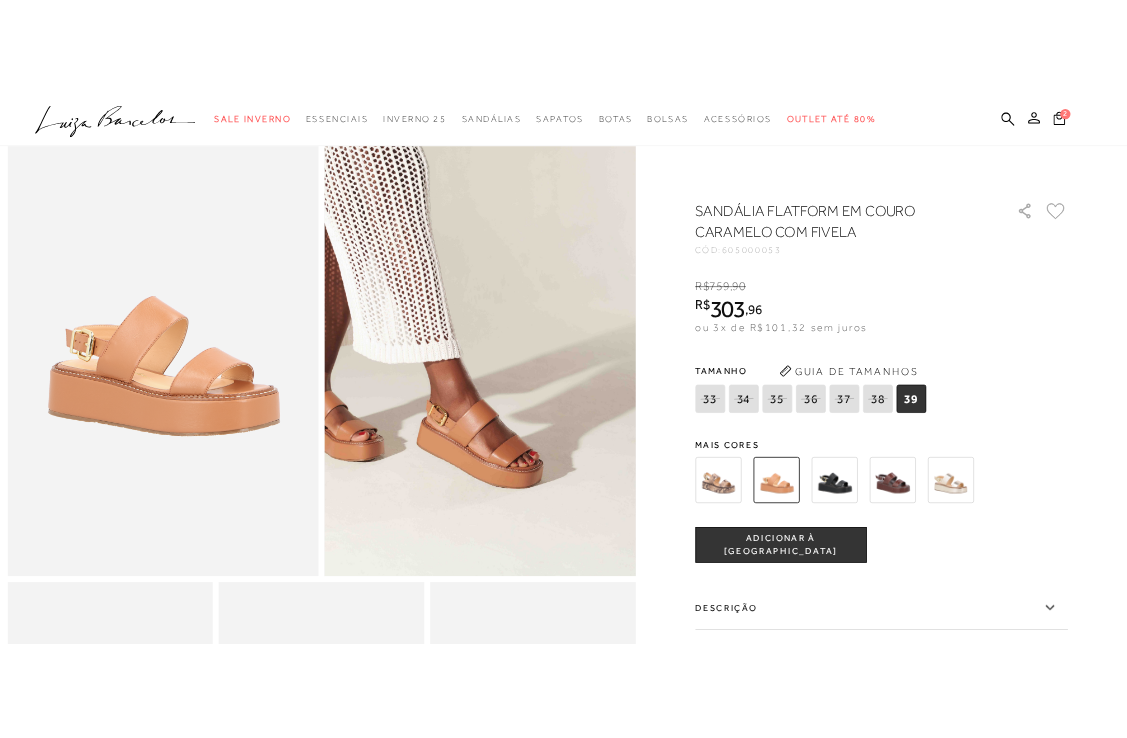 scroll, scrollTop: 40, scrollLeft: 0, axis: vertical 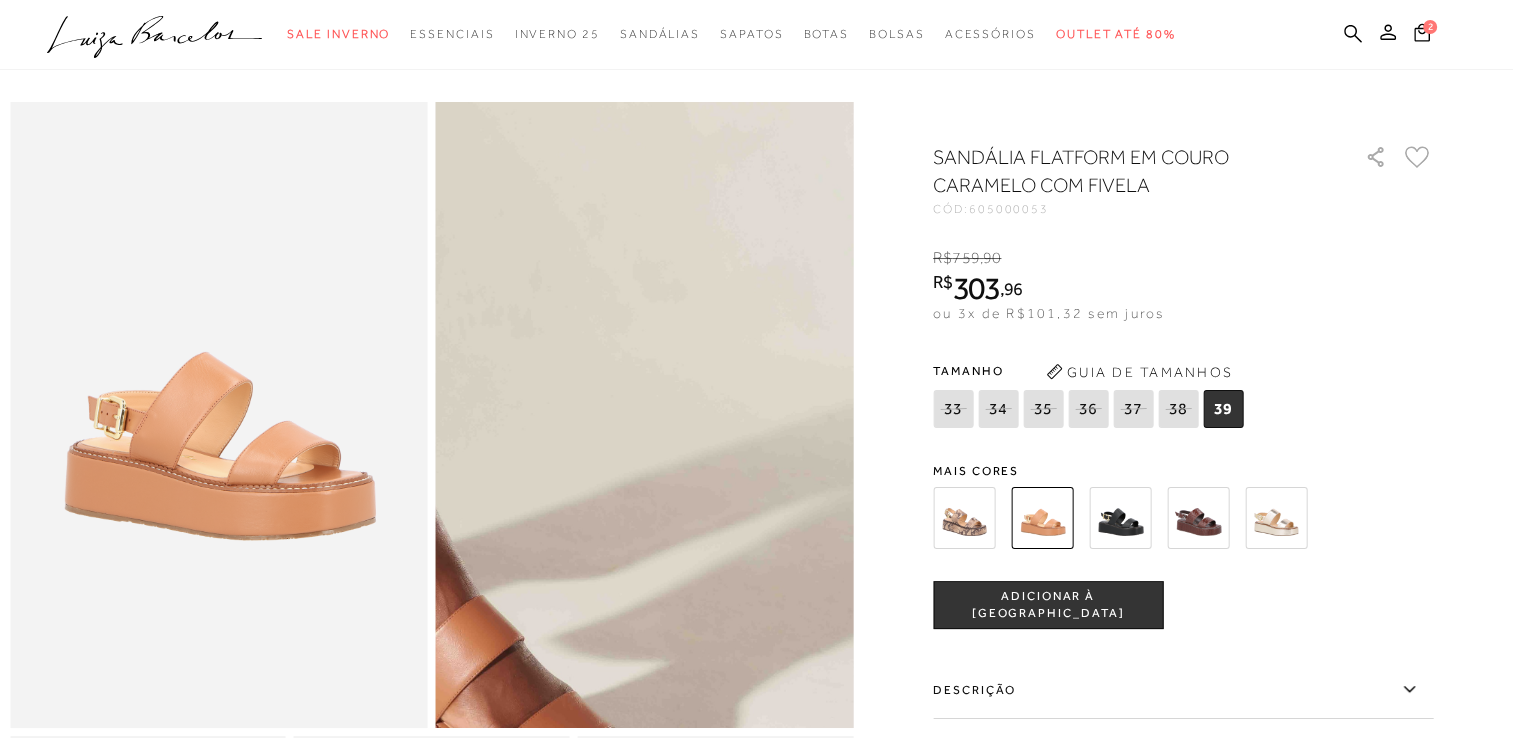 click at bounding box center [473, 444] 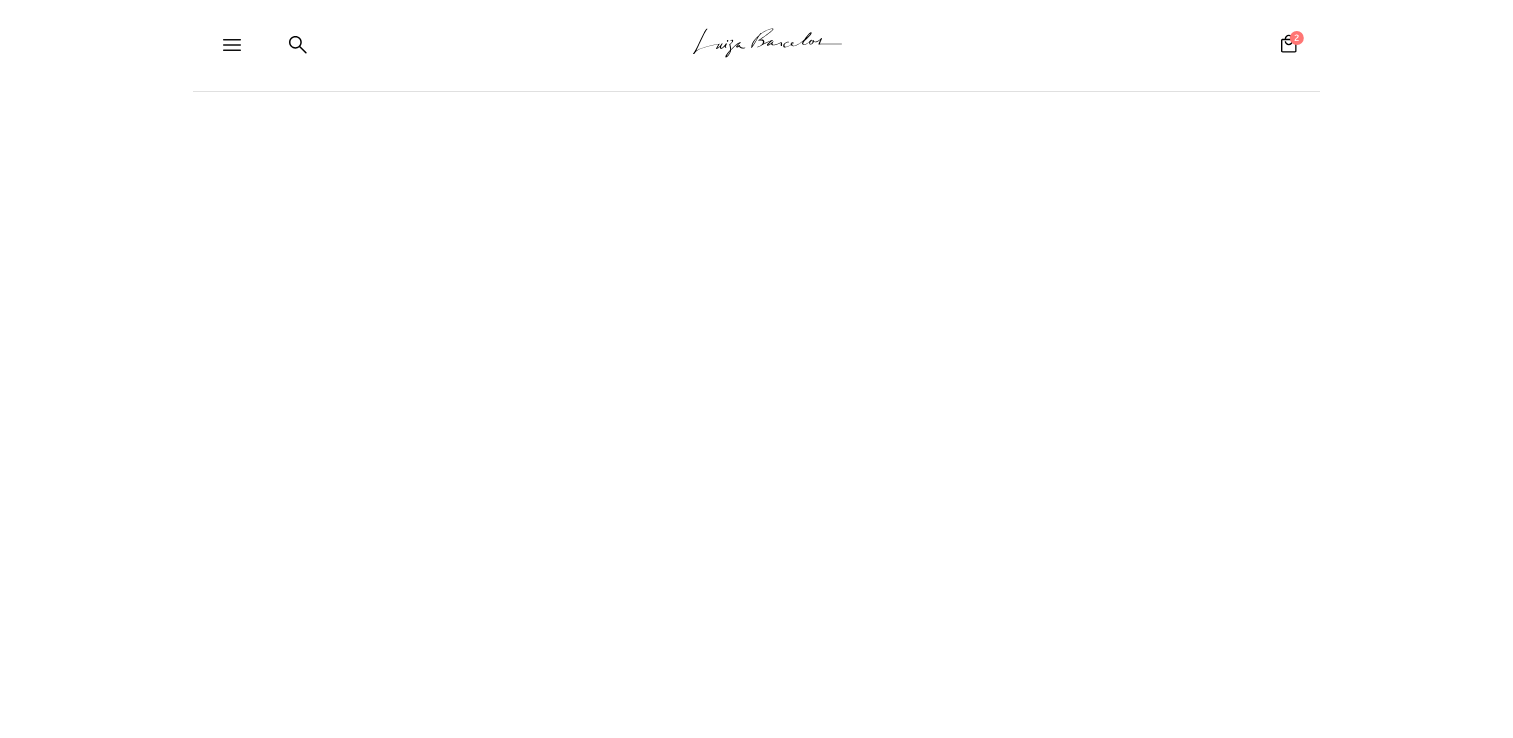 scroll, scrollTop: 0, scrollLeft: 0, axis: both 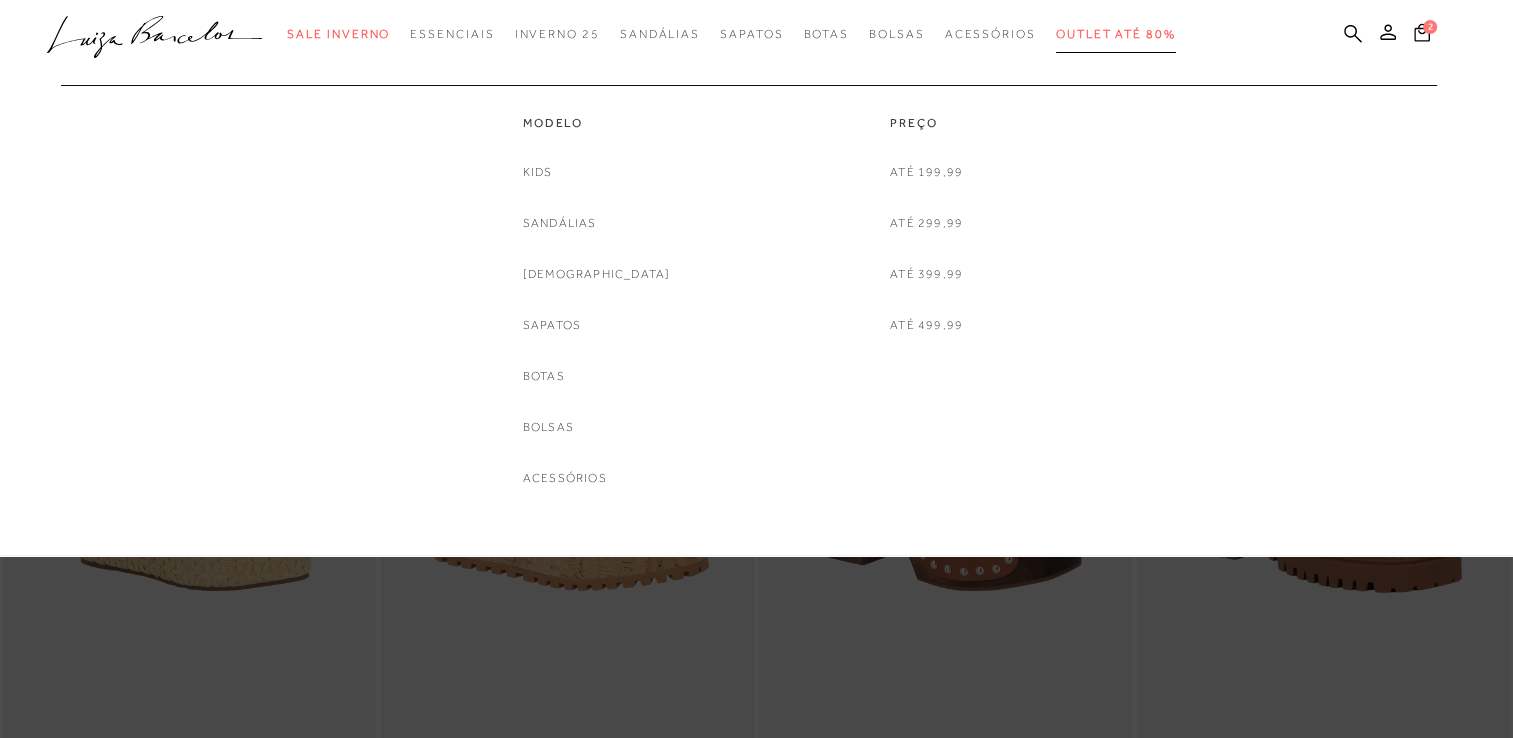 click on "Outlet até 80%" at bounding box center [1116, 34] 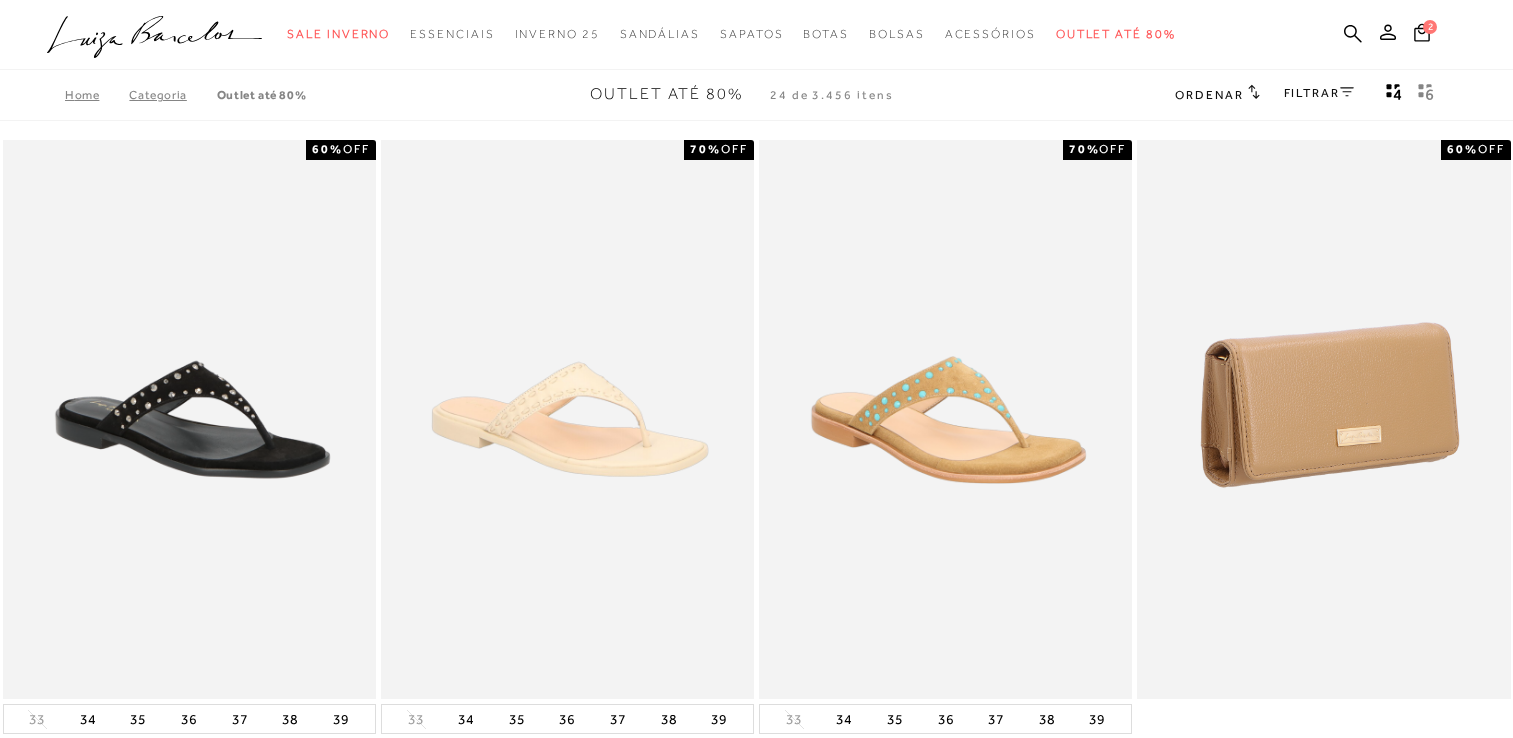 scroll, scrollTop: 0, scrollLeft: 0, axis: both 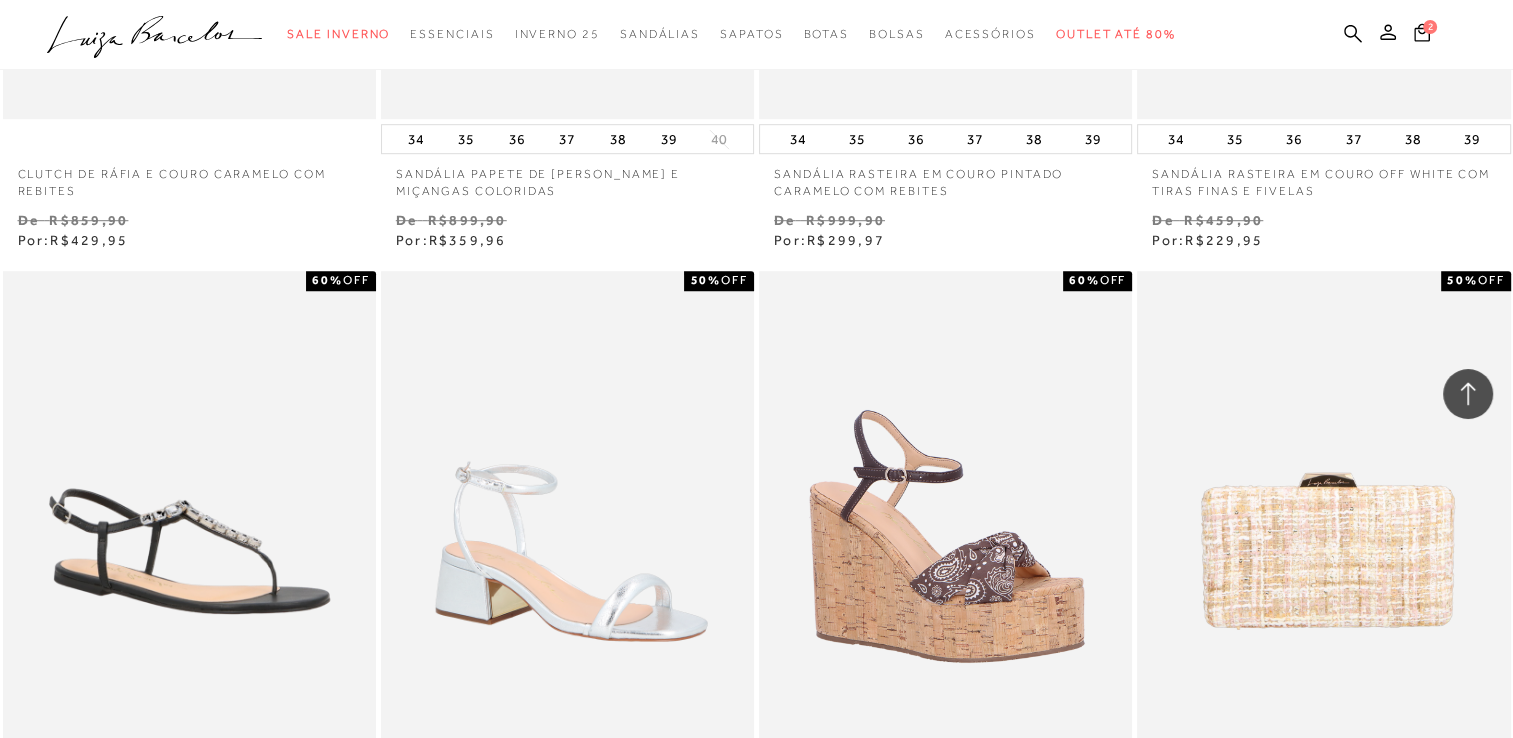 type 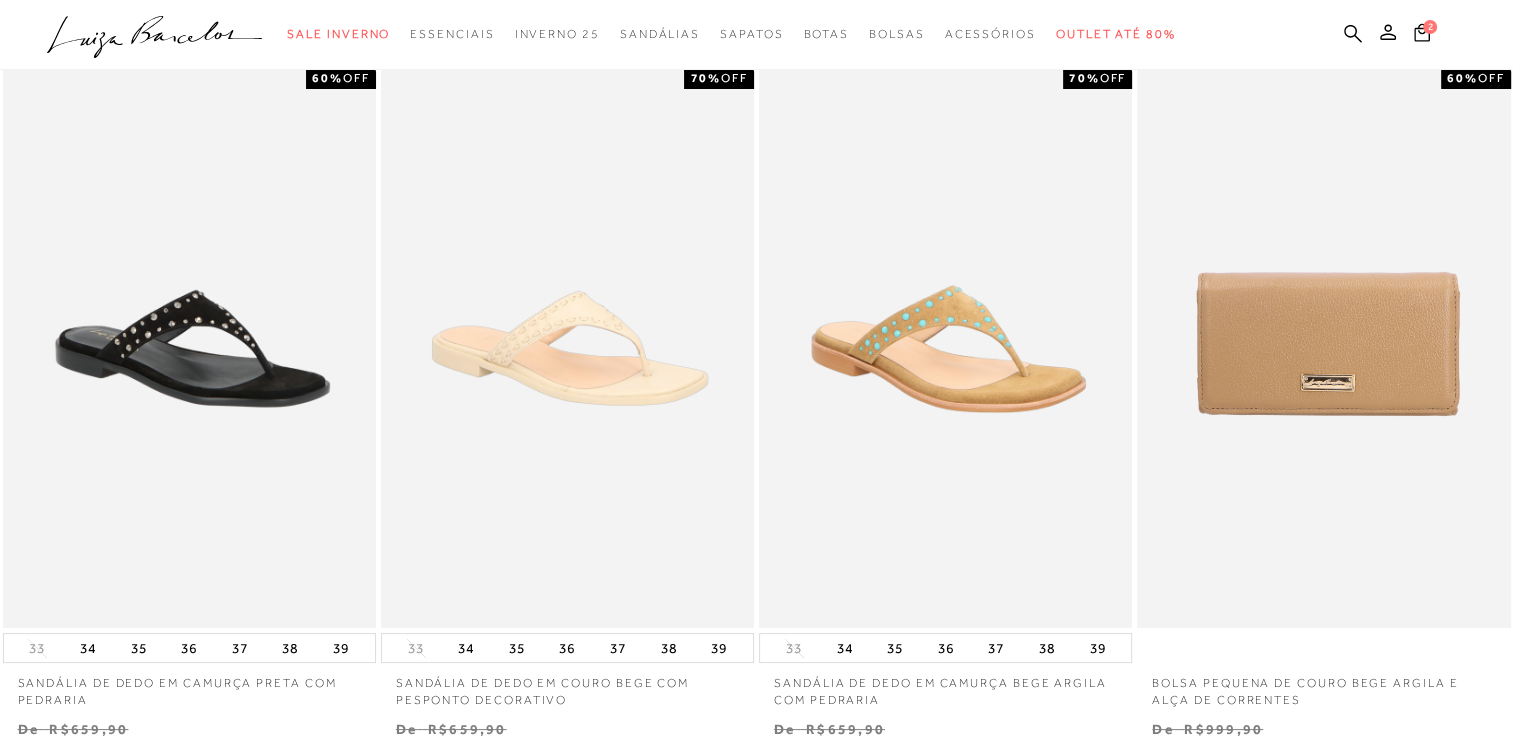 scroll, scrollTop: 0, scrollLeft: 0, axis: both 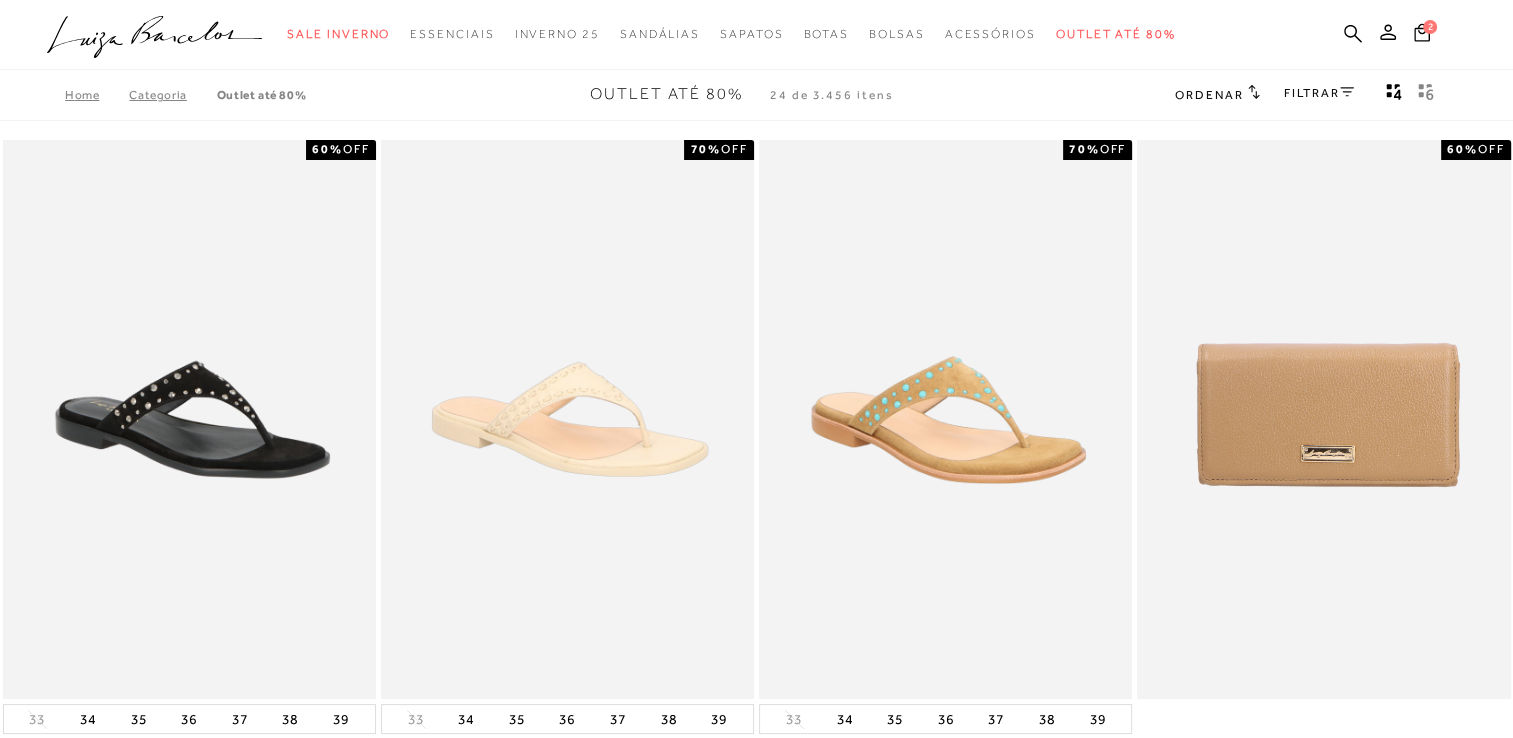click on "FILTRAR" at bounding box center (1319, 93) 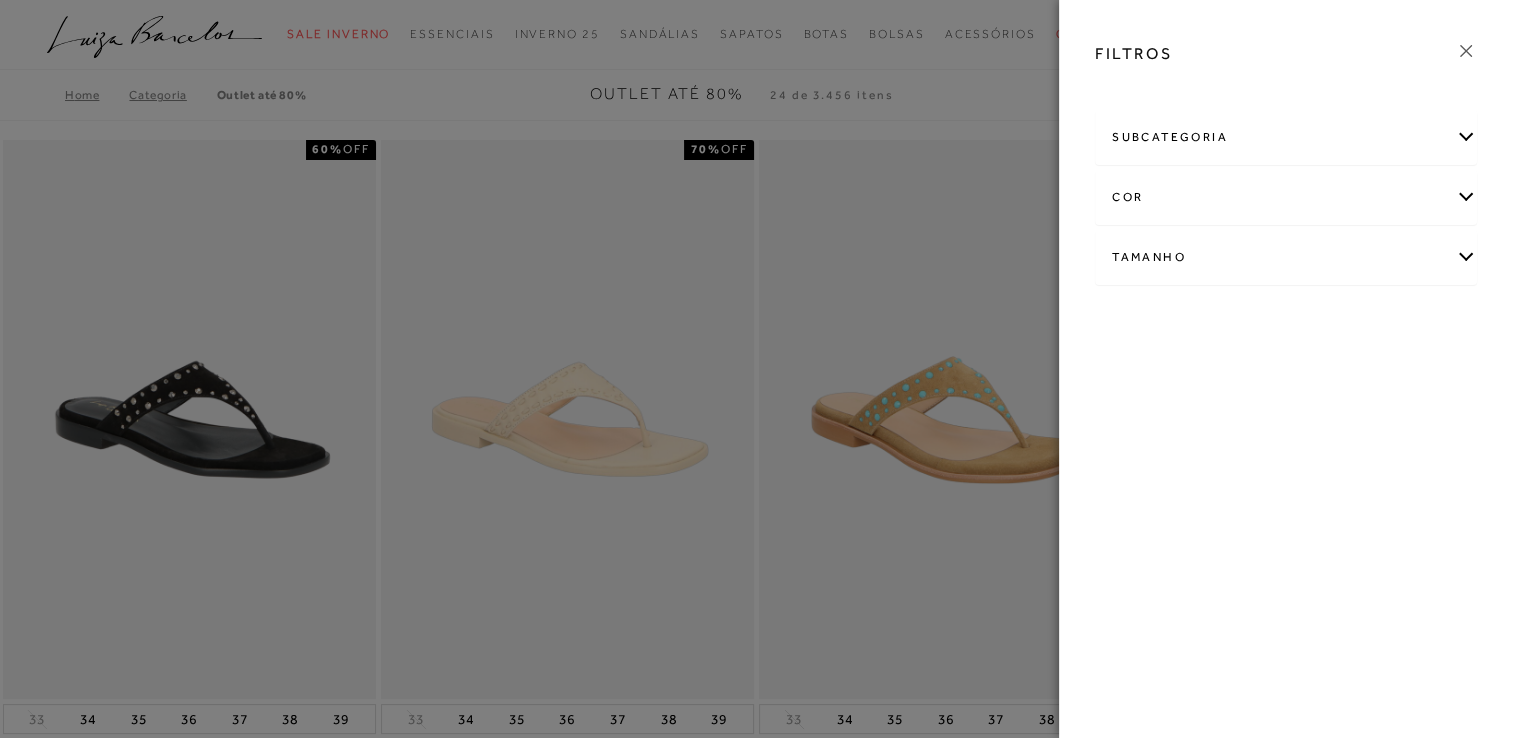 click on "cor" at bounding box center (1286, 197) 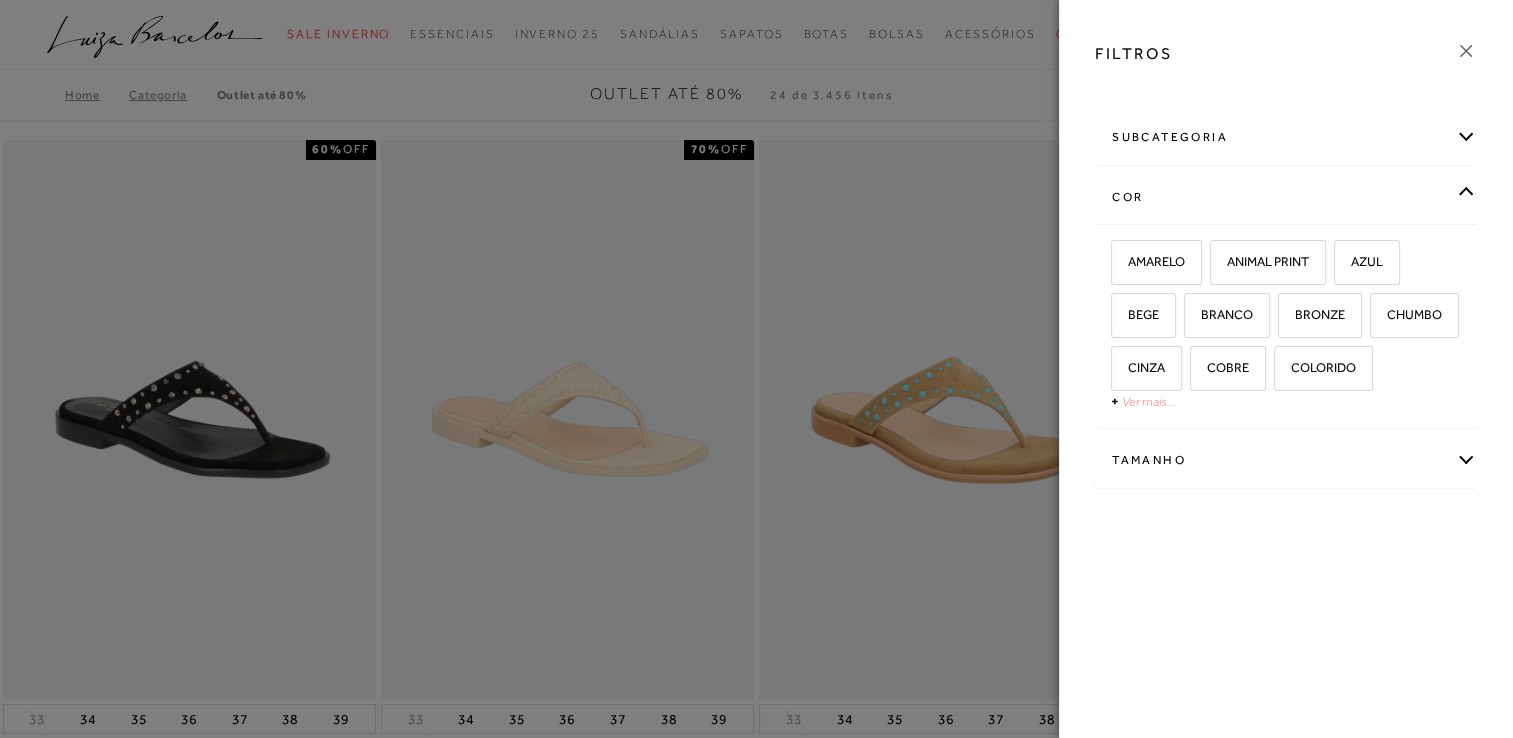 click on "Ver mais..." at bounding box center [1149, 401] 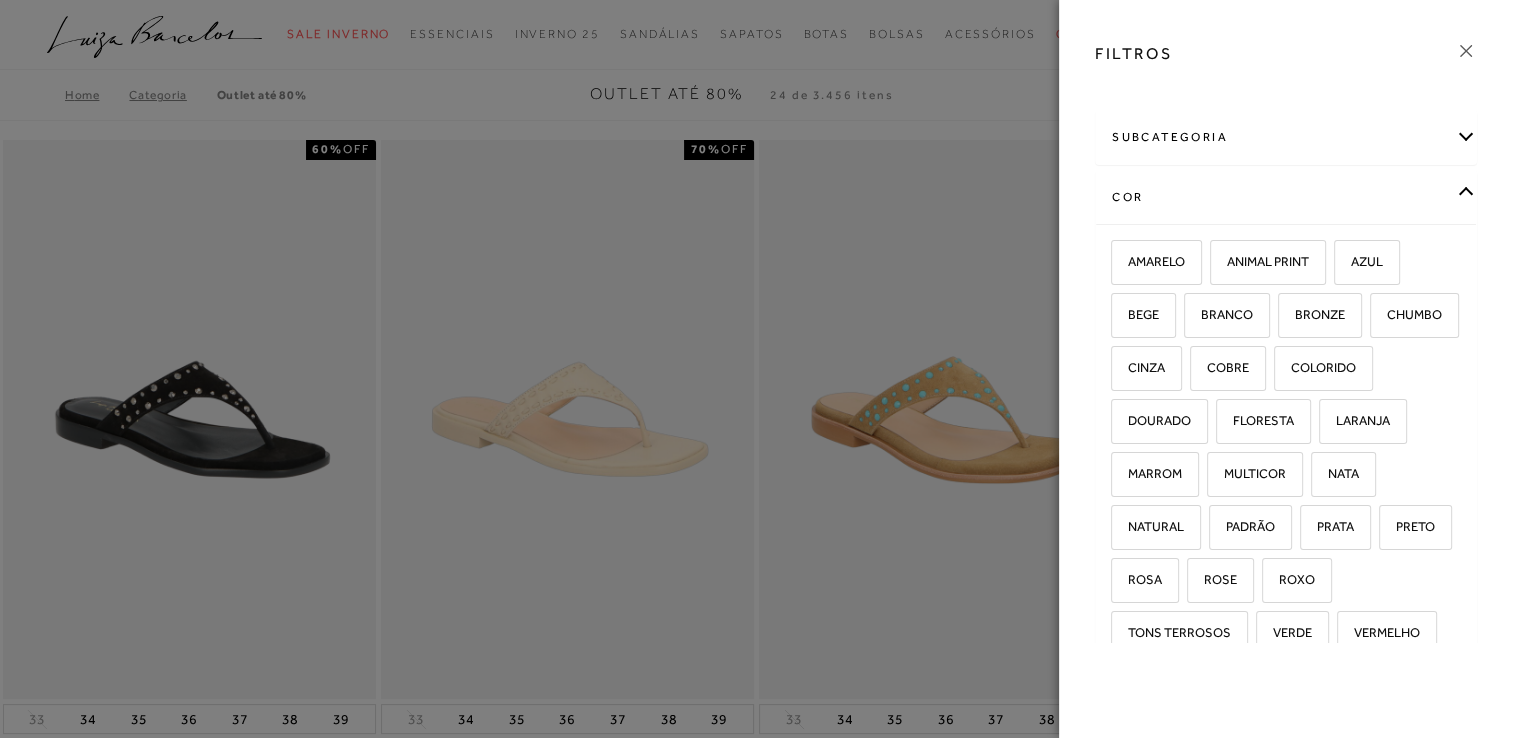 scroll, scrollTop: 193, scrollLeft: 0, axis: vertical 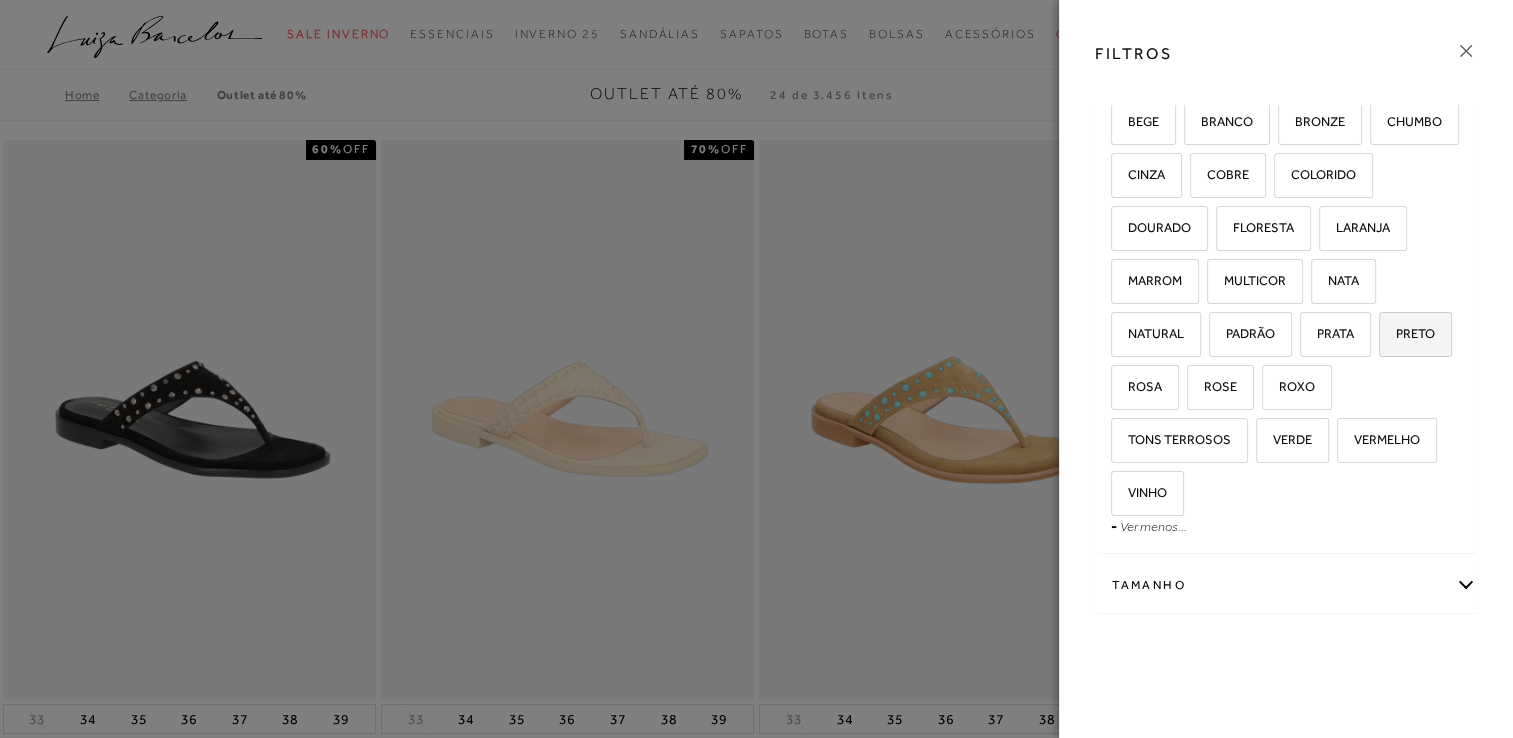 click on "PRETO" at bounding box center [1415, 334] 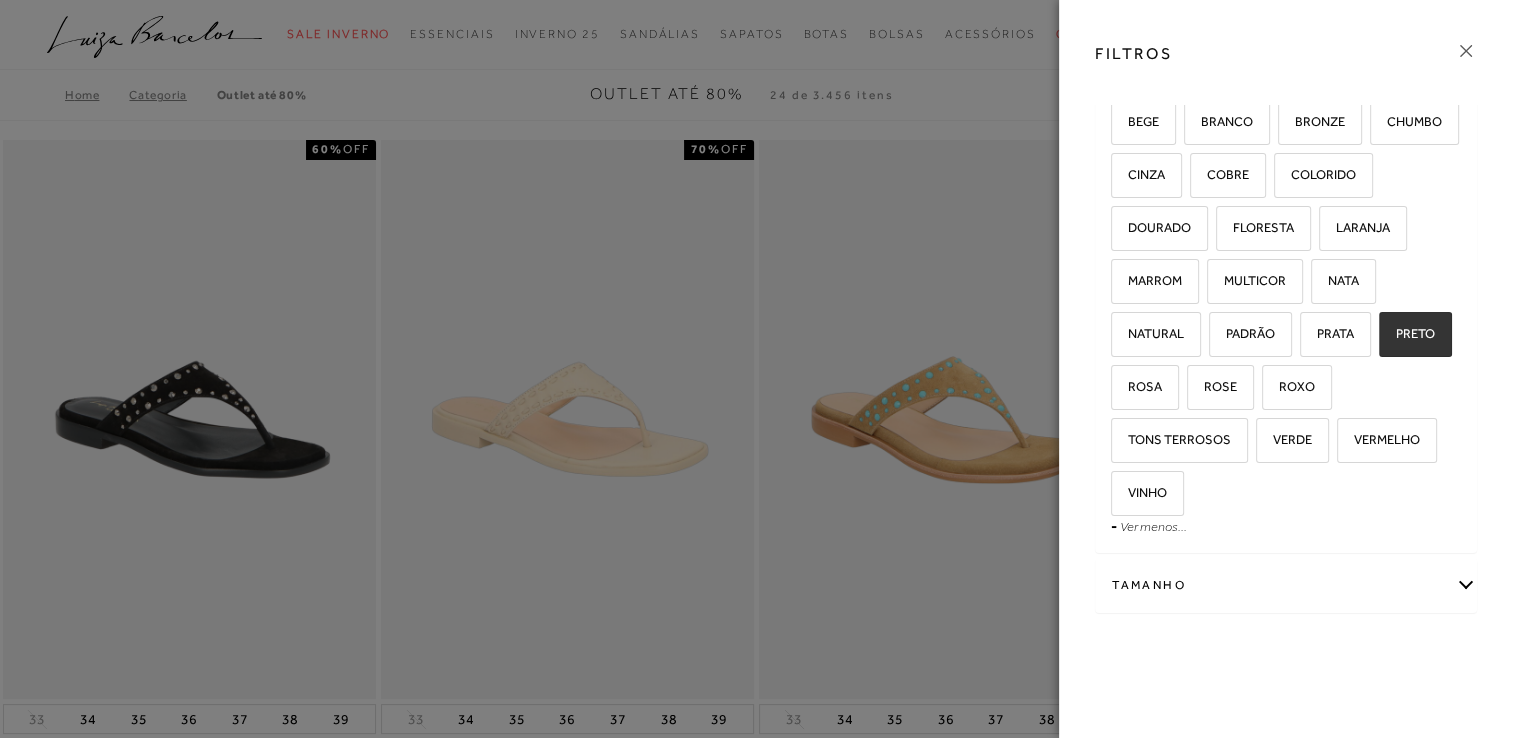 checkbox on "true" 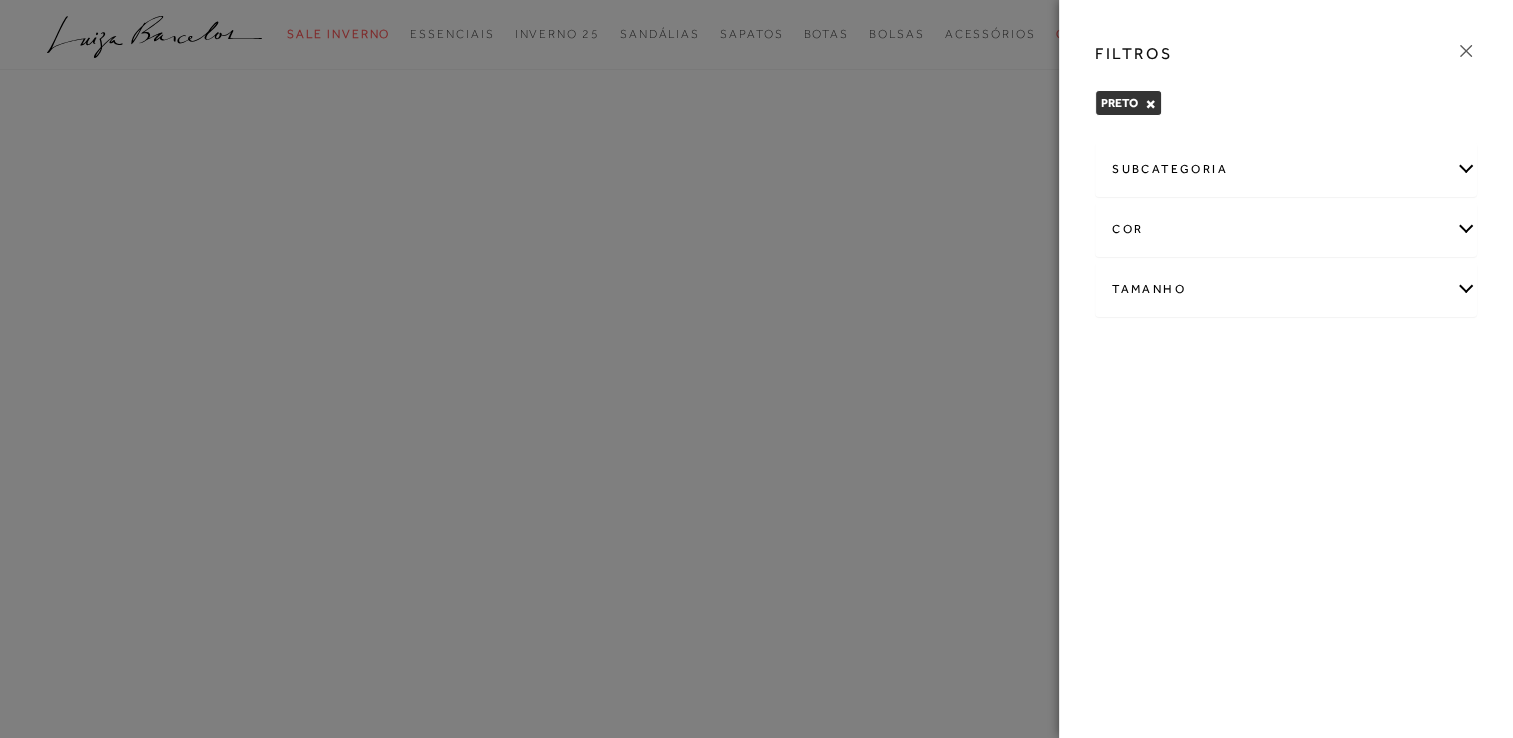 click on "Tamanho" at bounding box center (1286, 289) 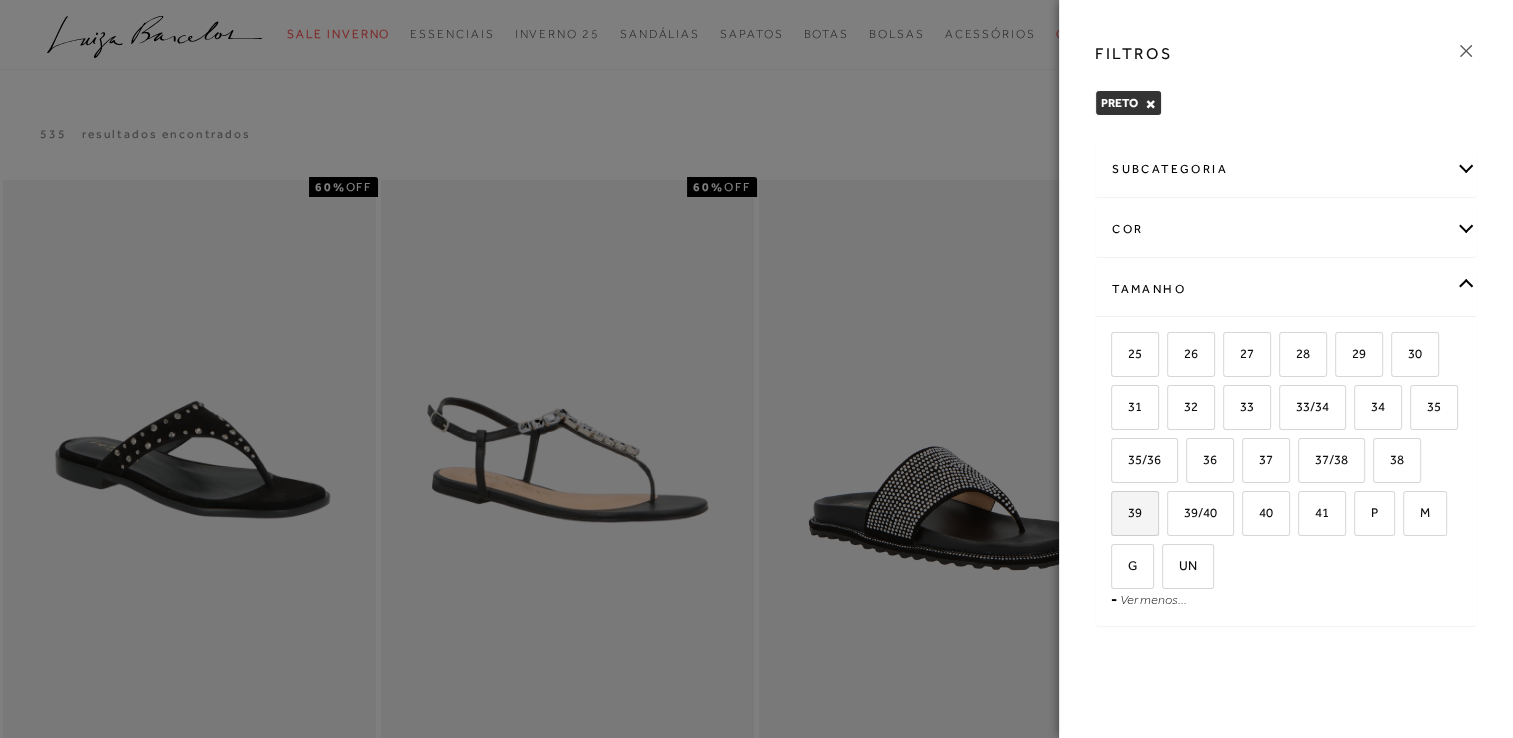 click on "39" at bounding box center [1135, 513] 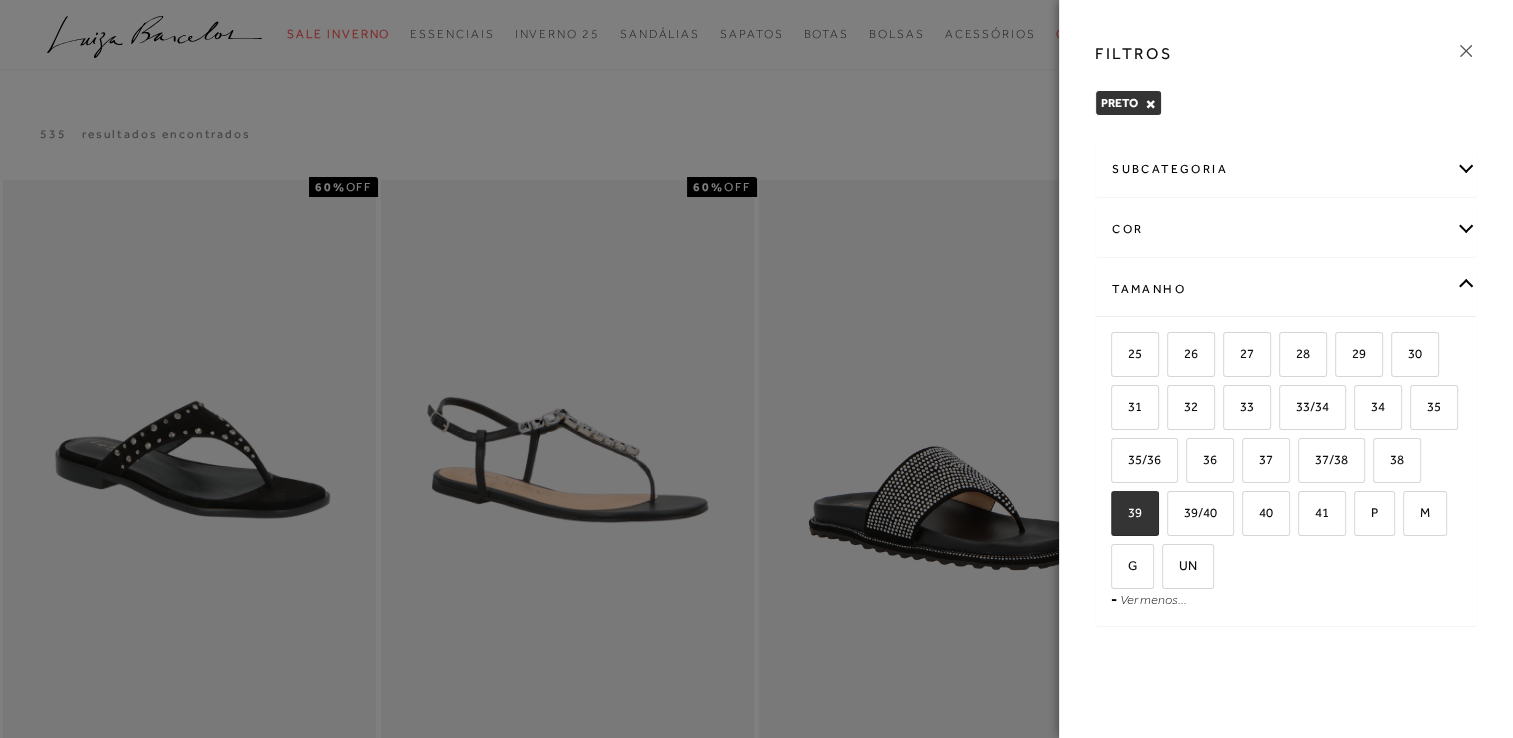 checkbox on "true" 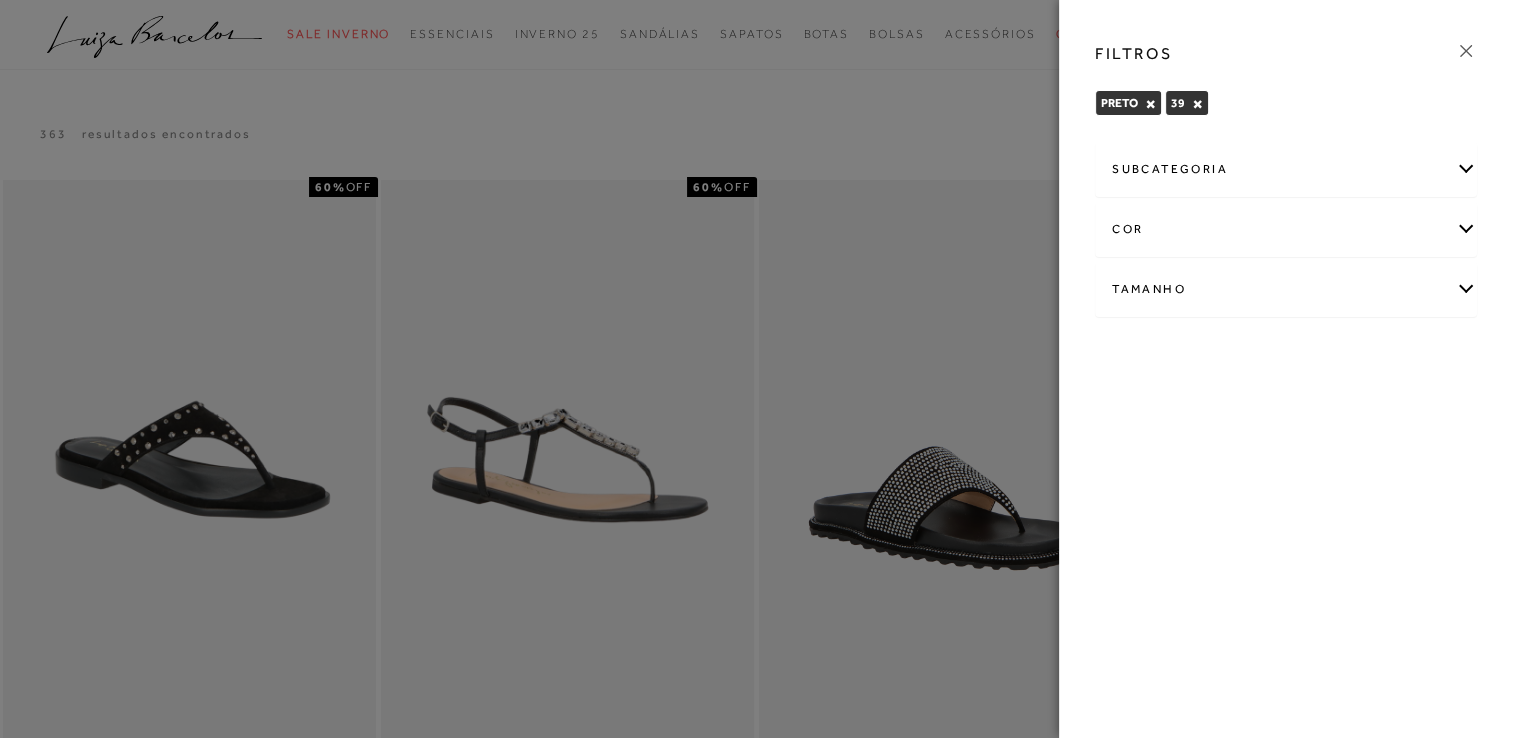 click at bounding box center (756, 369) 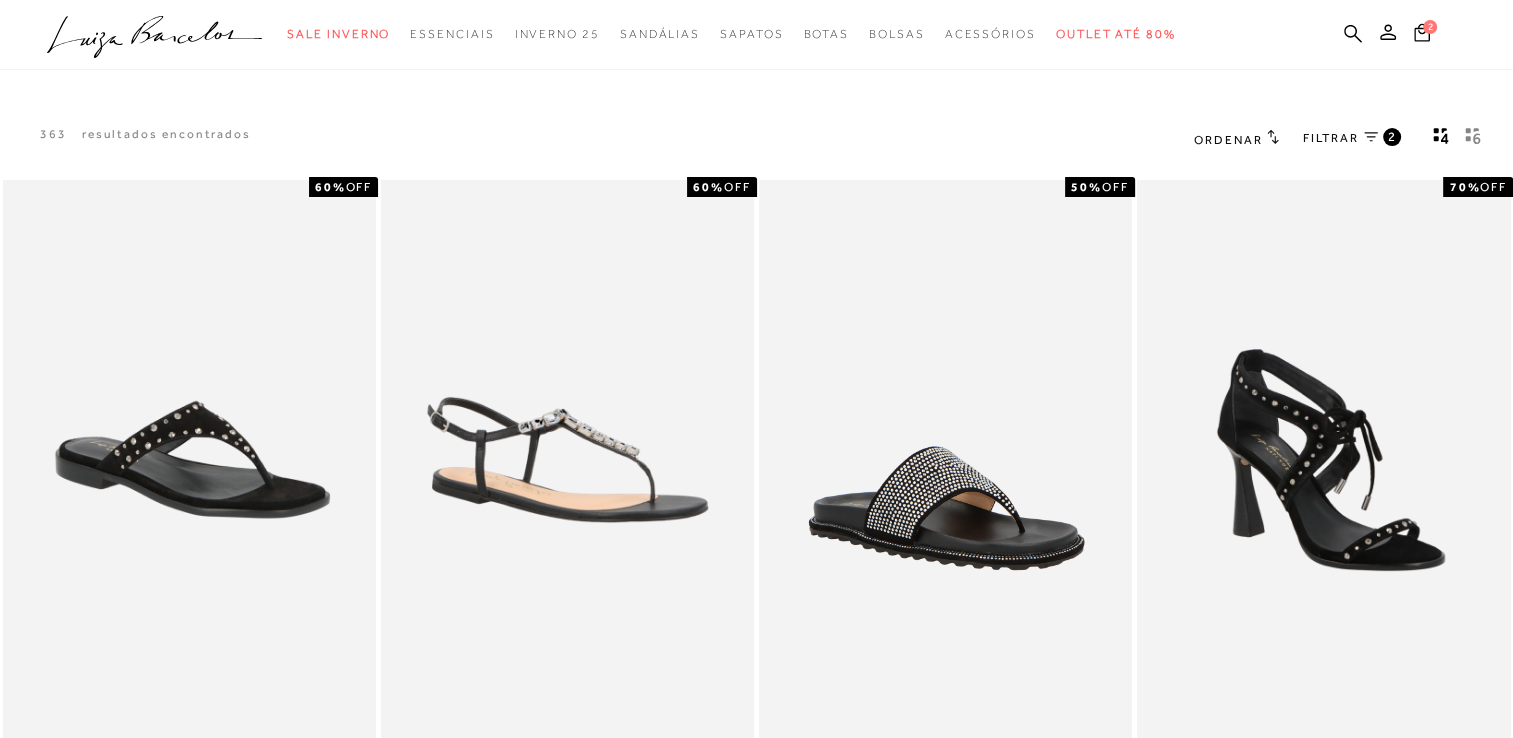 scroll, scrollTop: 645, scrollLeft: 0, axis: vertical 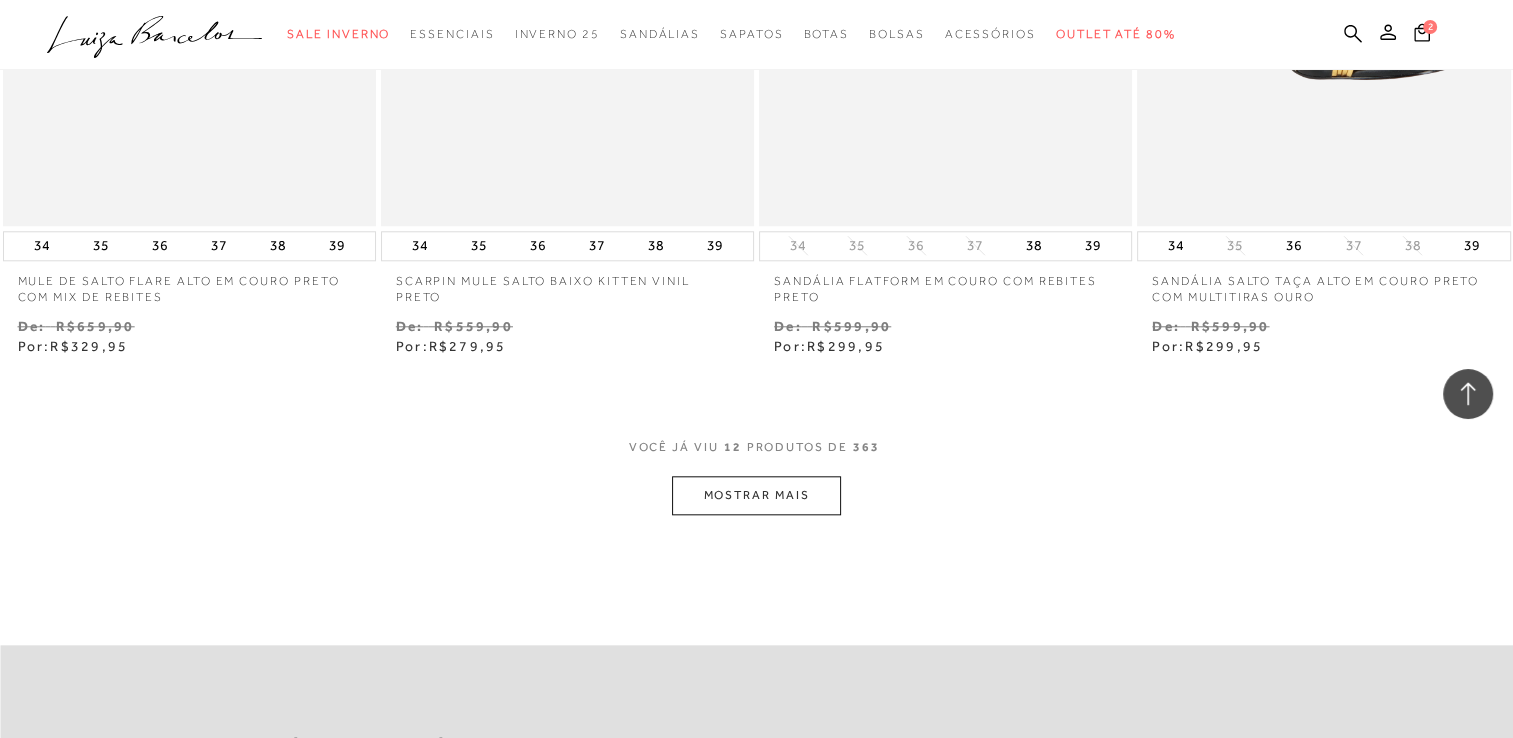 click on "MOSTRAR MAIS" at bounding box center (756, 495) 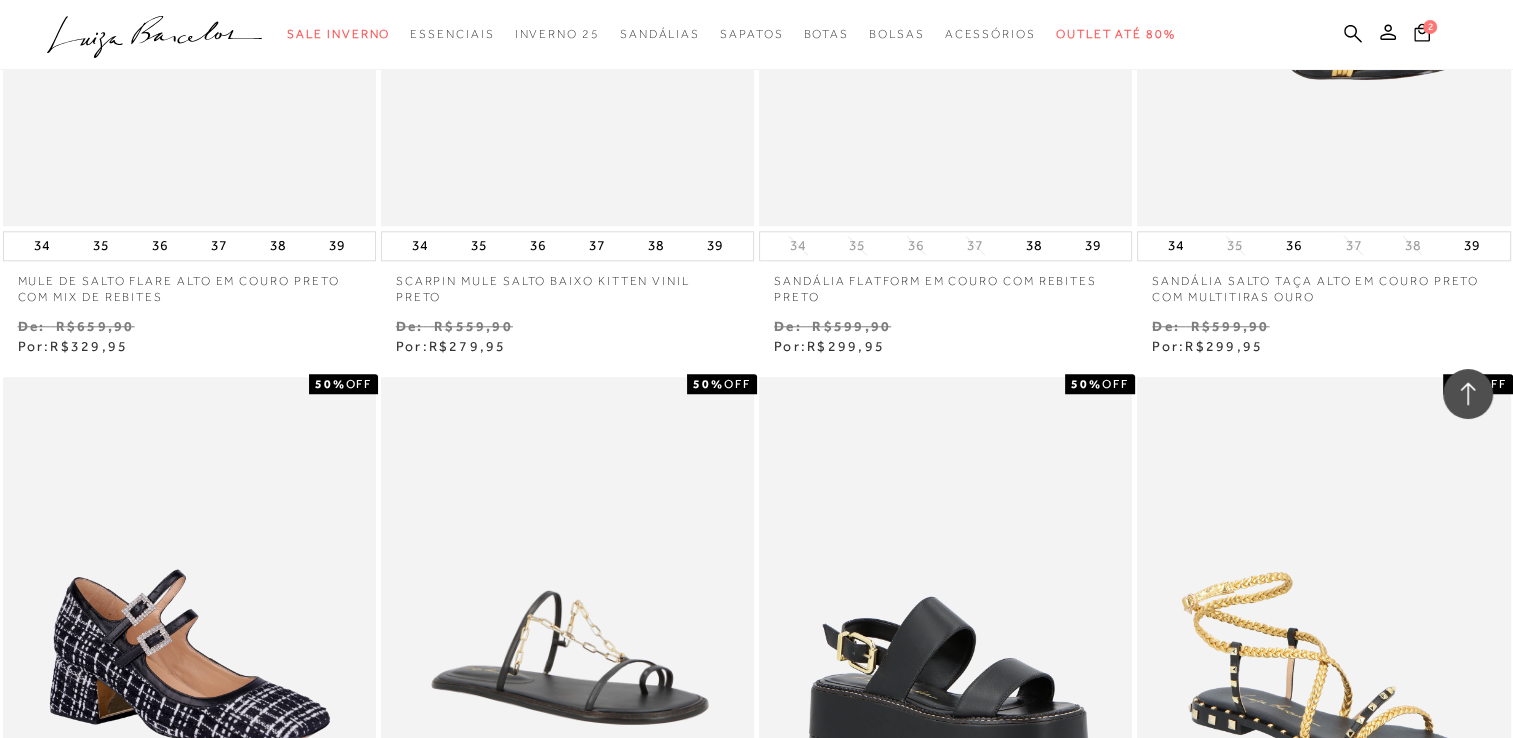 scroll, scrollTop: 2582, scrollLeft: 0, axis: vertical 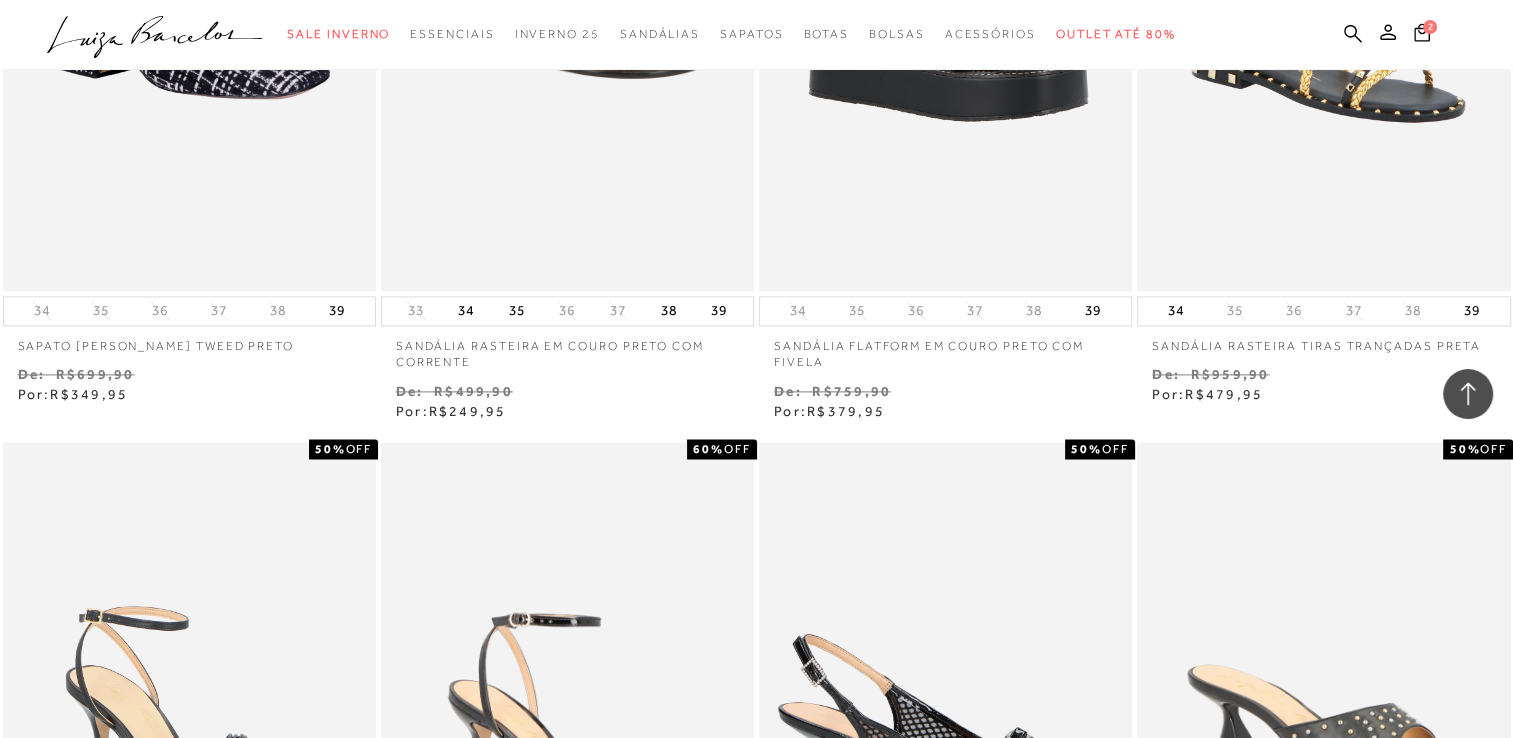 type 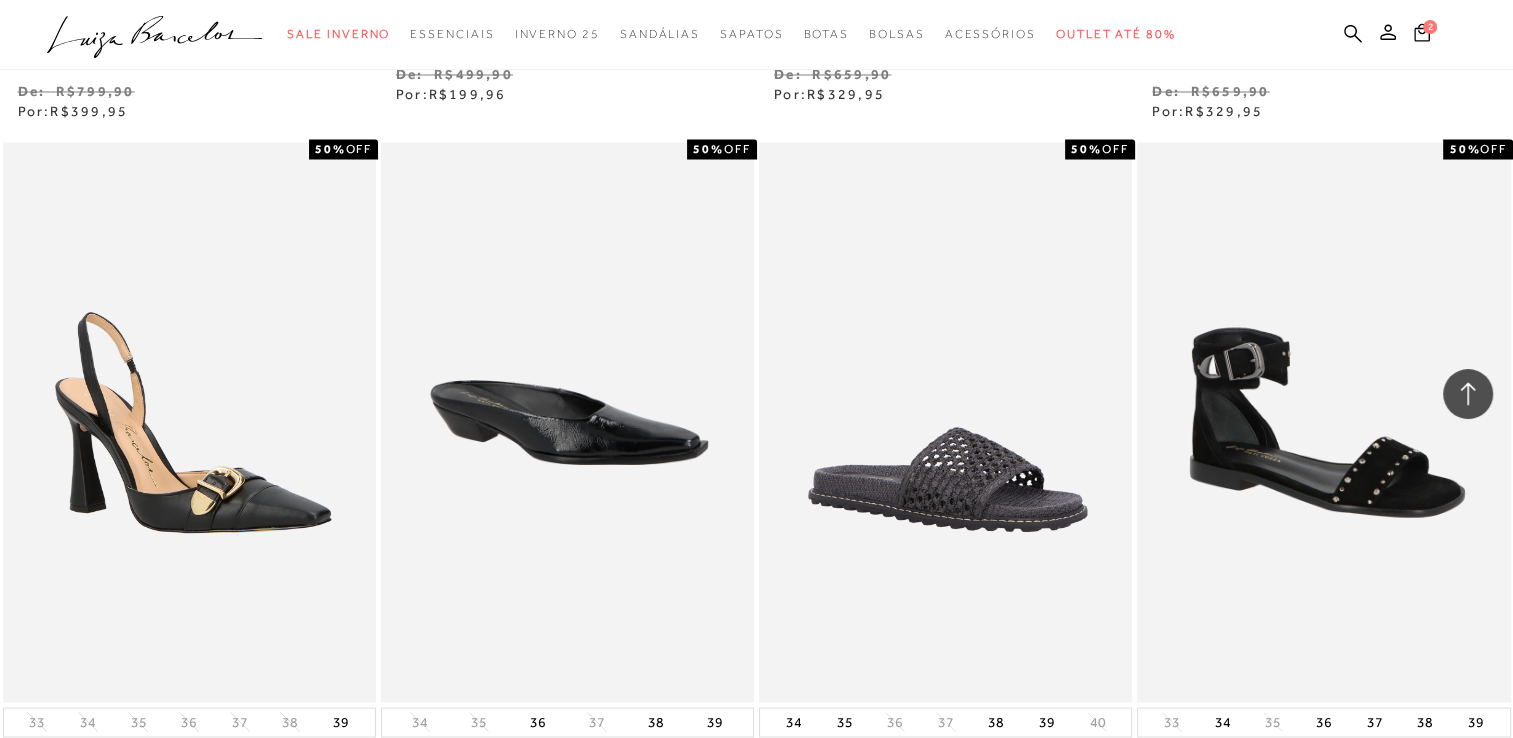 scroll, scrollTop: 4239, scrollLeft: 0, axis: vertical 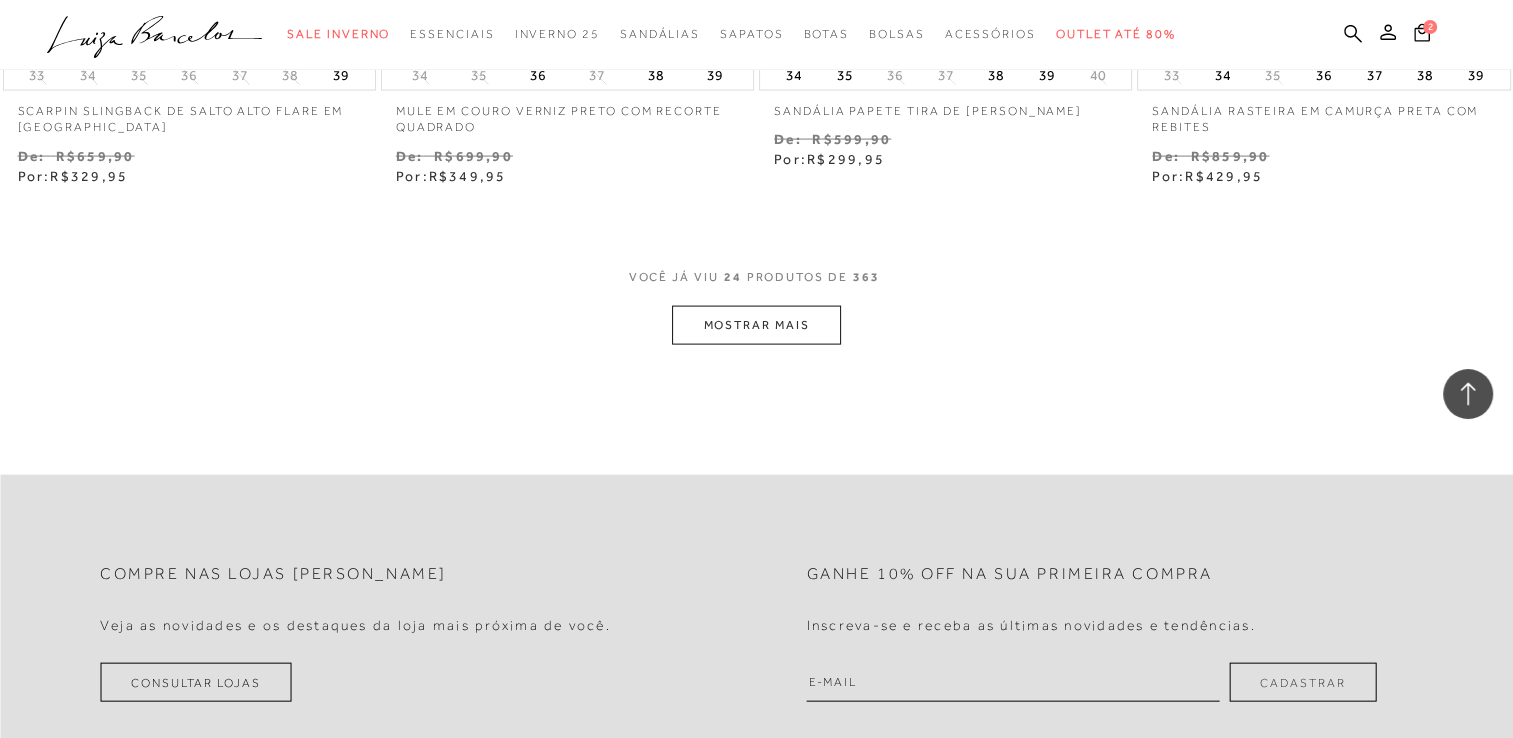click on "MOSTRAR MAIS" at bounding box center [756, 325] 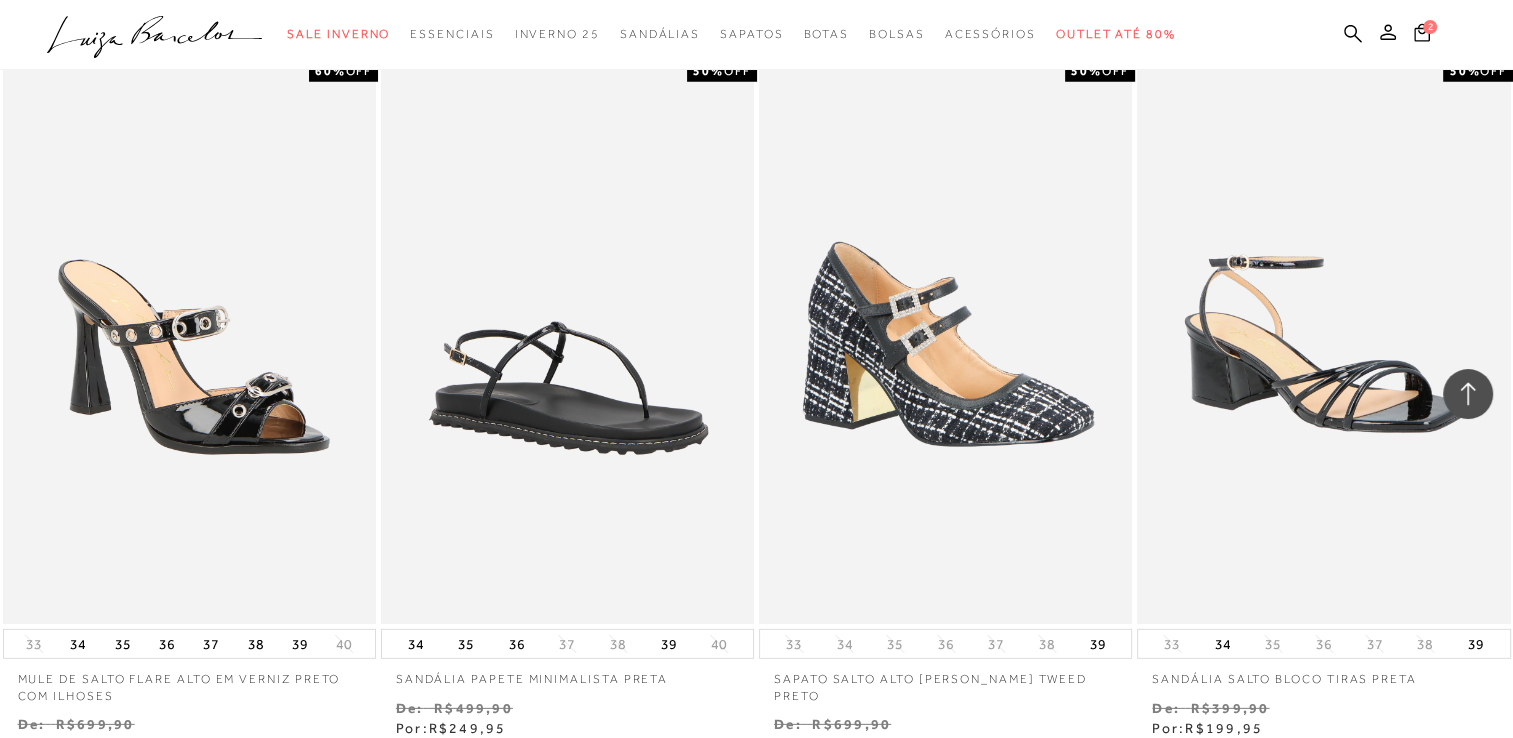 scroll, scrollTop: 6450, scrollLeft: 0, axis: vertical 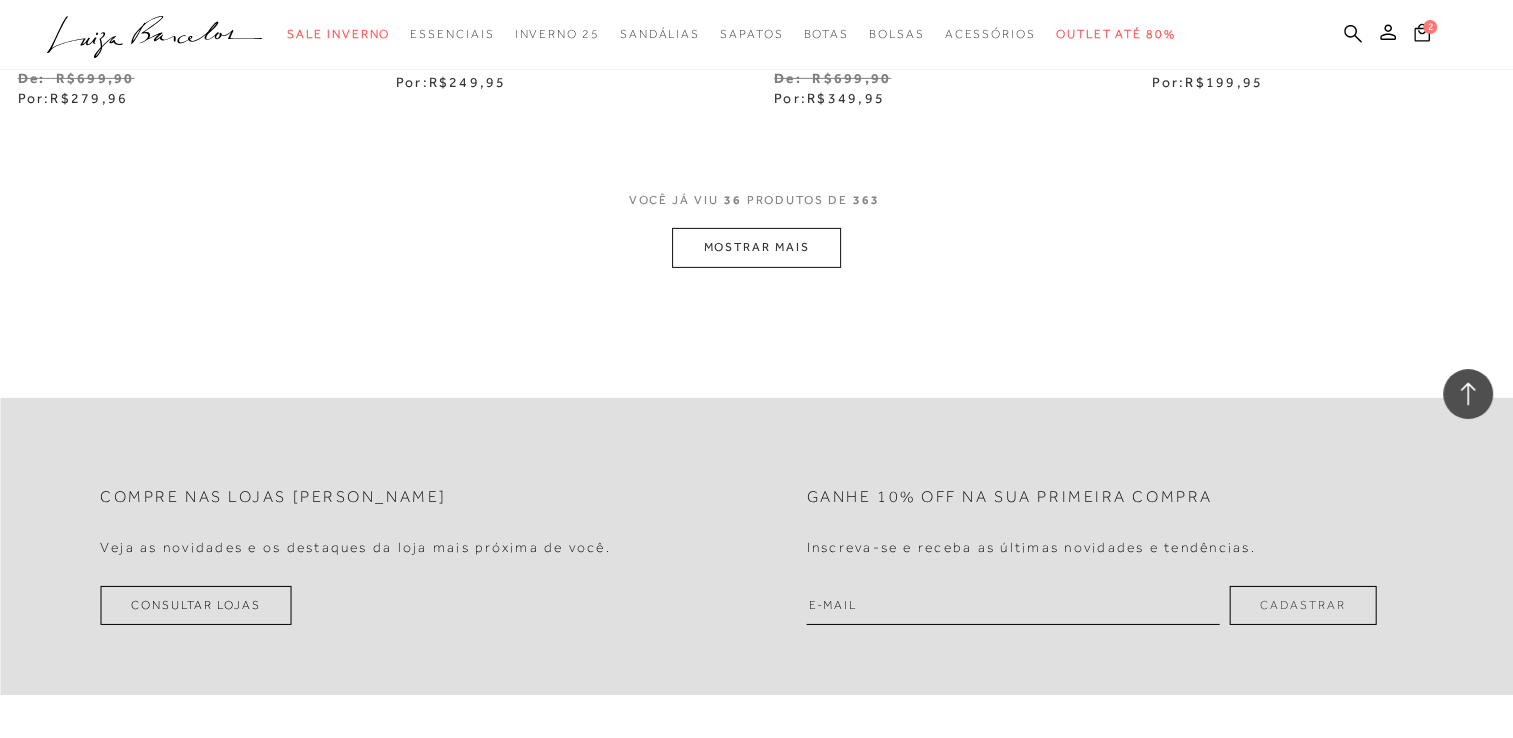 click on "MOSTRAR MAIS" at bounding box center (756, 247) 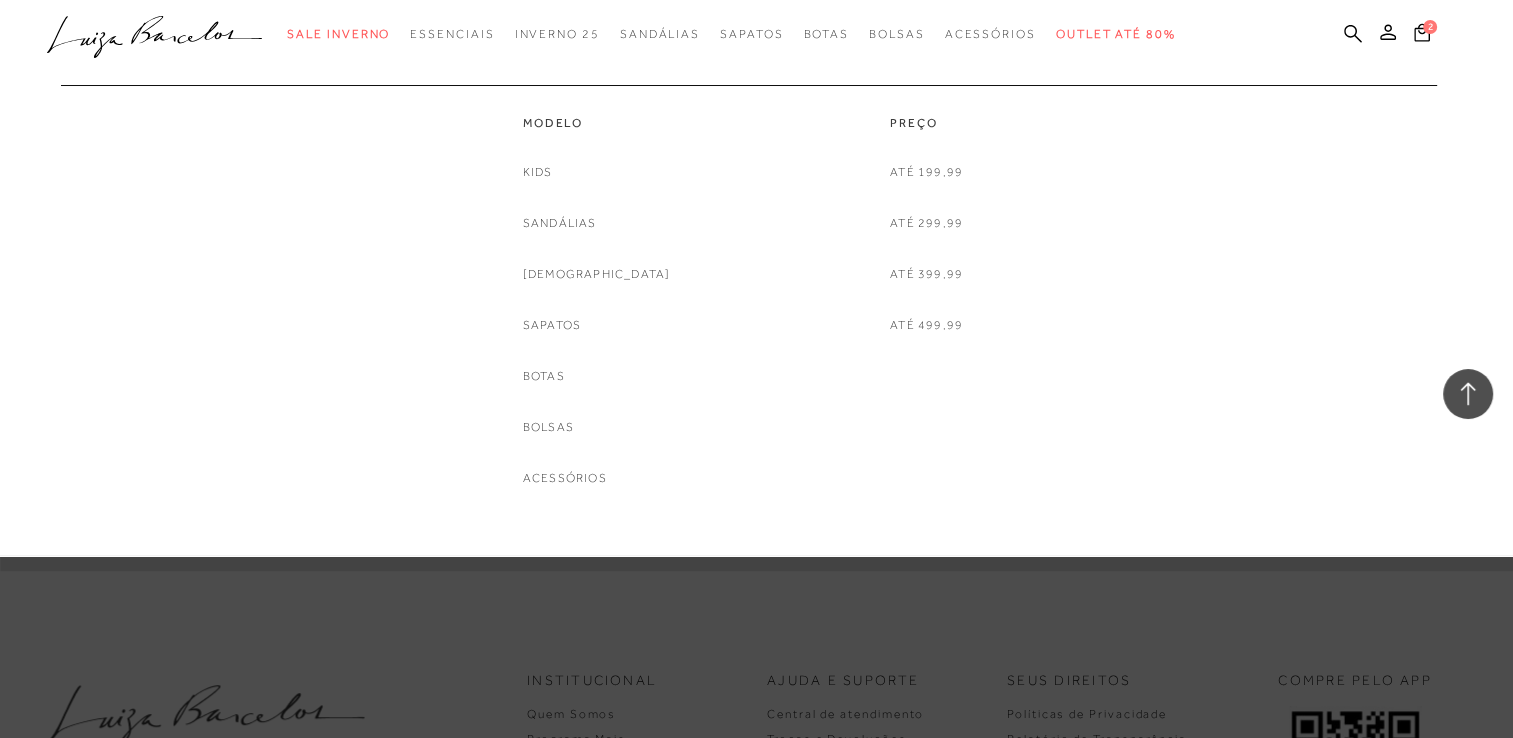scroll, scrollTop: 8667, scrollLeft: 0, axis: vertical 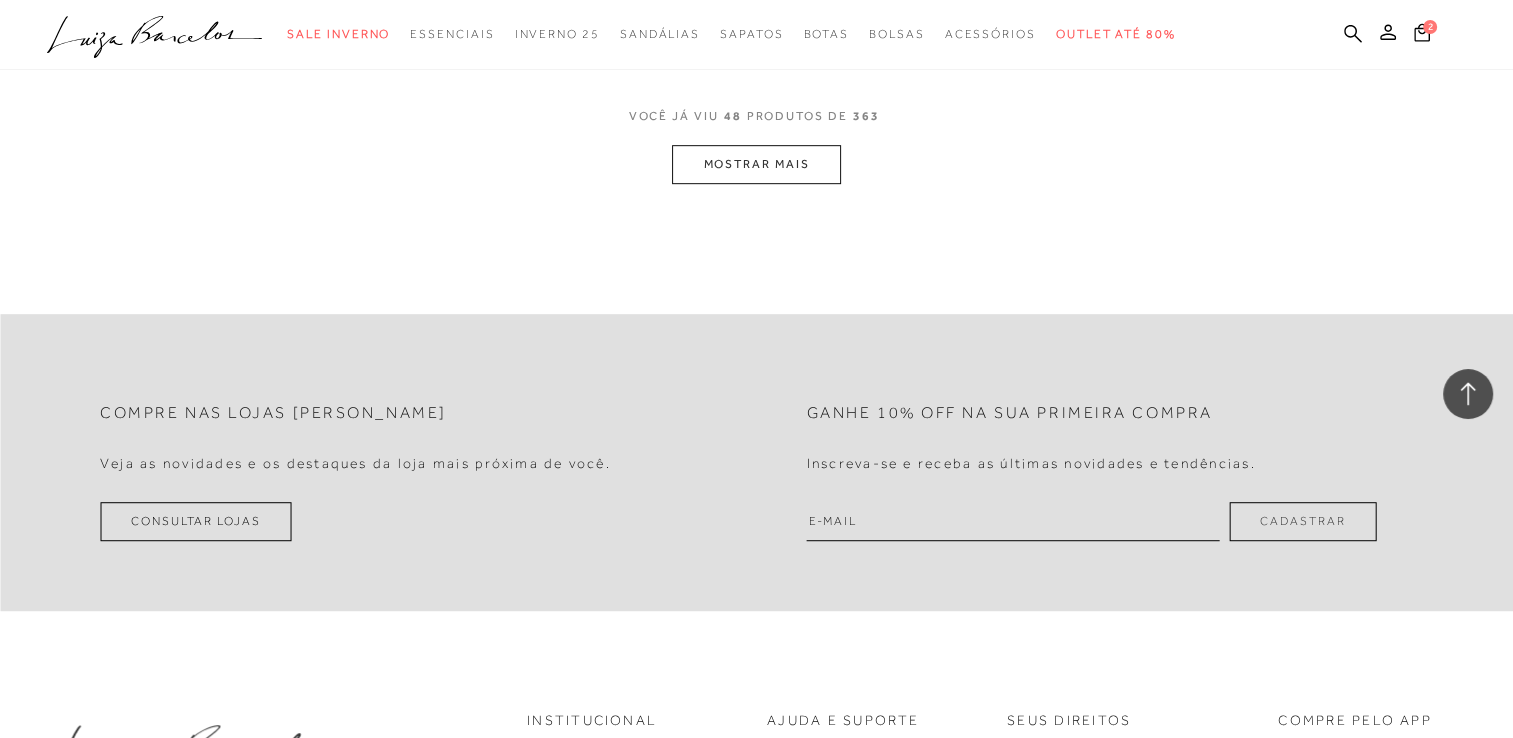 click on "MOSTRAR MAIS" at bounding box center (756, 164) 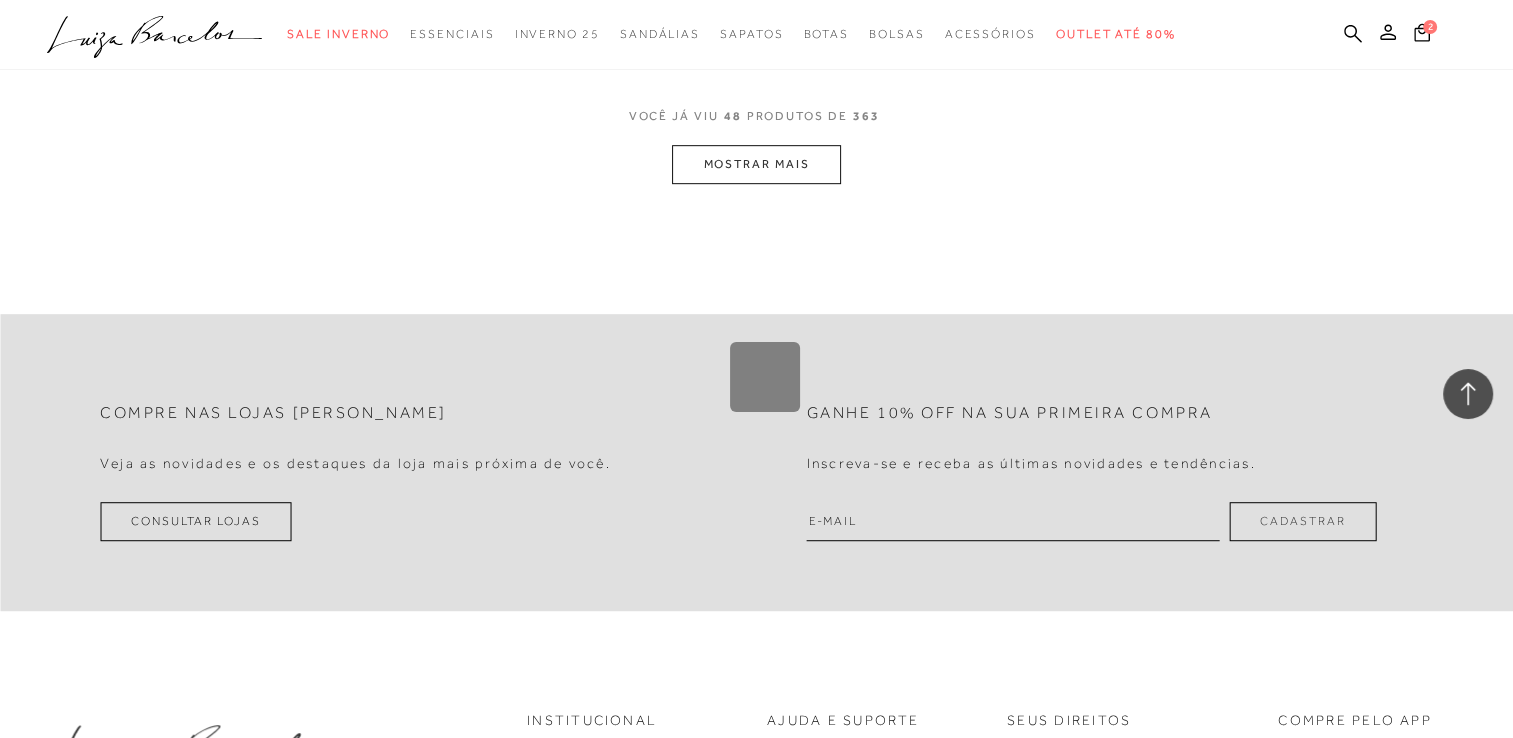 click on "Loading..." at bounding box center [756, 369] 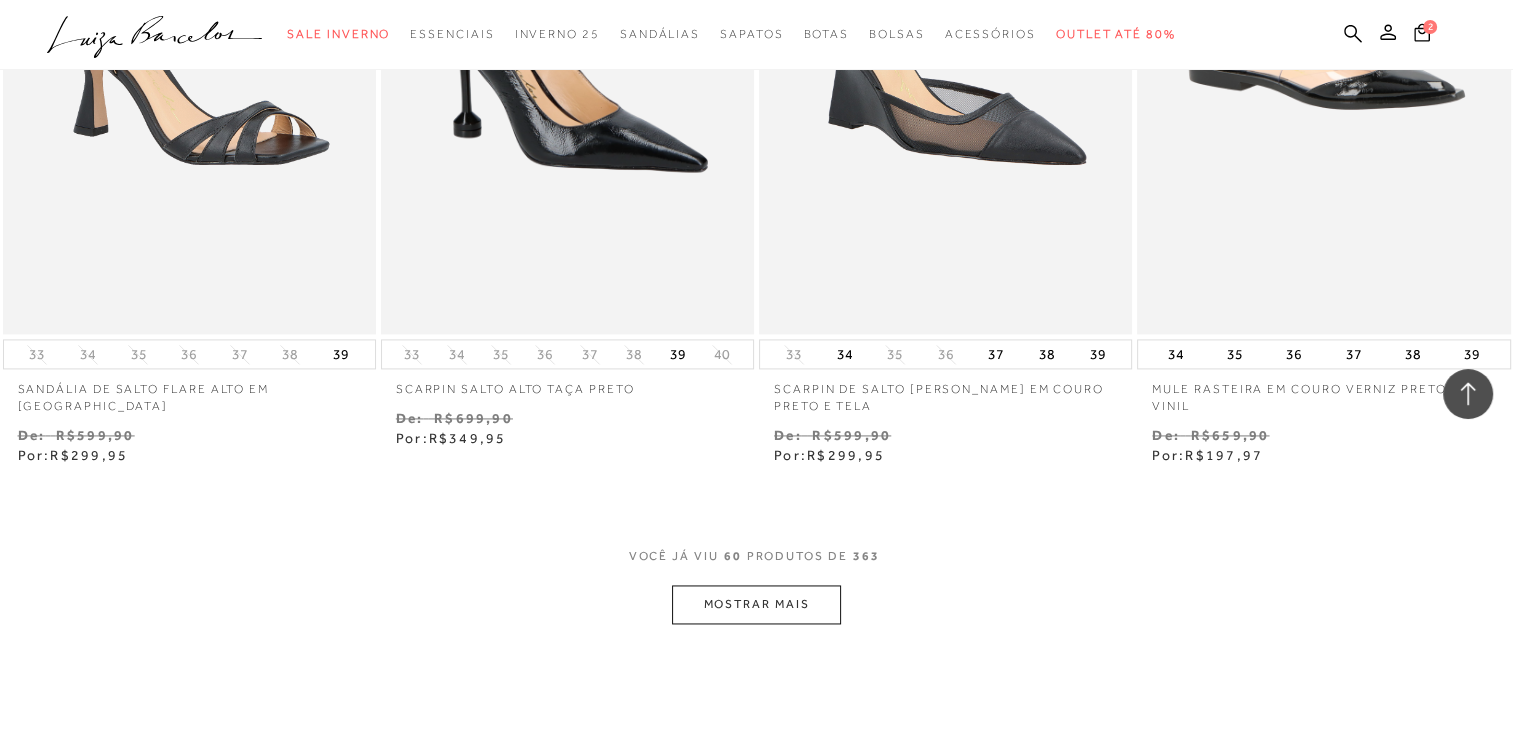 scroll, scrollTop: 10547, scrollLeft: 0, axis: vertical 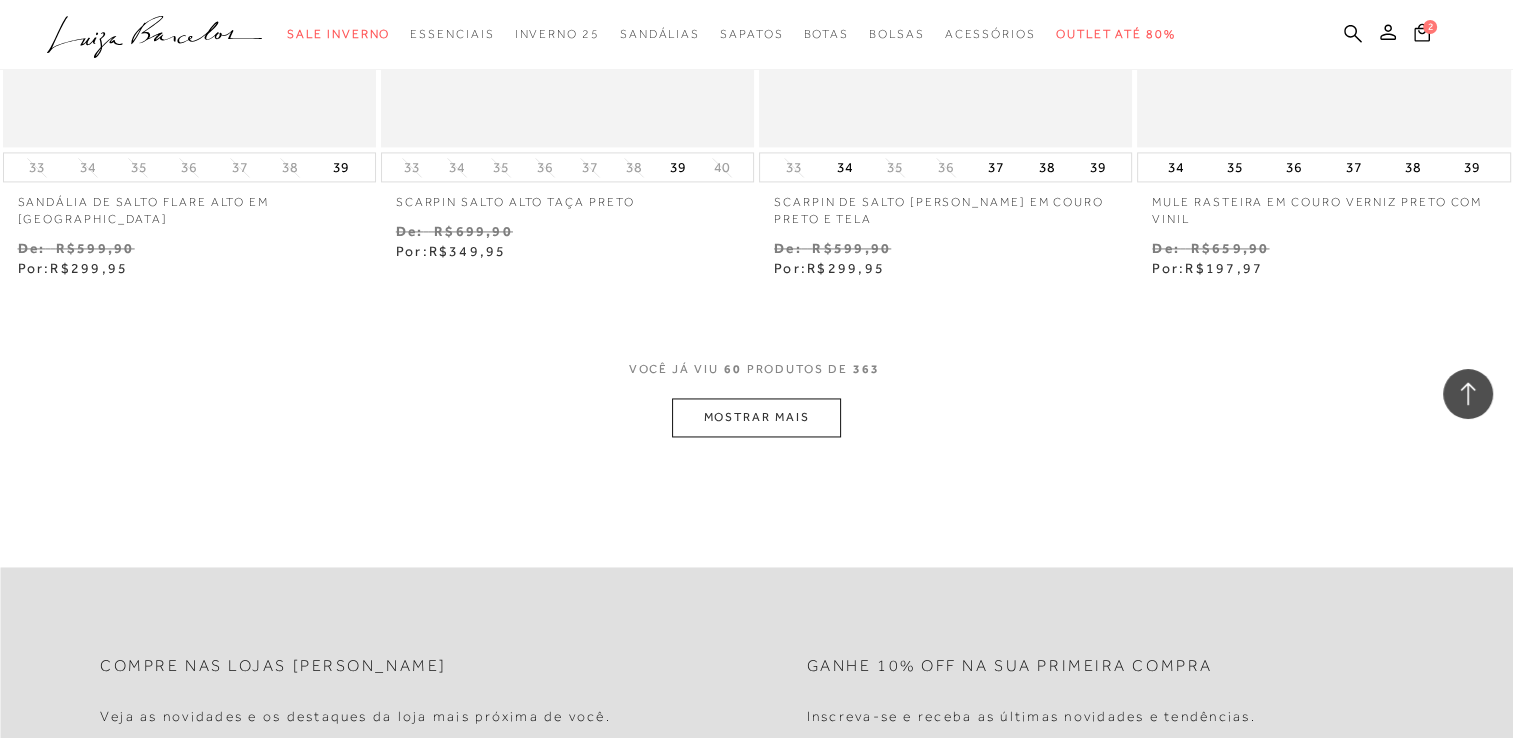 click on "MOSTRAR MAIS" at bounding box center (756, 417) 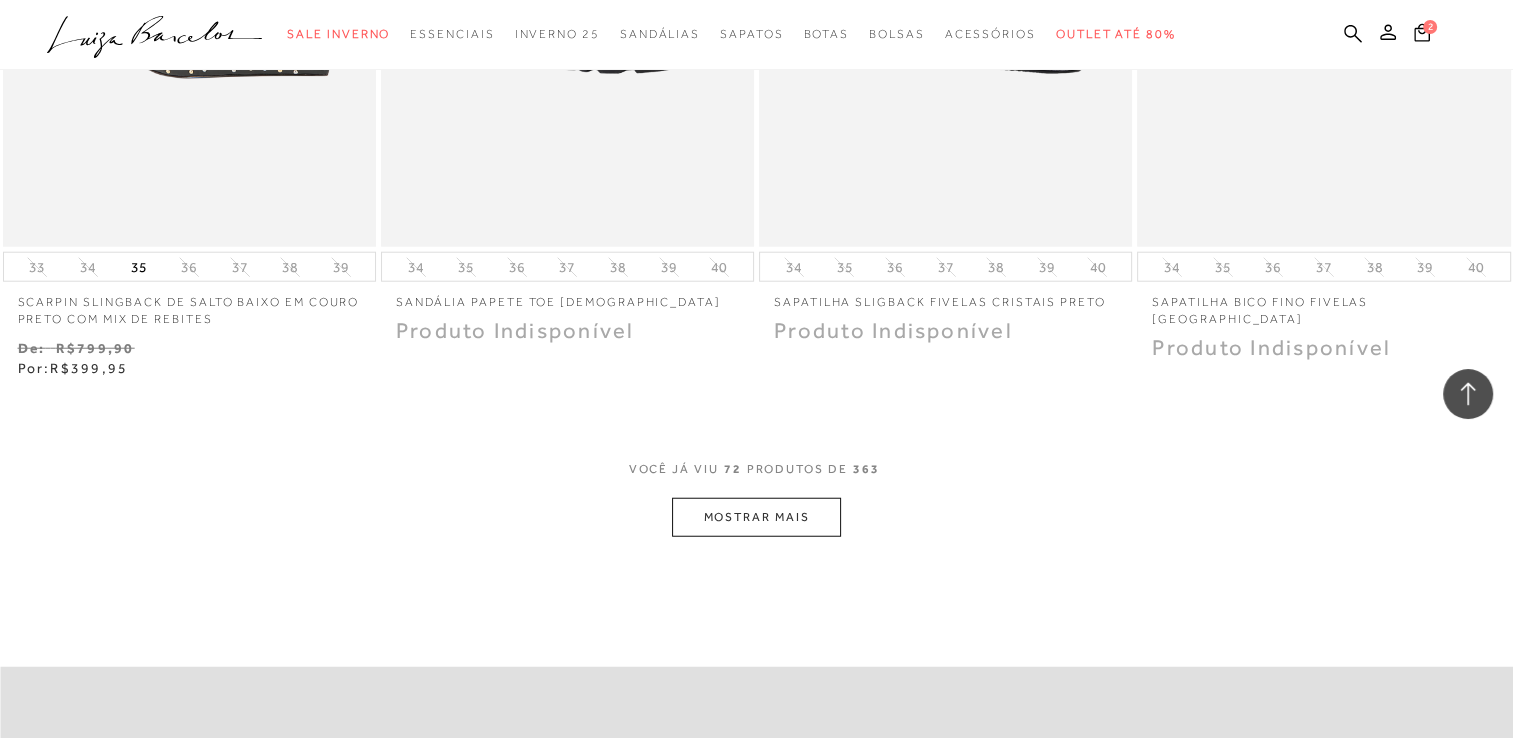 scroll, scrollTop: 12747, scrollLeft: 0, axis: vertical 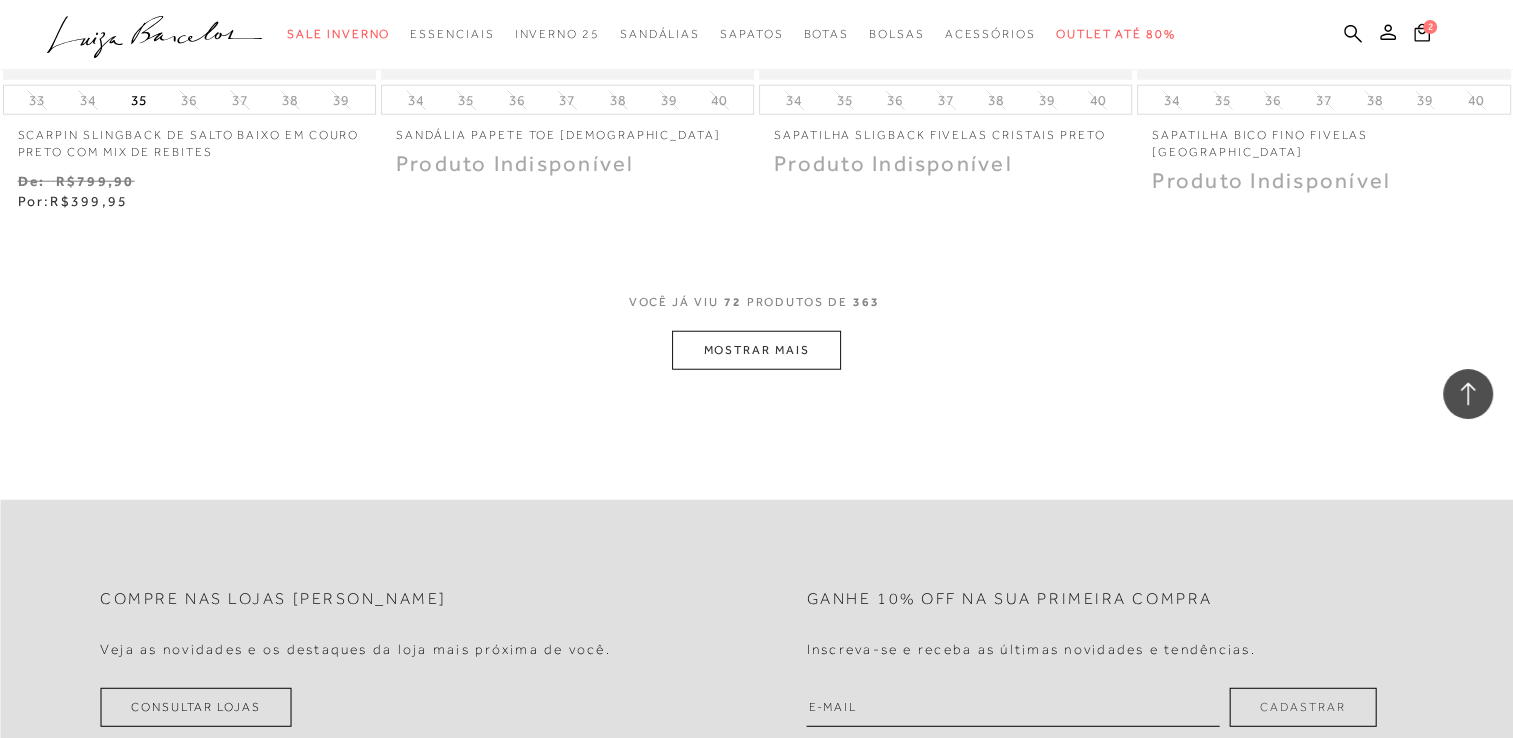click on "MOSTRAR MAIS" at bounding box center (756, 350) 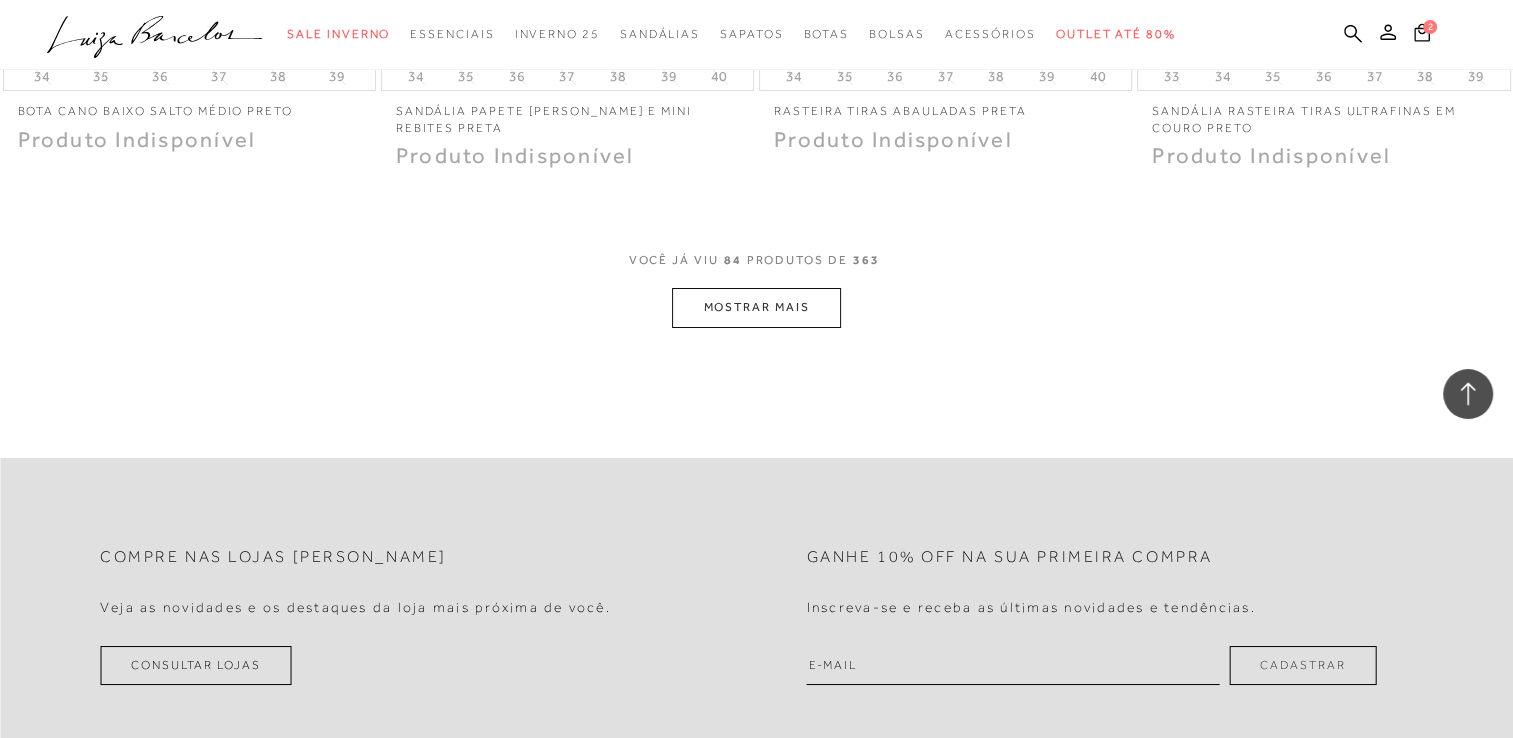 scroll, scrollTop: 14907, scrollLeft: 0, axis: vertical 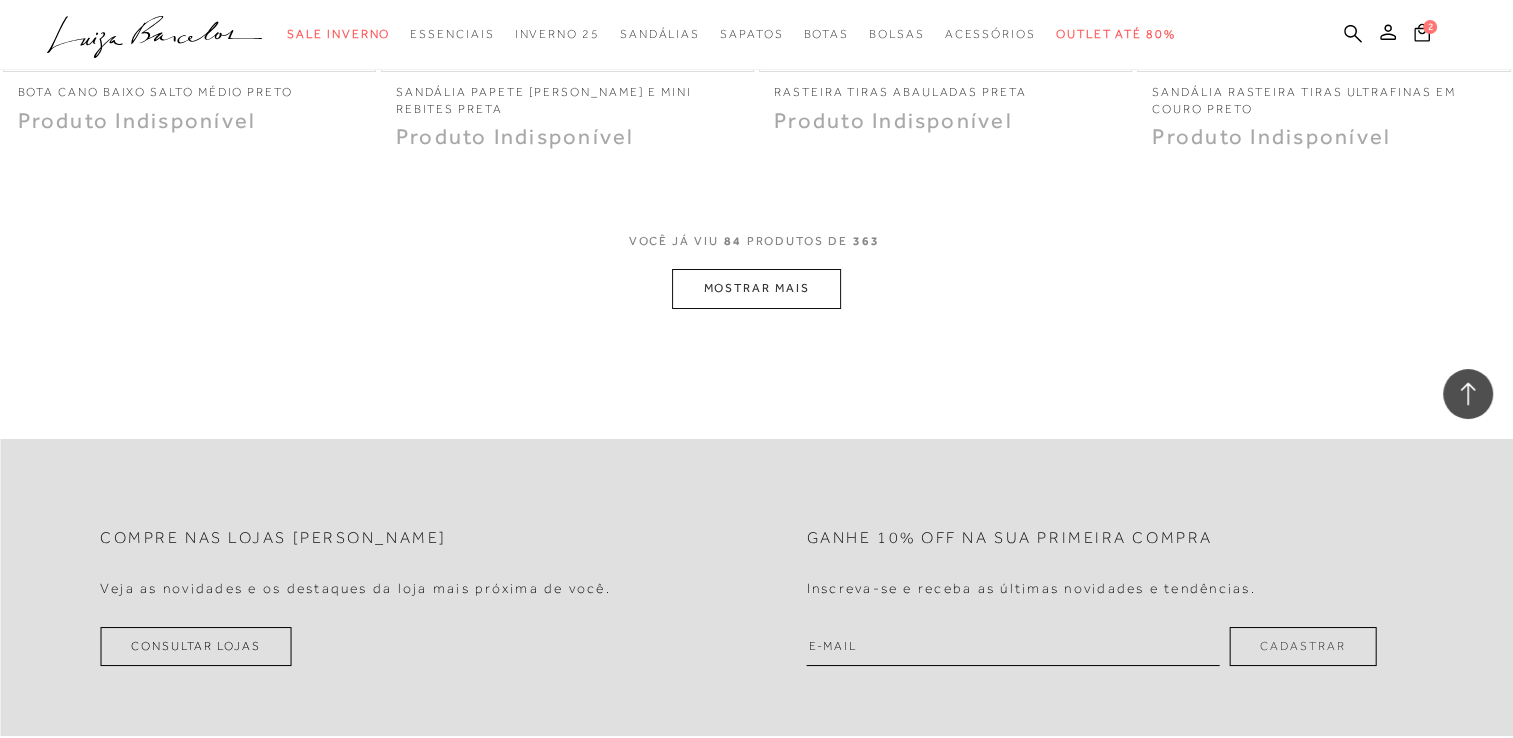 click on "MOSTRAR MAIS" at bounding box center (756, 288) 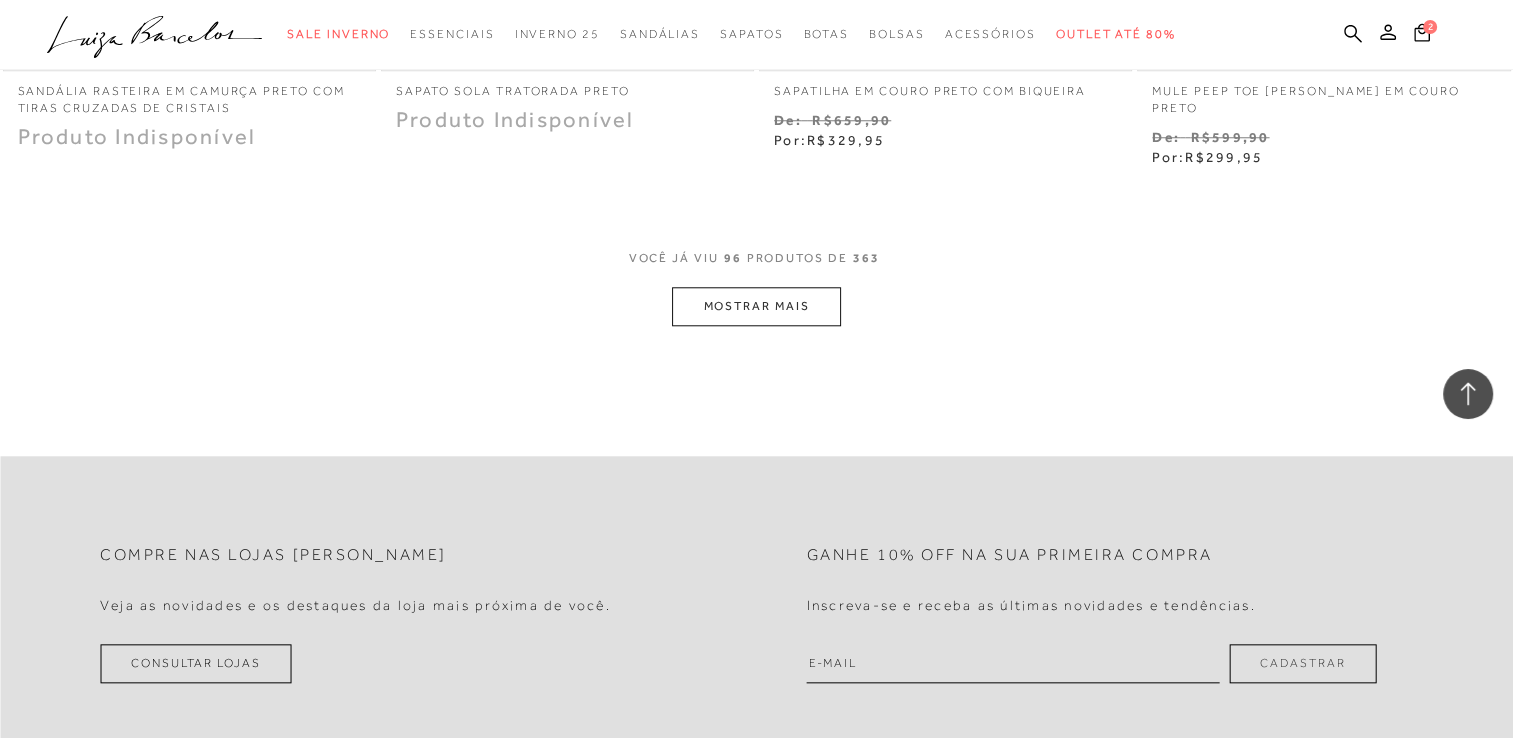 scroll, scrollTop: 17067, scrollLeft: 0, axis: vertical 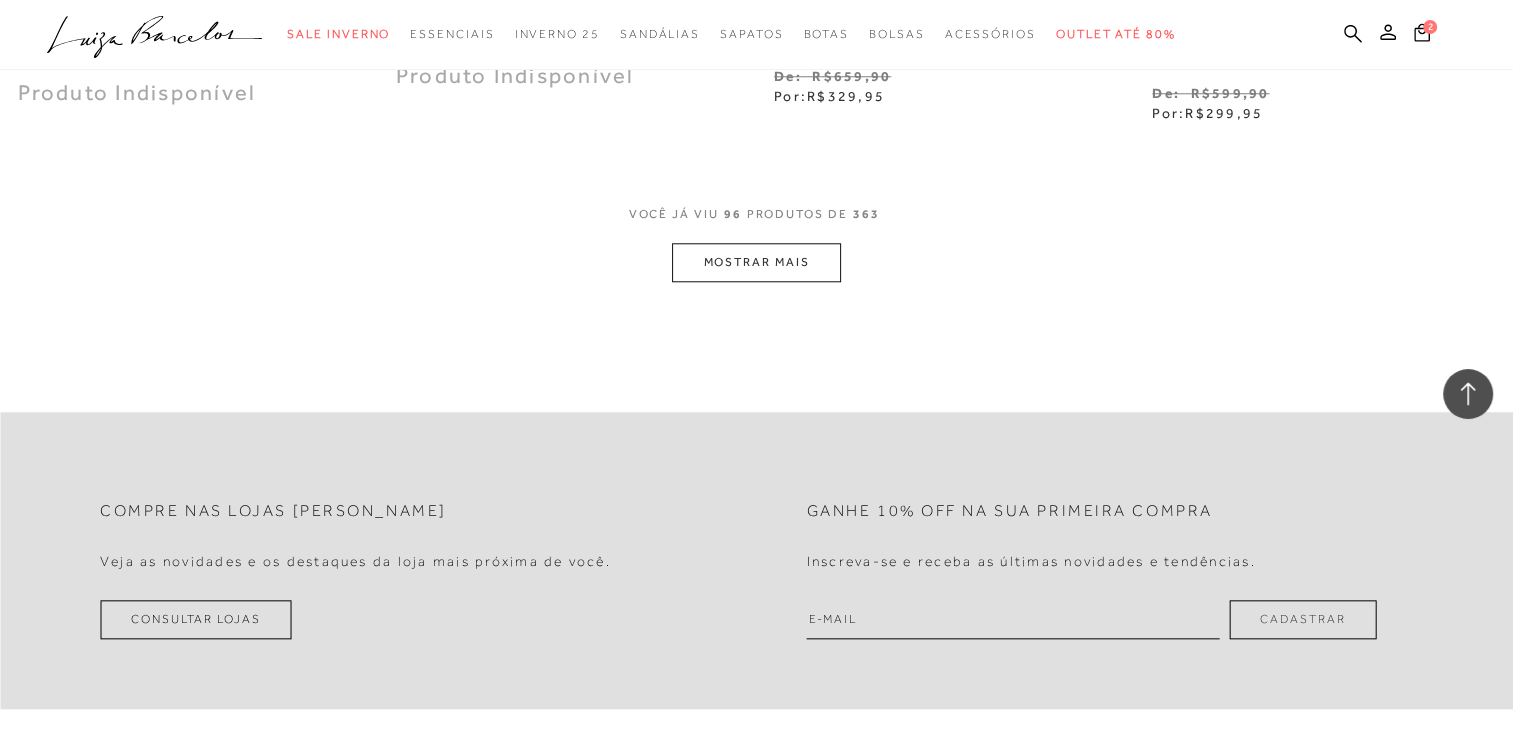 click on "MOSTRAR MAIS" at bounding box center (756, 262) 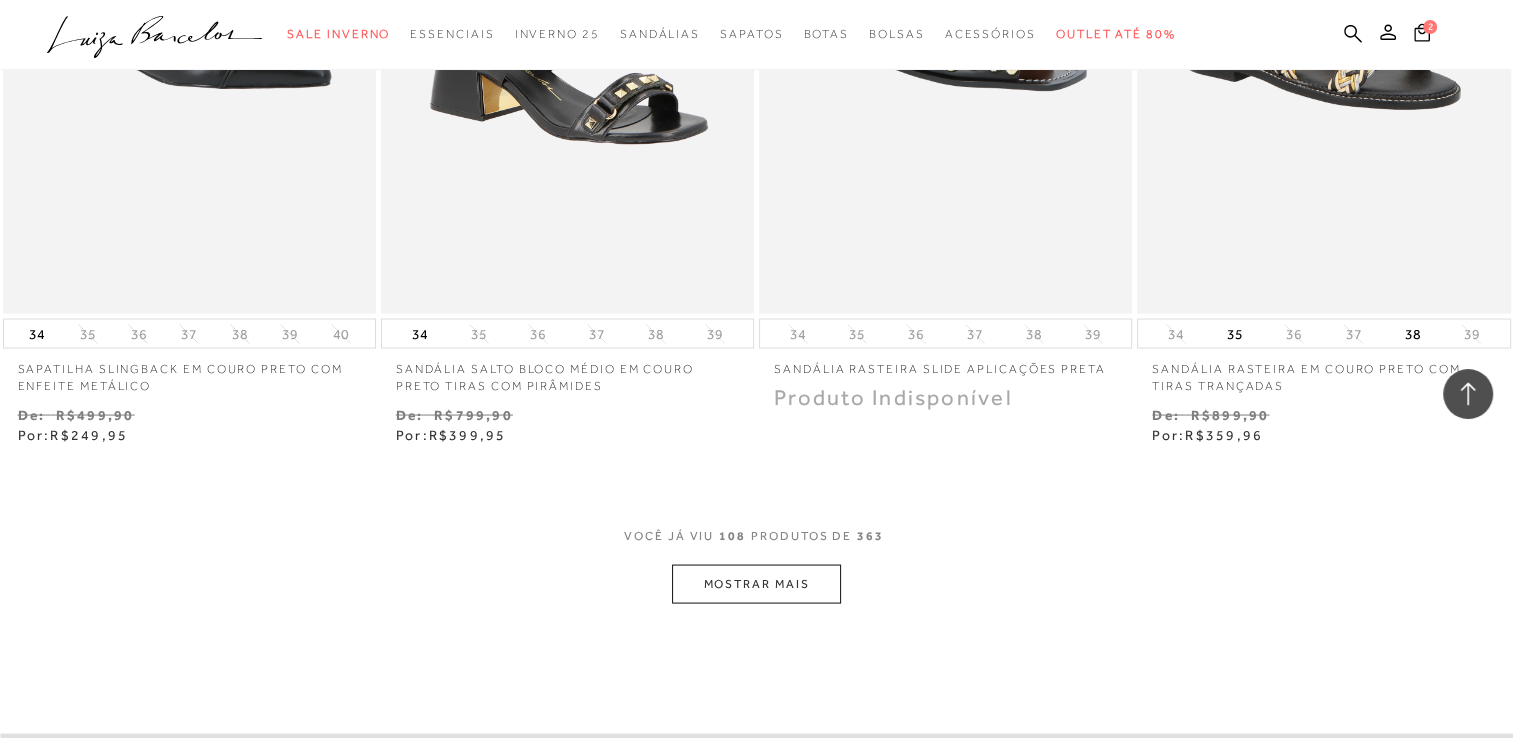 scroll, scrollTop: 18947, scrollLeft: 0, axis: vertical 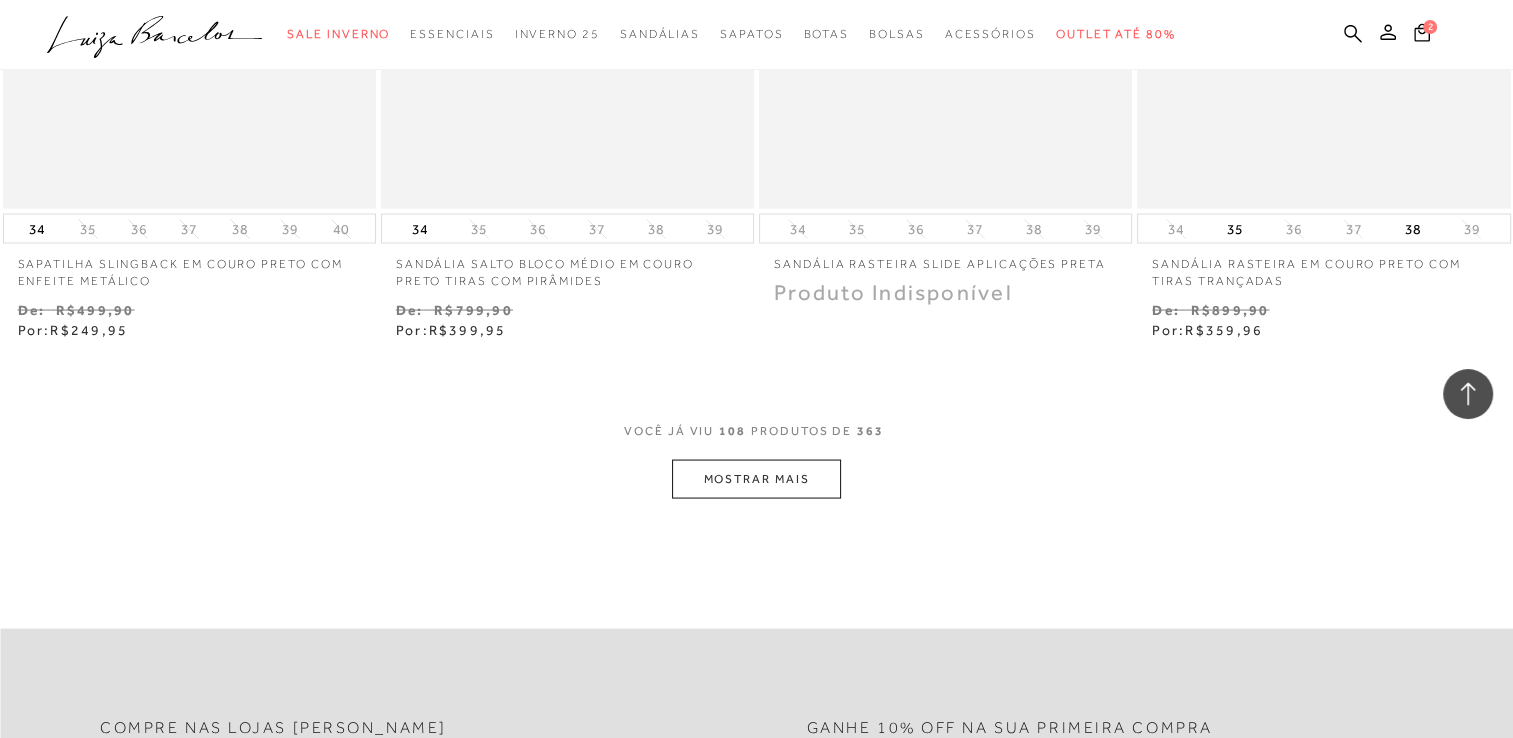 click on "MOSTRAR MAIS" at bounding box center [756, 479] 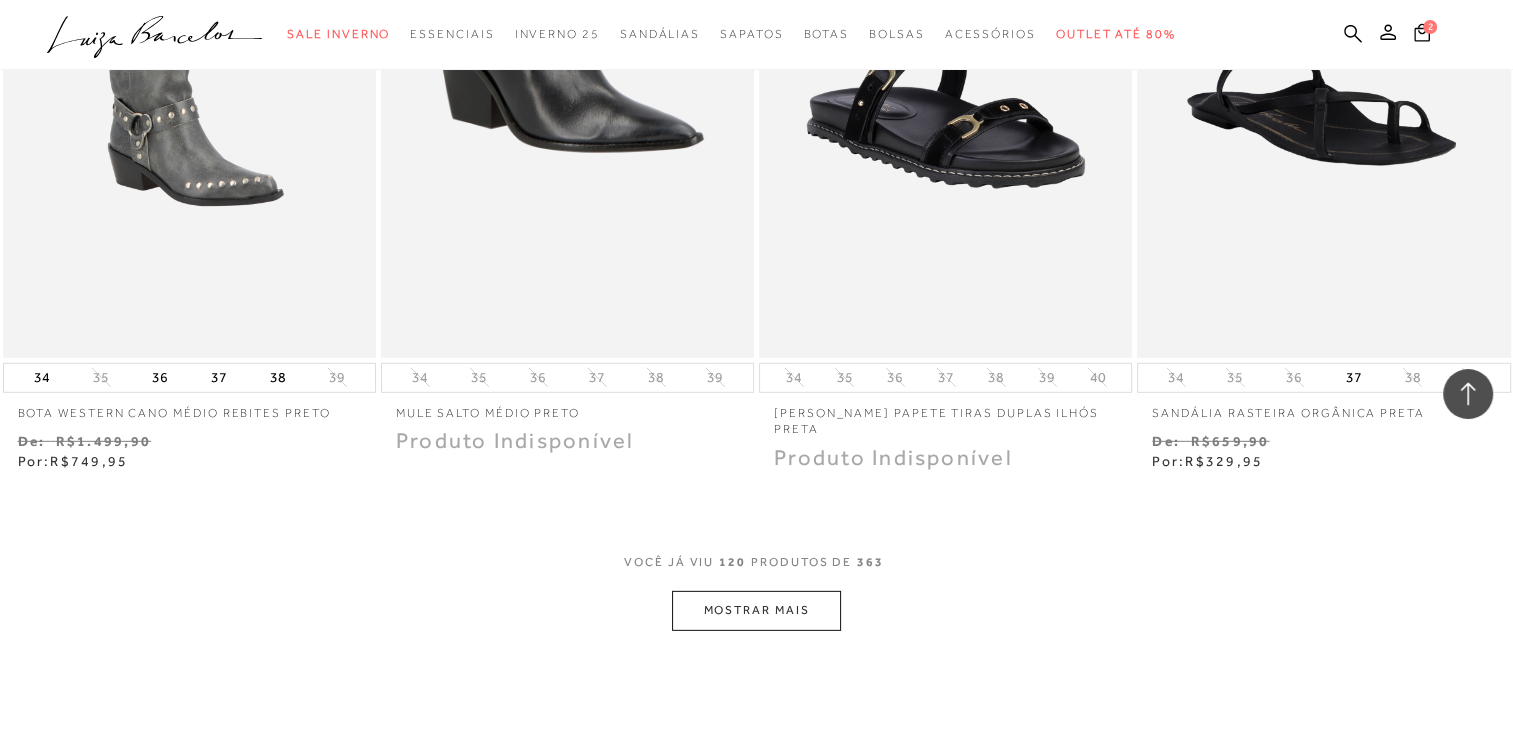 scroll, scrollTop: 20907, scrollLeft: 0, axis: vertical 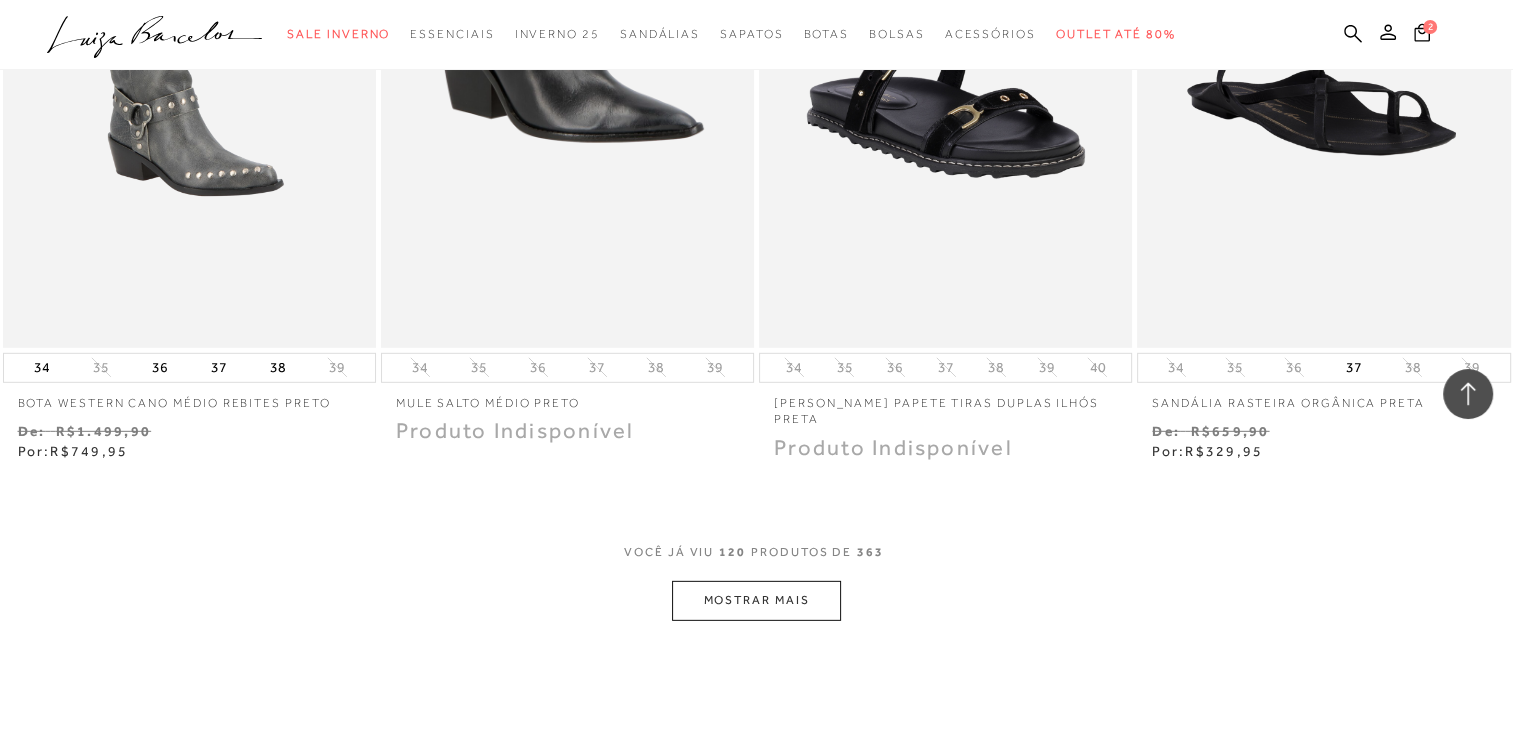 click on "MOSTRAR MAIS" at bounding box center (756, 600) 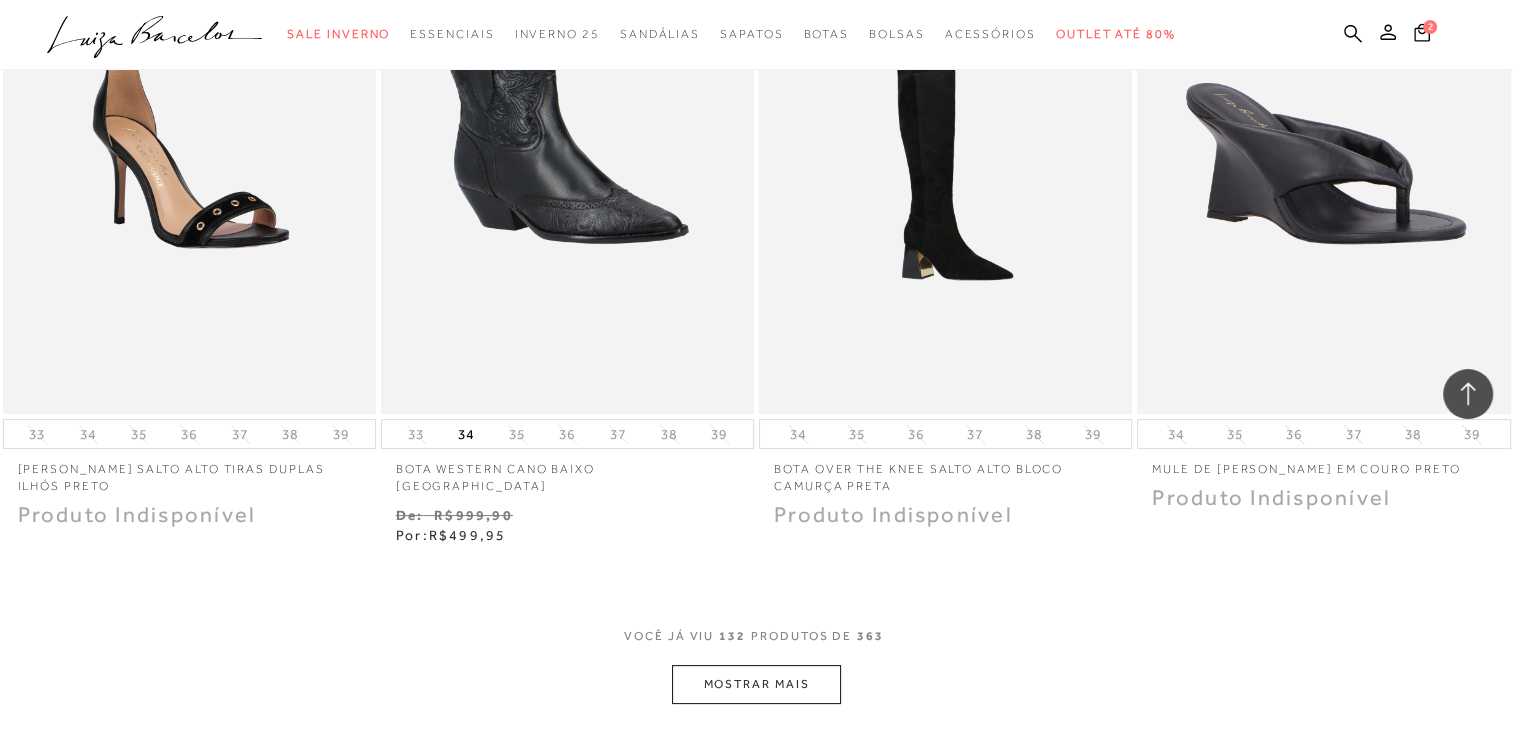 scroll, scrollTop: 22907, scrollLeft: 0, axis: vertical 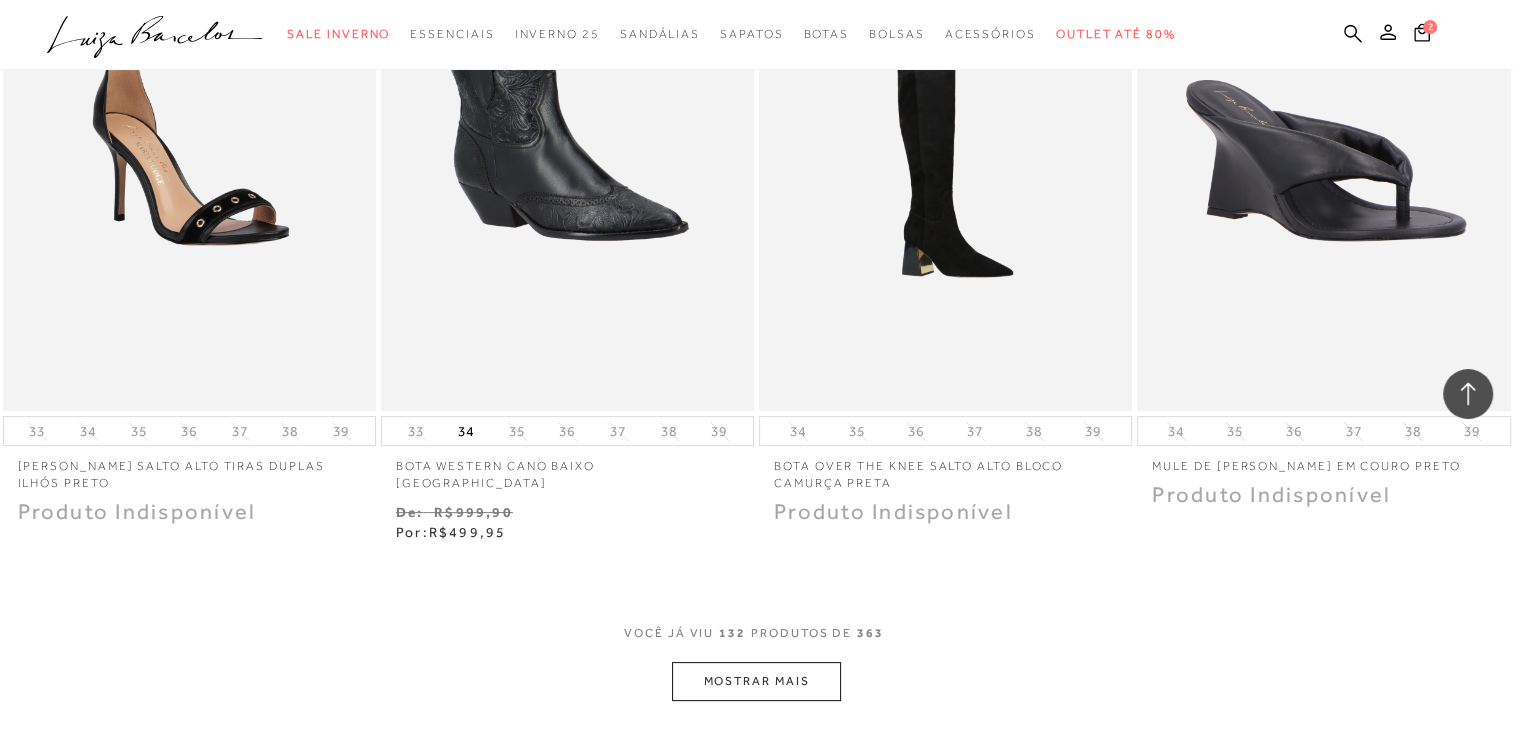 click on "MOSTRAR MAIS" at bounding box center (756, 681) 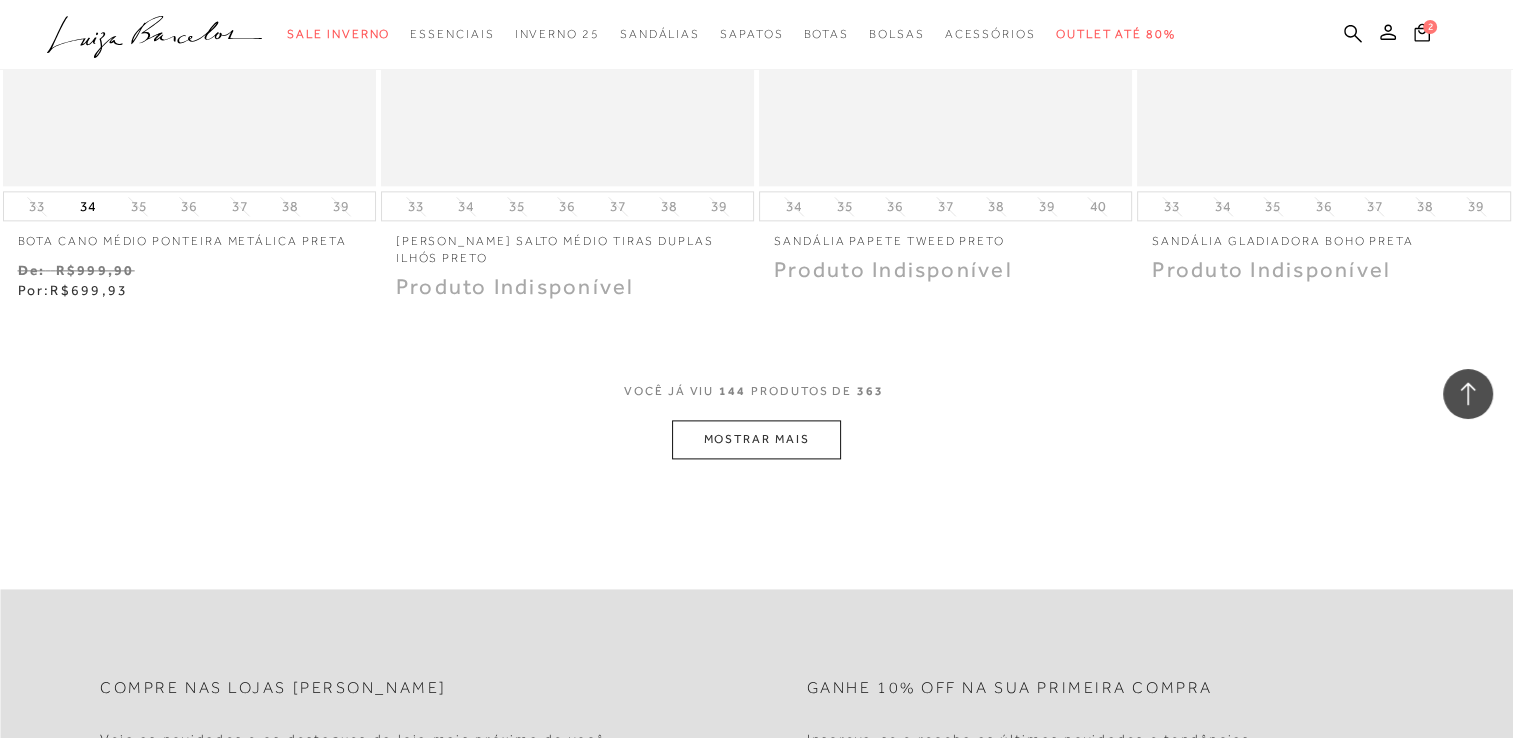 scroll, scrollTop: 25227, scrollLeft: 0, axis: vertical 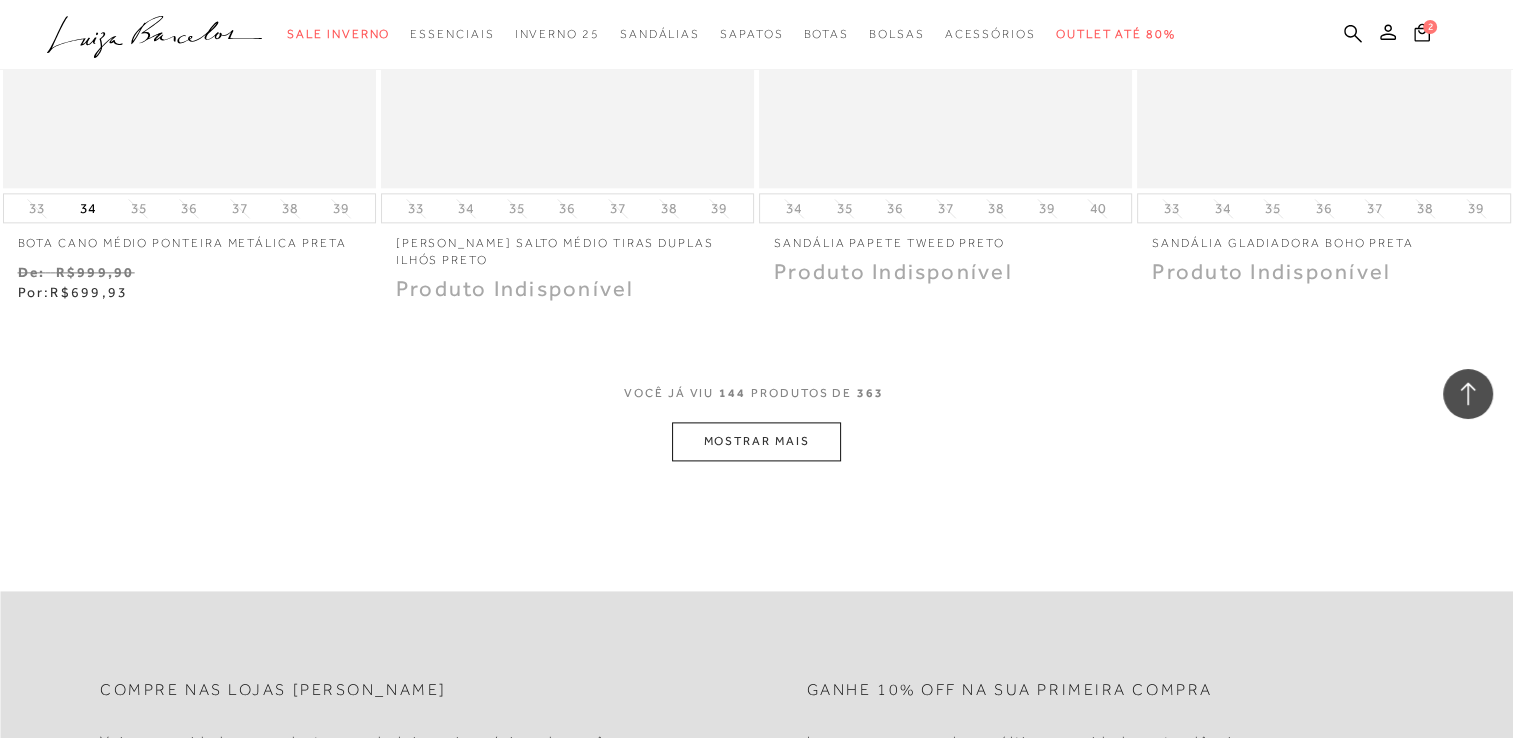 click on "MOSTRAR MAIS" at bounding box center [756, 441] 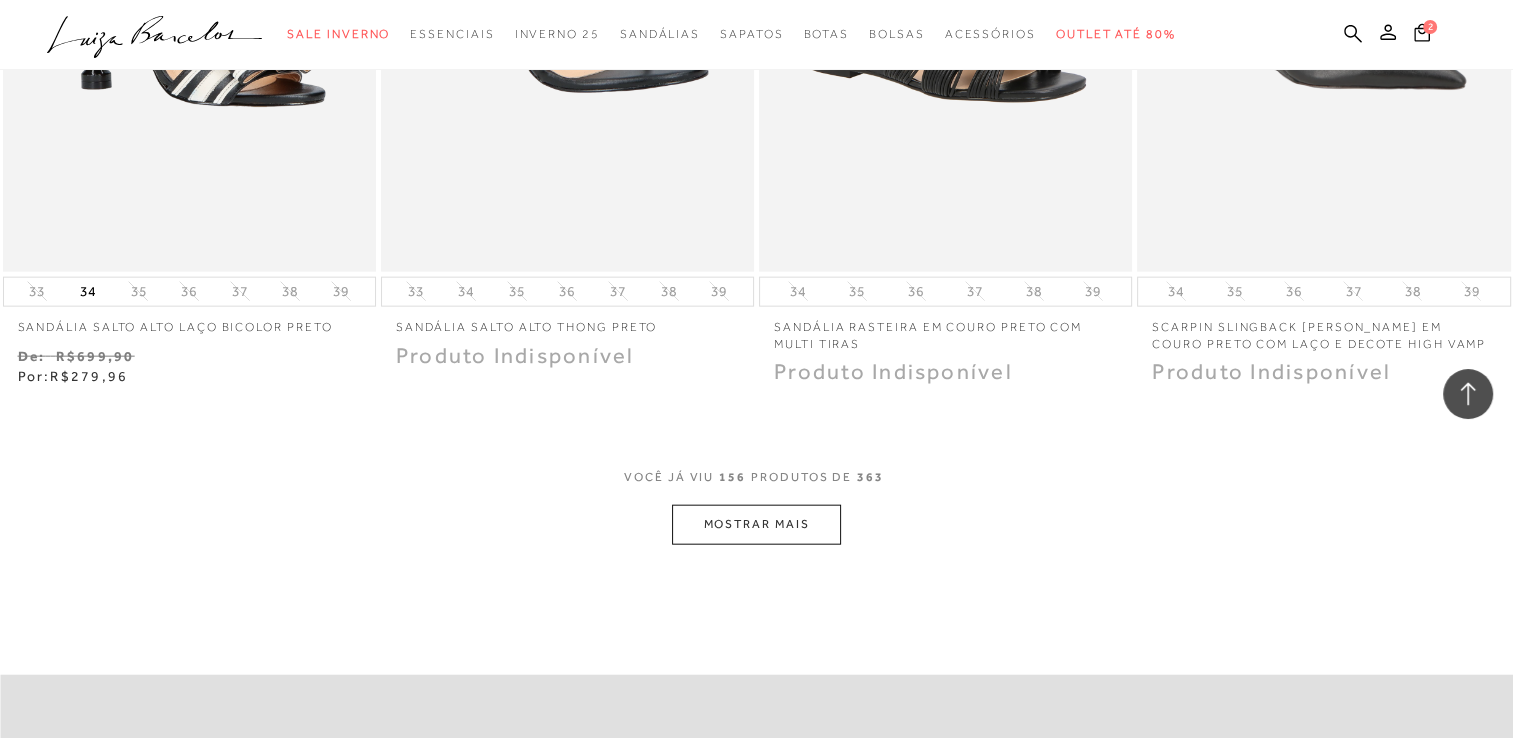 scroll, scrollTop: 27267, scrollLeft: 0, axis: vertical 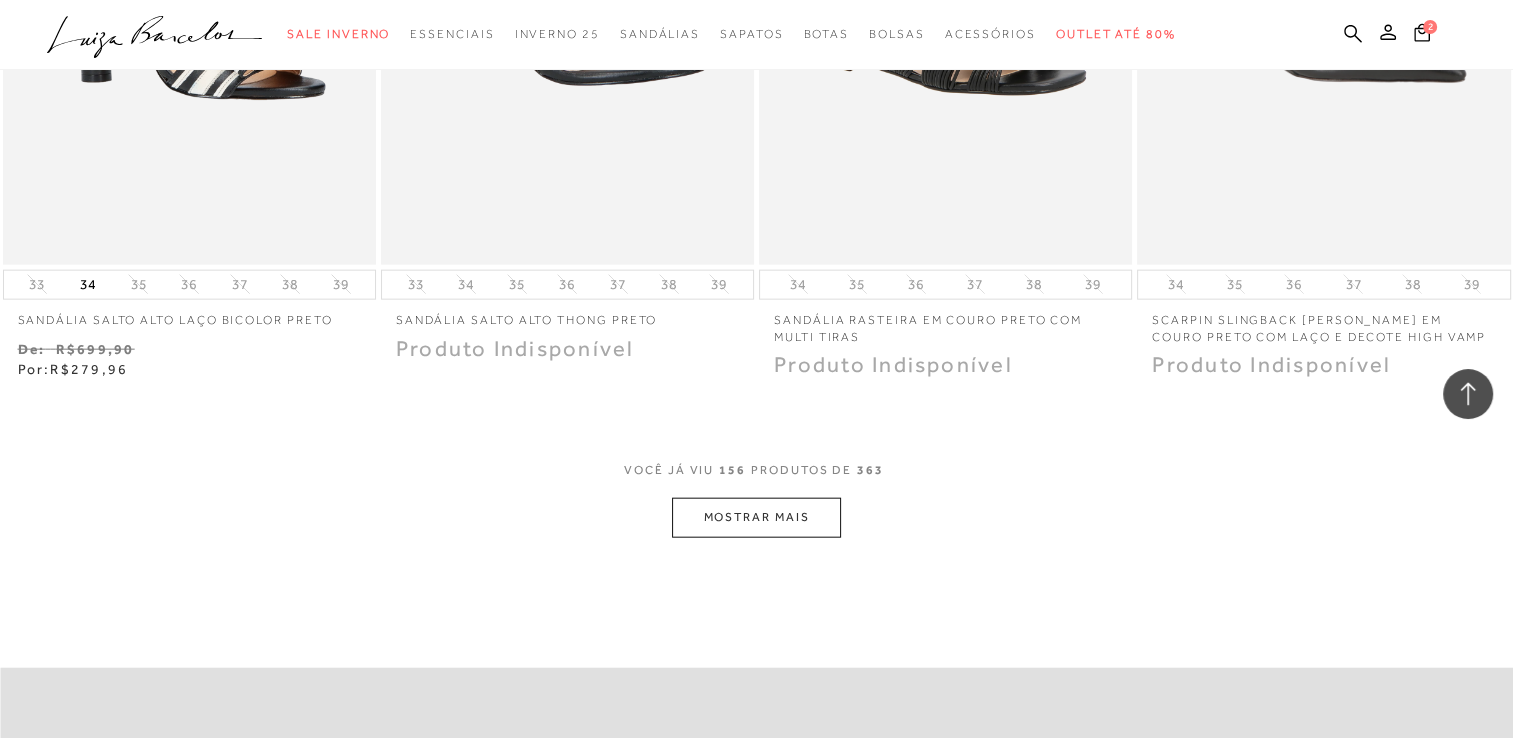 click on "MOSTRAR MAIS" at bounding box center [756, 517] 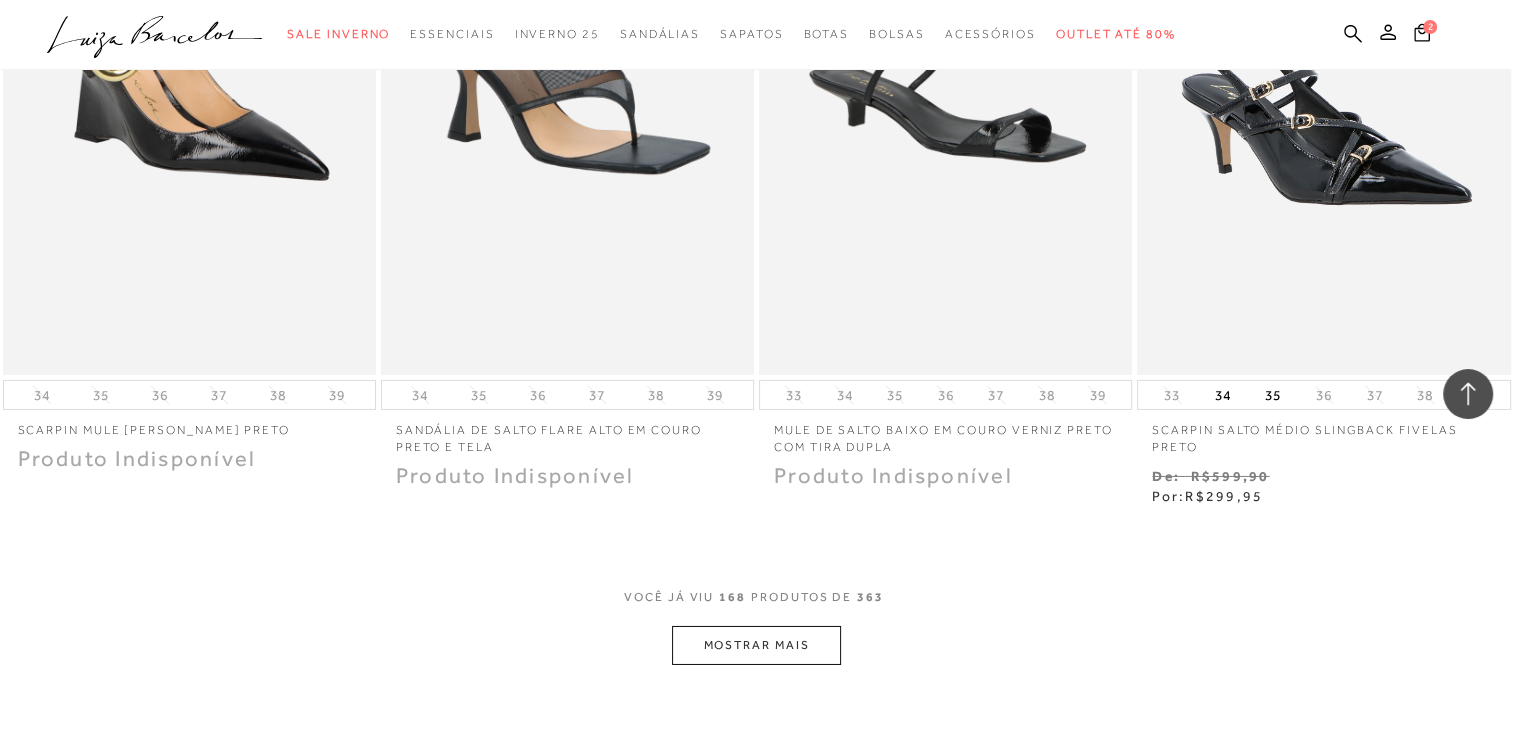 scroll, scrollTop: 29267, scrollLeft: 0, axis: vertical 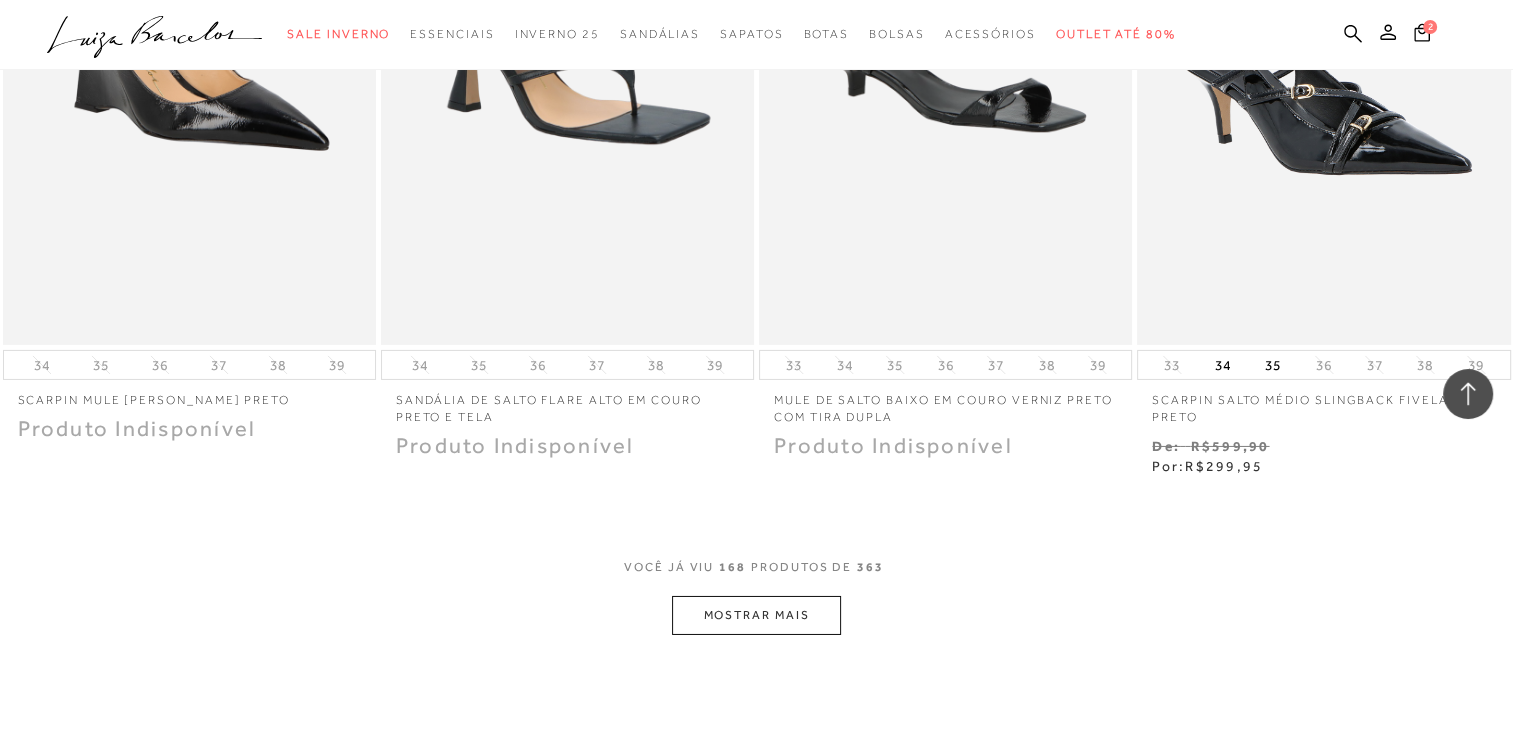 click on "MOSTRAR MAIS" at bounding box center (756, 615) 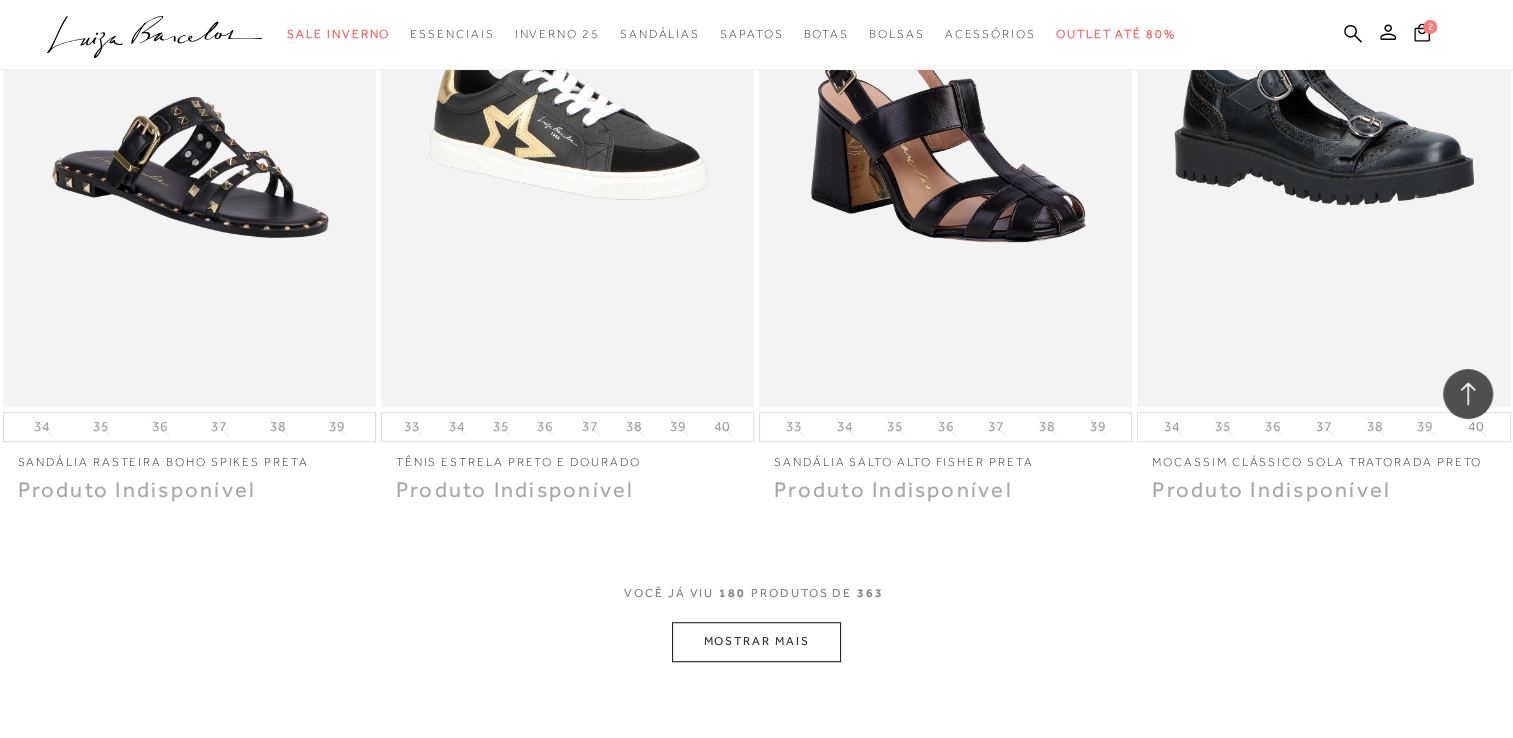 scroll, scrollTop: 31307, scrollLeft: 0, axis: vertical 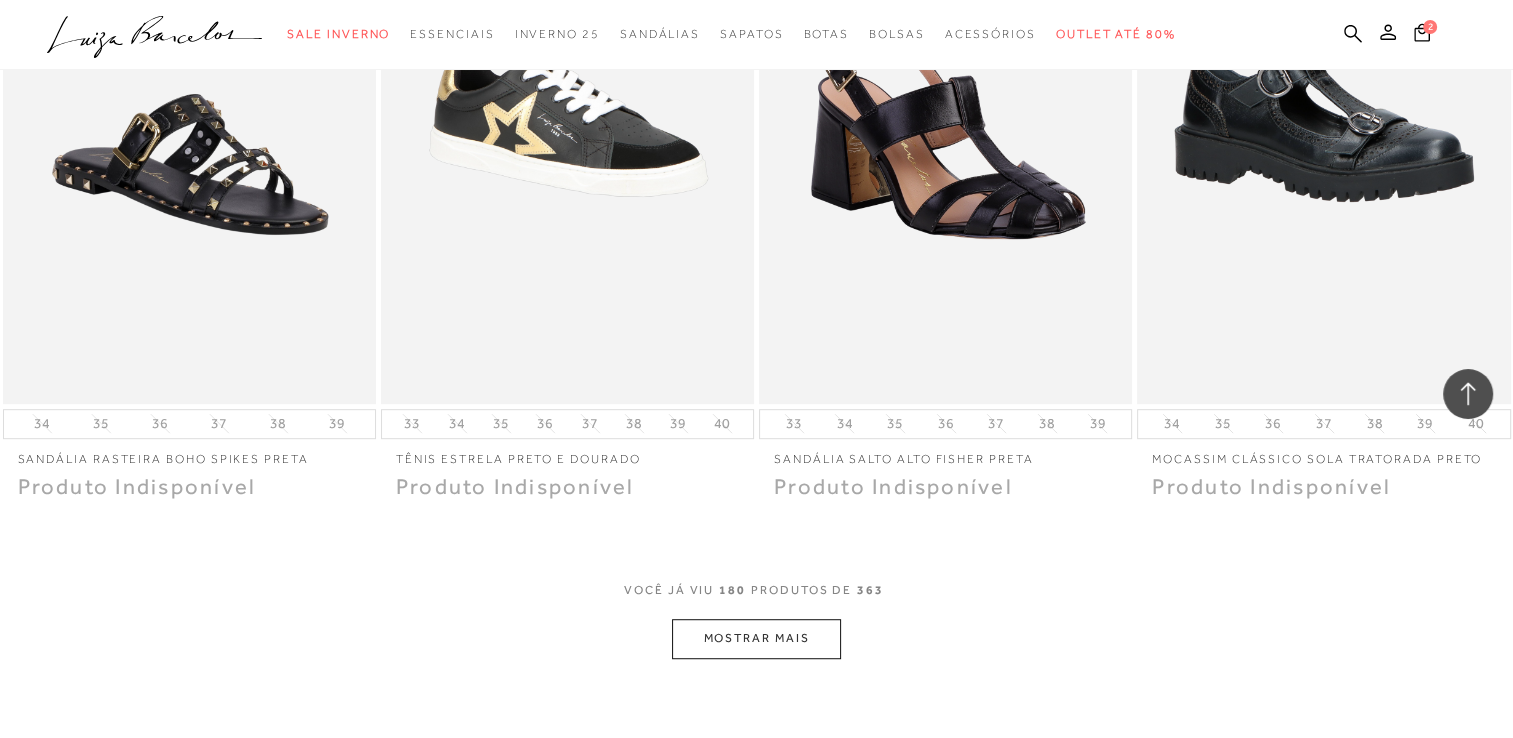 click on "MOSTRAR MAIS" at bounding box center (756, 638) 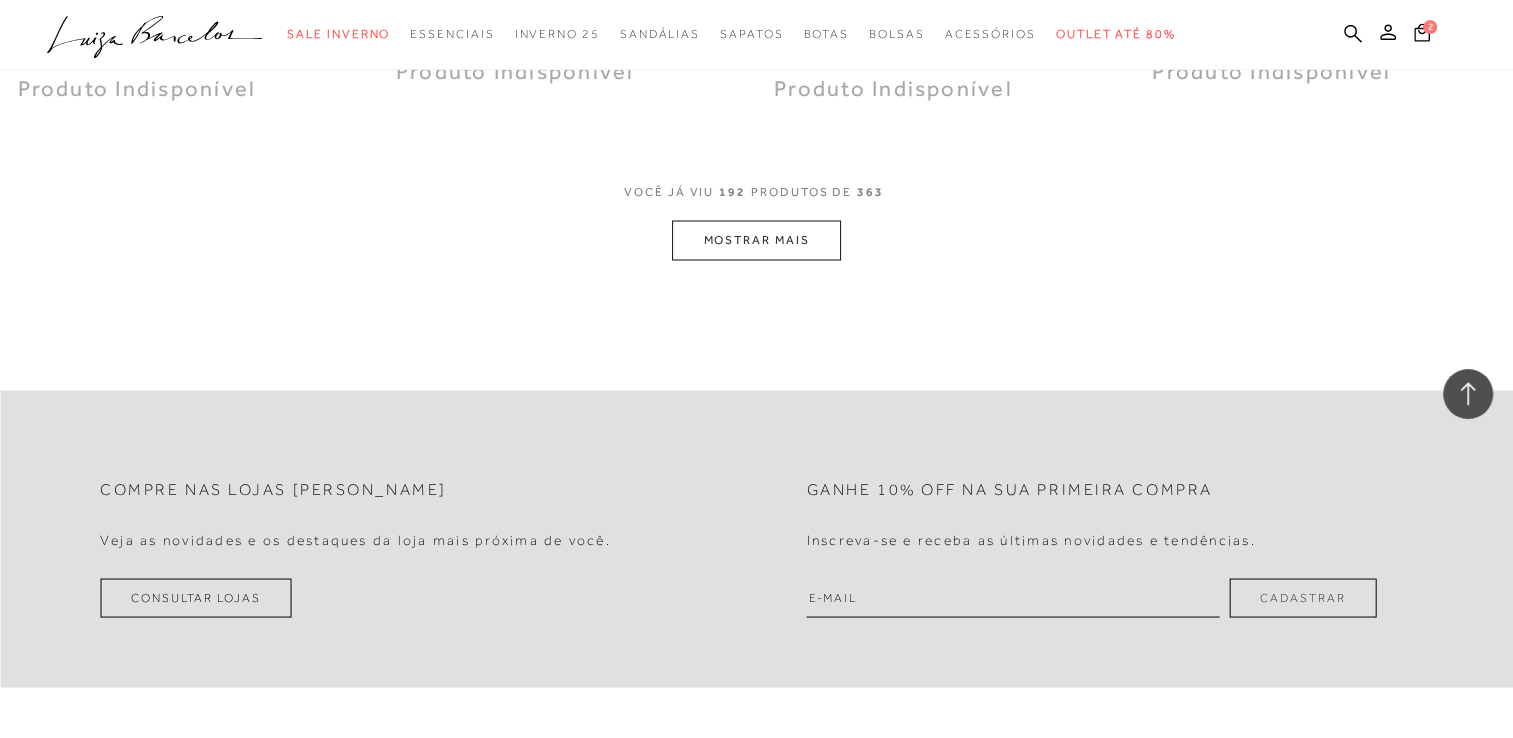 scroll, scrollTop: 33787, scrollLeft: 0, axis: vertical 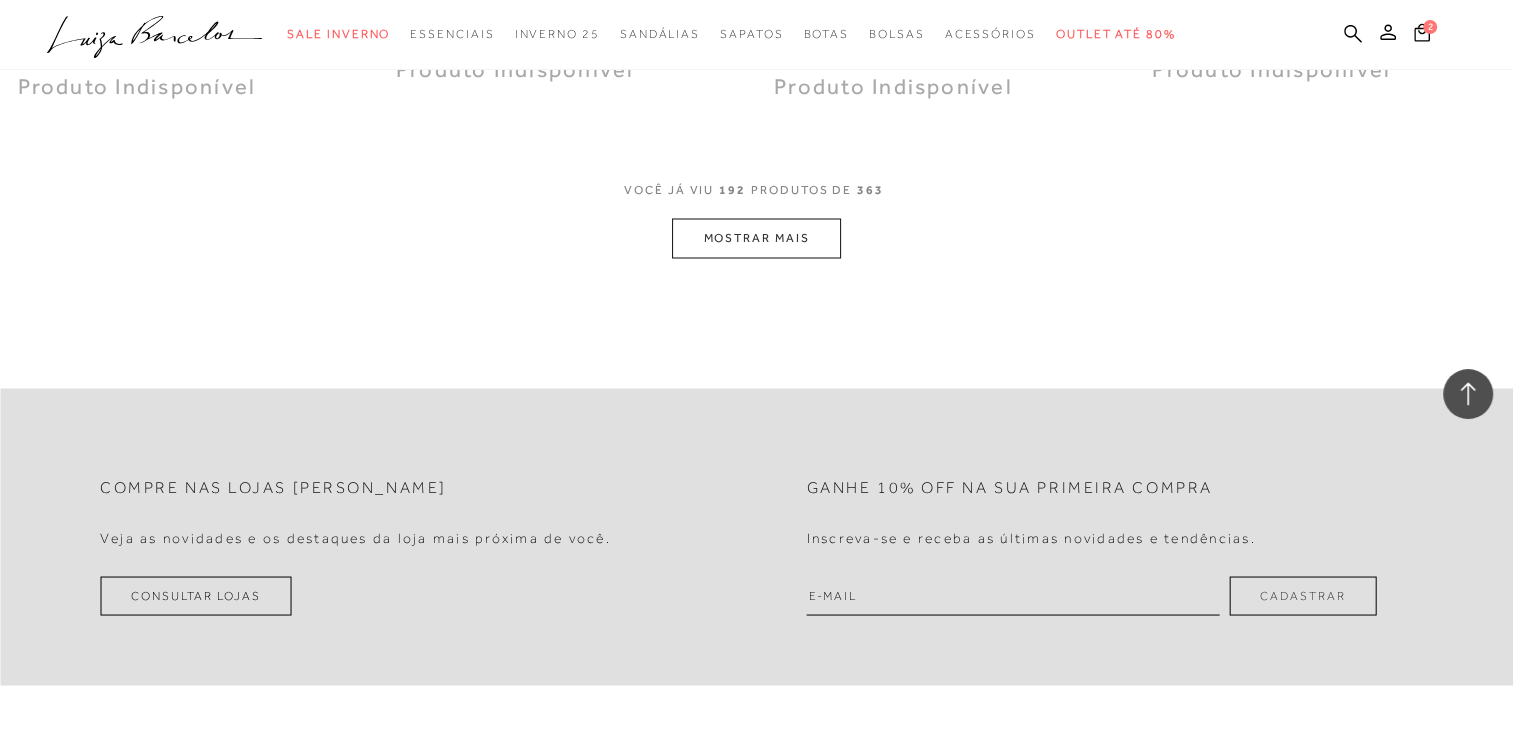 click on "MOSTRAR MAIS" at bounding box center (756, 237) 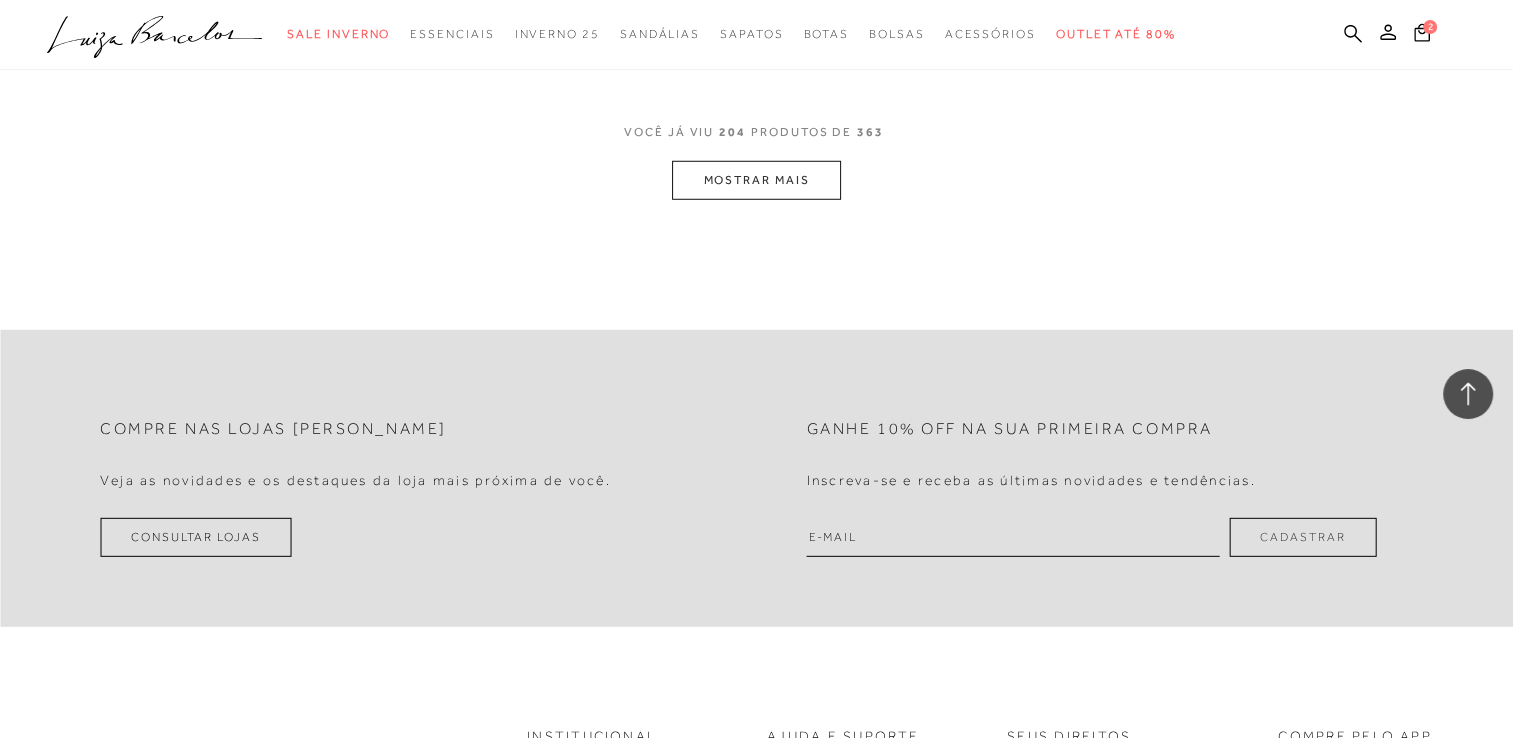 scroll, scrollTop: 35947, scrollLeft: 0, axis: vertical 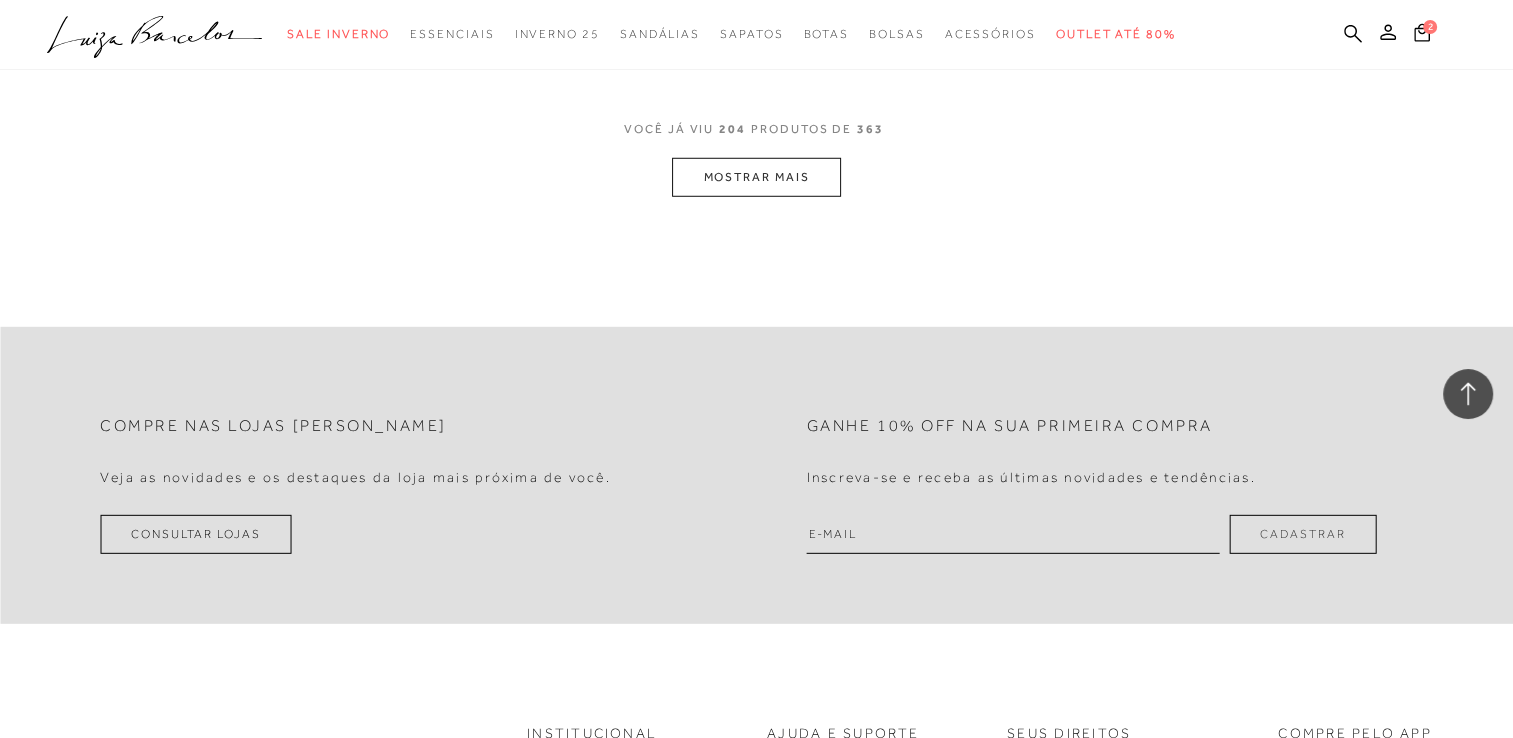 click at bounding box center (1013, 534) 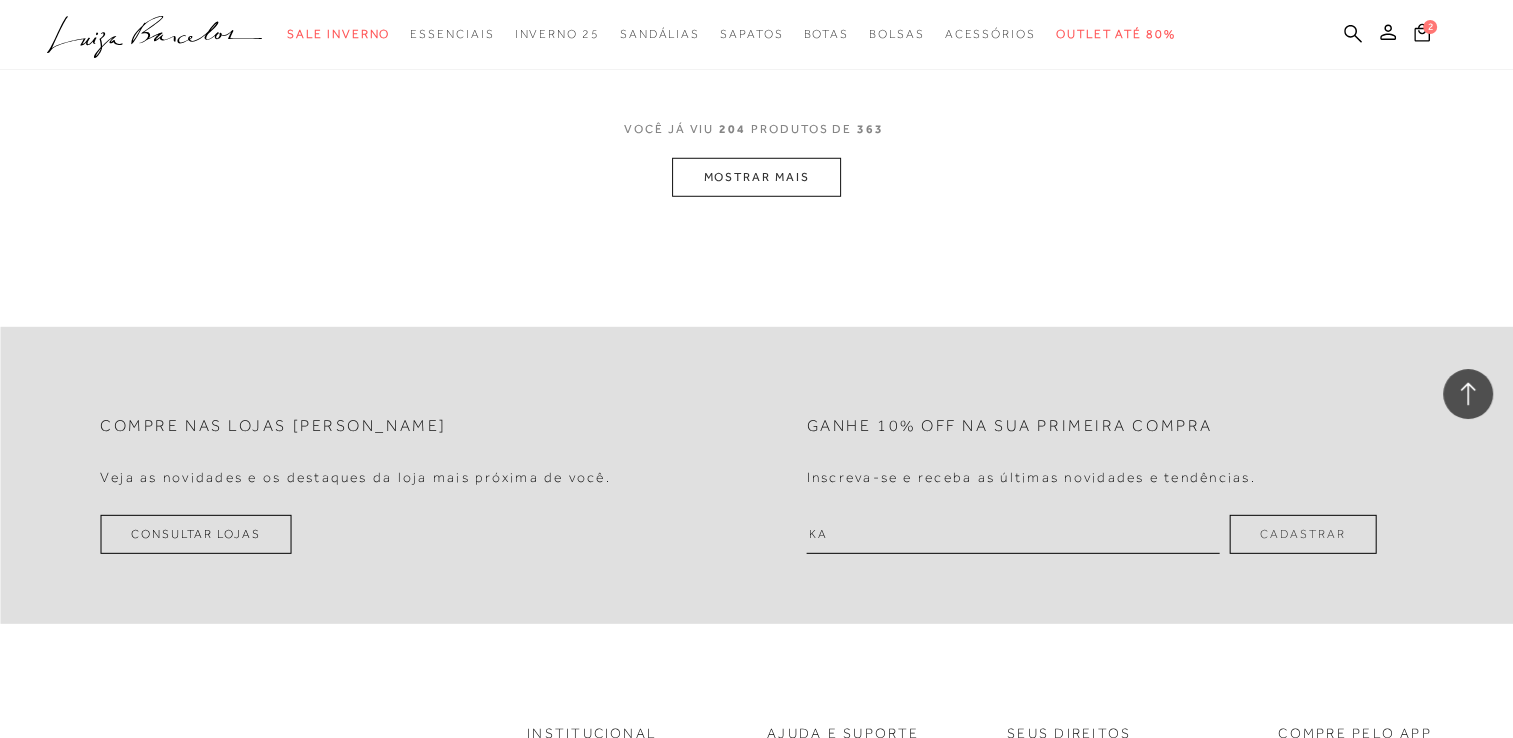 type on "k" 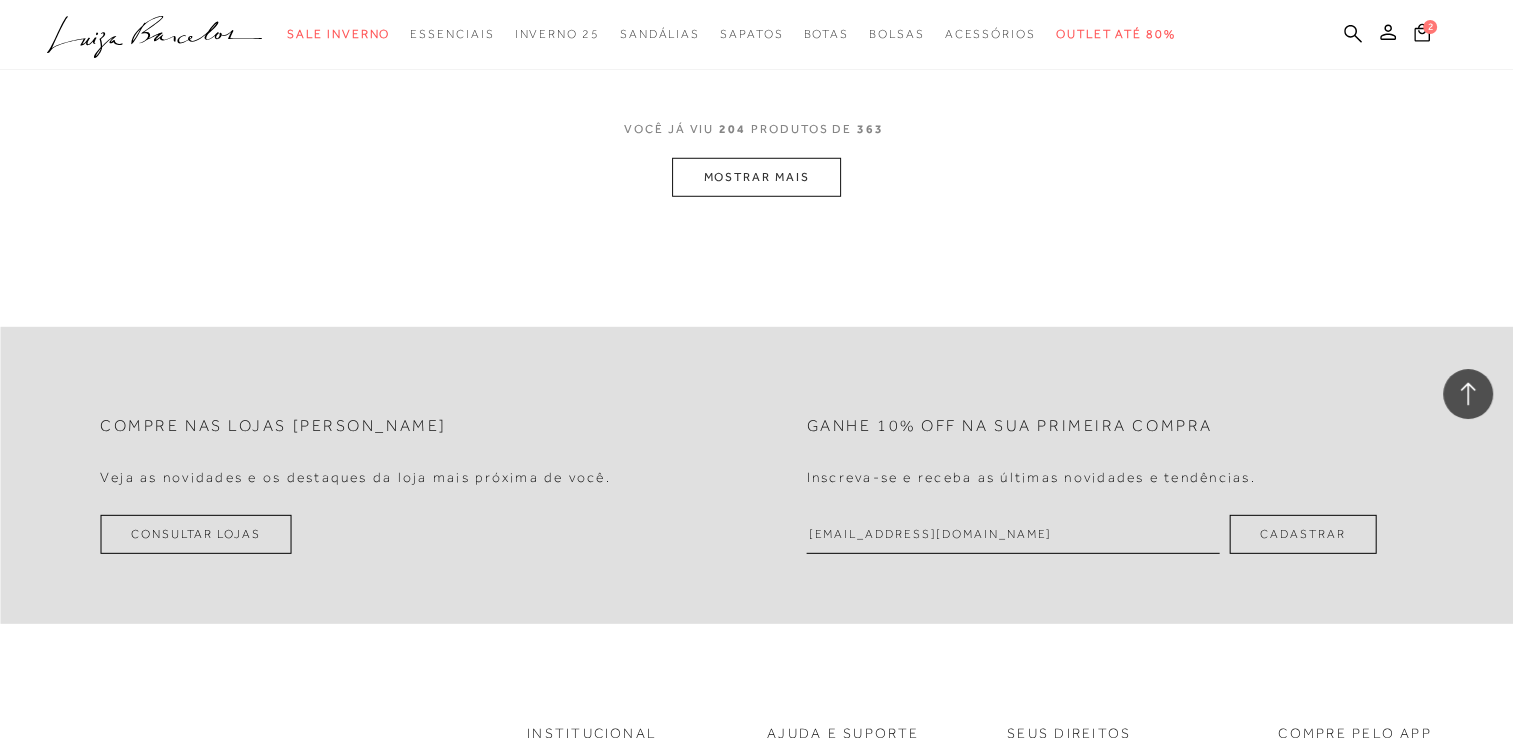type on "[EMAIL_ADDRESS][DOMAIN_NAME]" 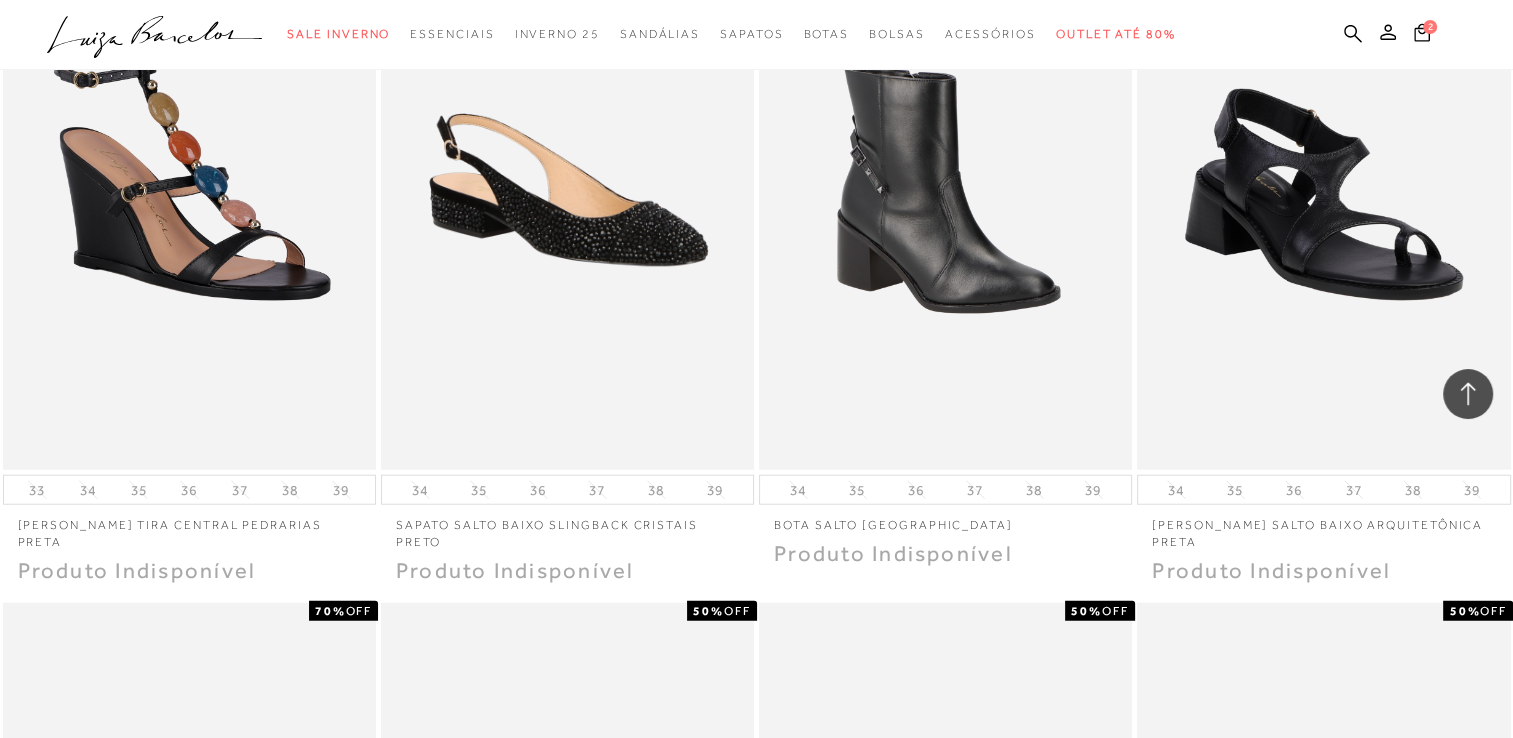 scroll, scrollTop: 21314, scrollLeft: 0, axis: vertical 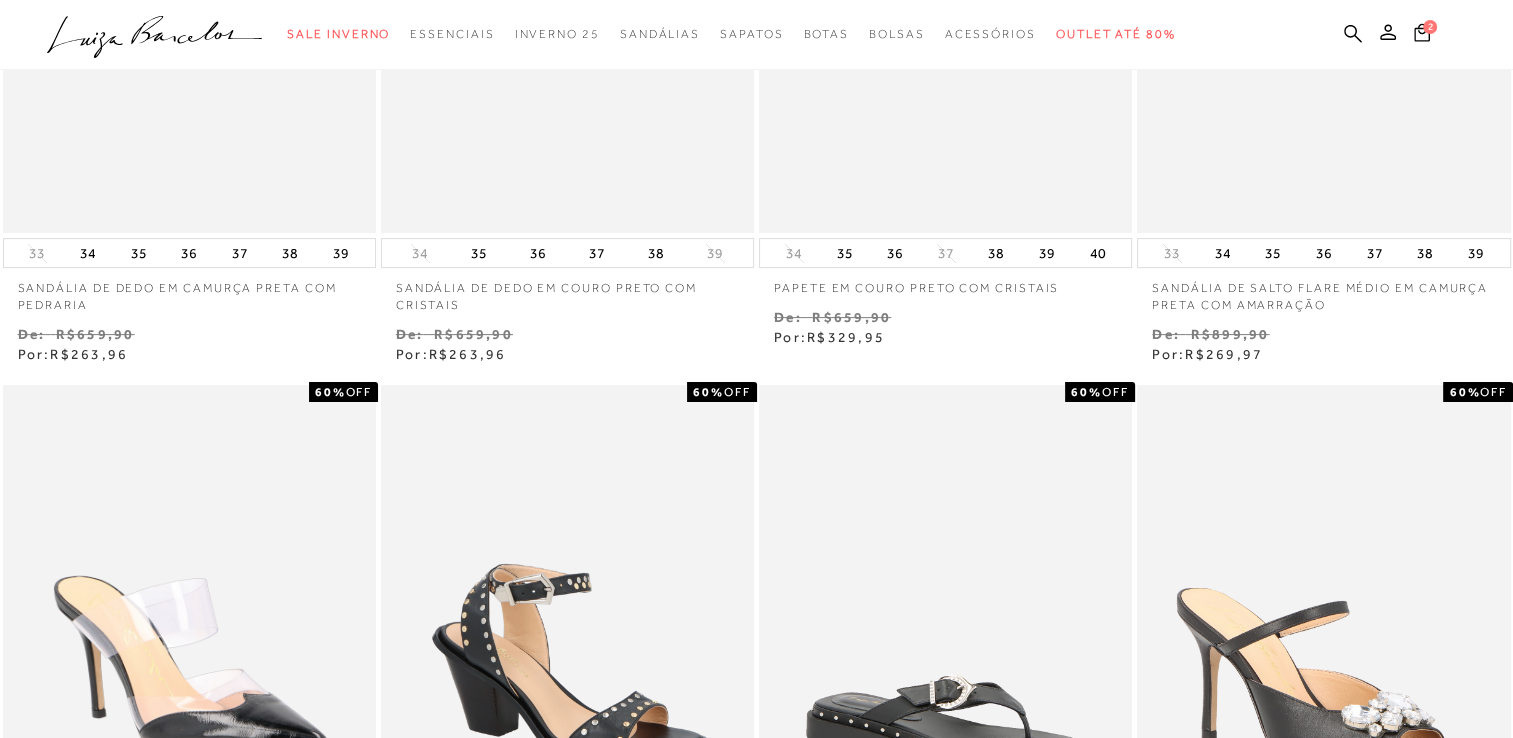 type 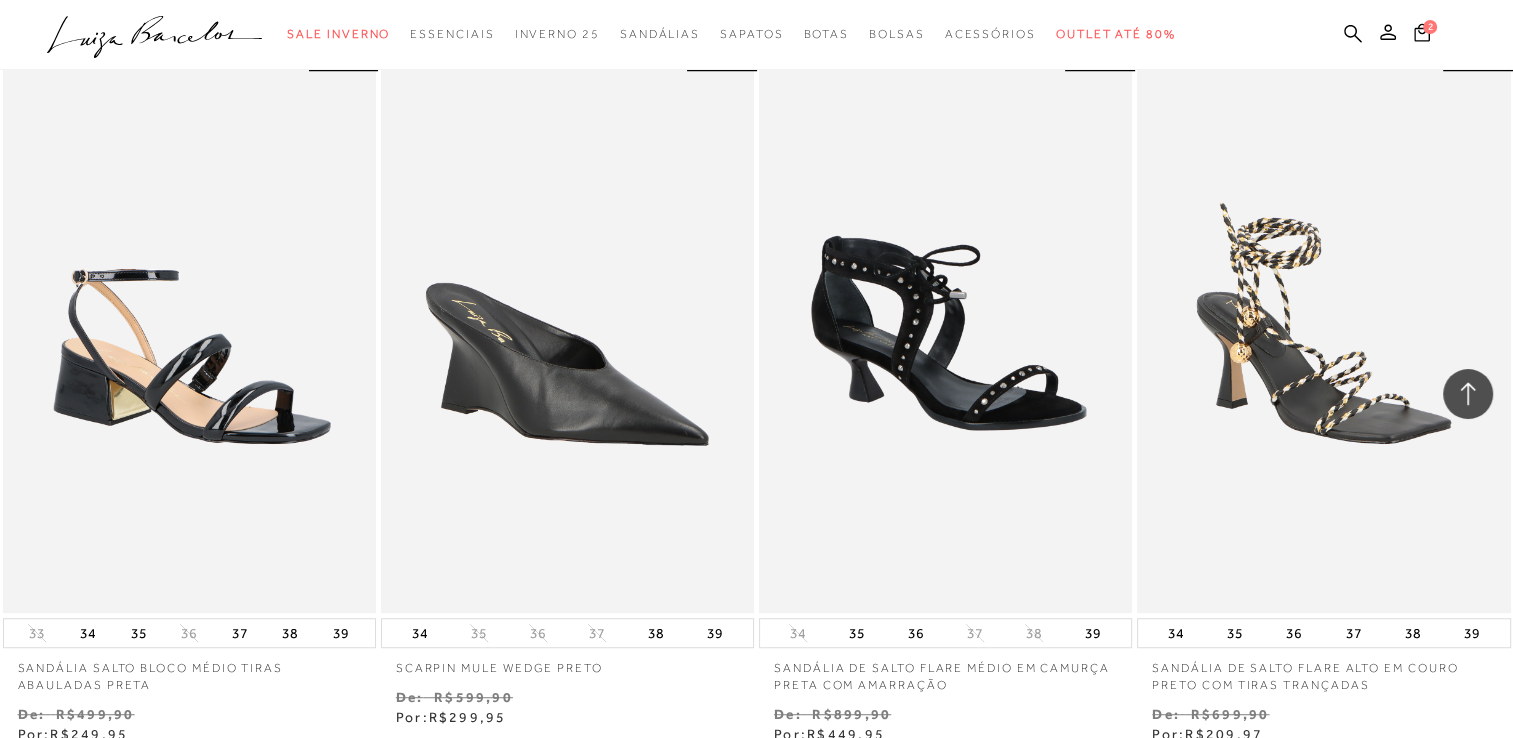 scroll, scrollTop: 8720, scrollLeft: 0, axis: vertical 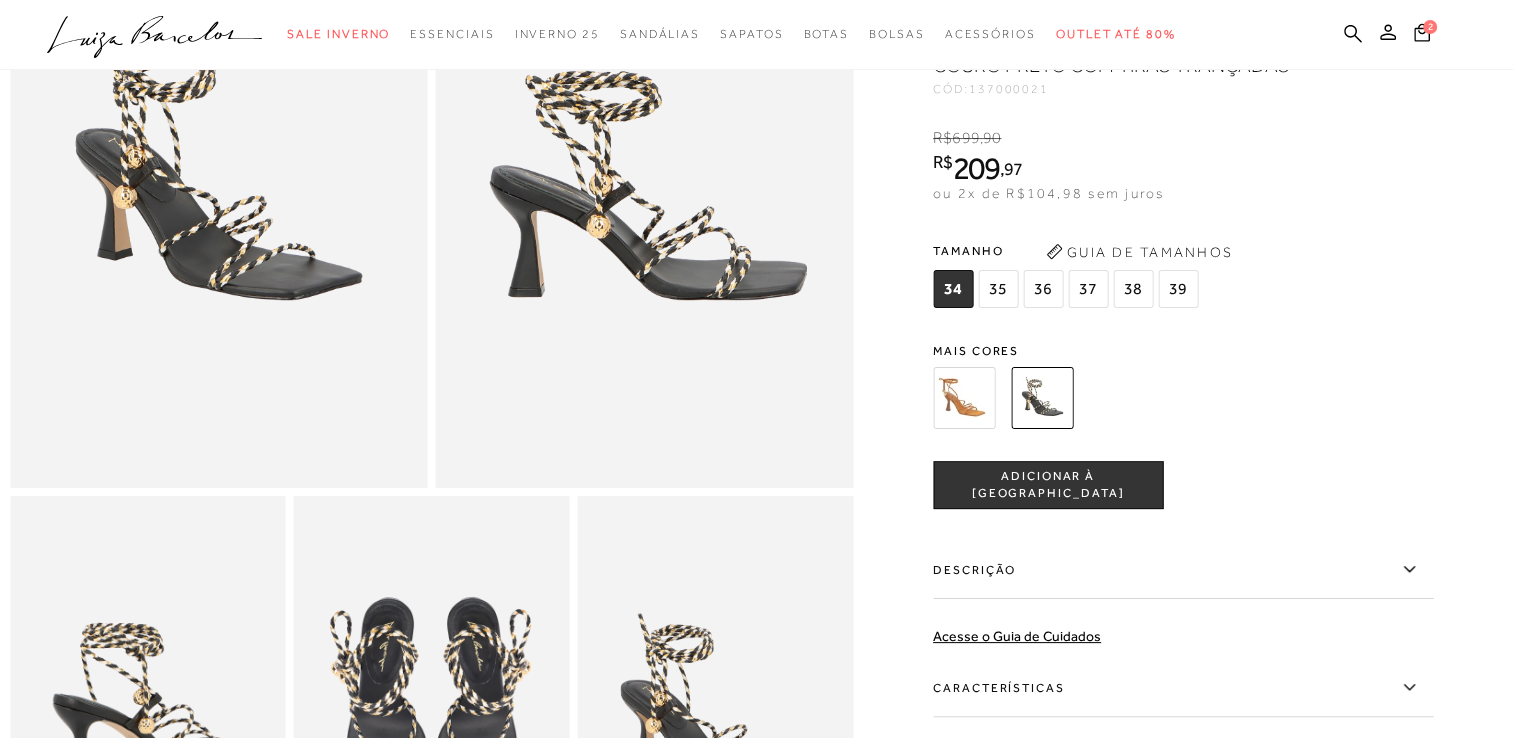 click at bounding box center [756, 386] 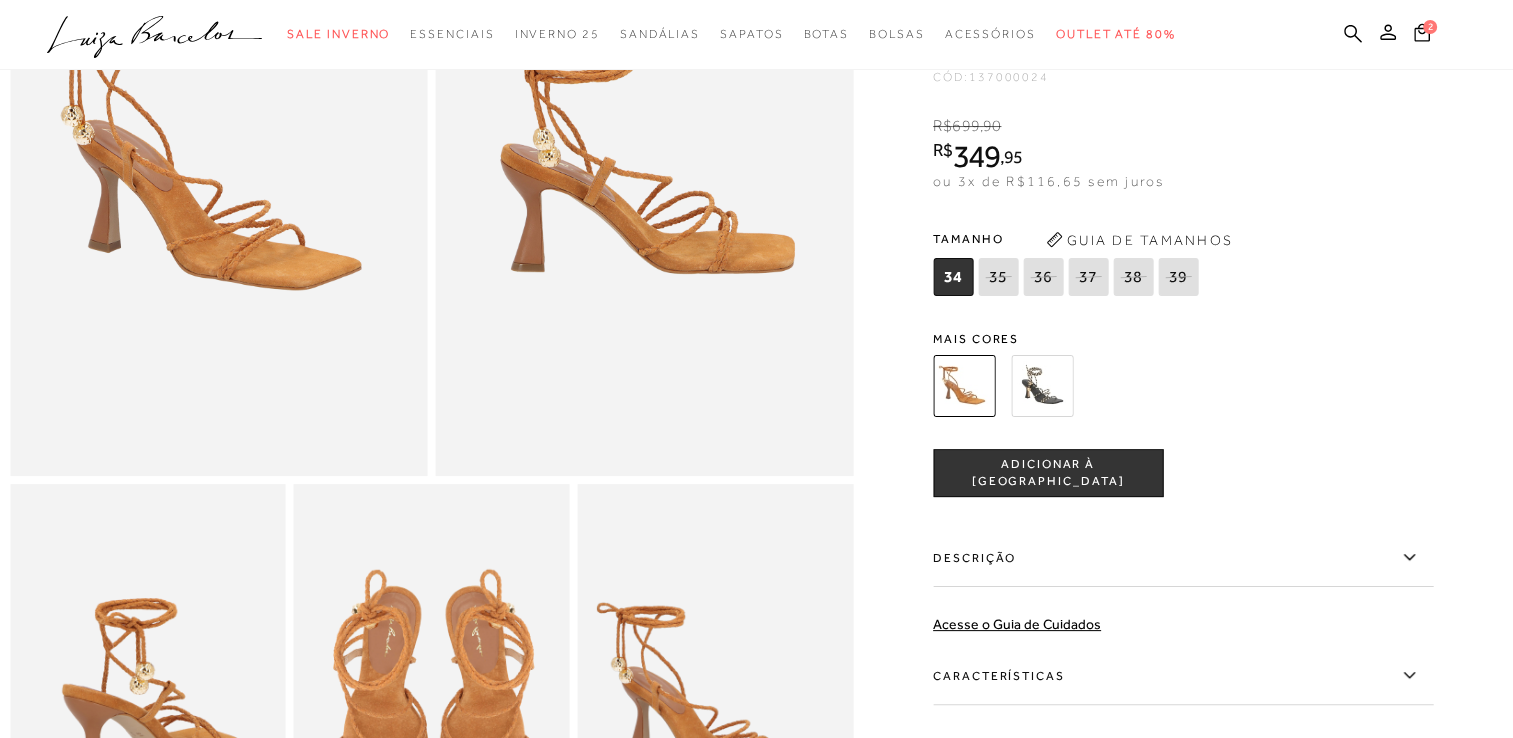 scroll, scrollTop: 280, scrollLeft: 0, axis: vertical 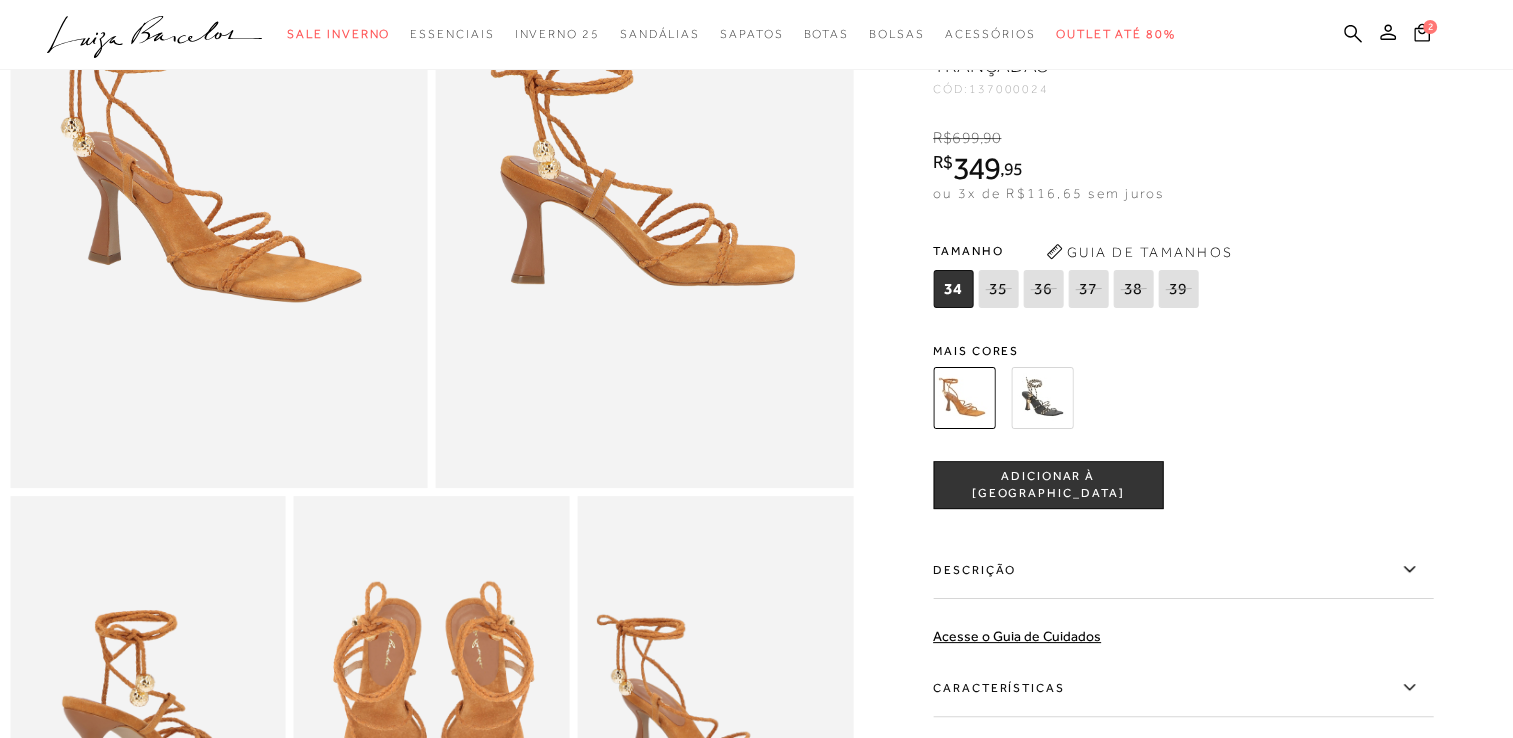 click at bounding box center [1042, 398] 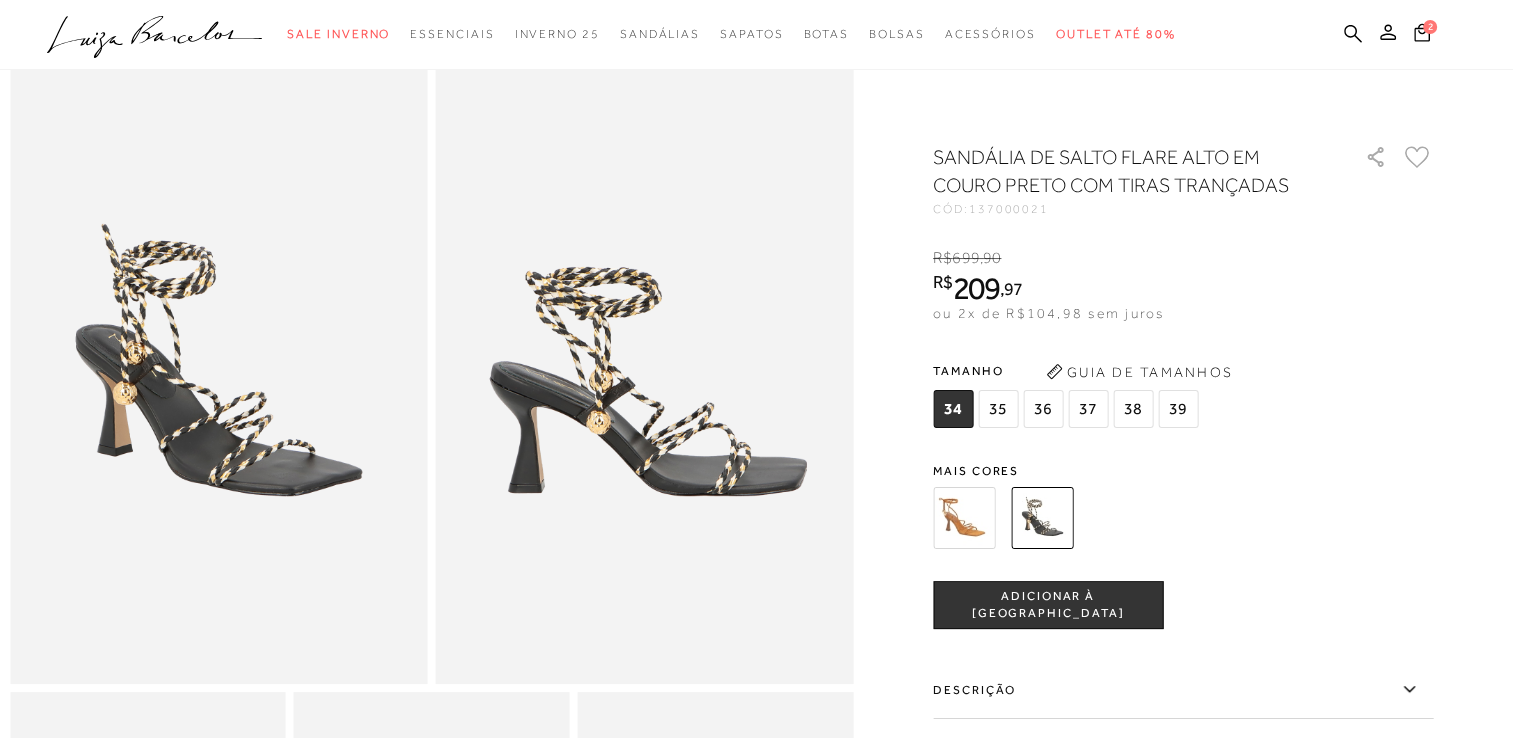 scroll, scrollTop: 80, scrollLeft: 0, axis: vertical 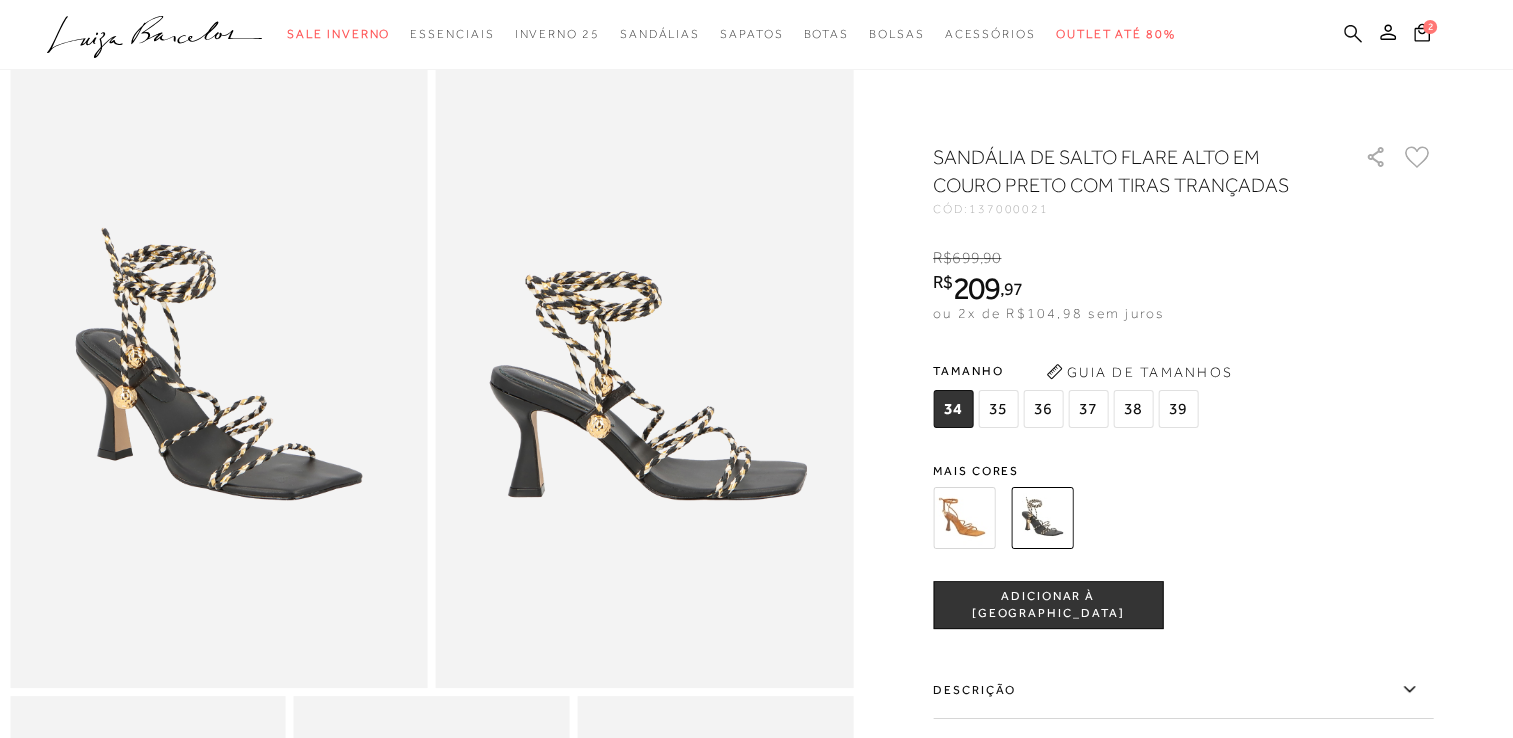 click 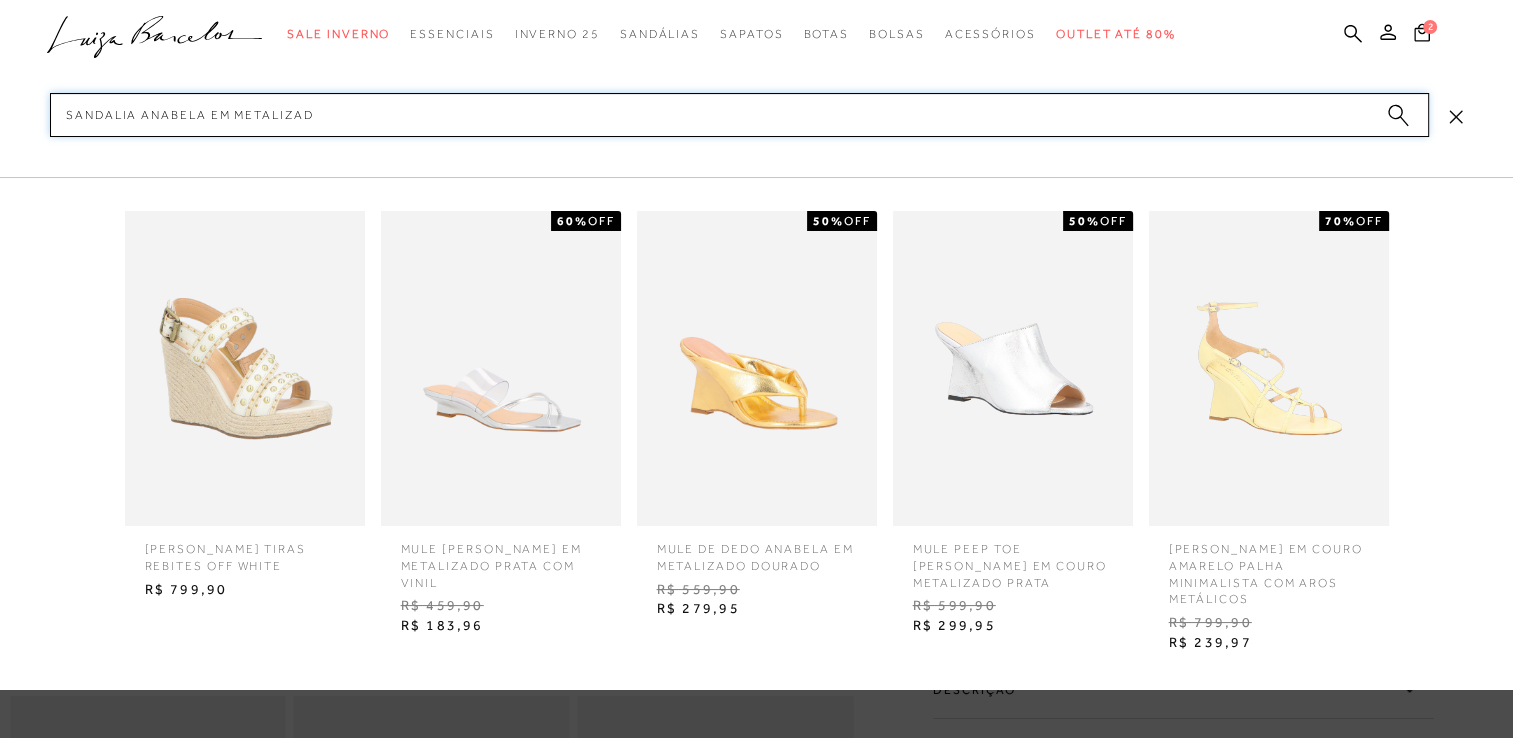 type on "sandalia anabela em metalizado" 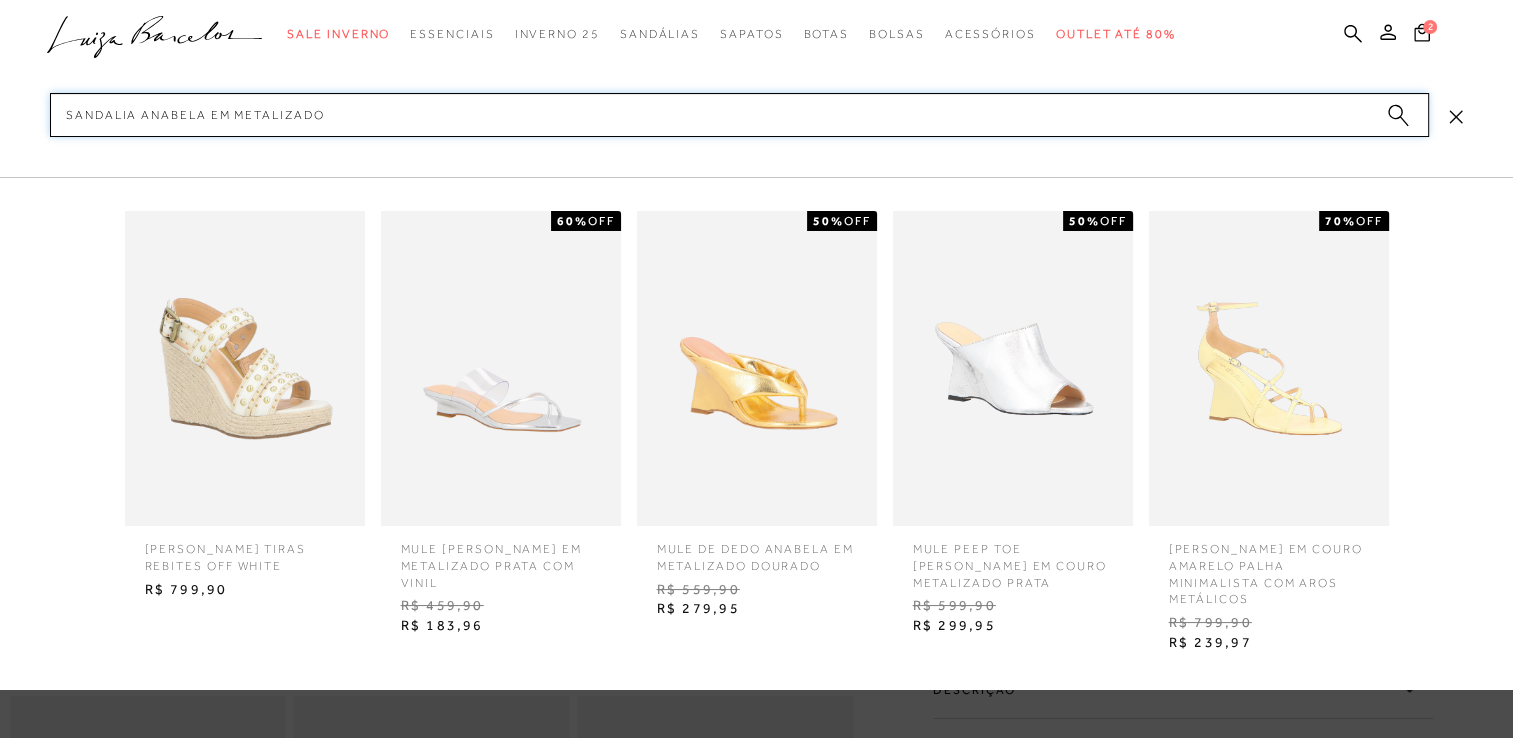 type 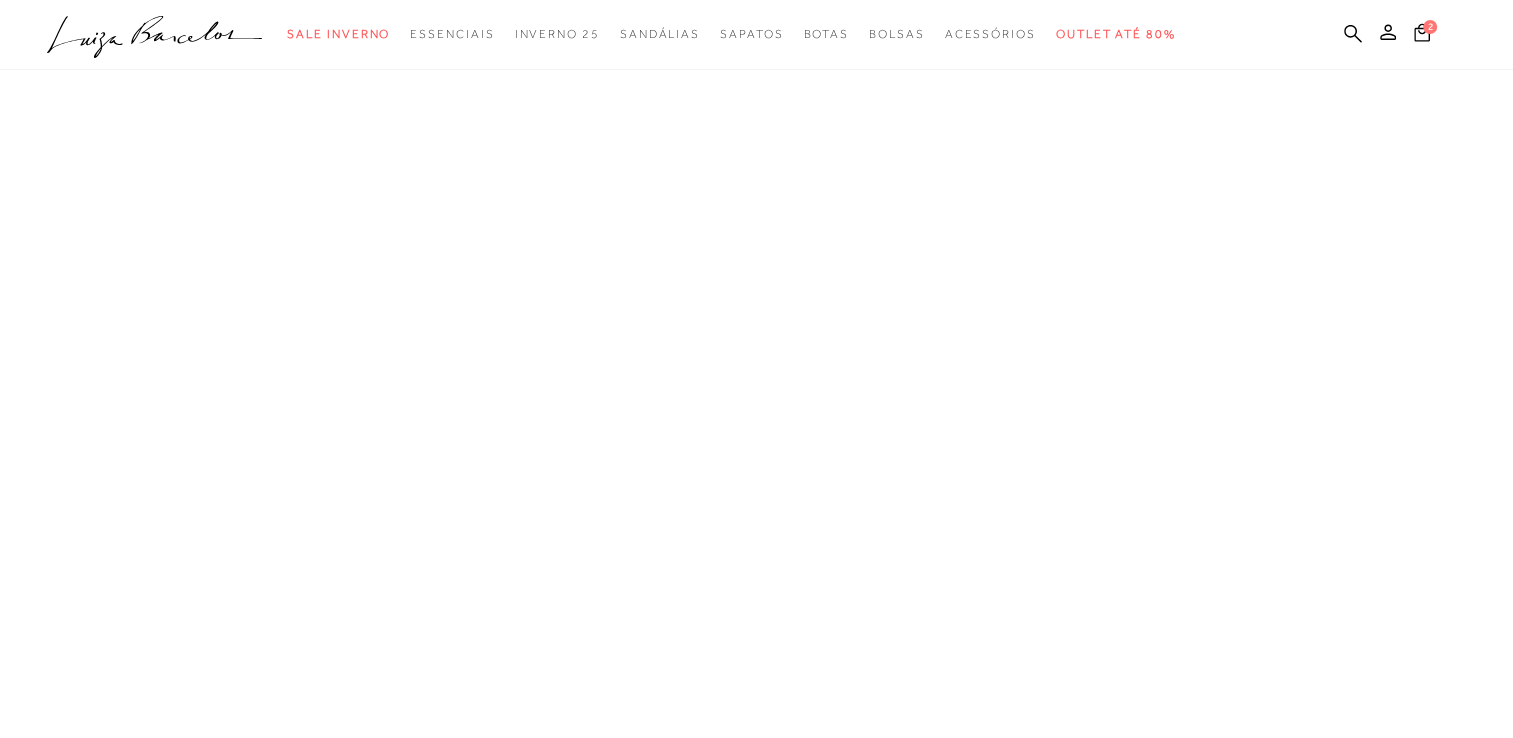 scroll, scrollTop: 0, scrollLeft: 0, axis: both 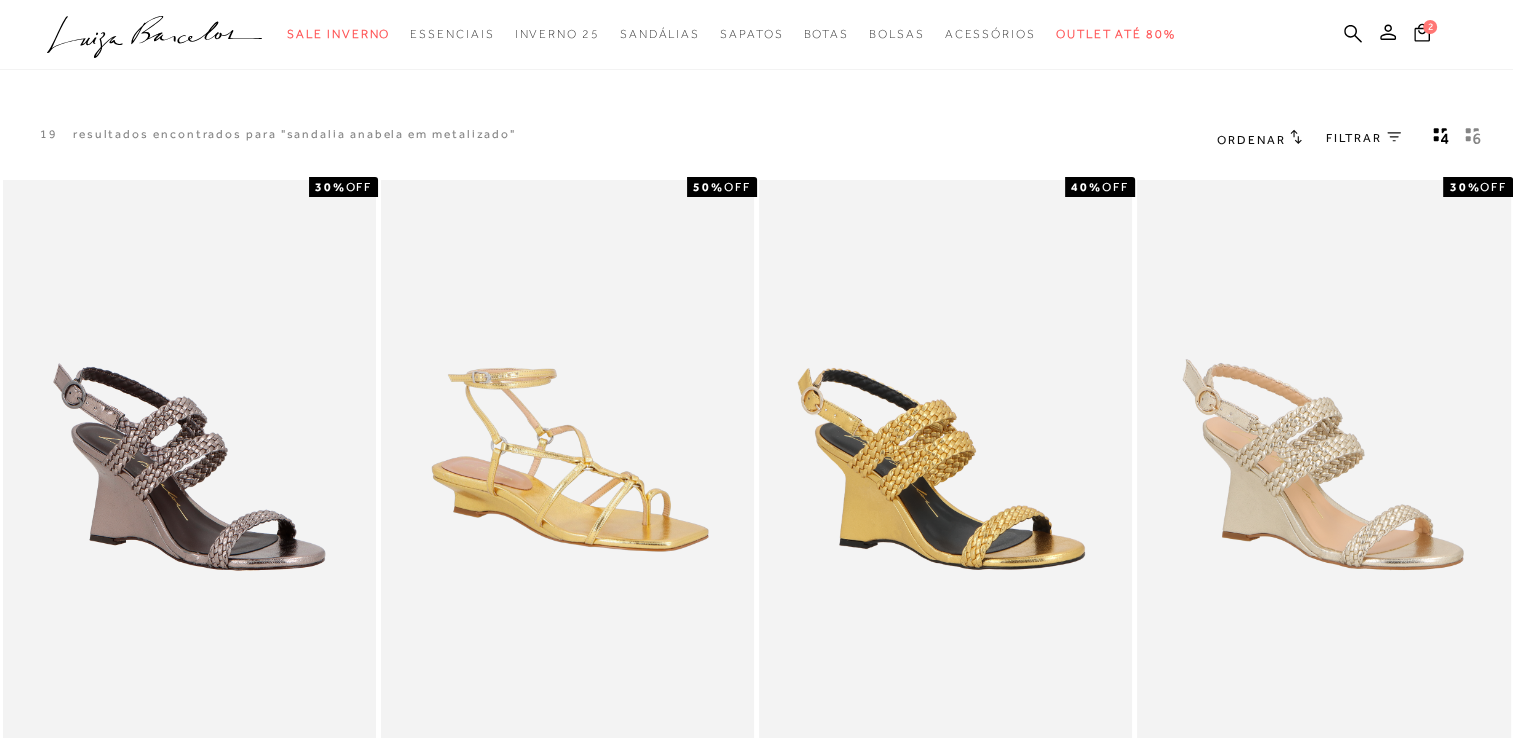 type 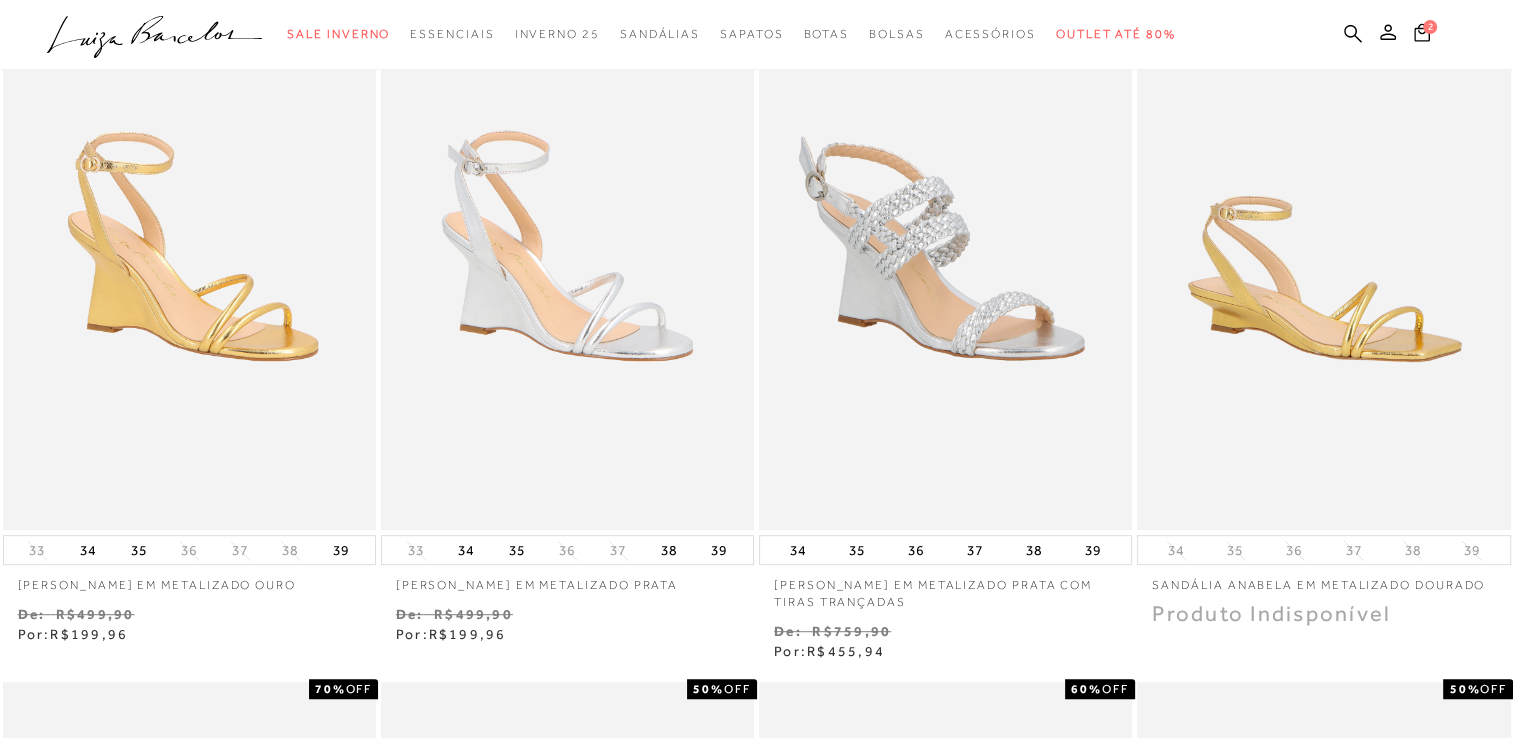 scroll, scrollTop: 960, scrollLeft: 0, axis: vertical 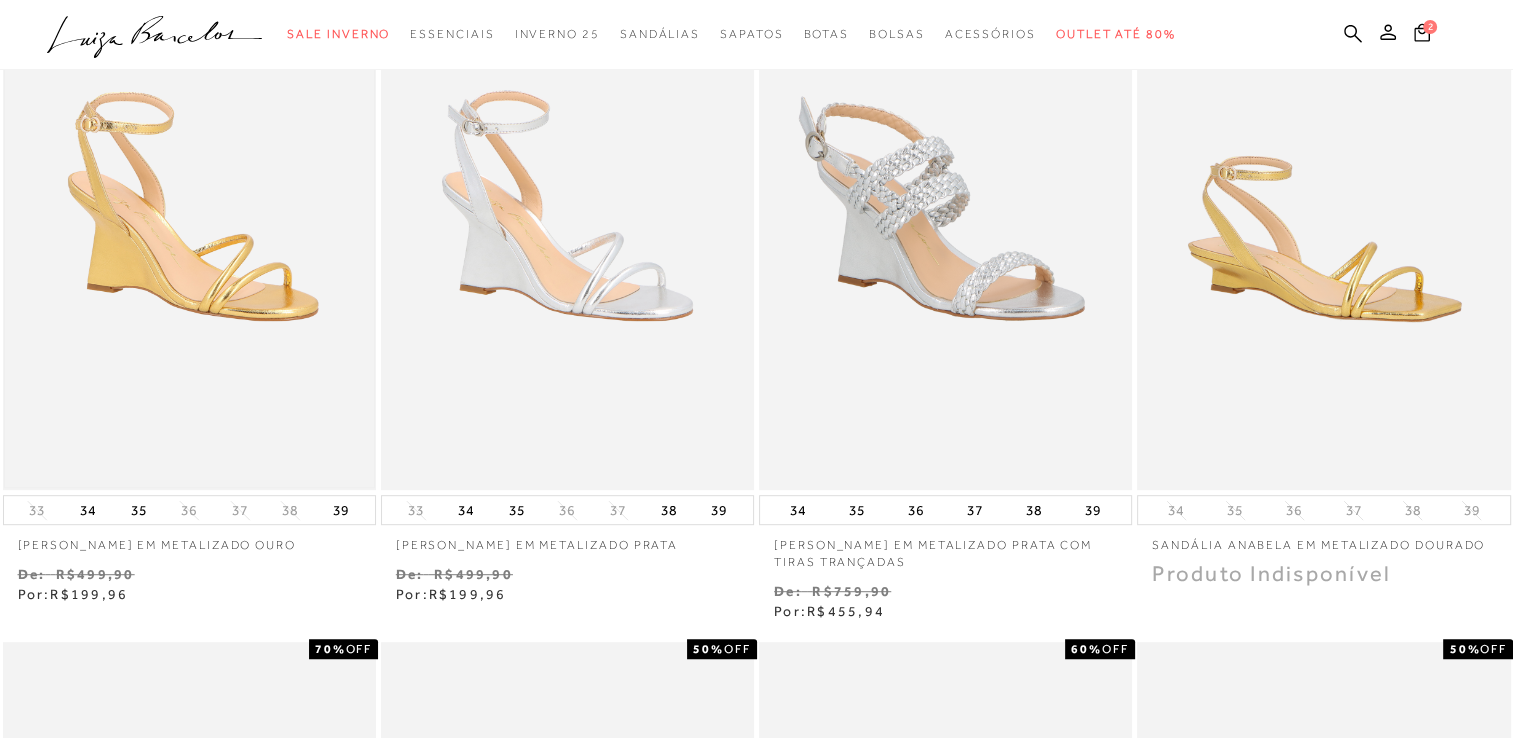click at bounding box center (189, 211) 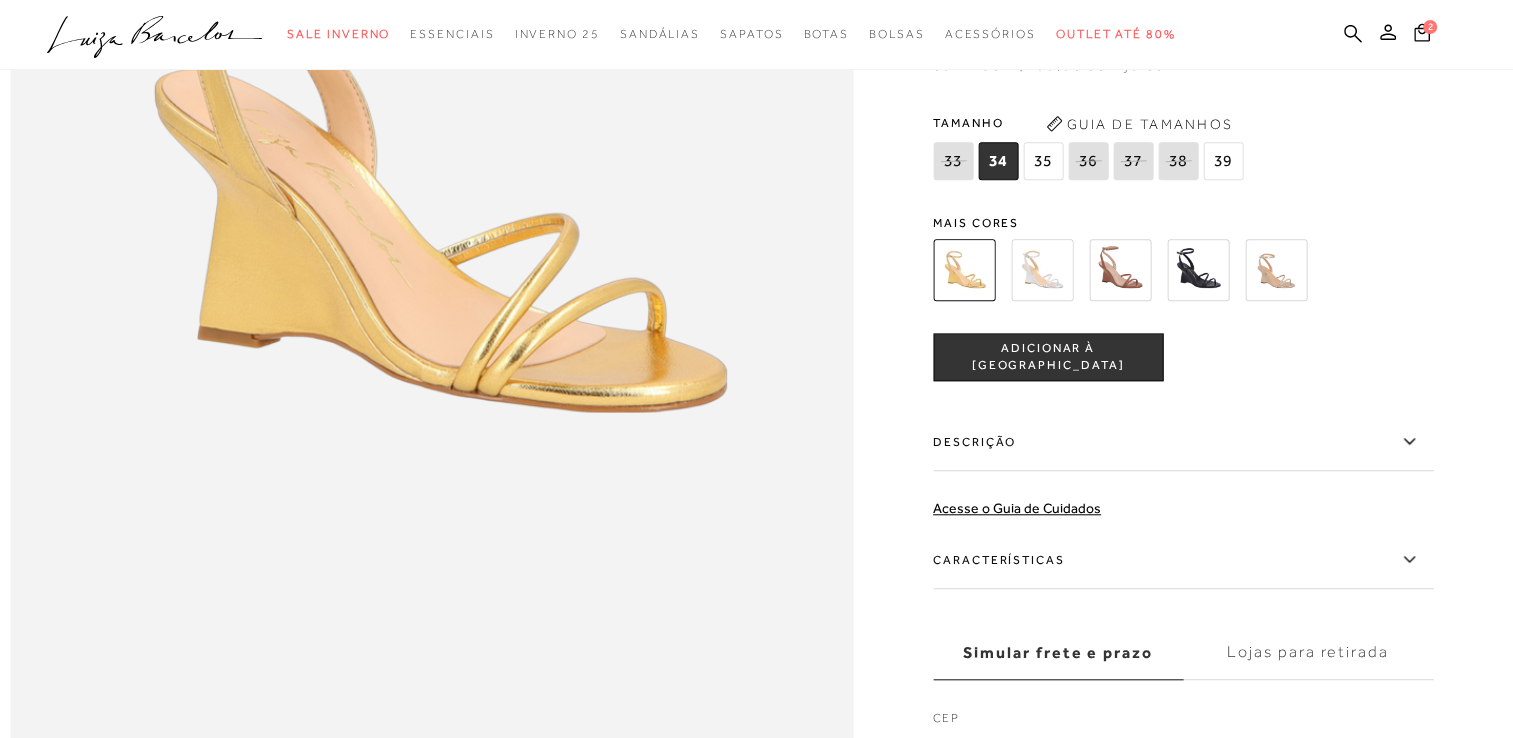 scroll, scrollTop: 1720, scrollLeft: 0, axis: vertical 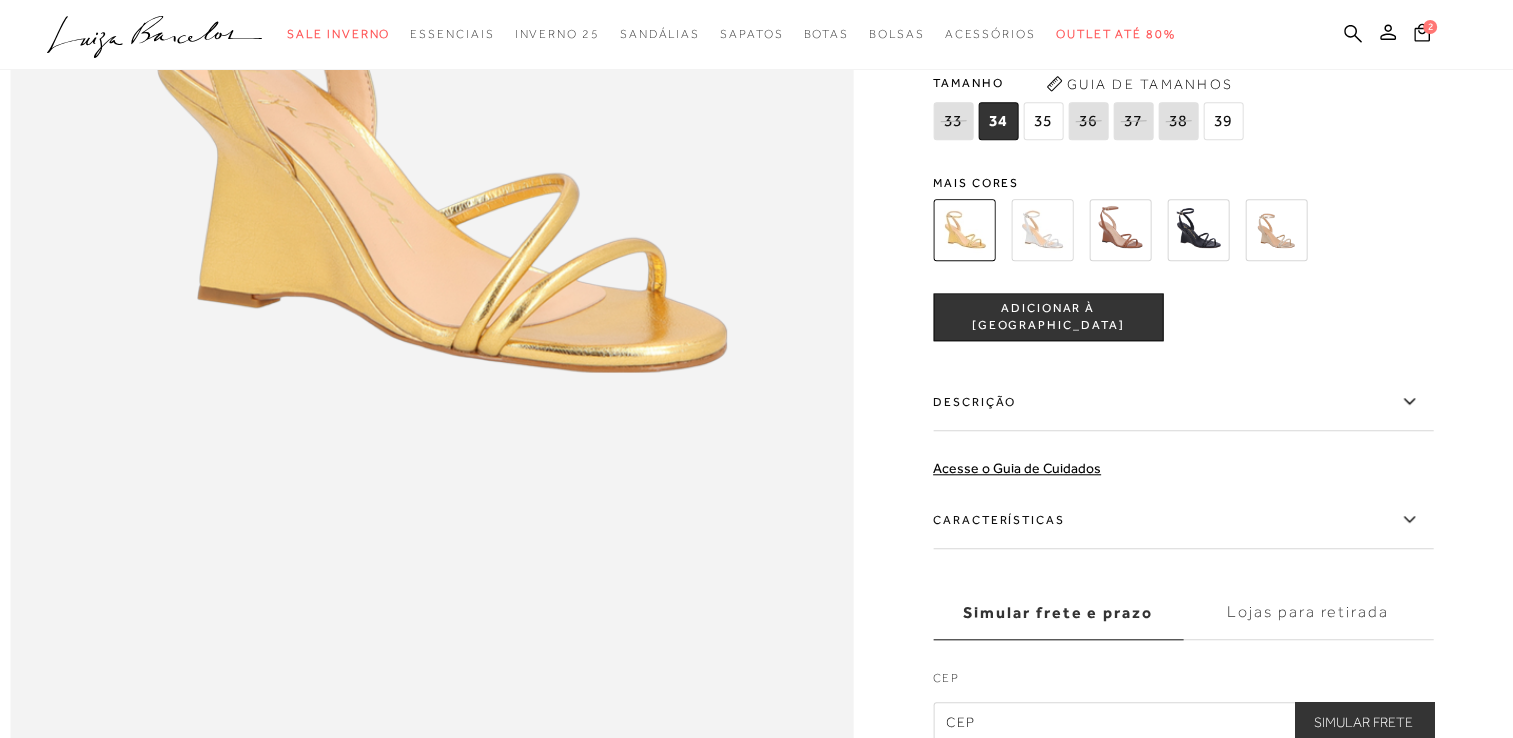 click at bounding box center (1042, 230) 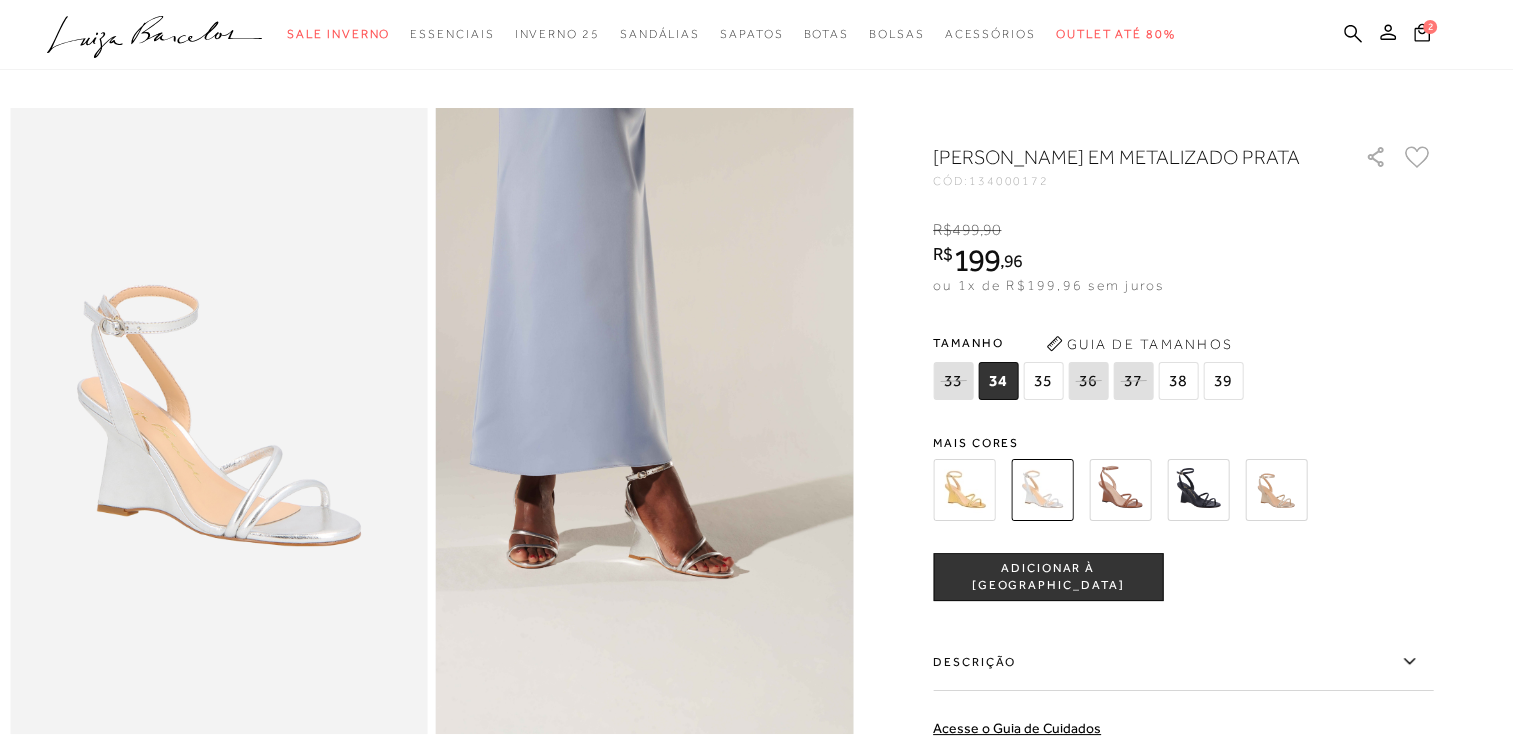 scroll, scrollTop: 40, scrollLeft: 0, axis: vertical 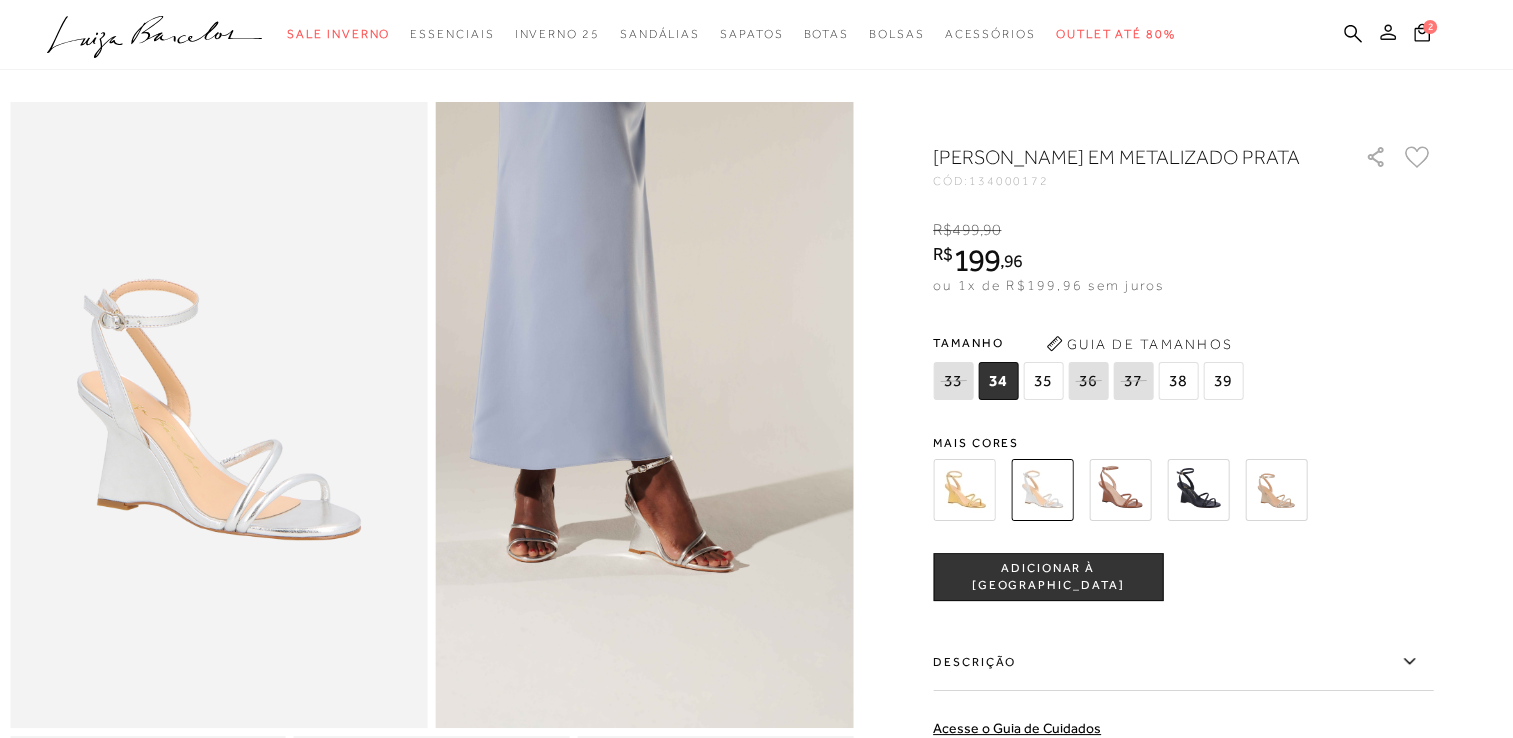 click 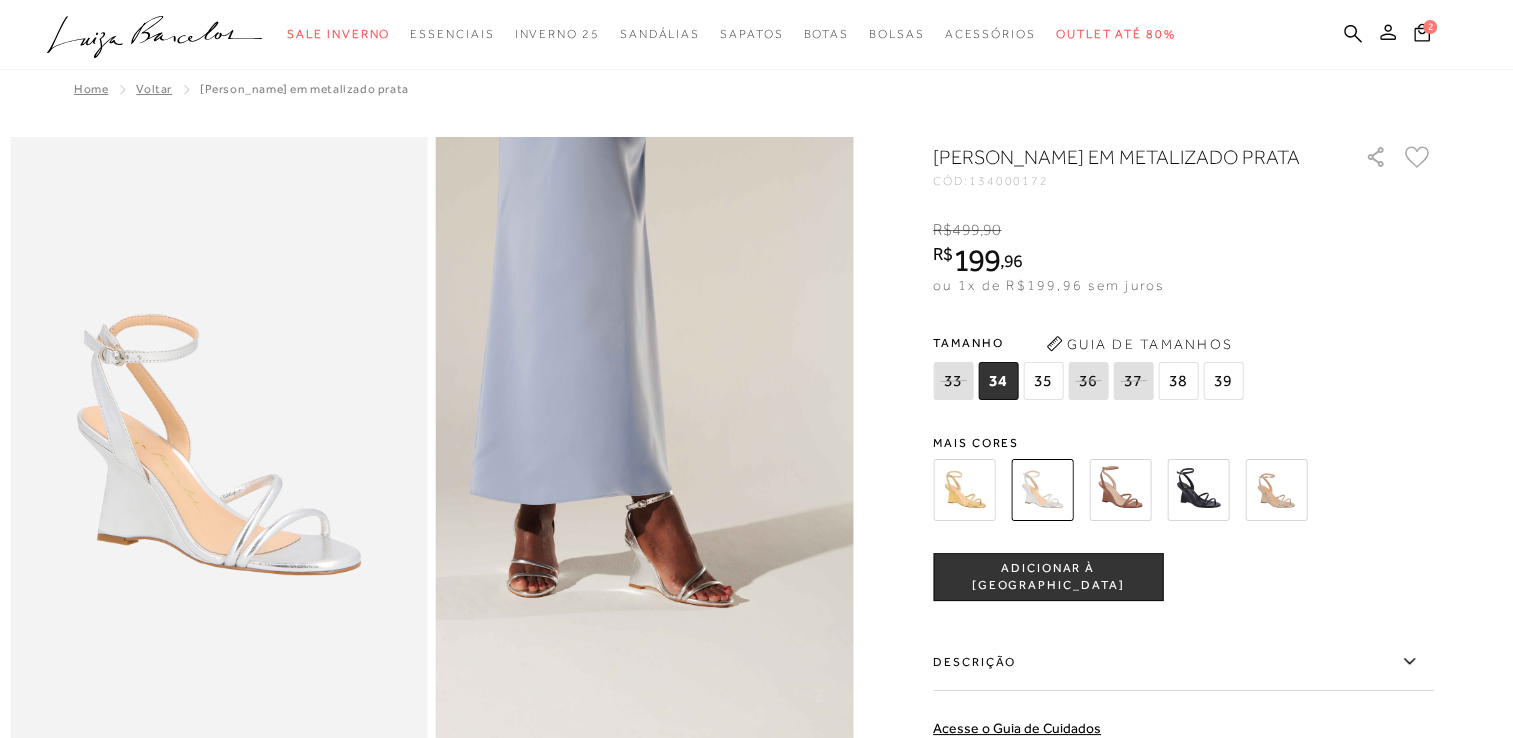 scroll, scrollTop: 0, scrollLeft: 0, axis: both 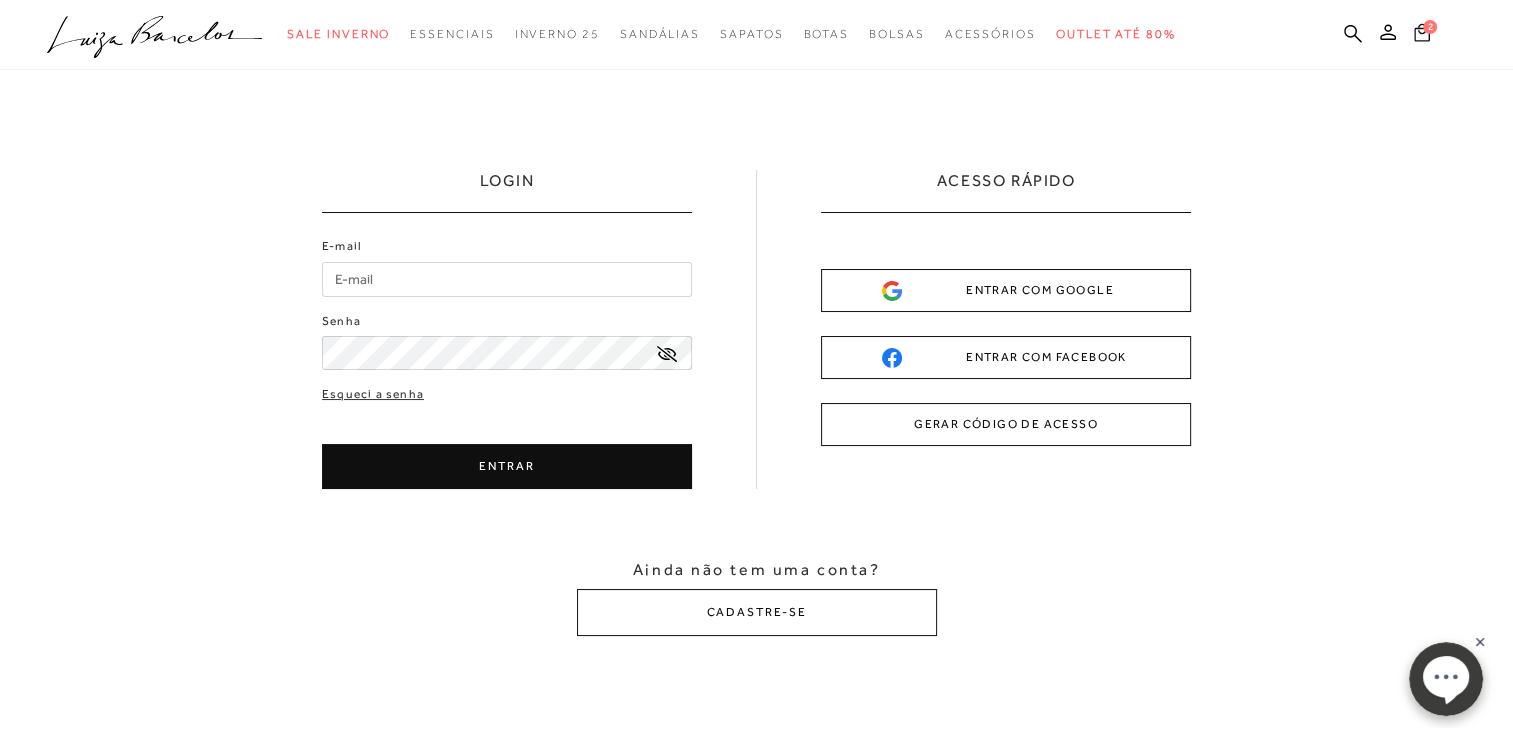 click on "2" at bounding box center (1422, 35) 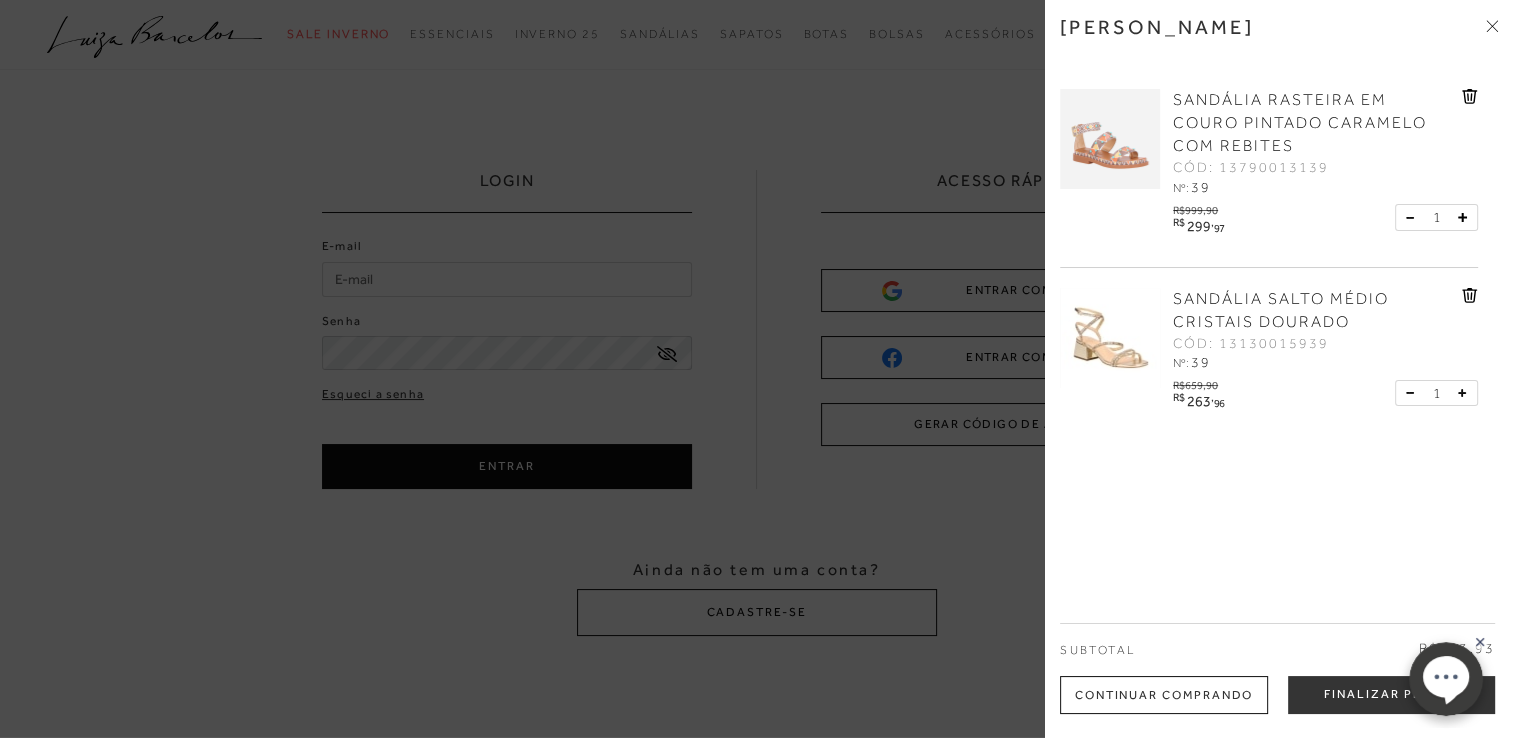 click on "[PERSON_NAME]
SANDÁLIA RASTEIRA EM COURO PINTADO CARAMELO COM REBITES
CÓD: 13790013139
Nº:
39" at bounding box center [1279, 369] 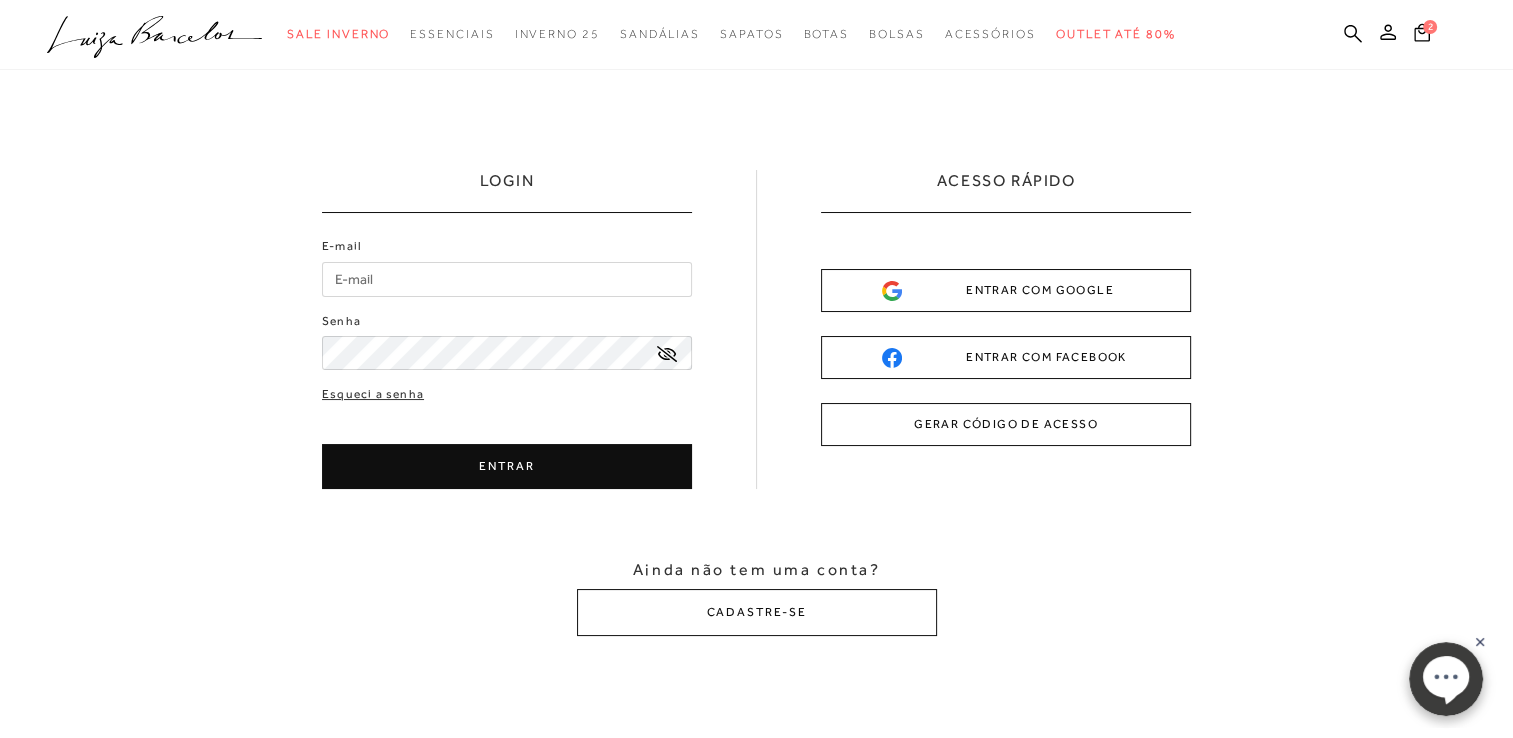 click on ".a{fill-rule:evenodd;}" 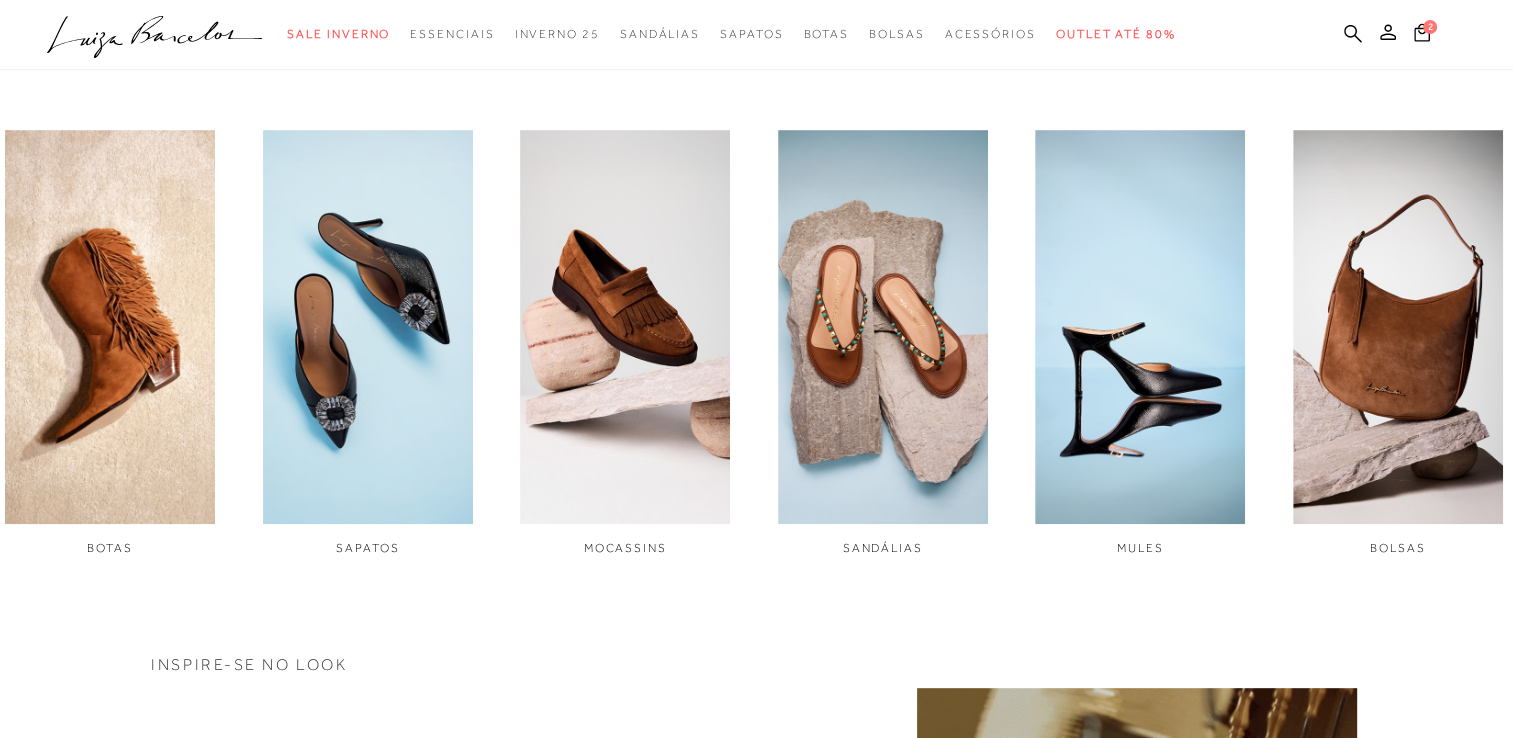 scroll, scrollTop: 720, scrollLeft: 0, axis: vertical 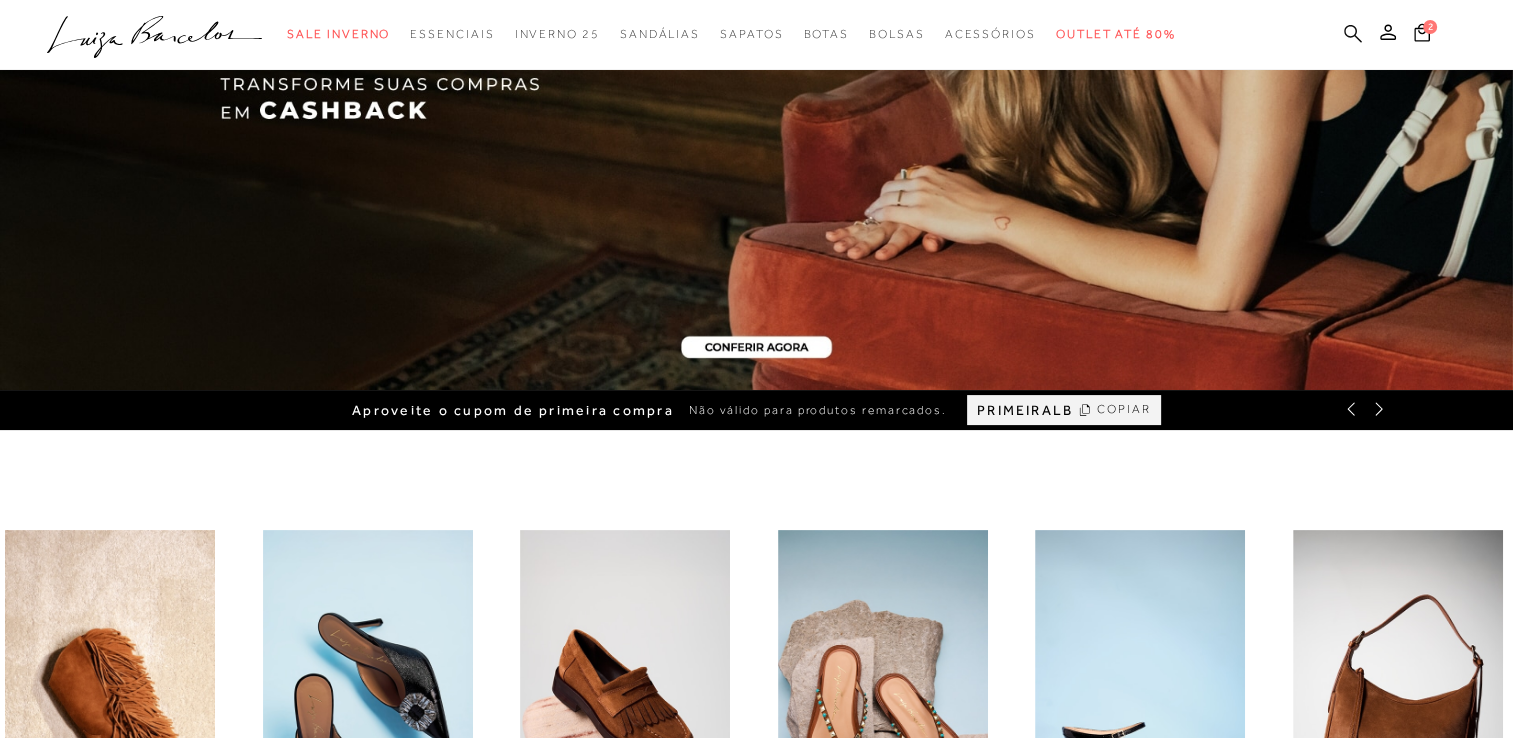 click 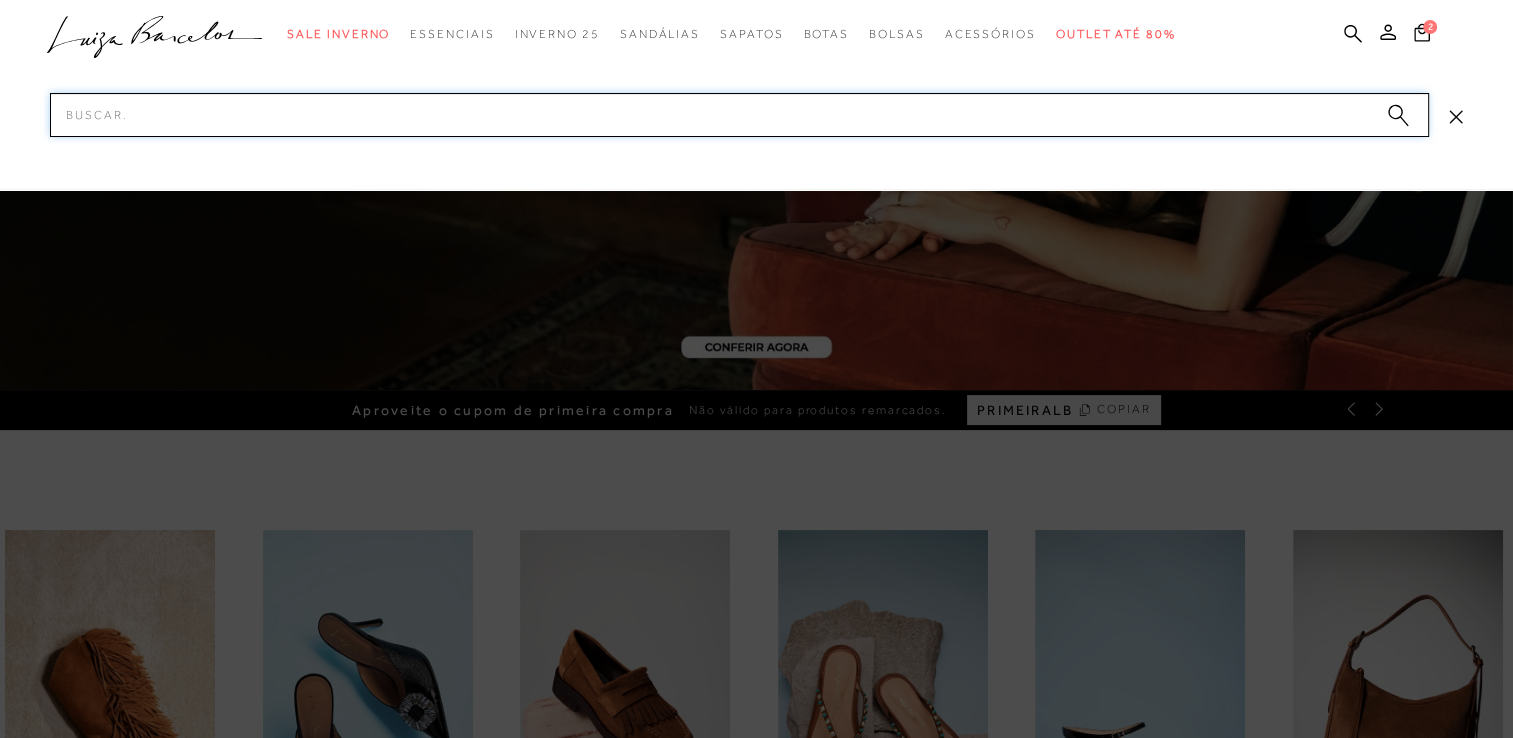 click on "Pesquisar" at bounding box center [739, 115] 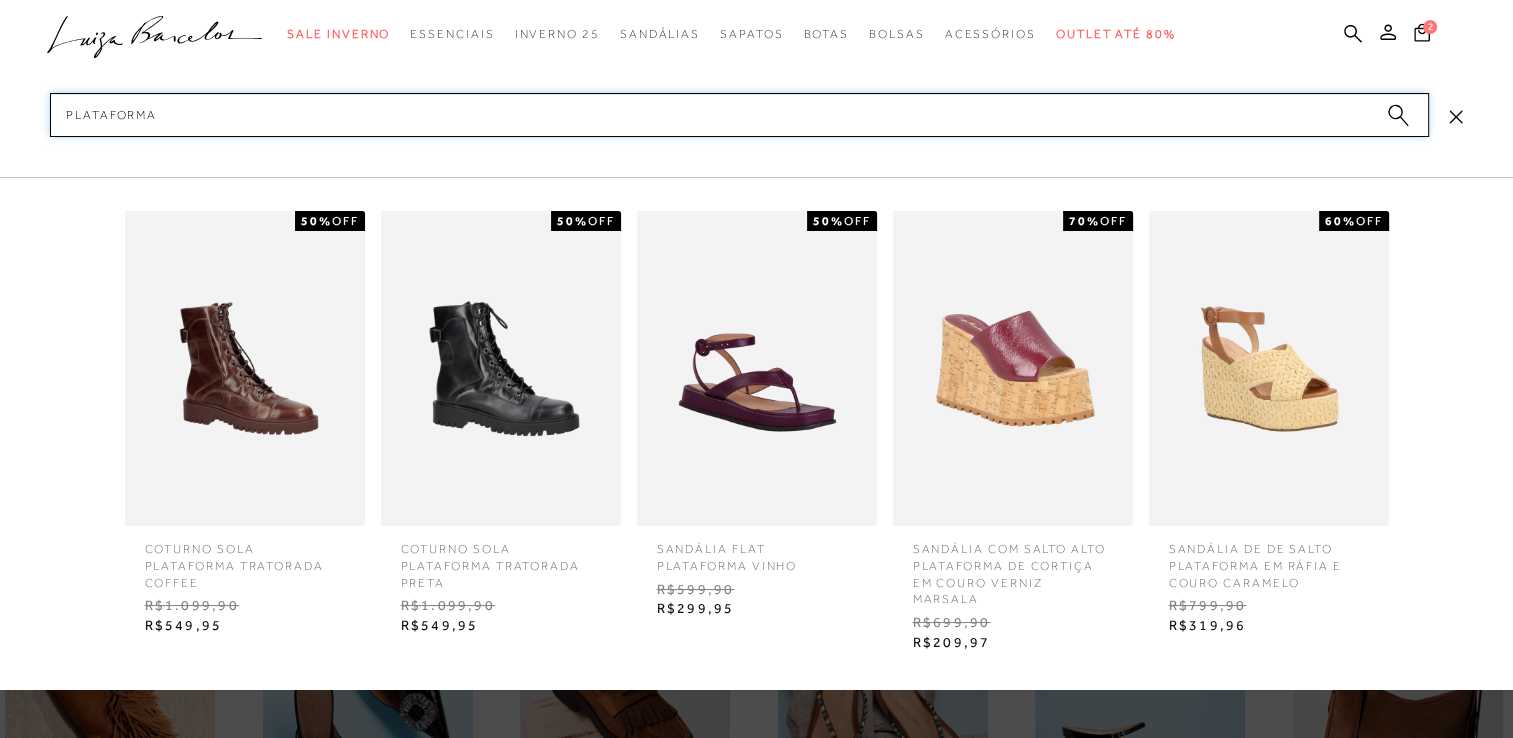 type on "plataforma" 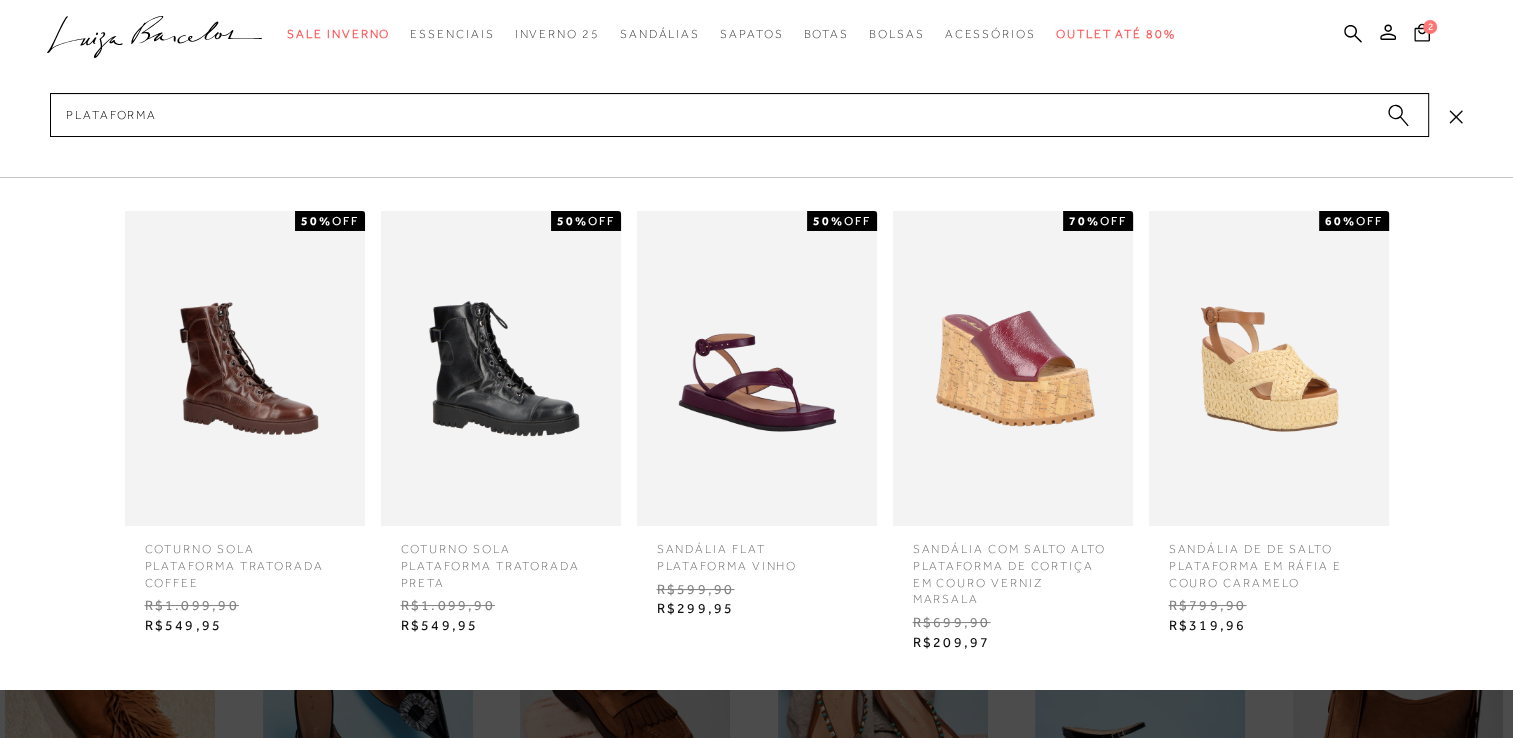 click at bounding box center [757, 368] 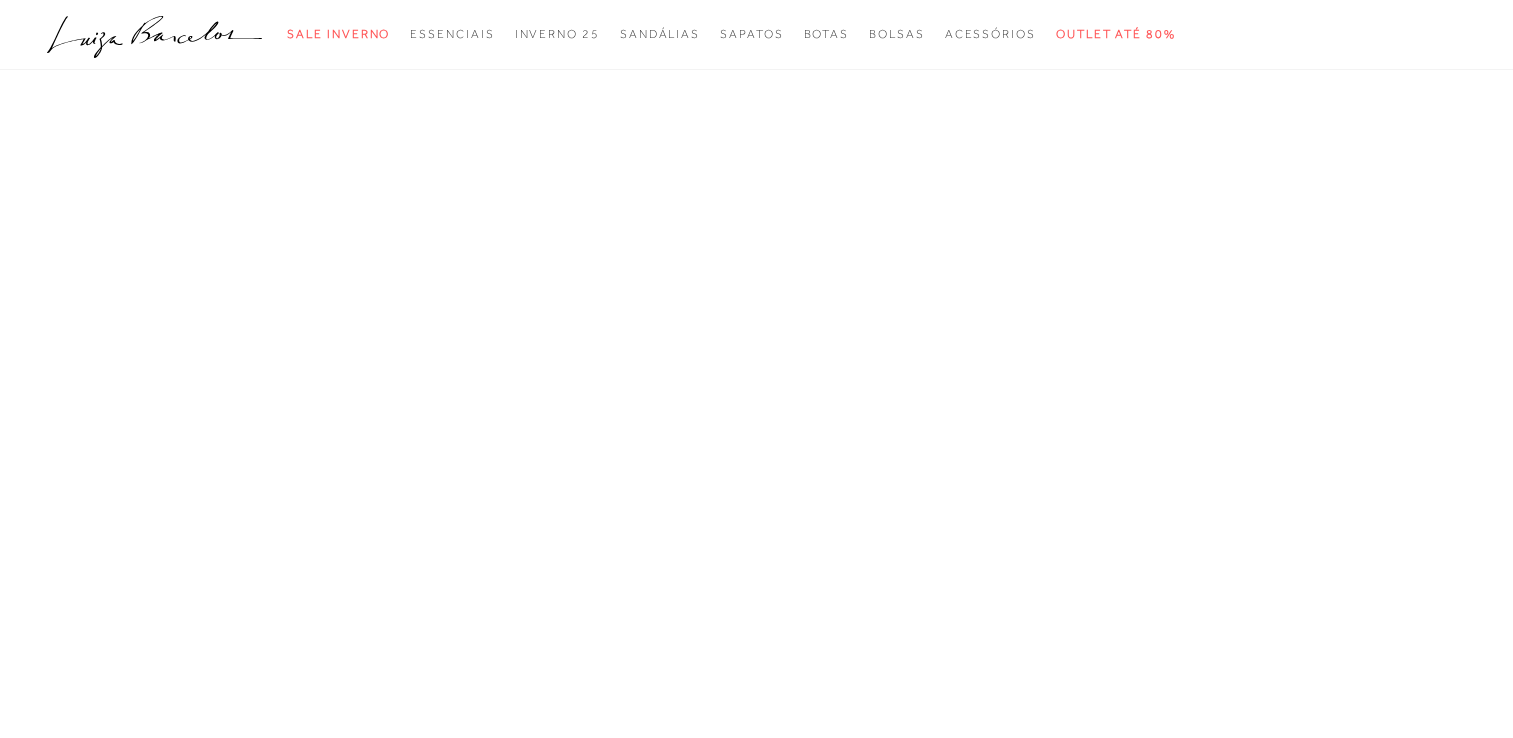 scroll, scrollTop: 0, scrollLeft: 0, axis: both 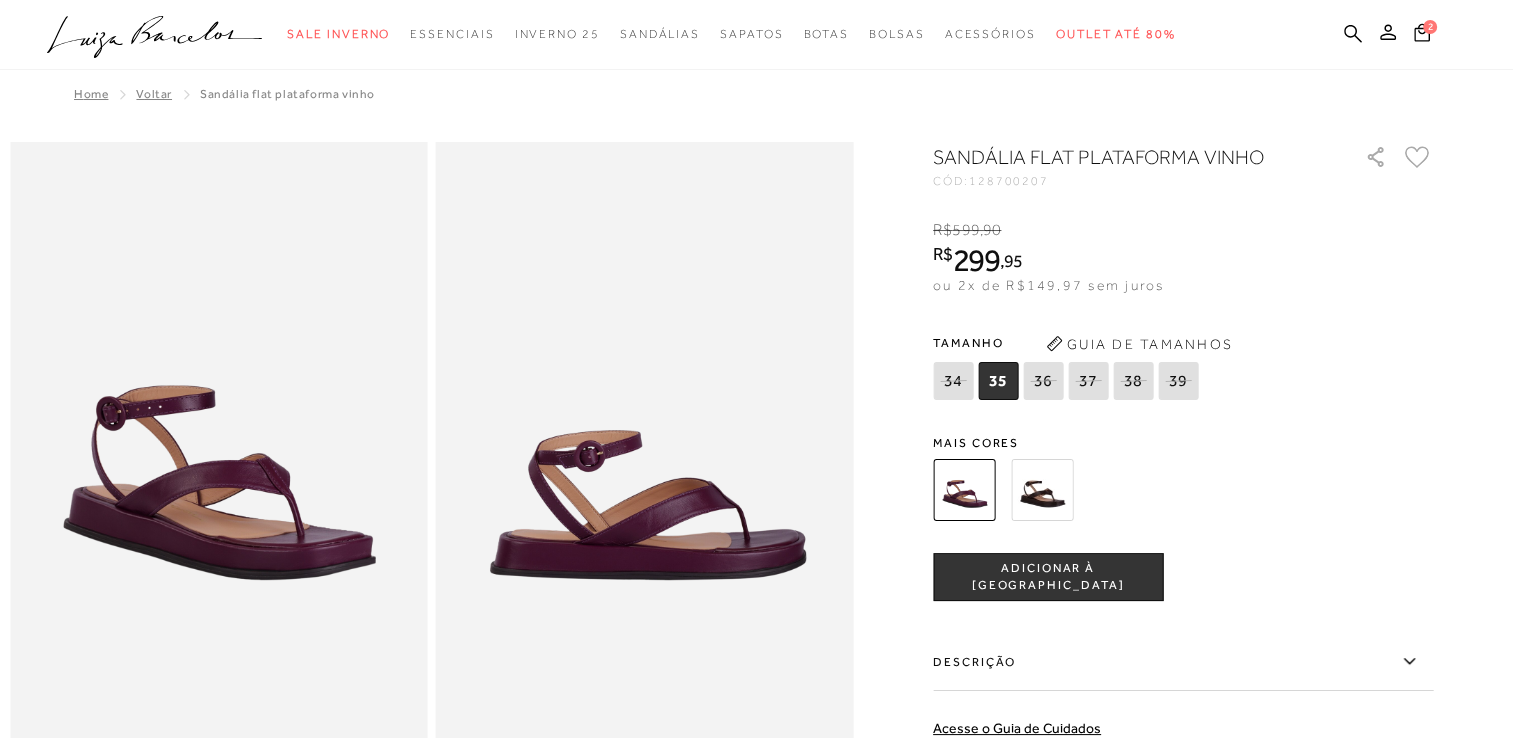 click at bounding box center (1042, 490) 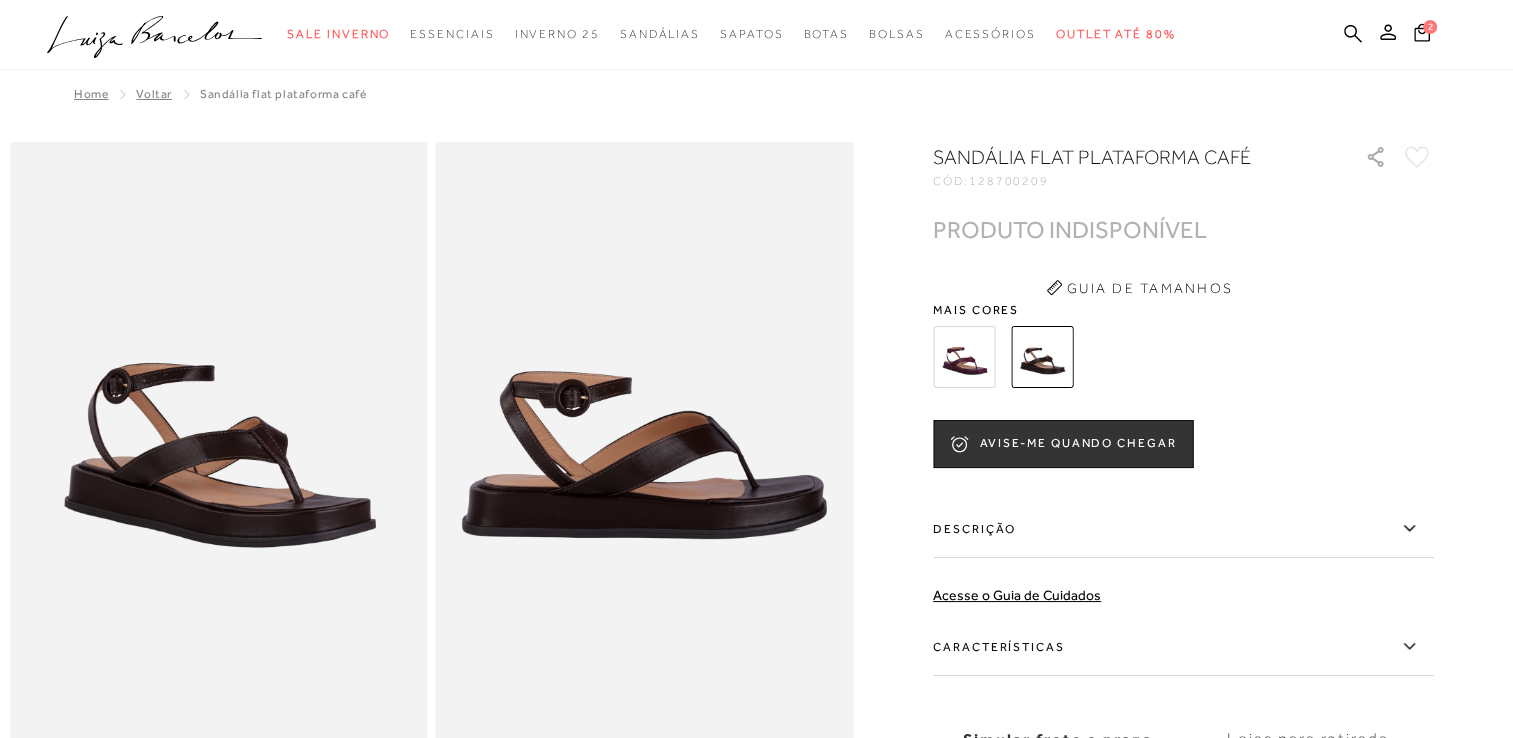 click at bounding box center [964, 357] 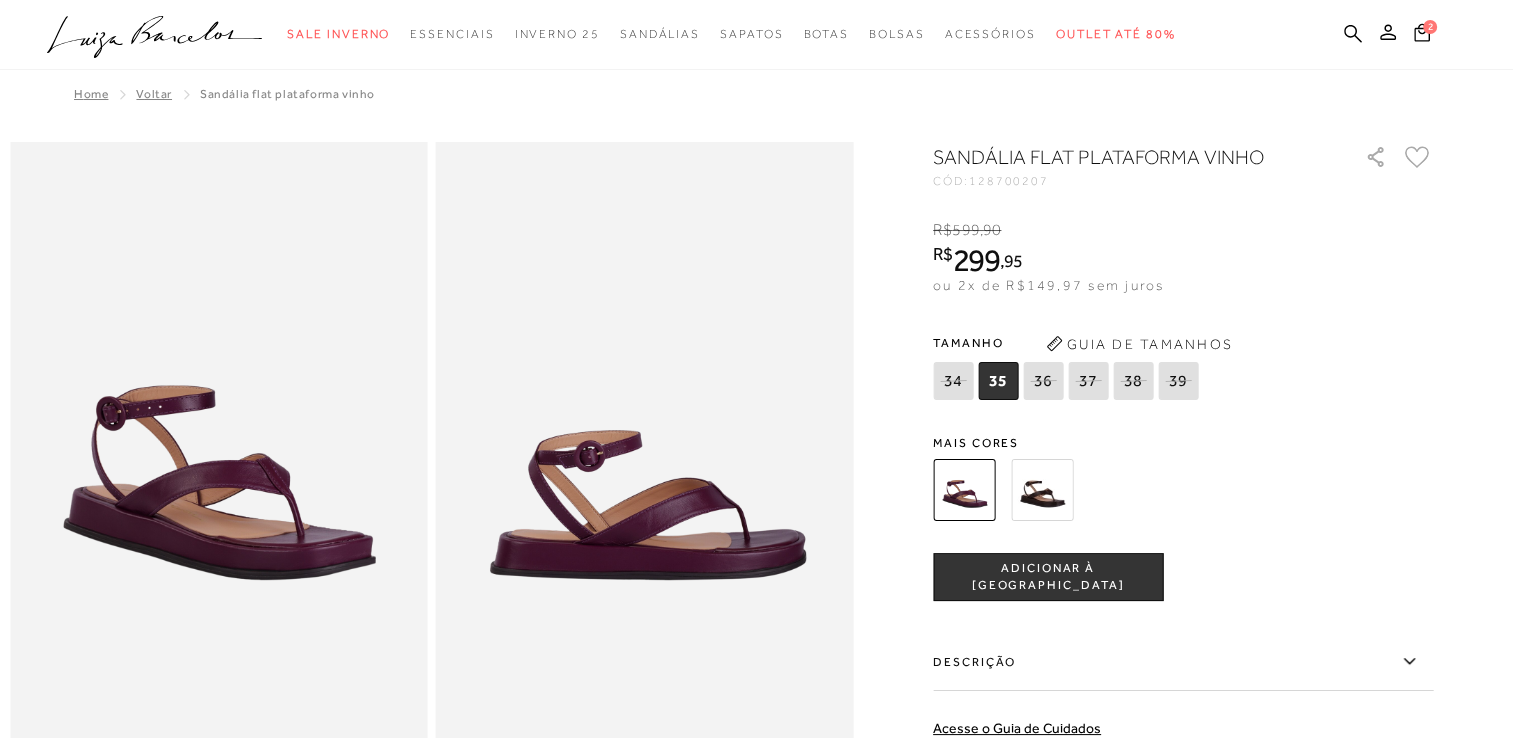 scroll, scrollTop: 645, scrollLeft: 0, axis: vertical 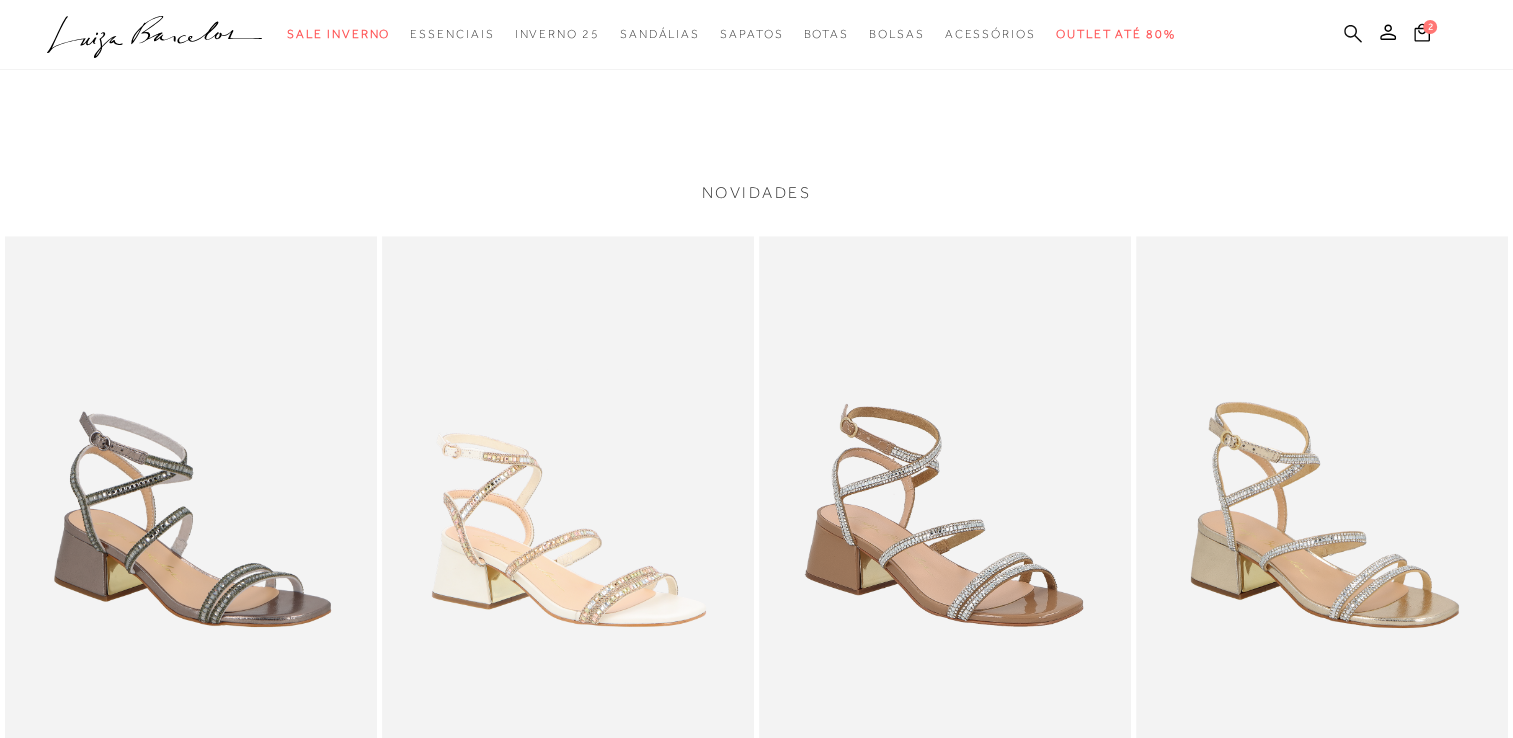 click at bounding box center [1353, 35] 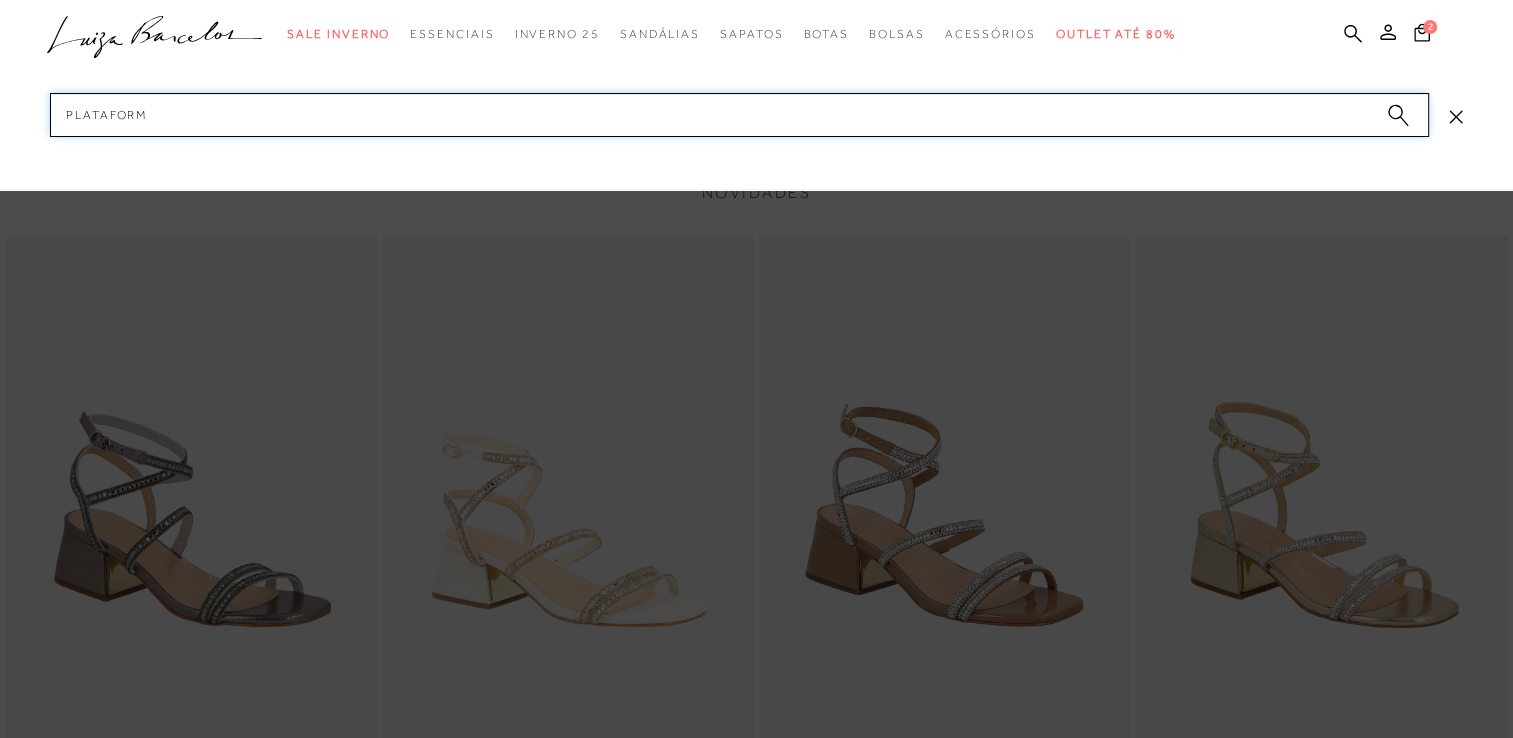 type on "plataforma" 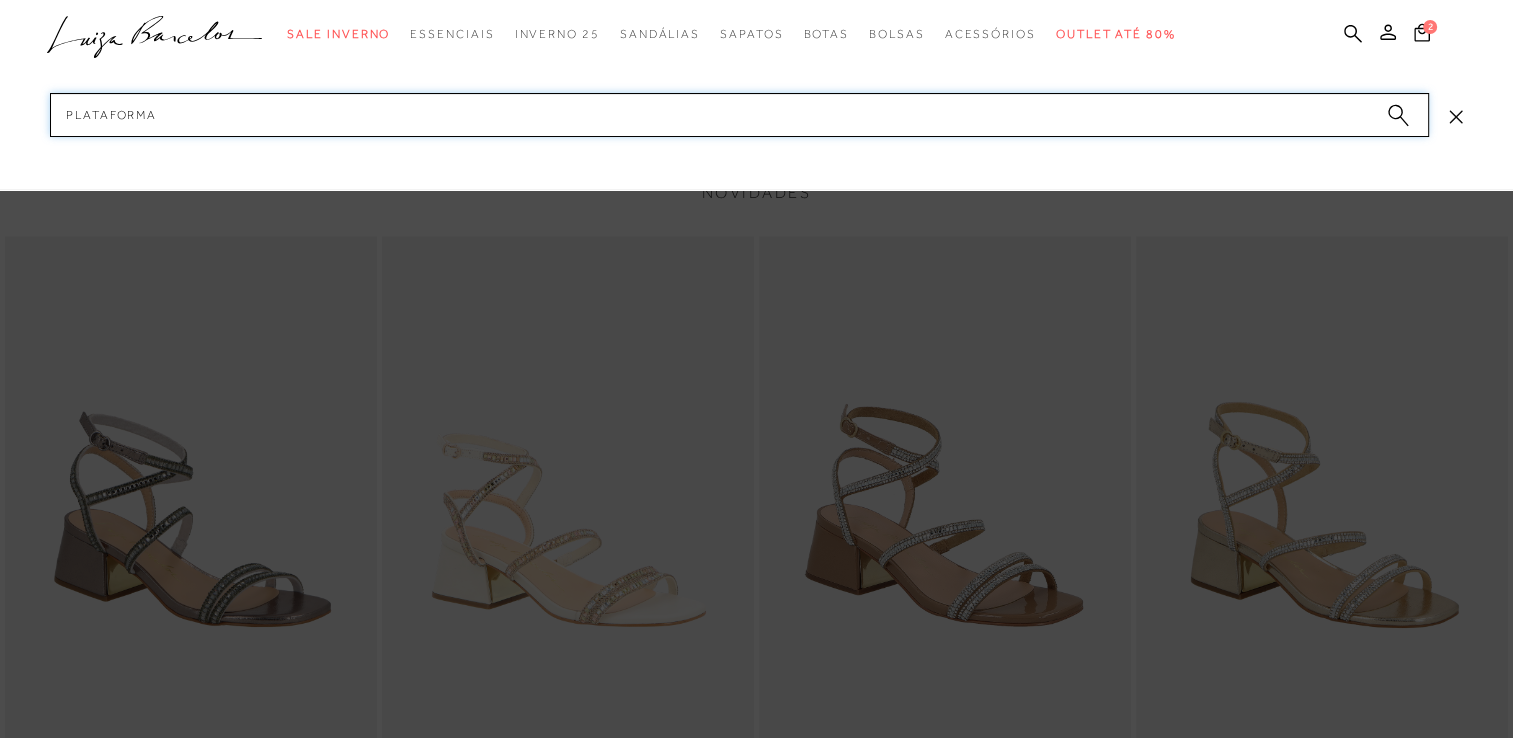 type 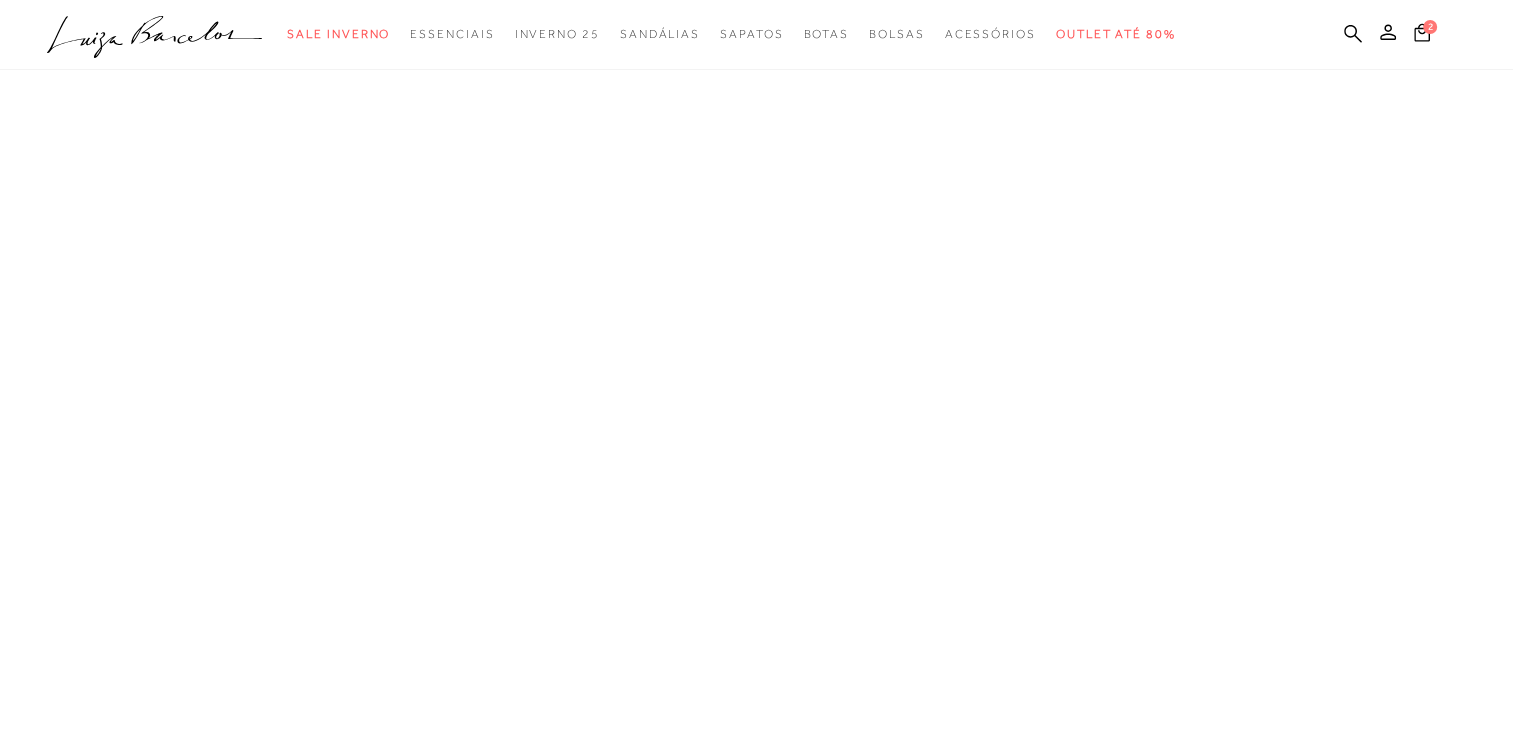 scroll, scrollTop: 0, scrollLeft: 0, axis: both 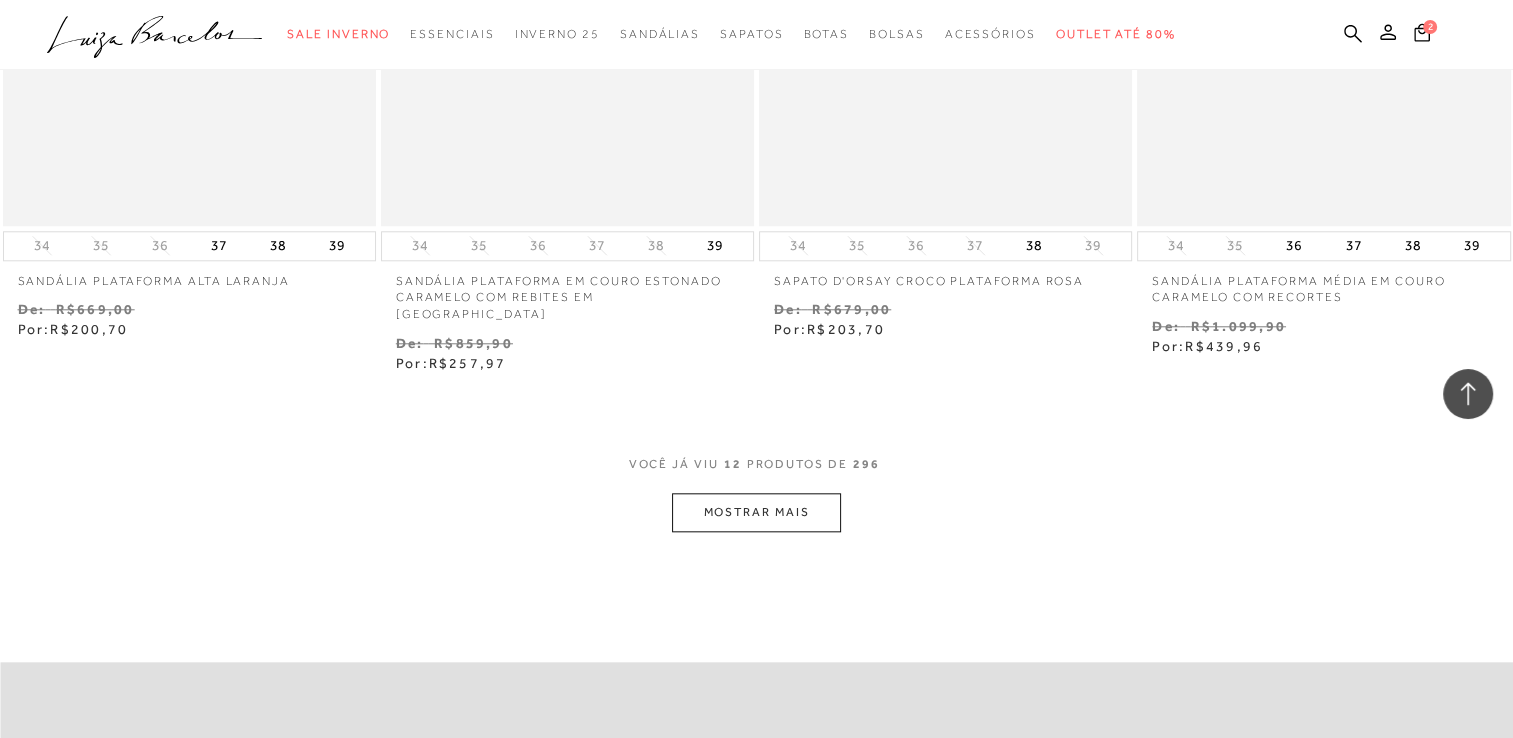 click on "MOSTRAR MAIS" at bounding box center [756, 512] 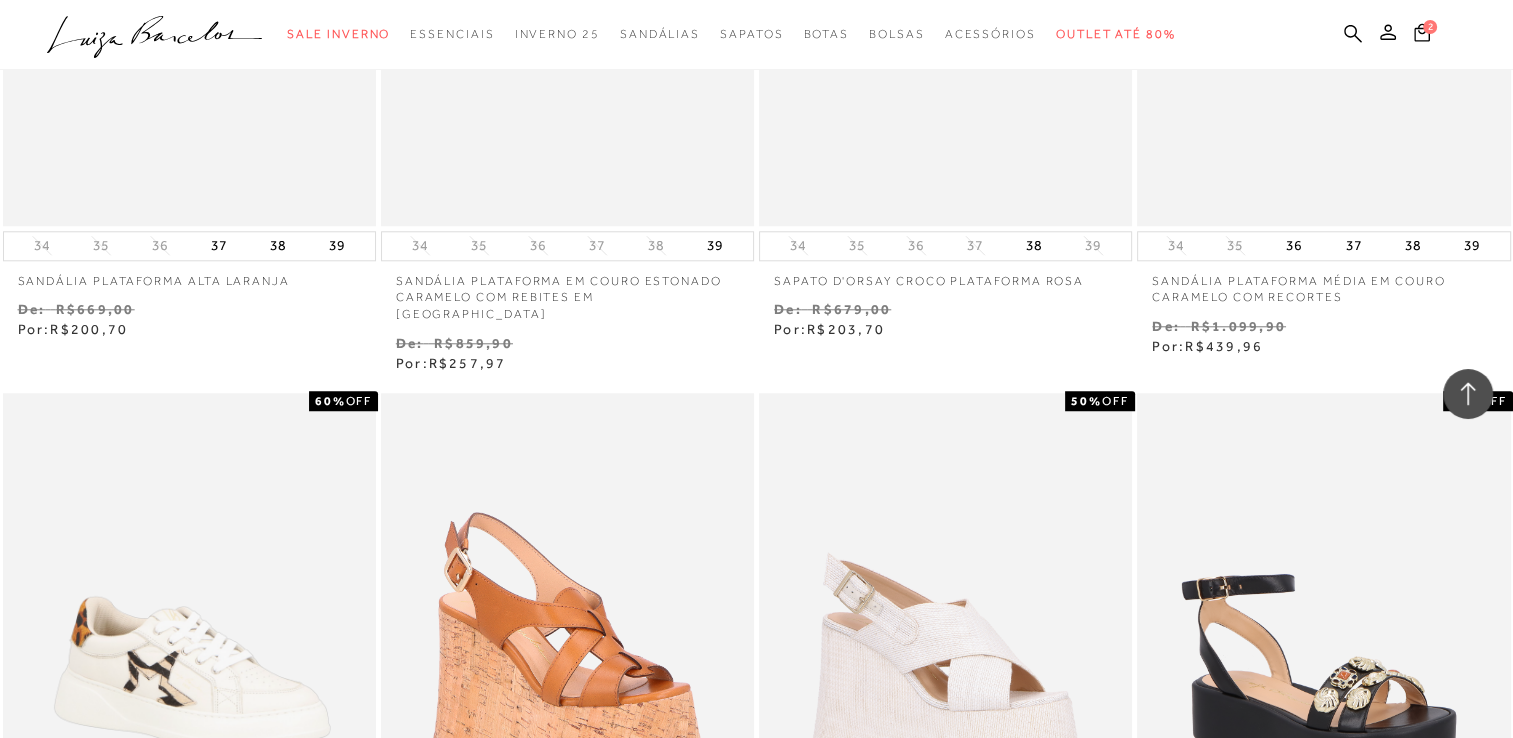 type 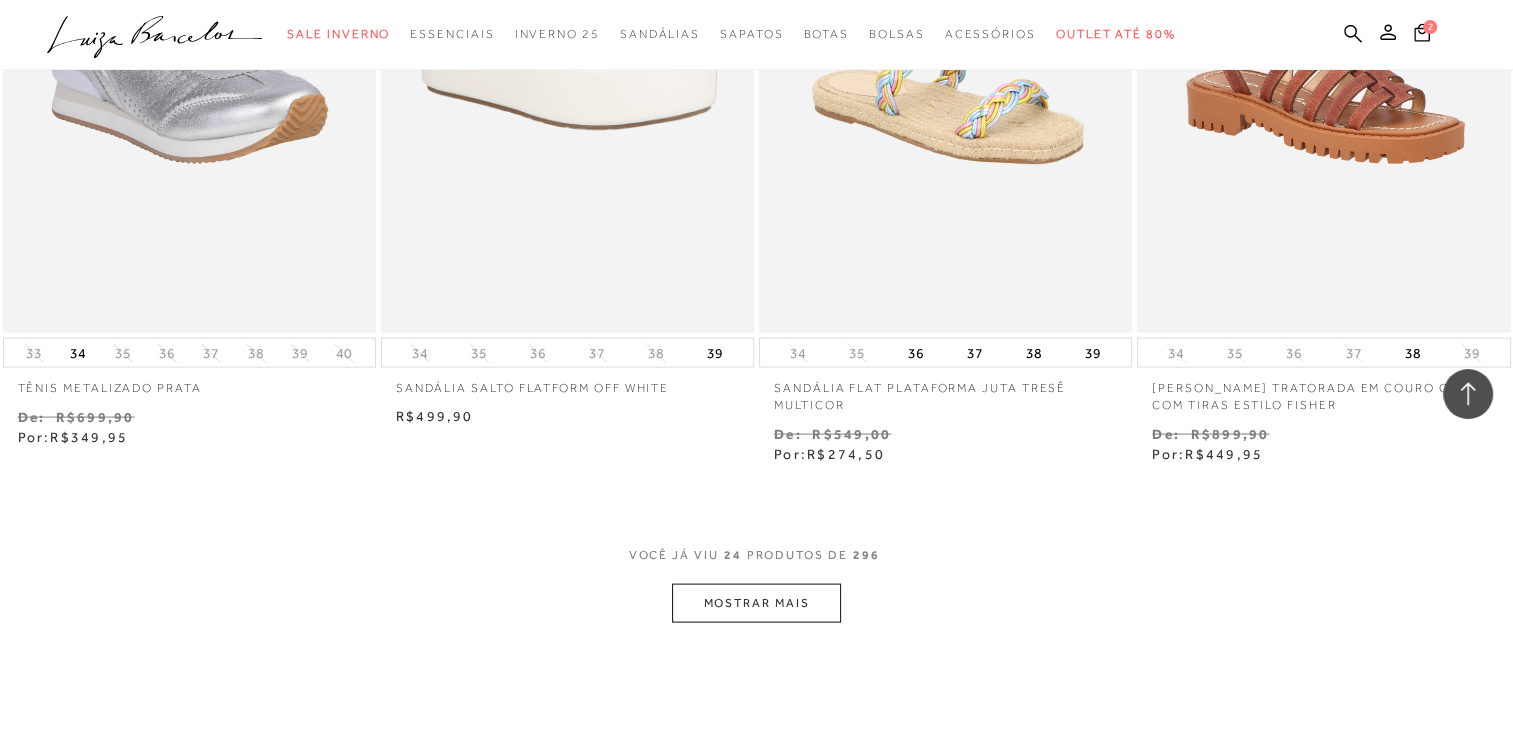 scroll, scrollTop: 4216, scrollLeft: 0, axis: vertical 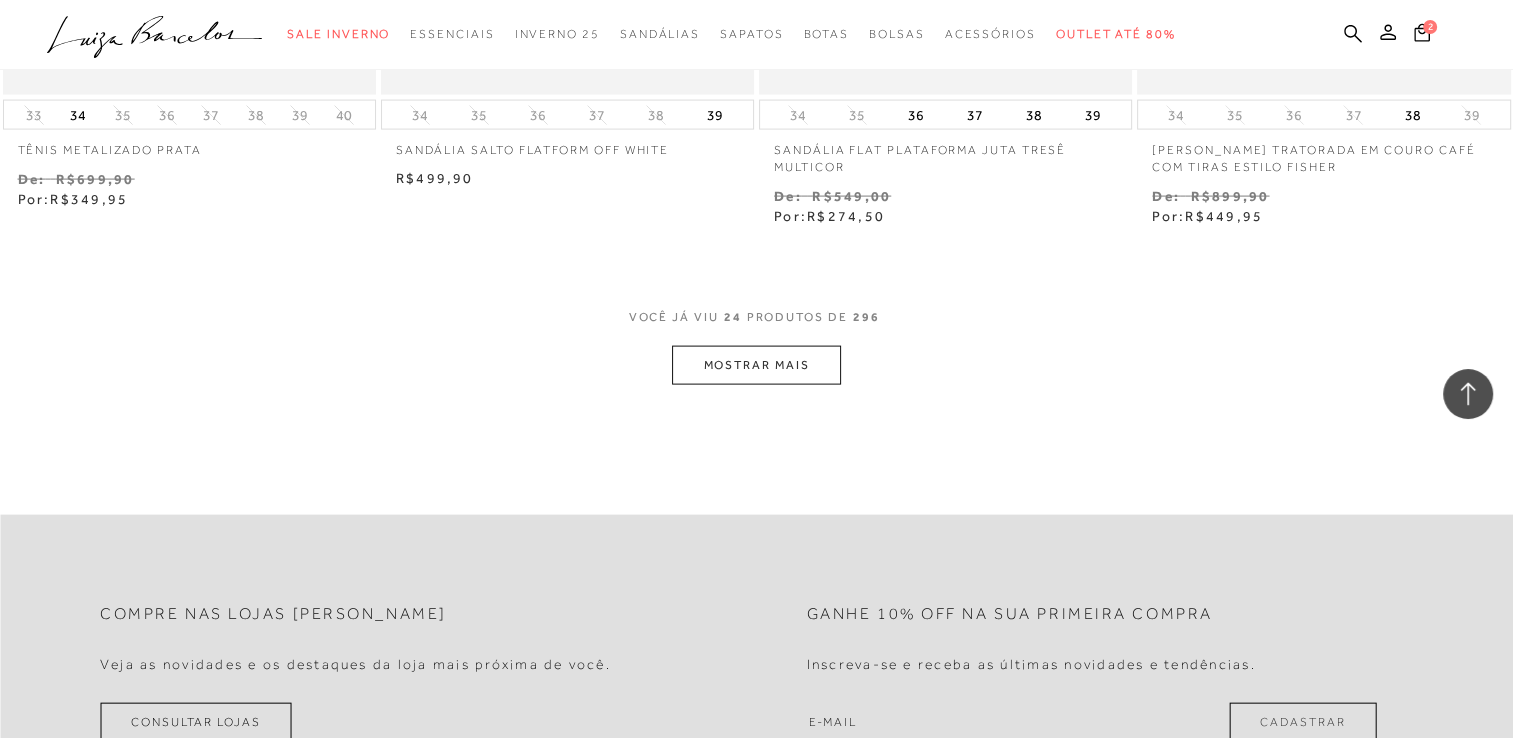 click on "MOSTRAR MAIS" at bounding box center (756, 365) 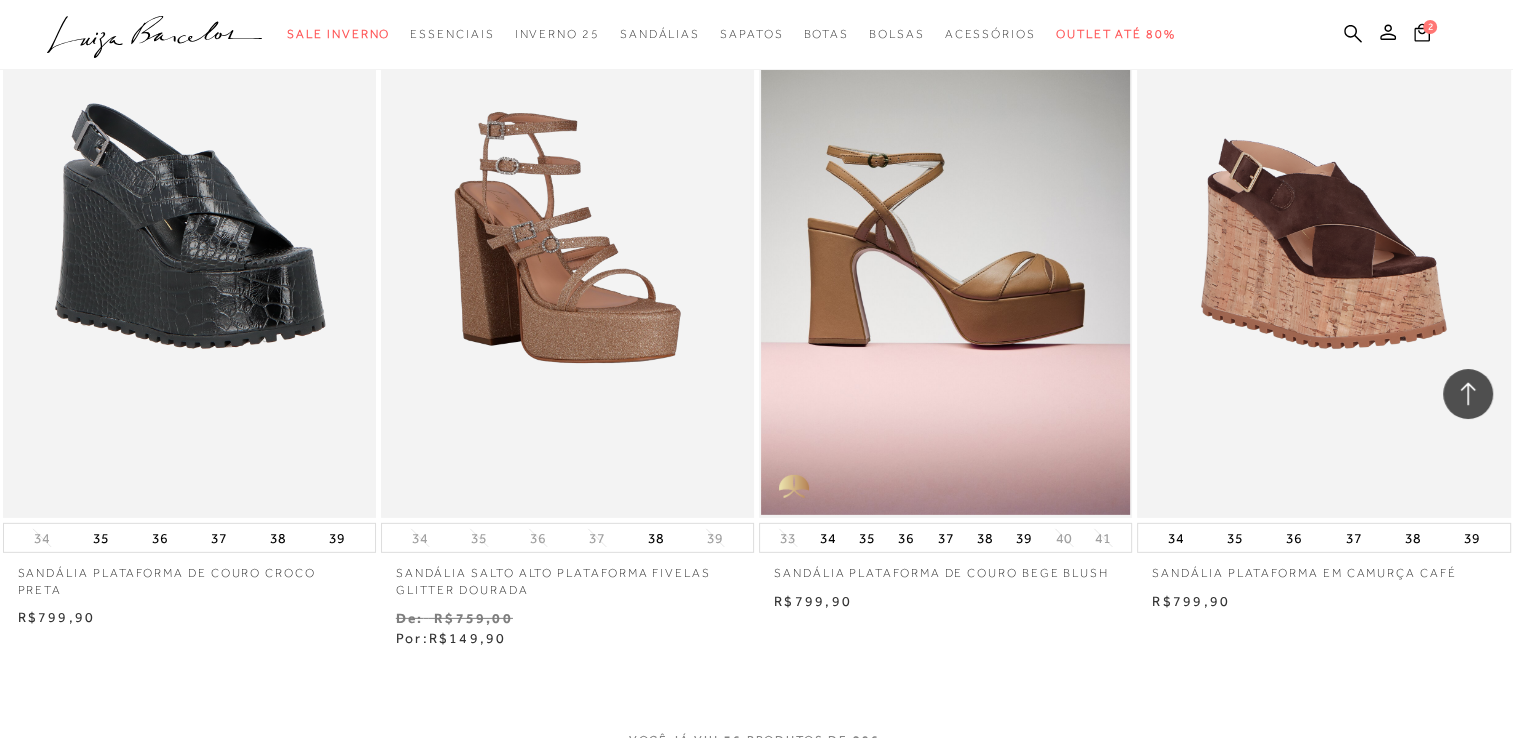 scroll, scrollTop: 6096, scrollLeft: 0, axis: vertical 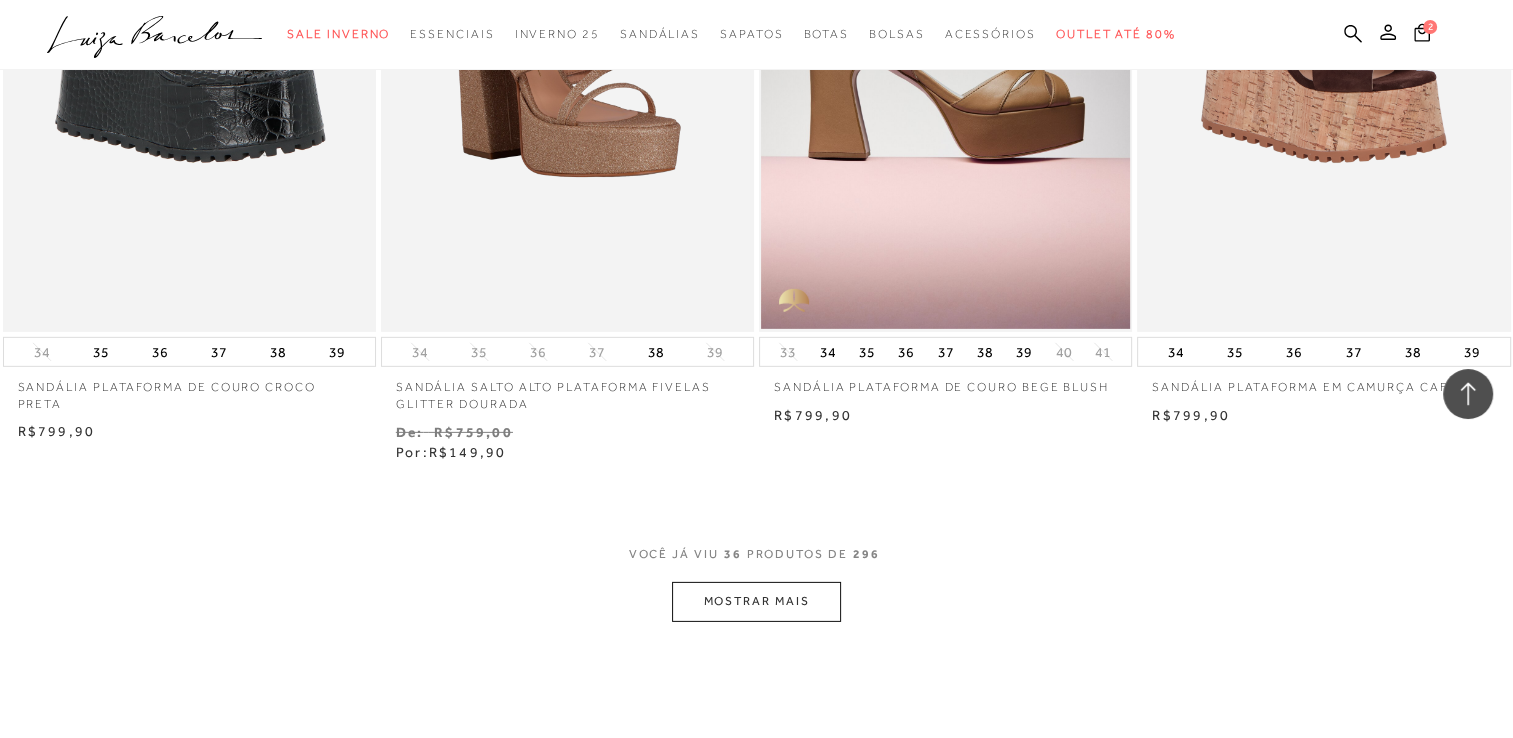 click on "Resultados da pesquisa
Mostrar Resultados para "plataforma"
Resultados: 25 - 36 (de 296)
Opções de exibição
296
resultados encontrados para "plataforma"
Estoque Padrão 0" at bounding box center [756, -2697] 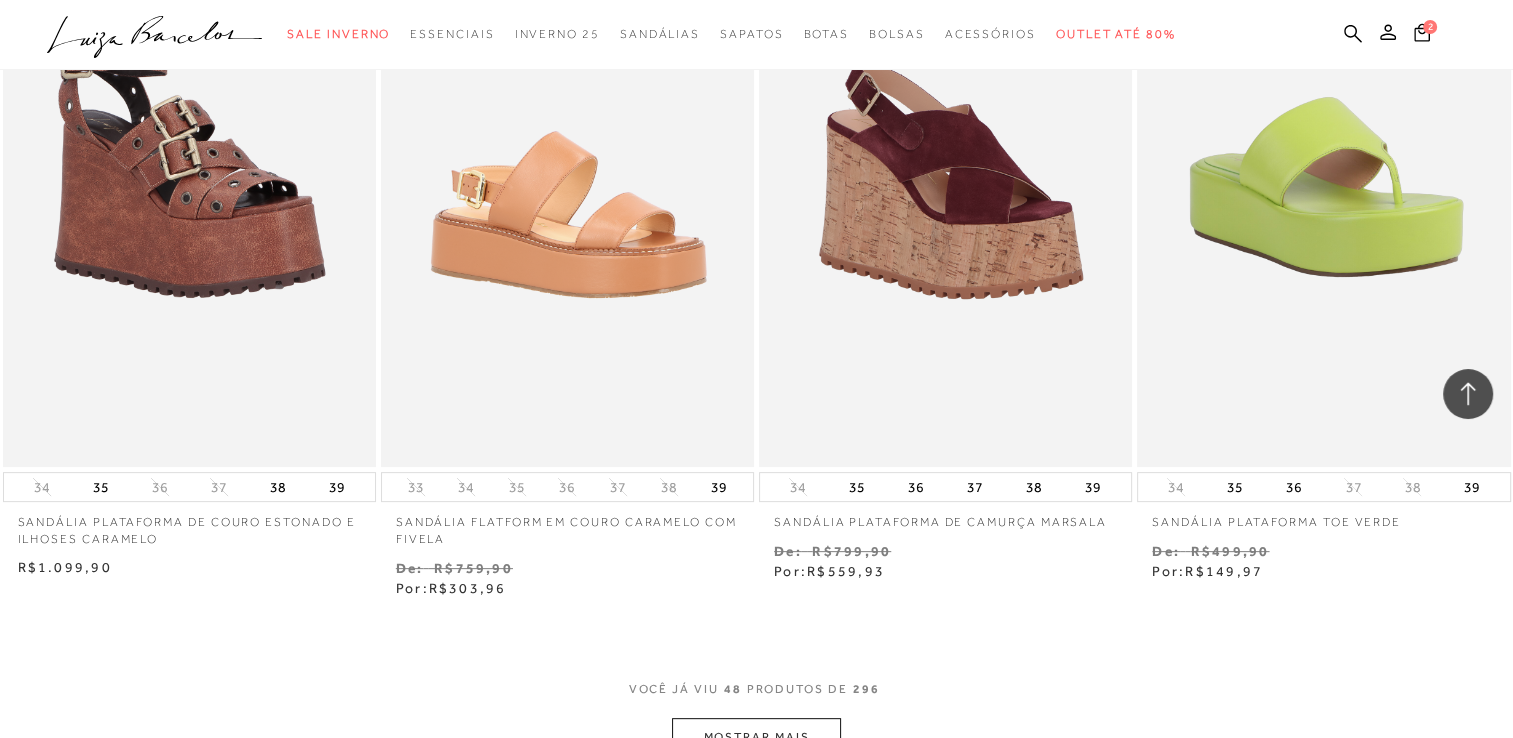 scroll, scrollTop: 8096, scrollLeft: 0, axis: vertical 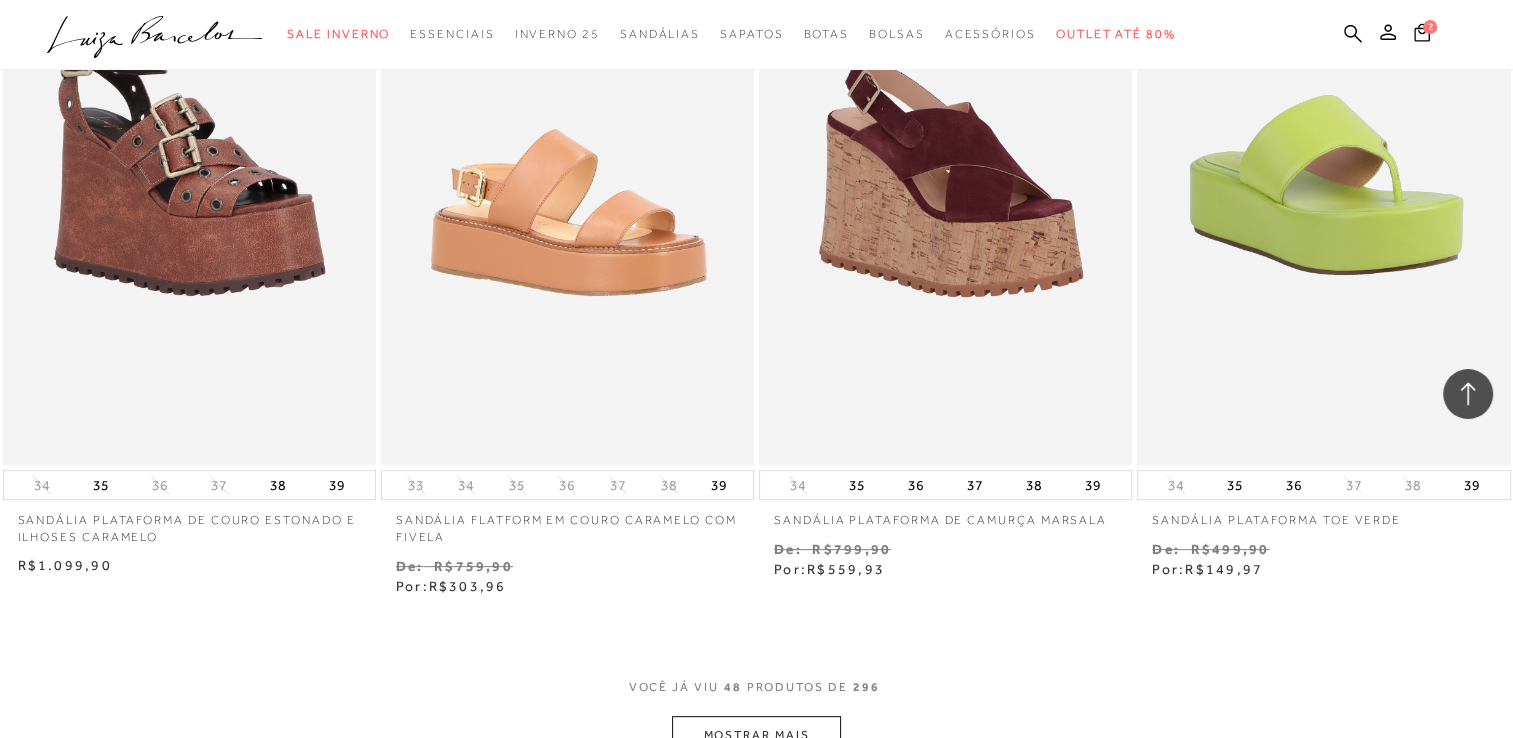click on "MOSTRAR MAIS" at bounding box center [756, 735] 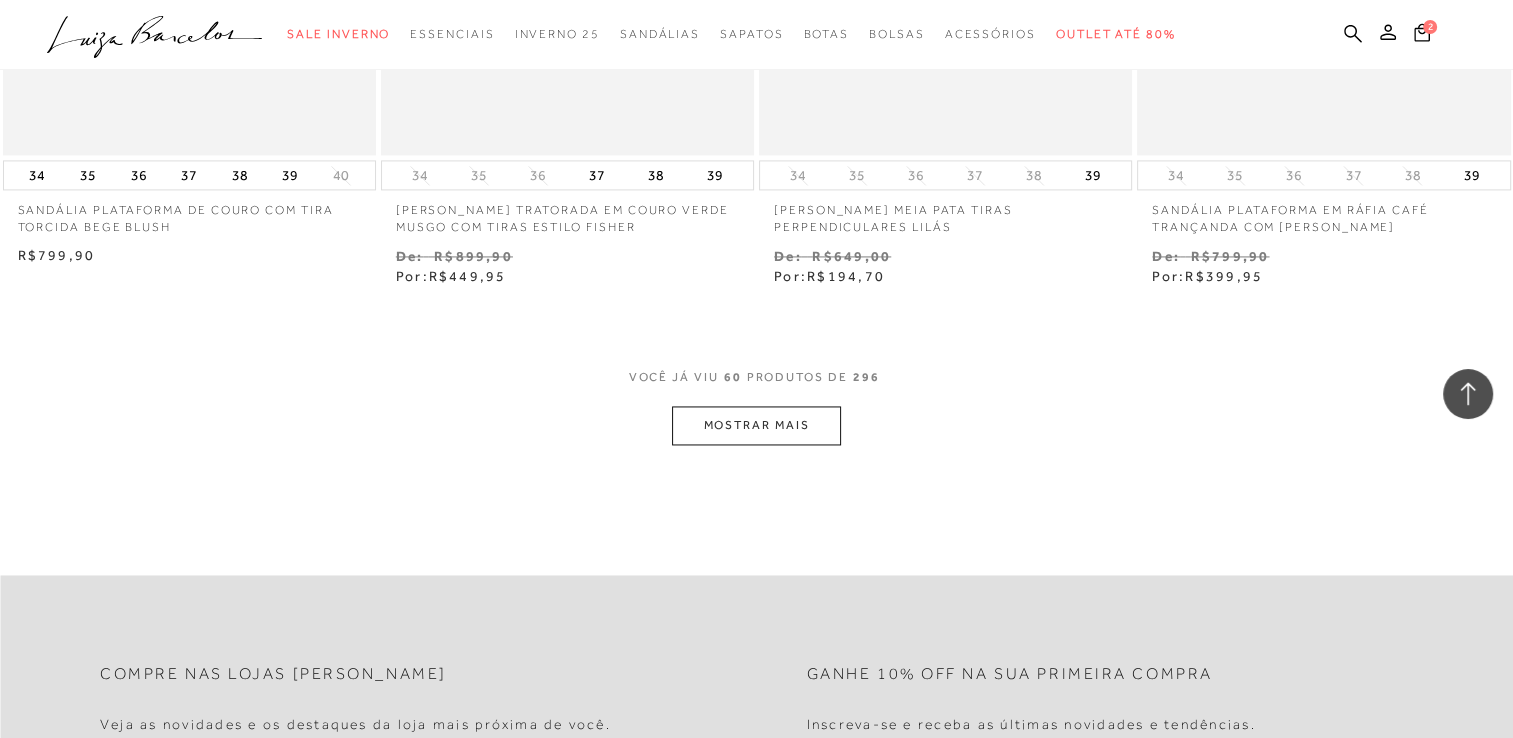 scroll, scrollTop: 10536, scrollLeft: 0, axis: vertical 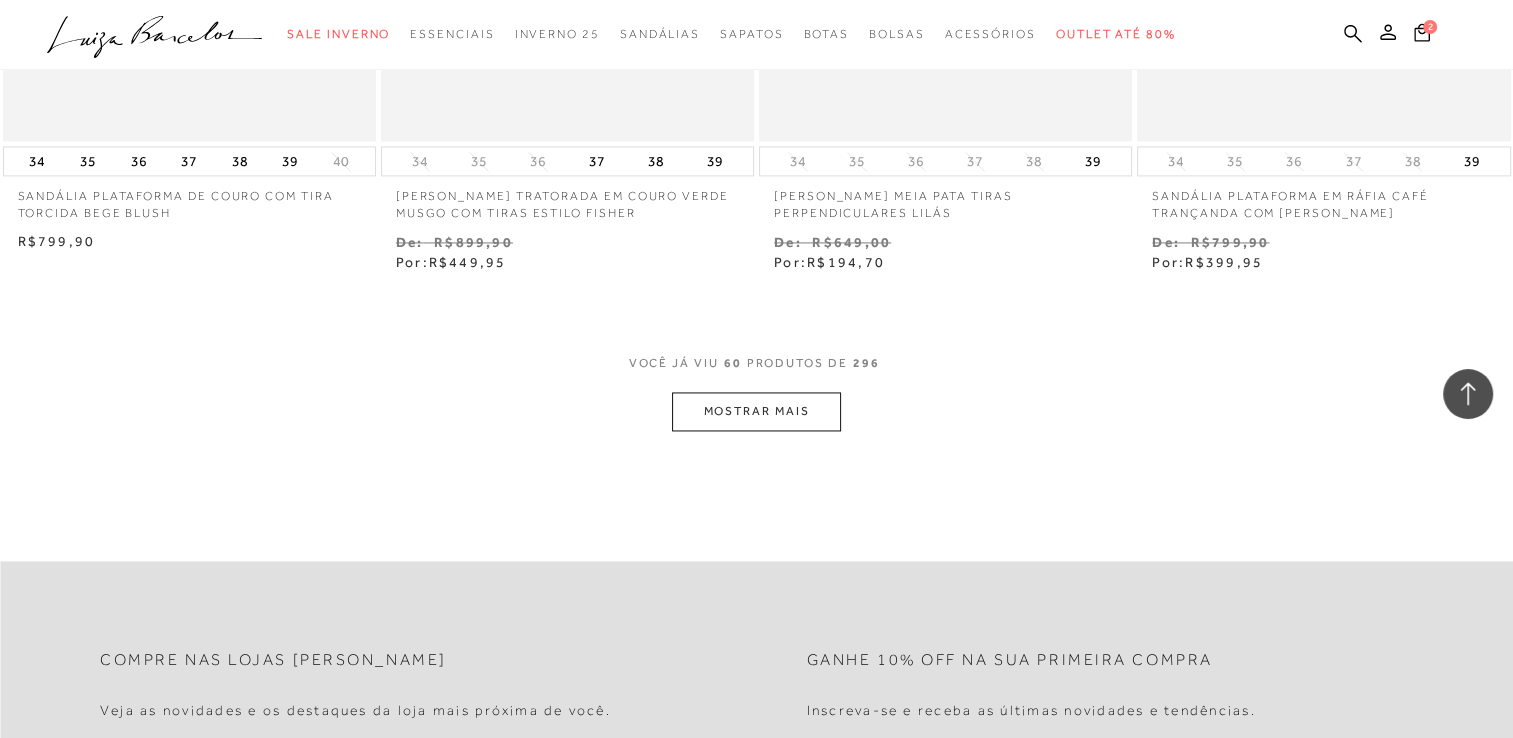 click on "MOSTRAR MAIS" at bounding box center (756, 411) 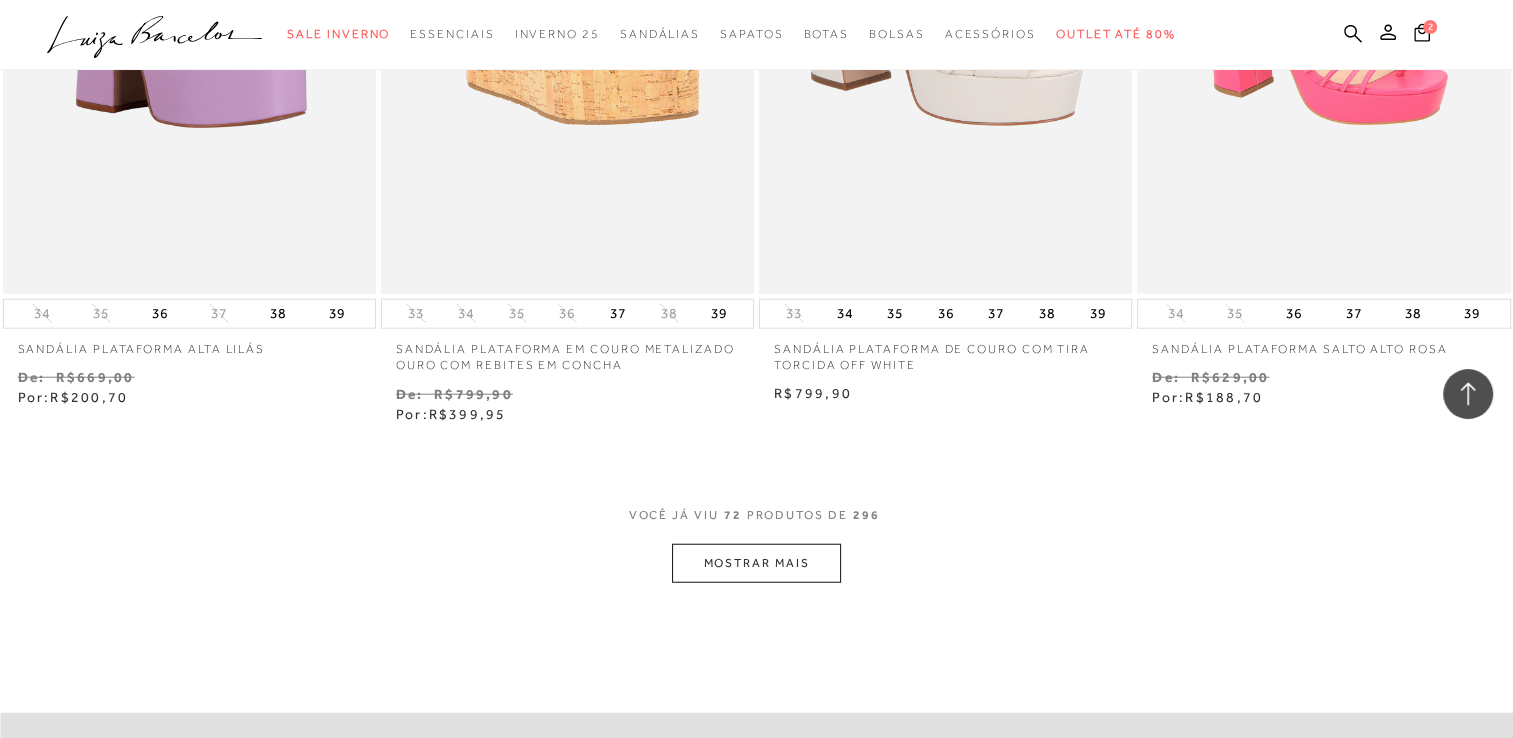 scroll, scrollTop: 12536, scrollLeft: 0, axis: vertical 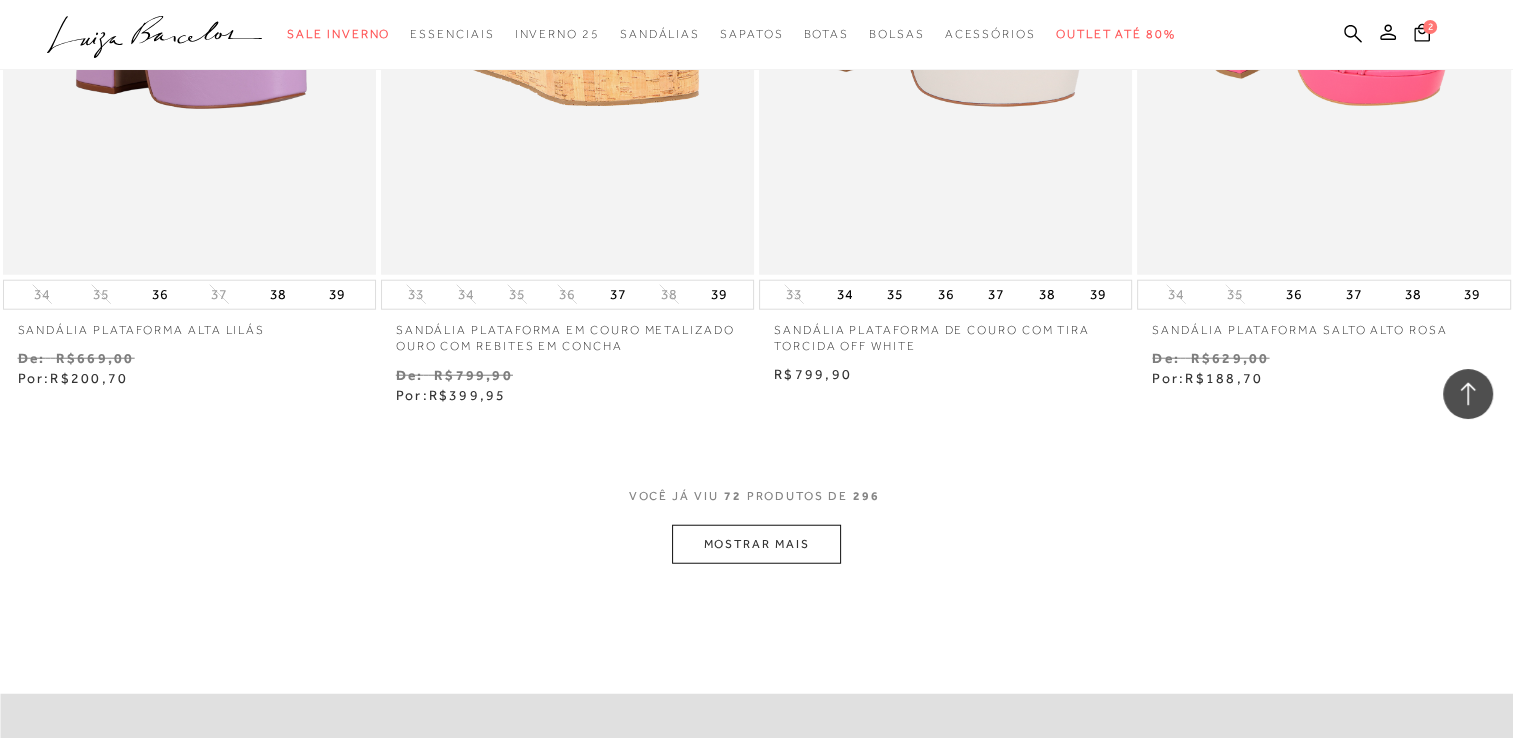 click on "MOSTRAR MAIS" at bounding box center [756, 544] 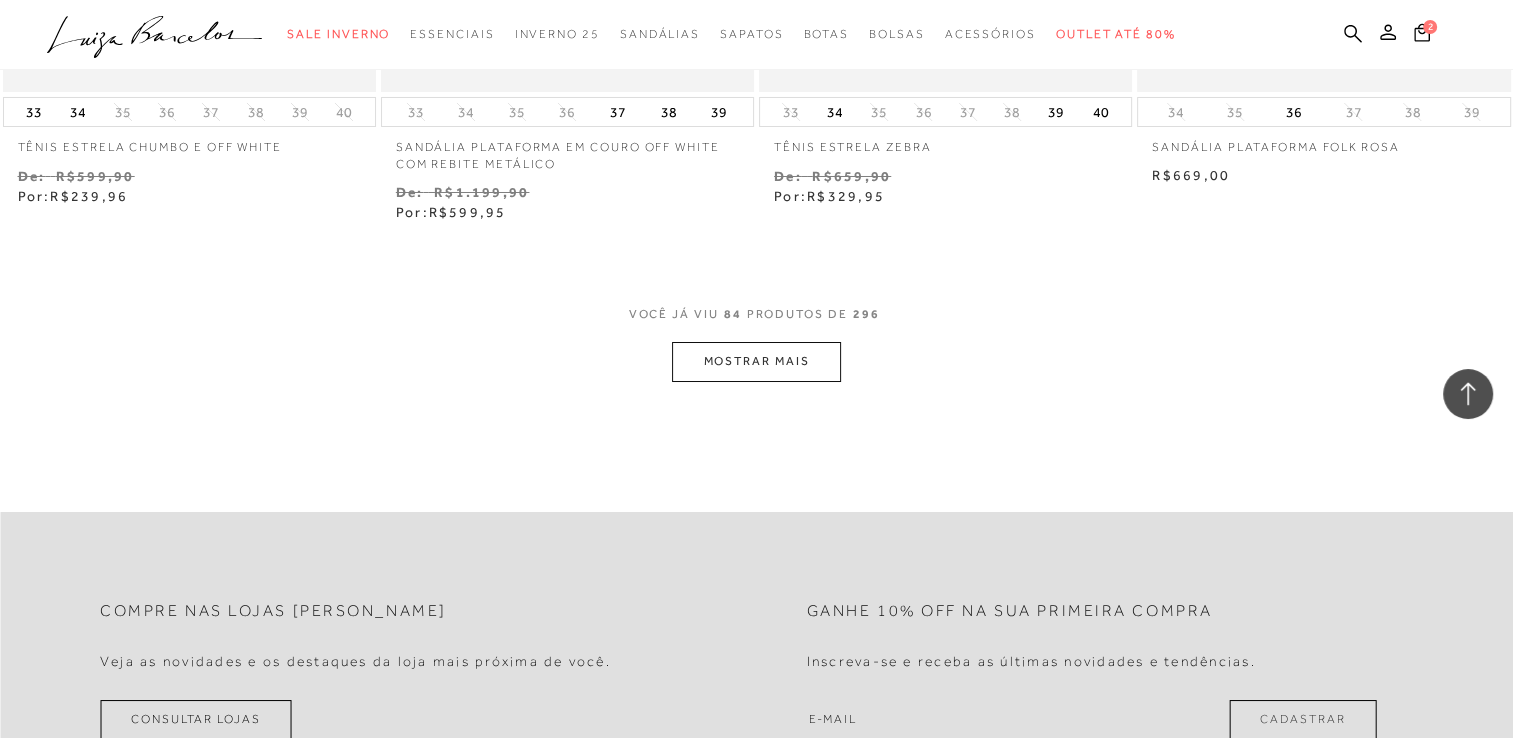 scroll, scrollTop: 14896, scrollLeft: 0, axis: vertical 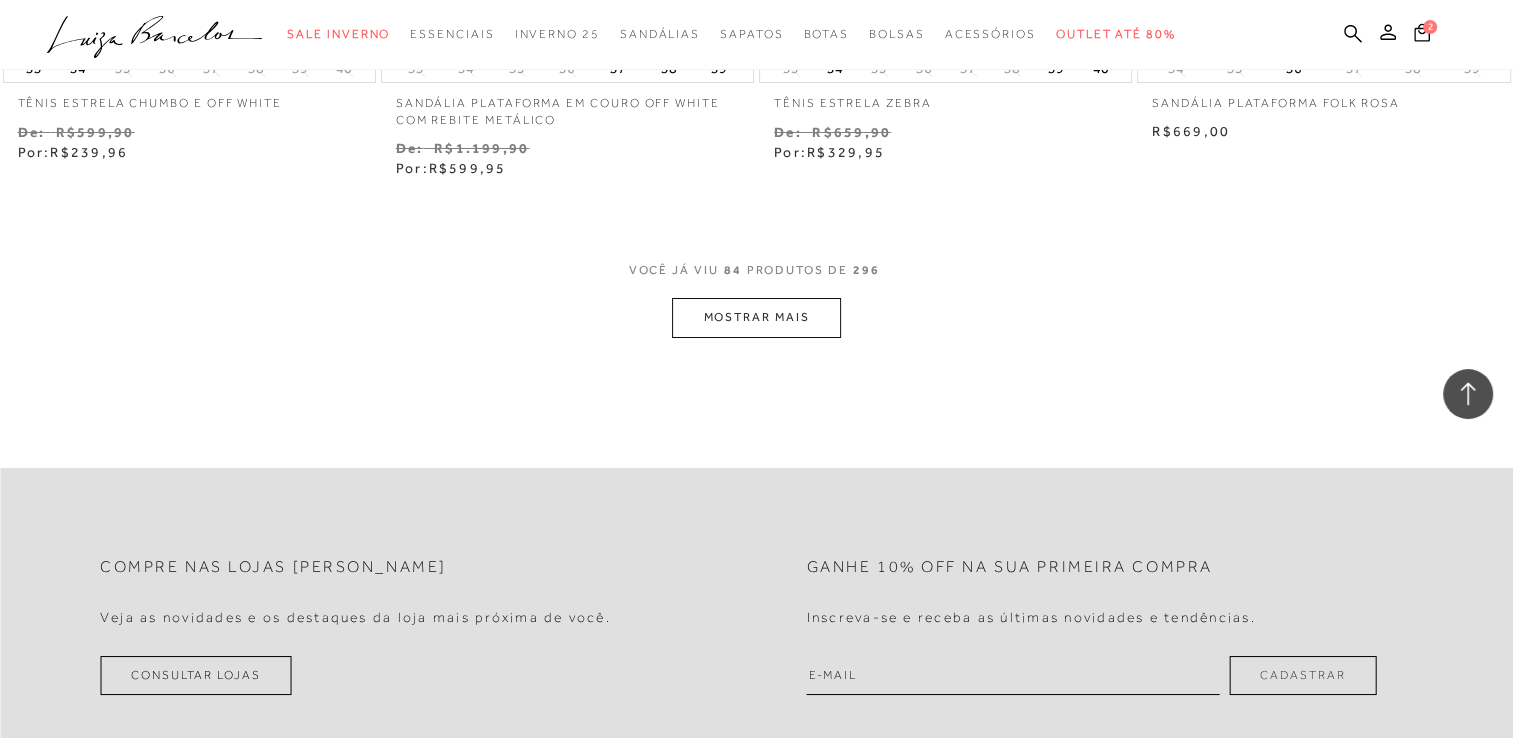 click on "MOSTRAR MAIS" at bounding box center (756, 317) 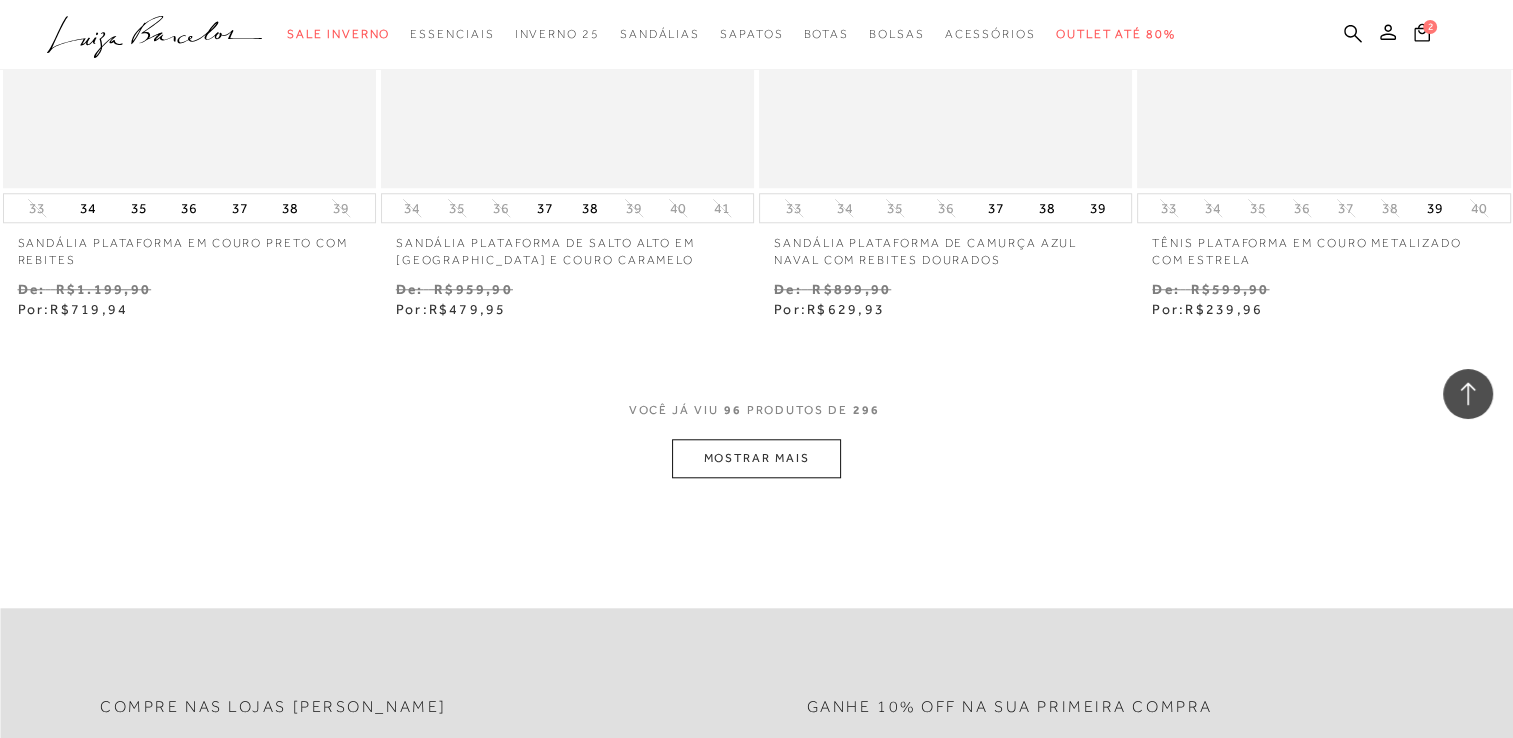 scroll, scrollTop: 16936, scrollLeft: 0, axis: vertical 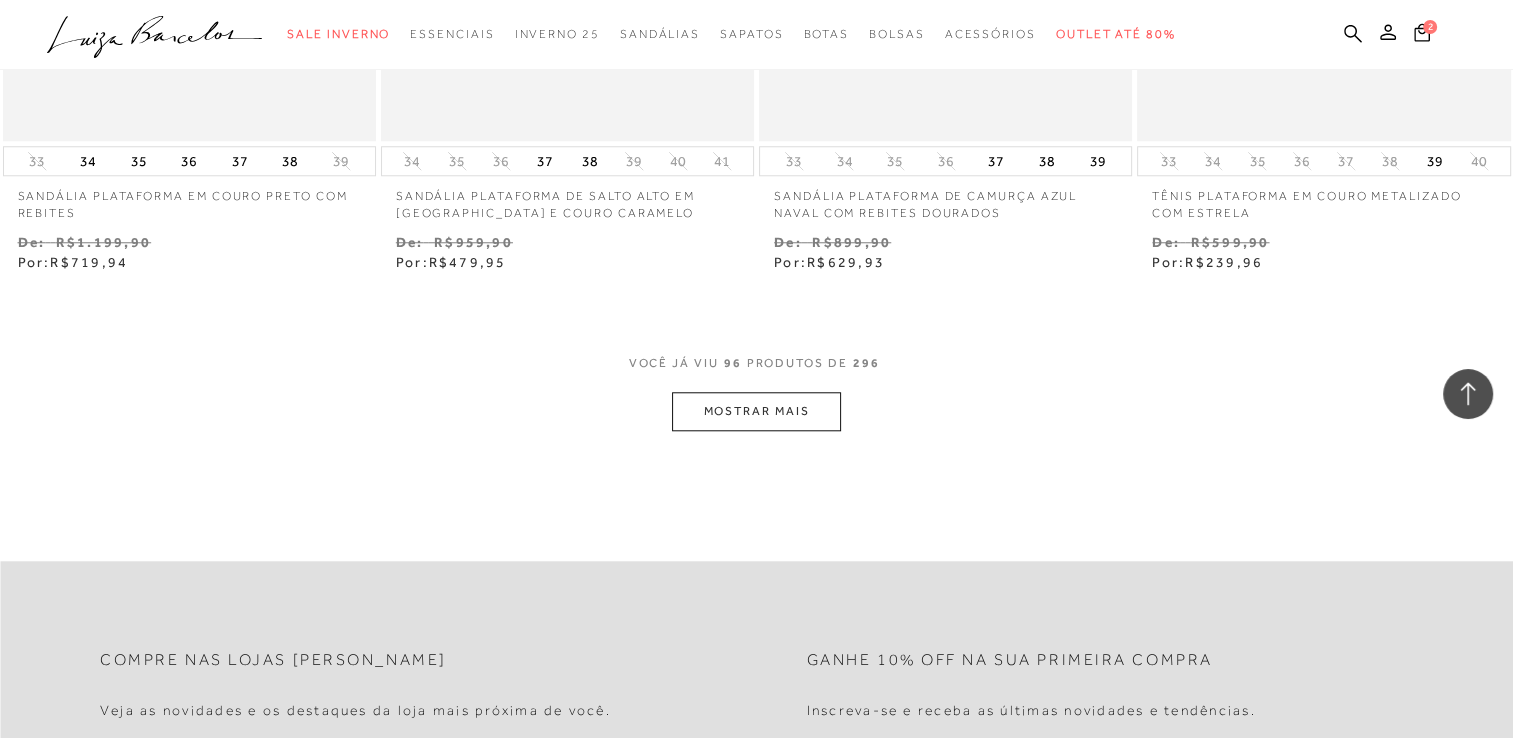 click on "MOSTRAR MAIS" at bounding box center (756, 411) 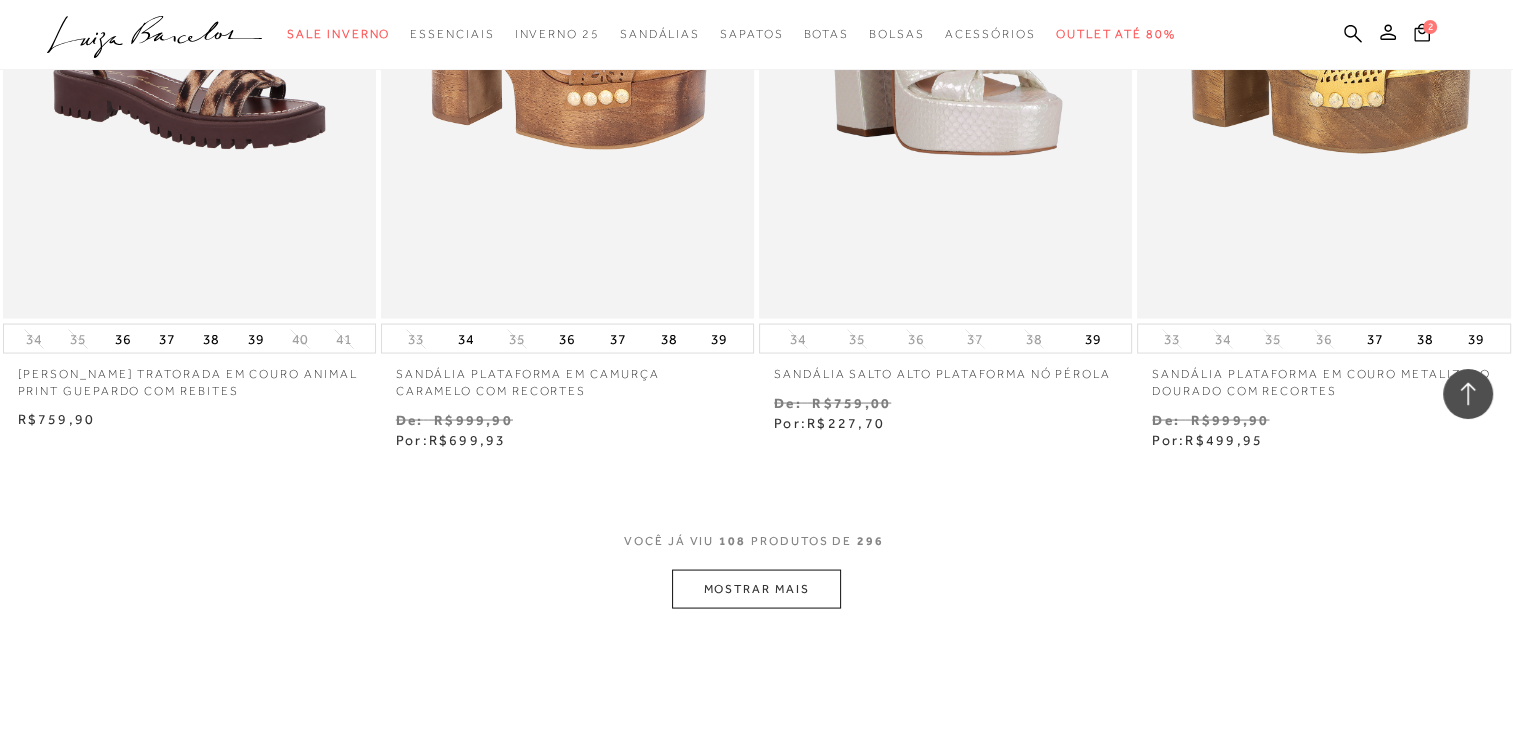 scroll, scrollTop: 19016, scrollLeft: 0, axis: vertical 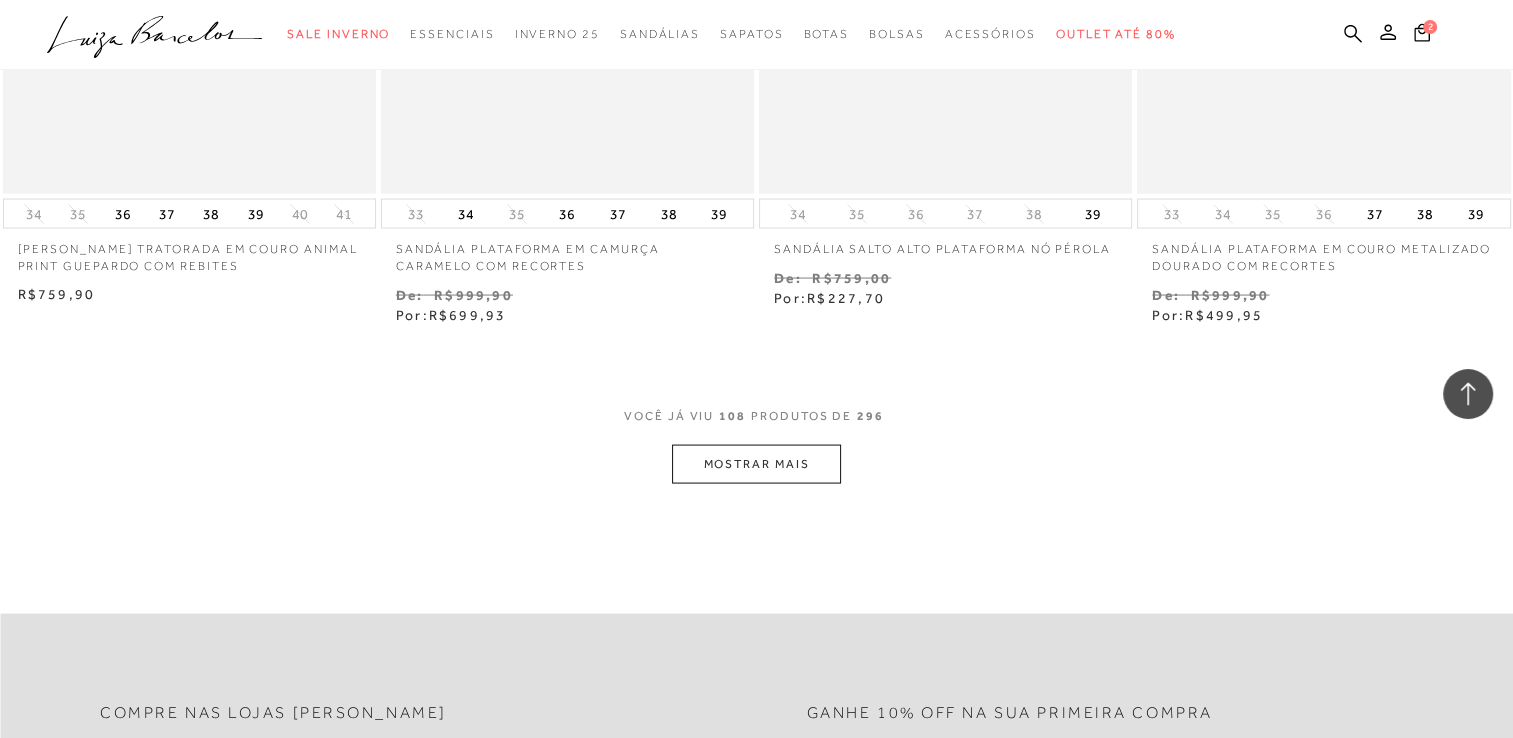 click on "MOSTRAR MAIS" at bounding box center (756, 464) 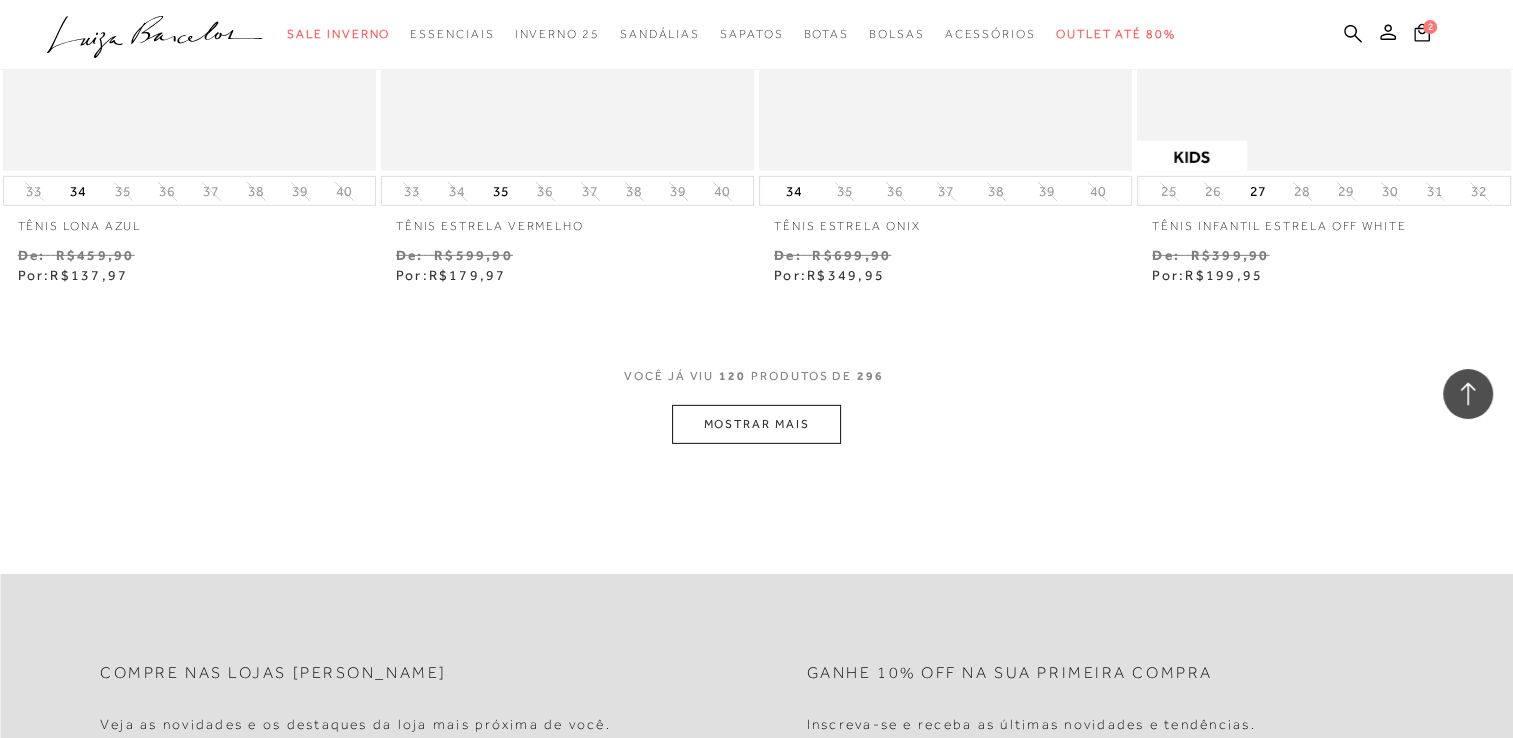 scroll, scrollTop: 21216, scrollLeft: 0, axis: vertical 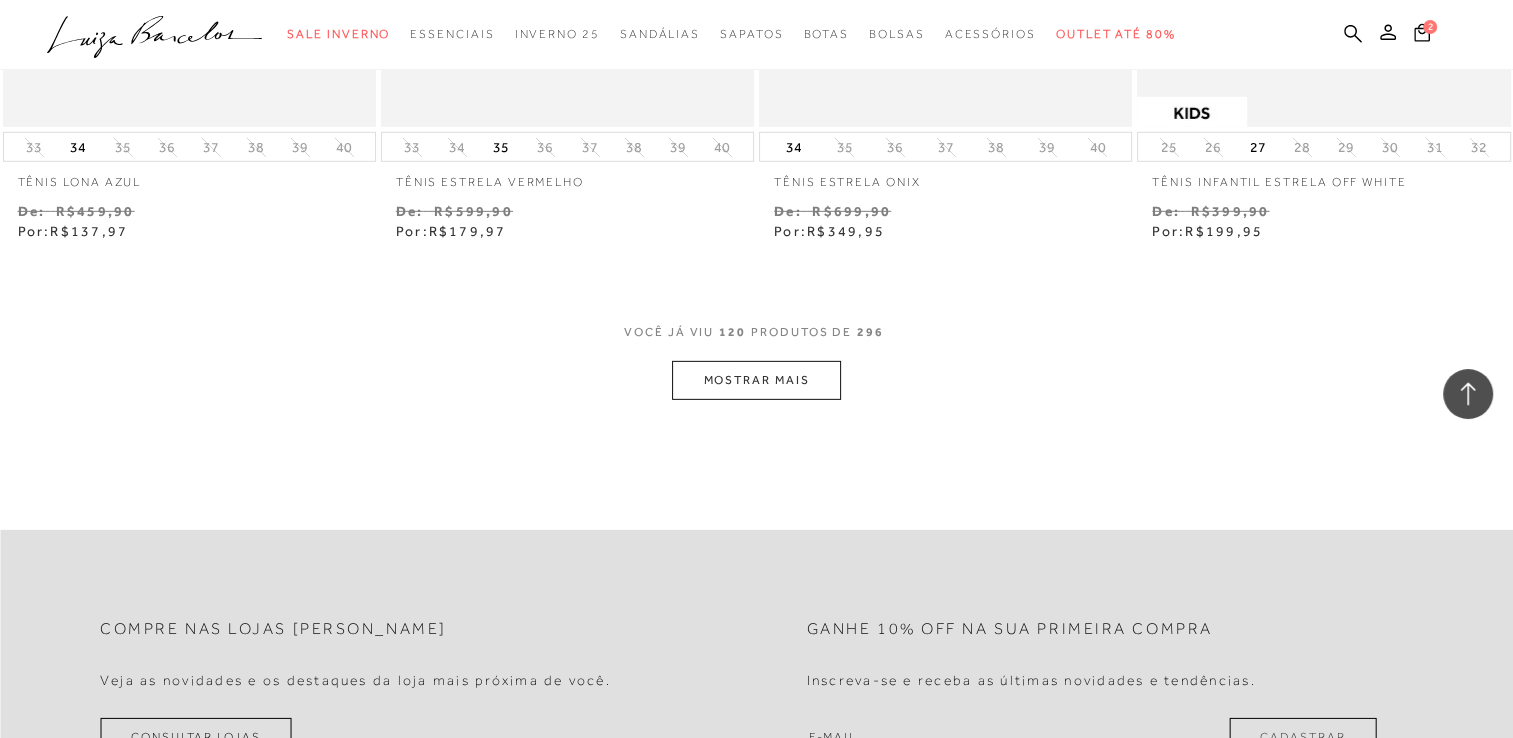 click on "MOSTRAR MAIS" at bounding box center (756, 380) 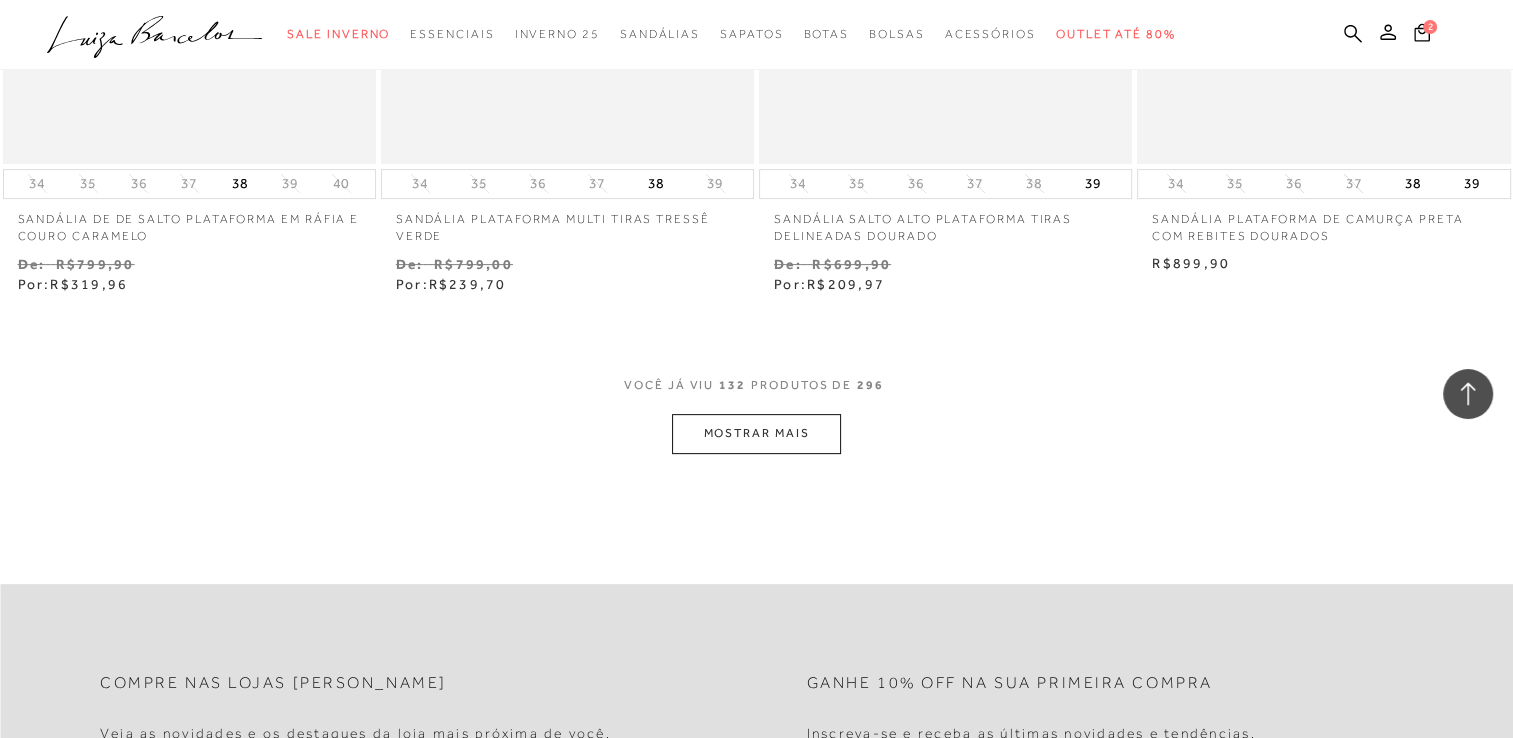 scroll, scrollTop: 23296, scrollLeft: 0, axis: vertical 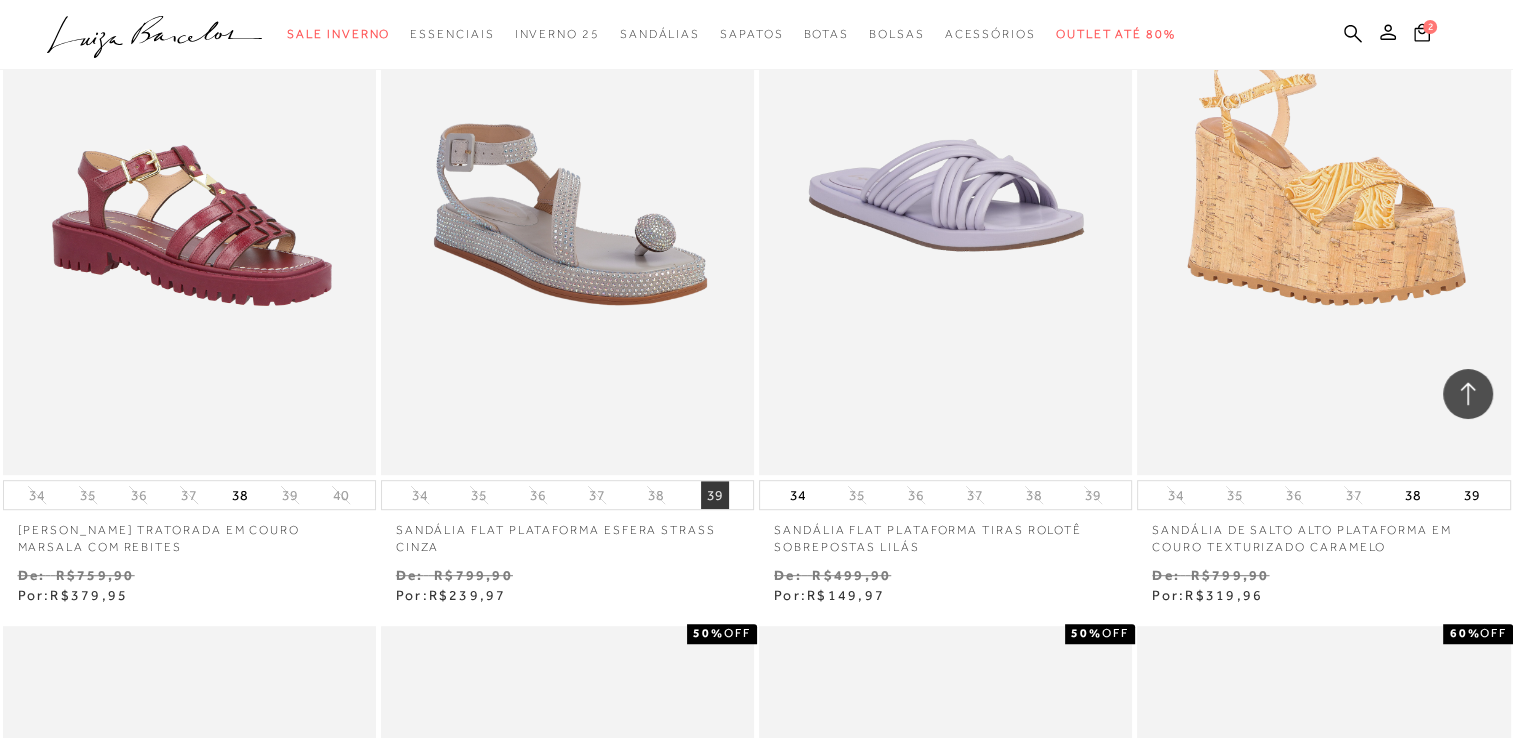 click on "39" at bounding box center [715, 495] 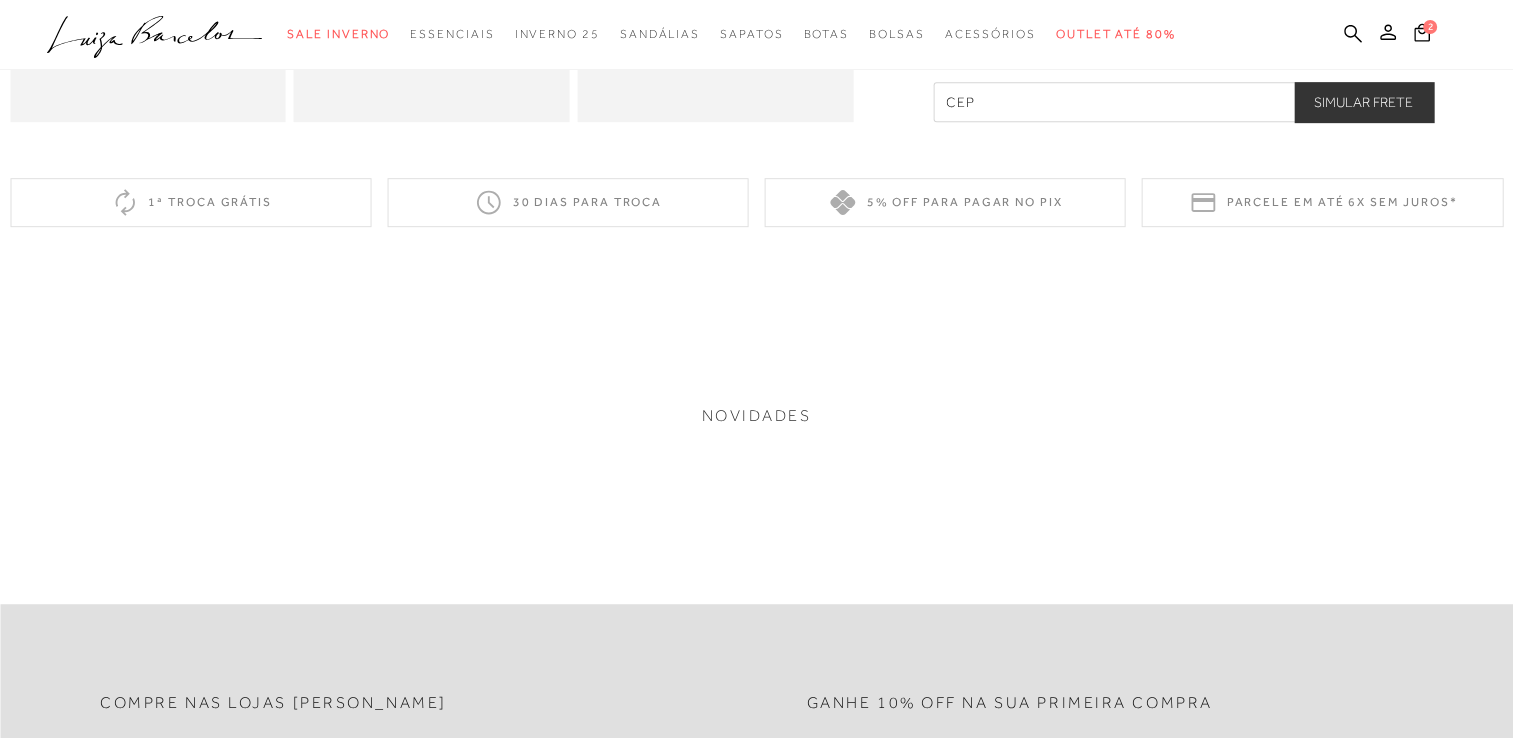 scroll, scrollTop: 0, scrollLeft: 0, axis: both 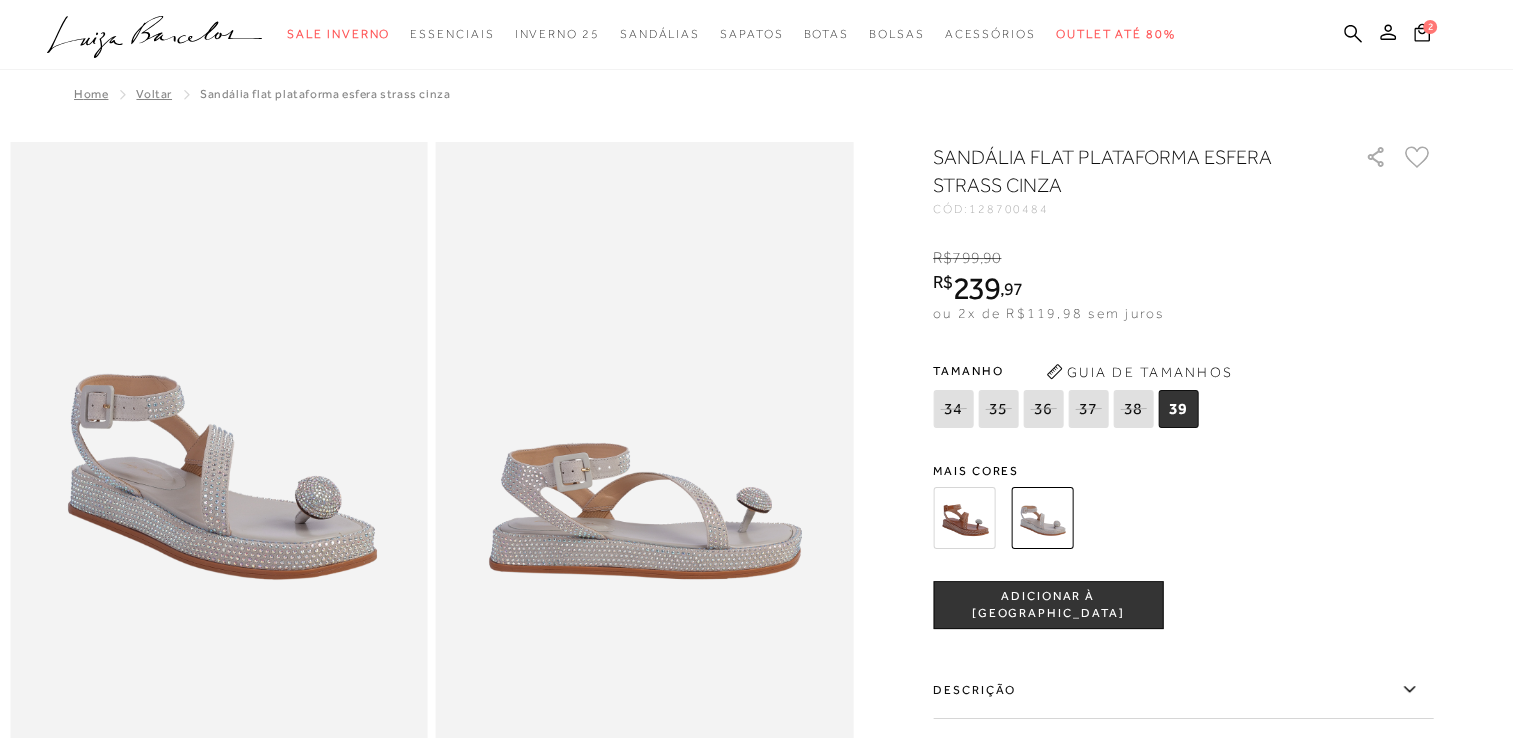 click at bounding box center [964, 518] 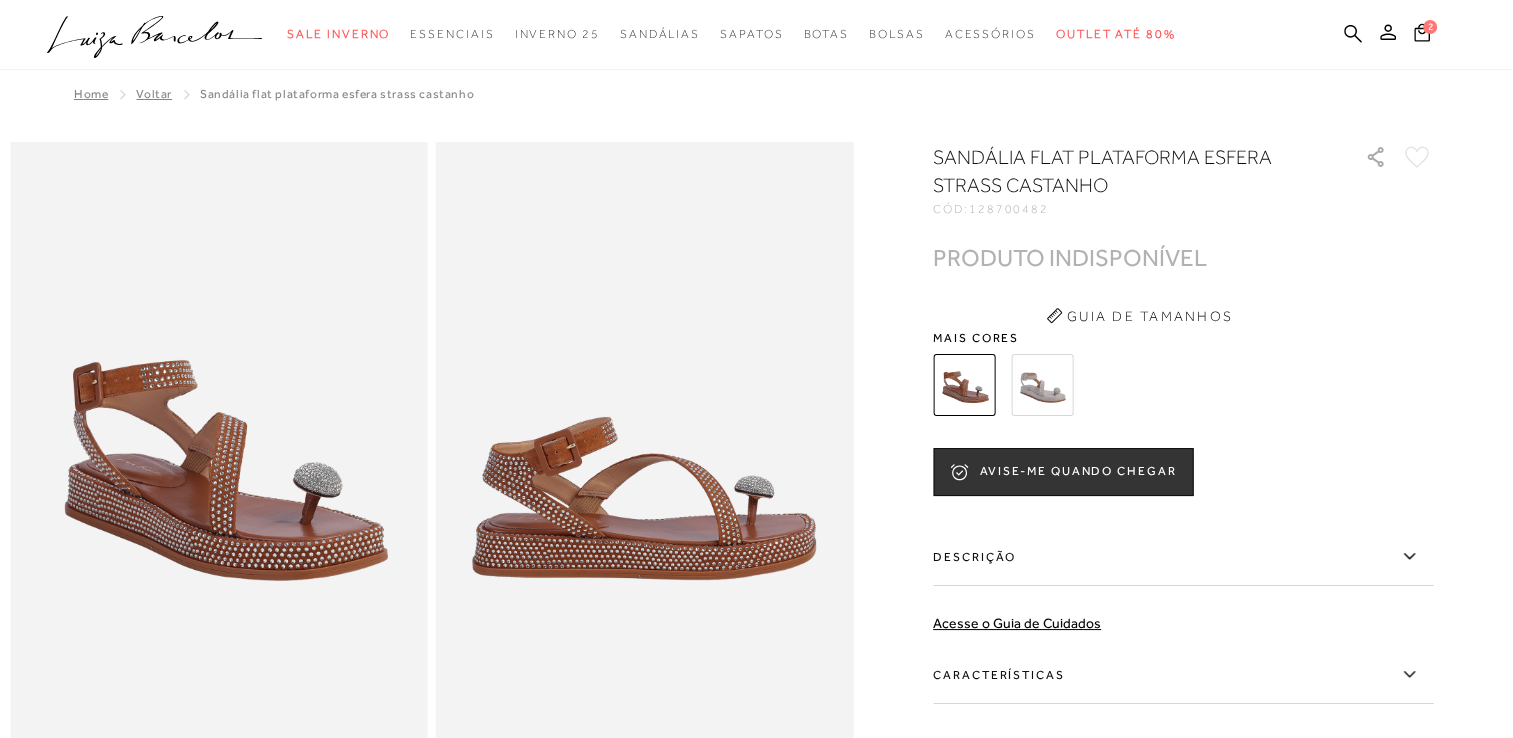 click at bounding box center [1042, 385] 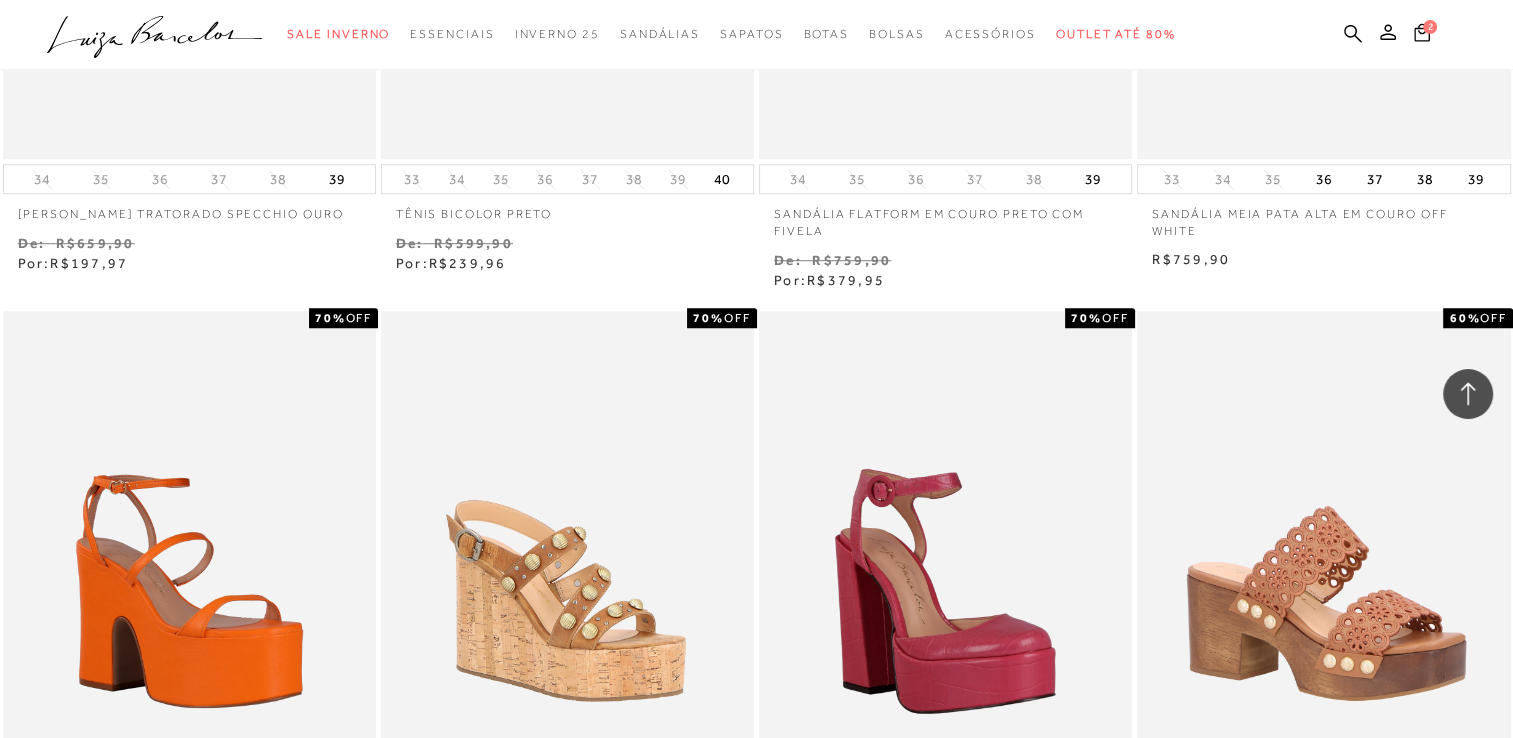 scroll, scrollTop: 2582, scrollLeft: 0, axis: vertical 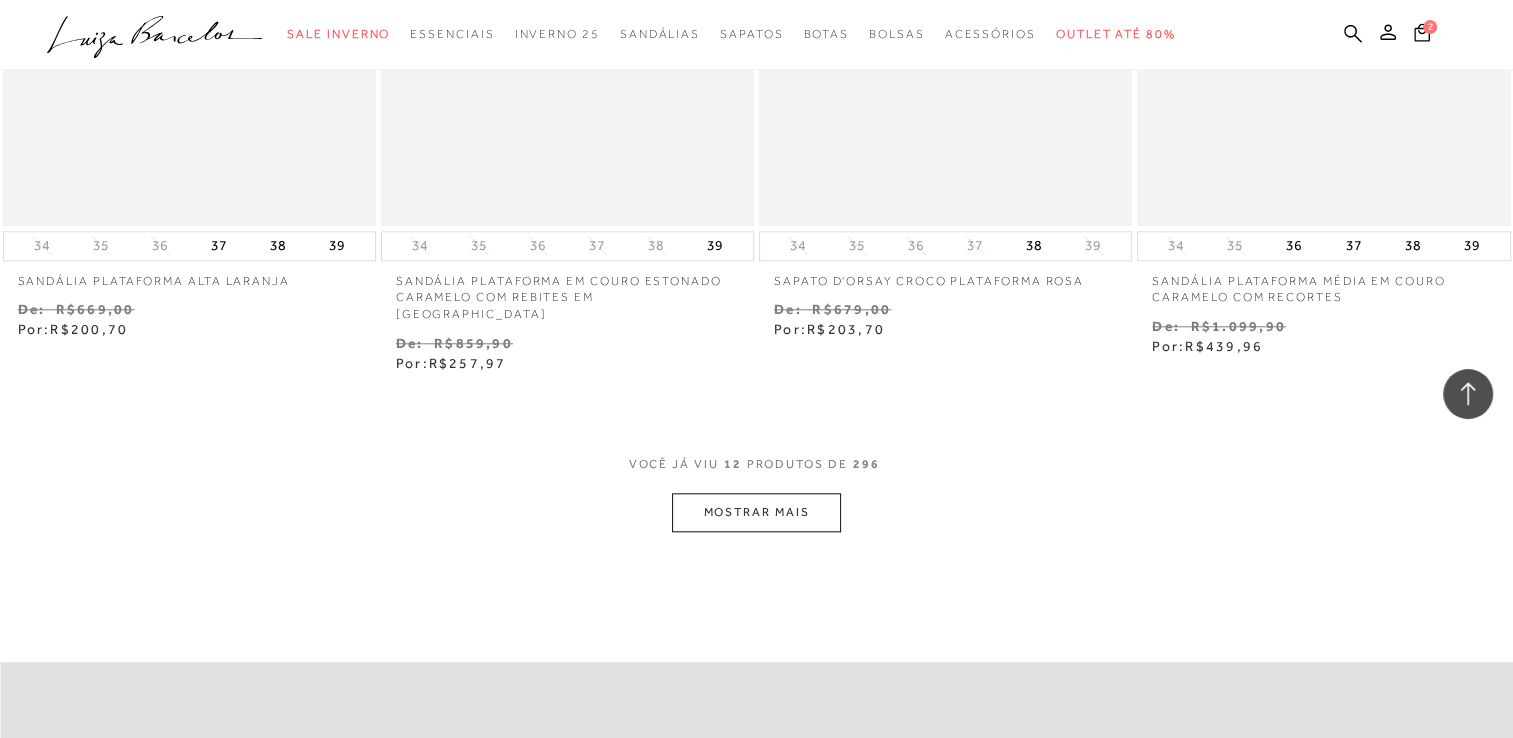 click on "MOSTRAR MAIS" at bounding box center [756, 512] 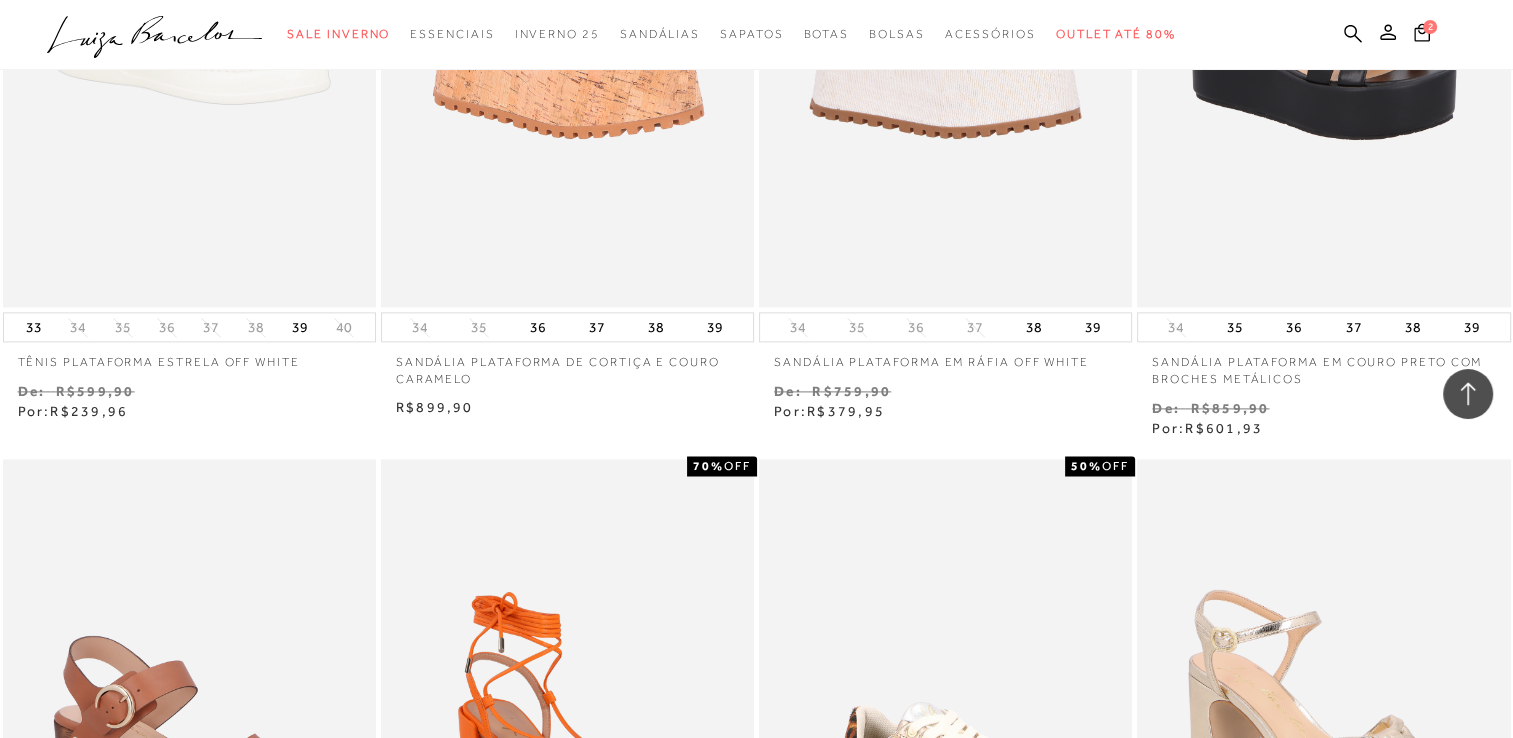 scroll, scrollTop: 3228, scrollLeft: 0, axis: vertical 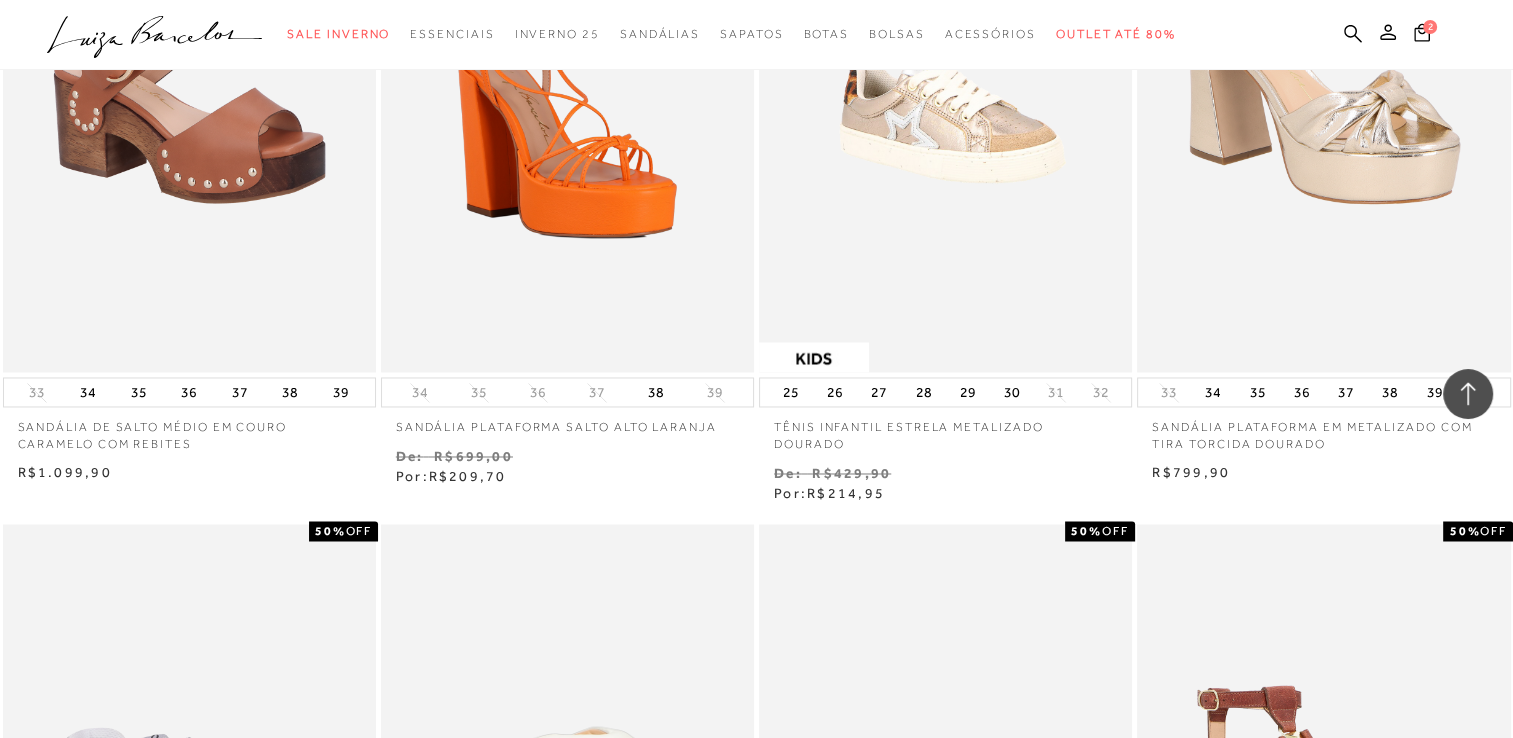type 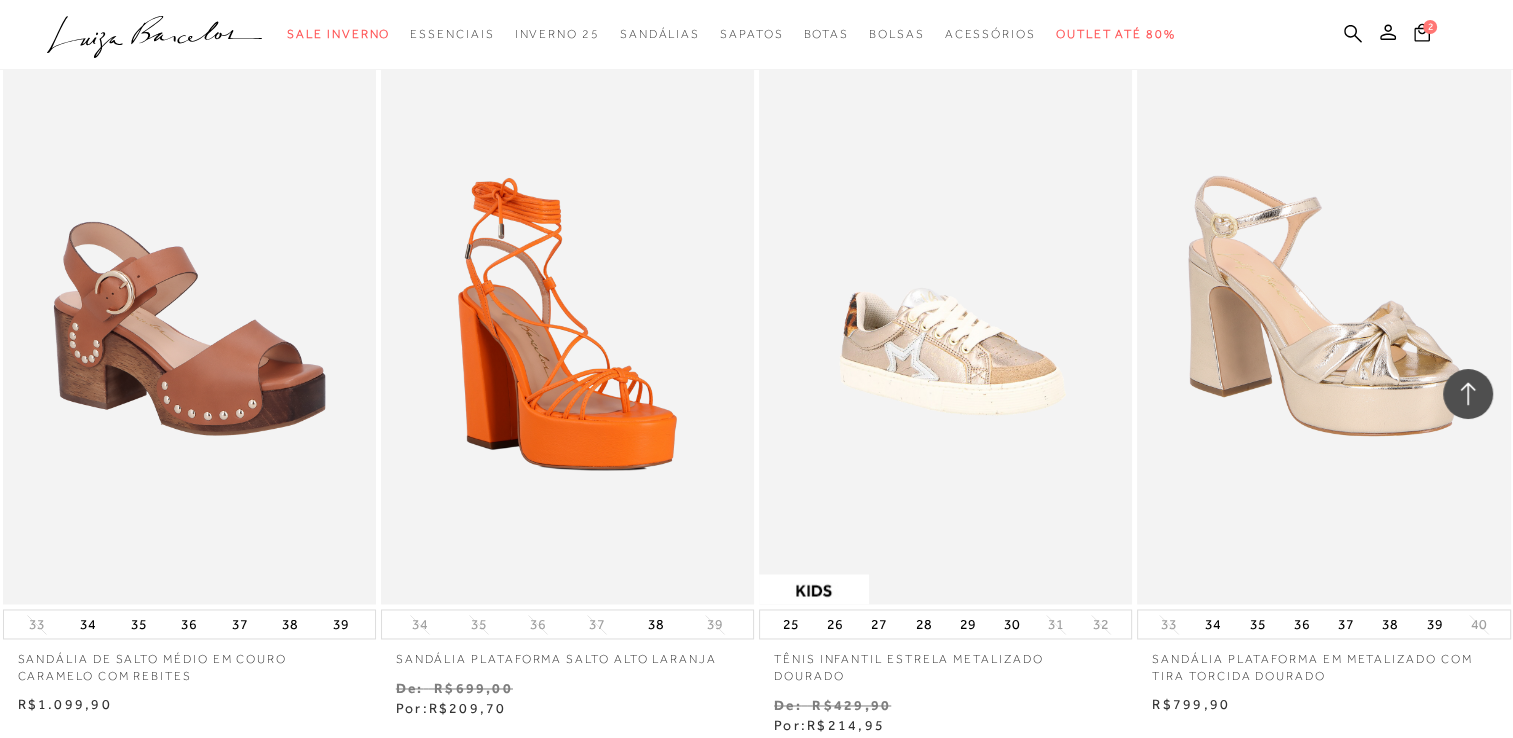 scroll, scrollTop: 2988, scrollLeft: 0, axis: vertical 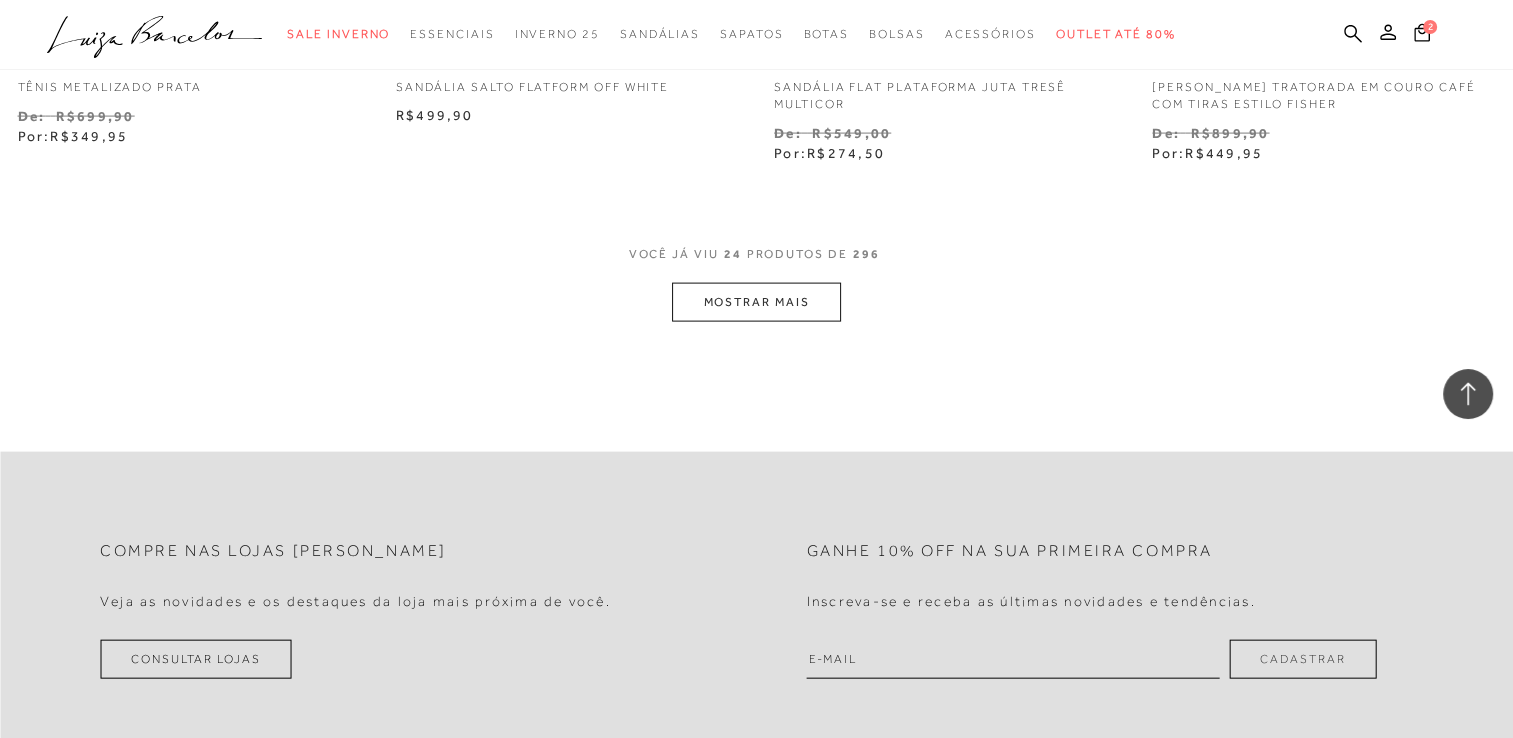 click on "MOSTRAR MAIS" at bounding box center (756, 302) 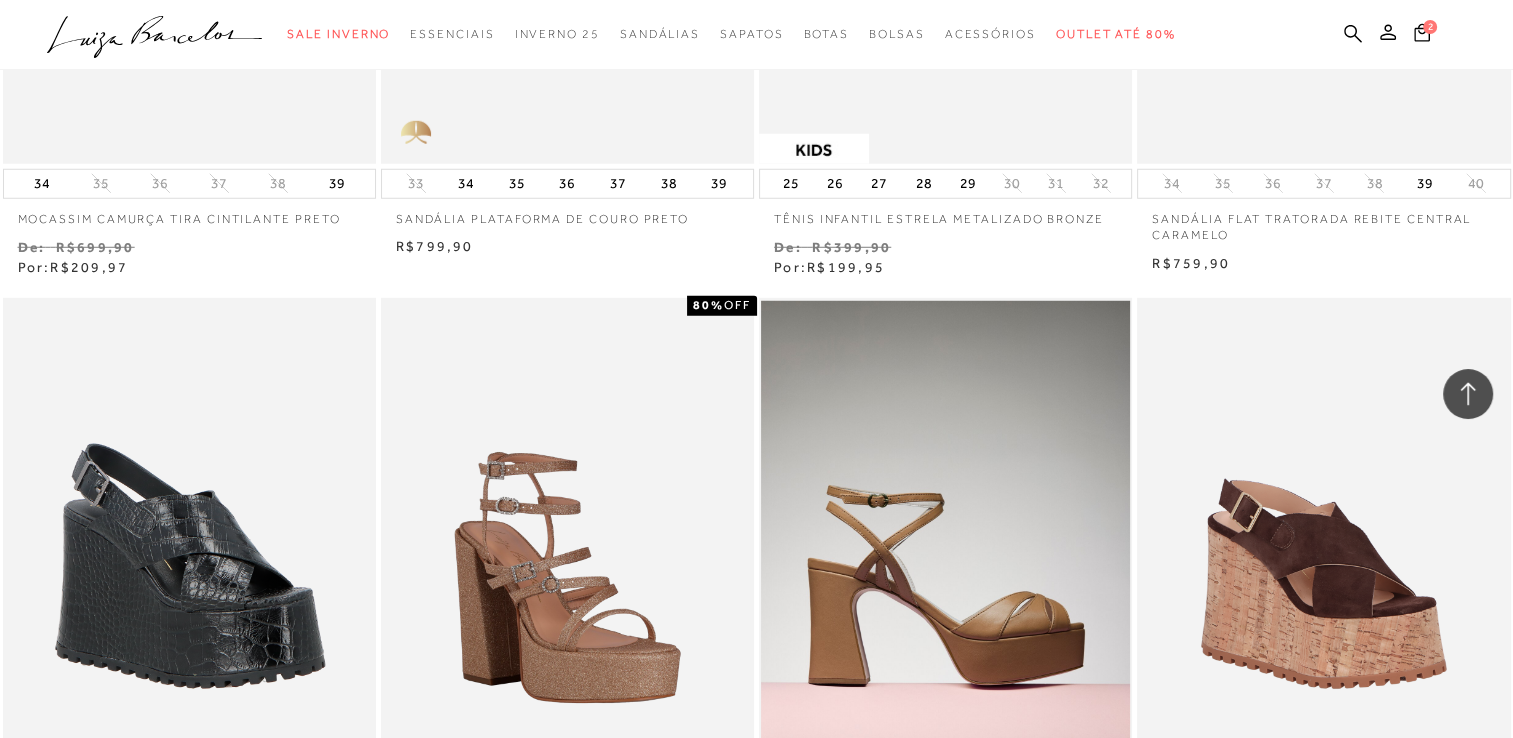 scroll, scrollTop: 6216, scrollLeft: 0, axis: vertical 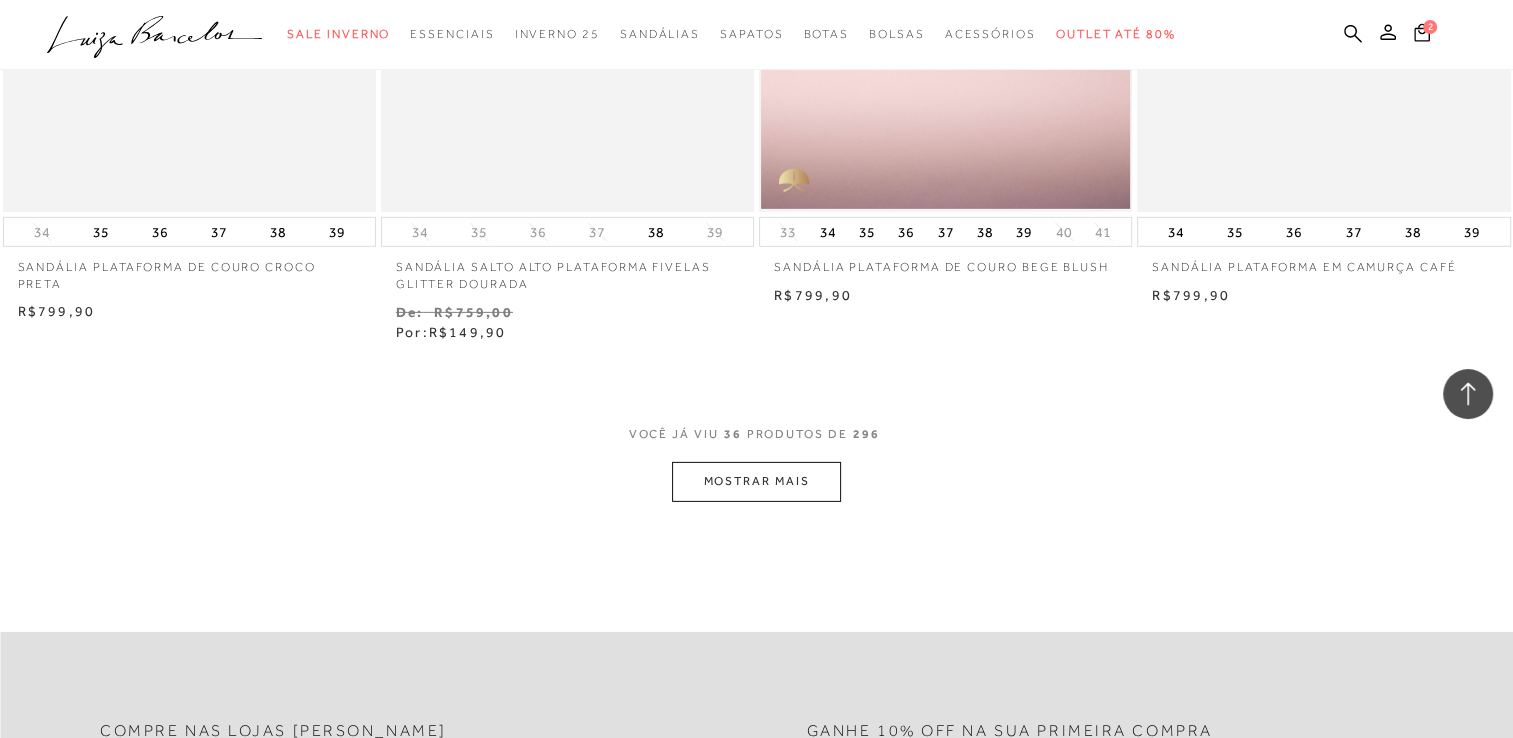 click on "MOSTRAR MAIS" at bounding box center (756, 481) 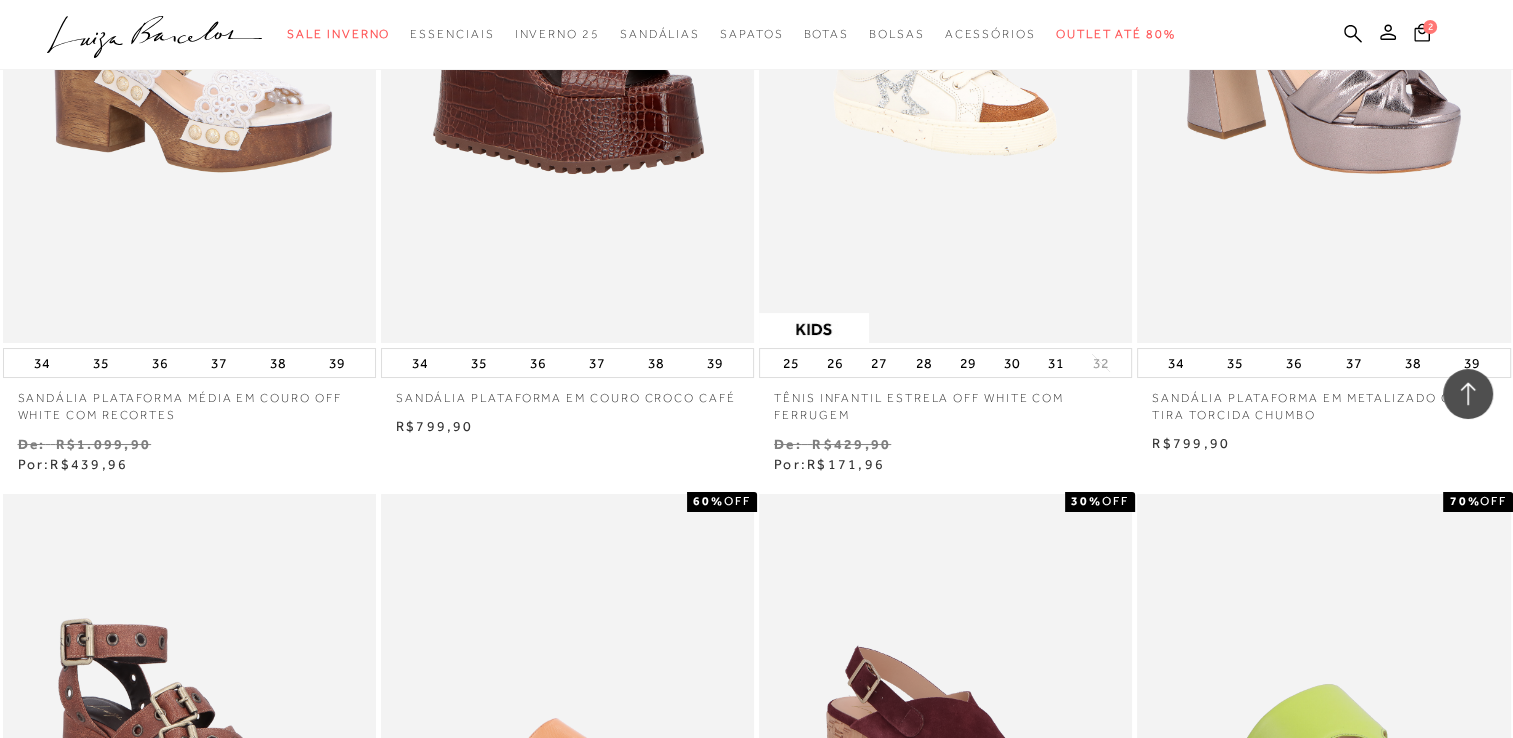 scroll, scrollTop: 8152, scrollLeft: 0, axis: vertical 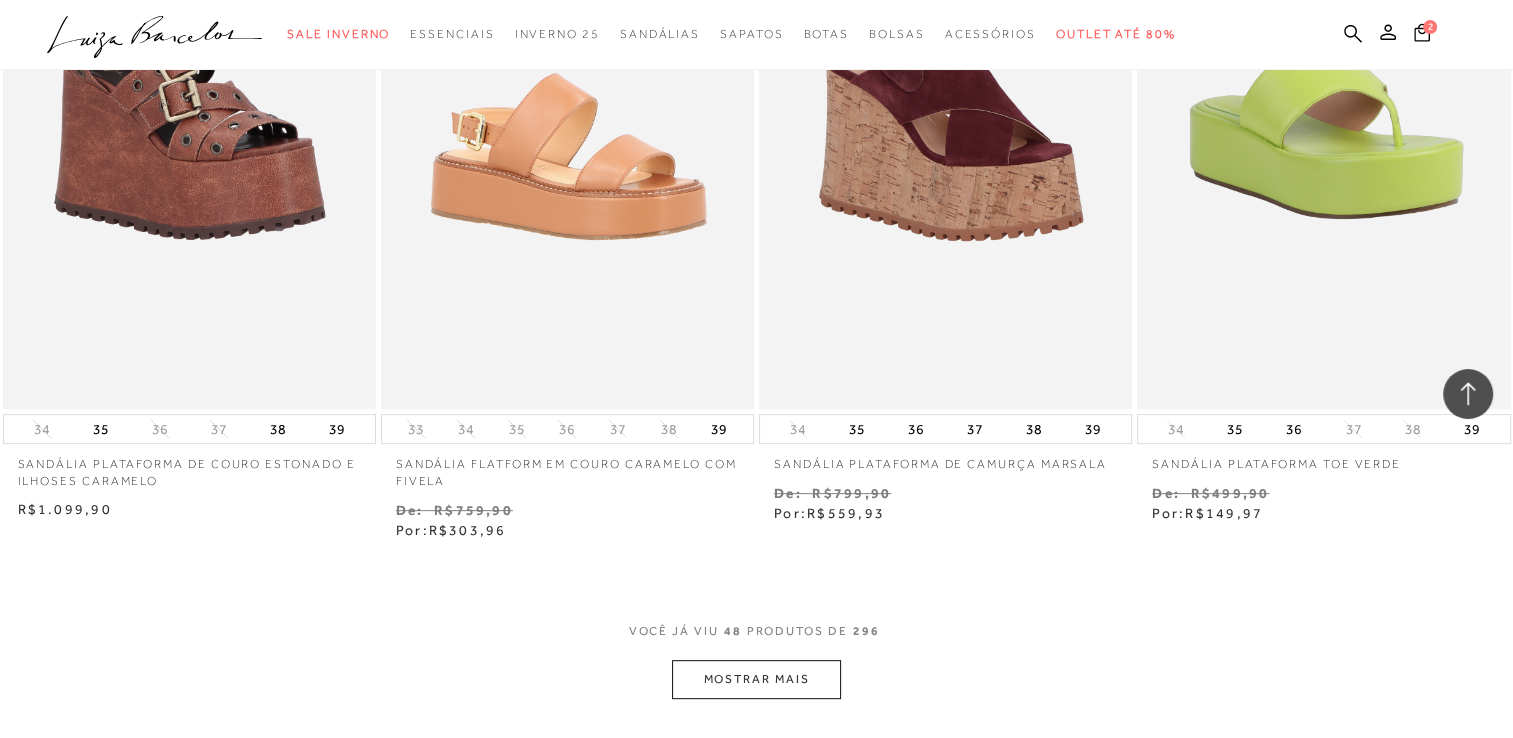 click on "MOSTRAR MAIS" at bounding box center (756, 679) 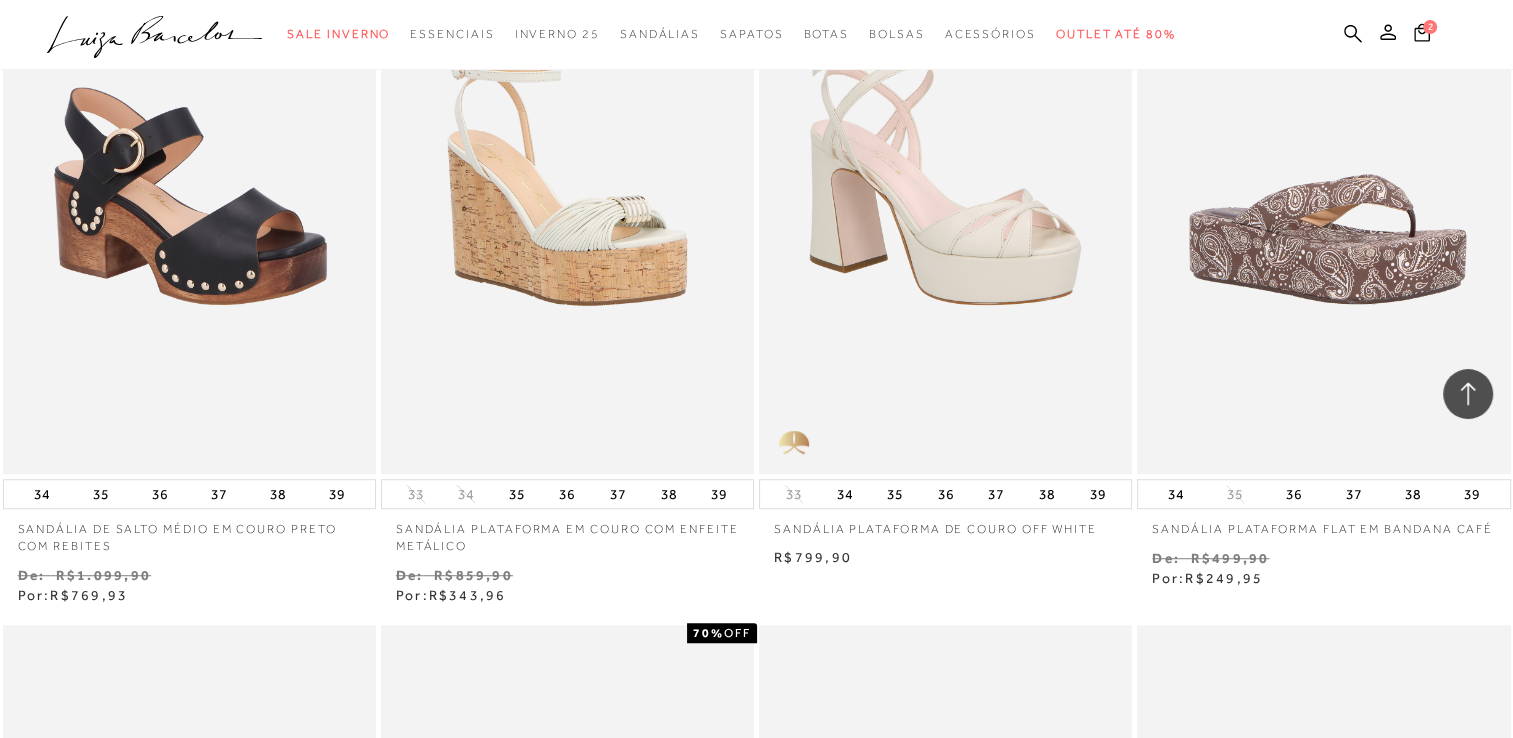 scroll, scrollTop: 9444, scrollLeft: 0, axis: vertical 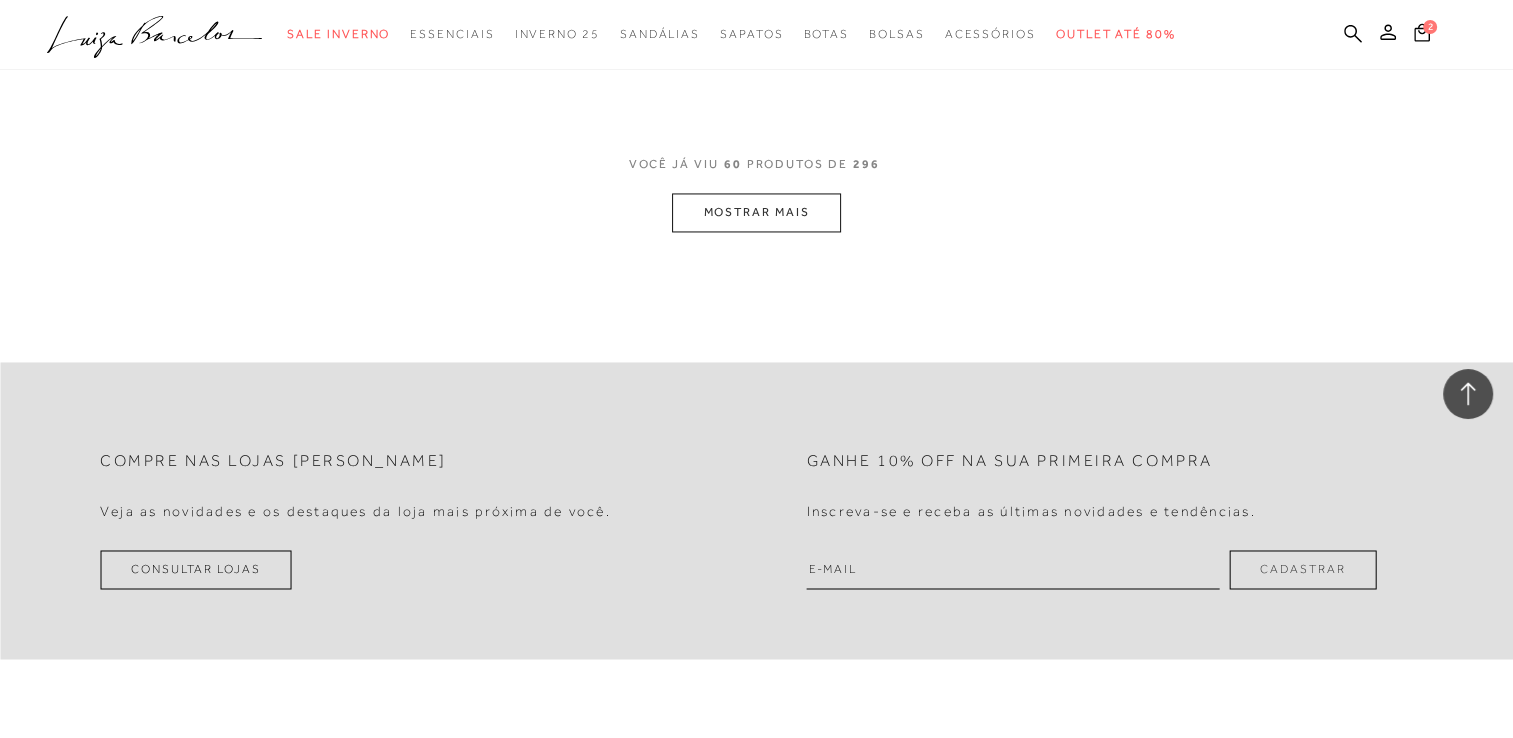 click on "MOSTRAR MAIS" at bounding box center (756, 212) 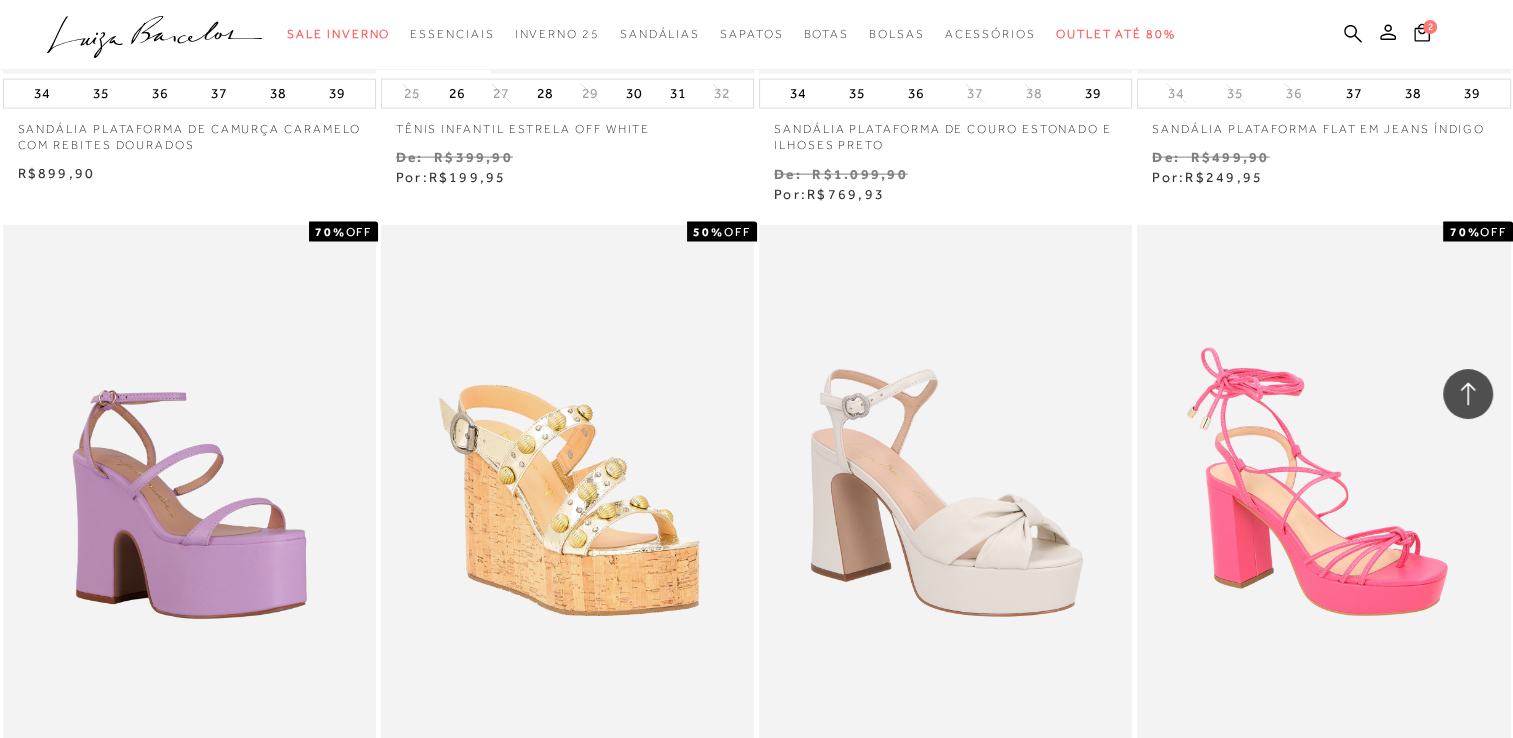 scroll, scrollTop: 12672, scrollLeft: 0, axis: vertical 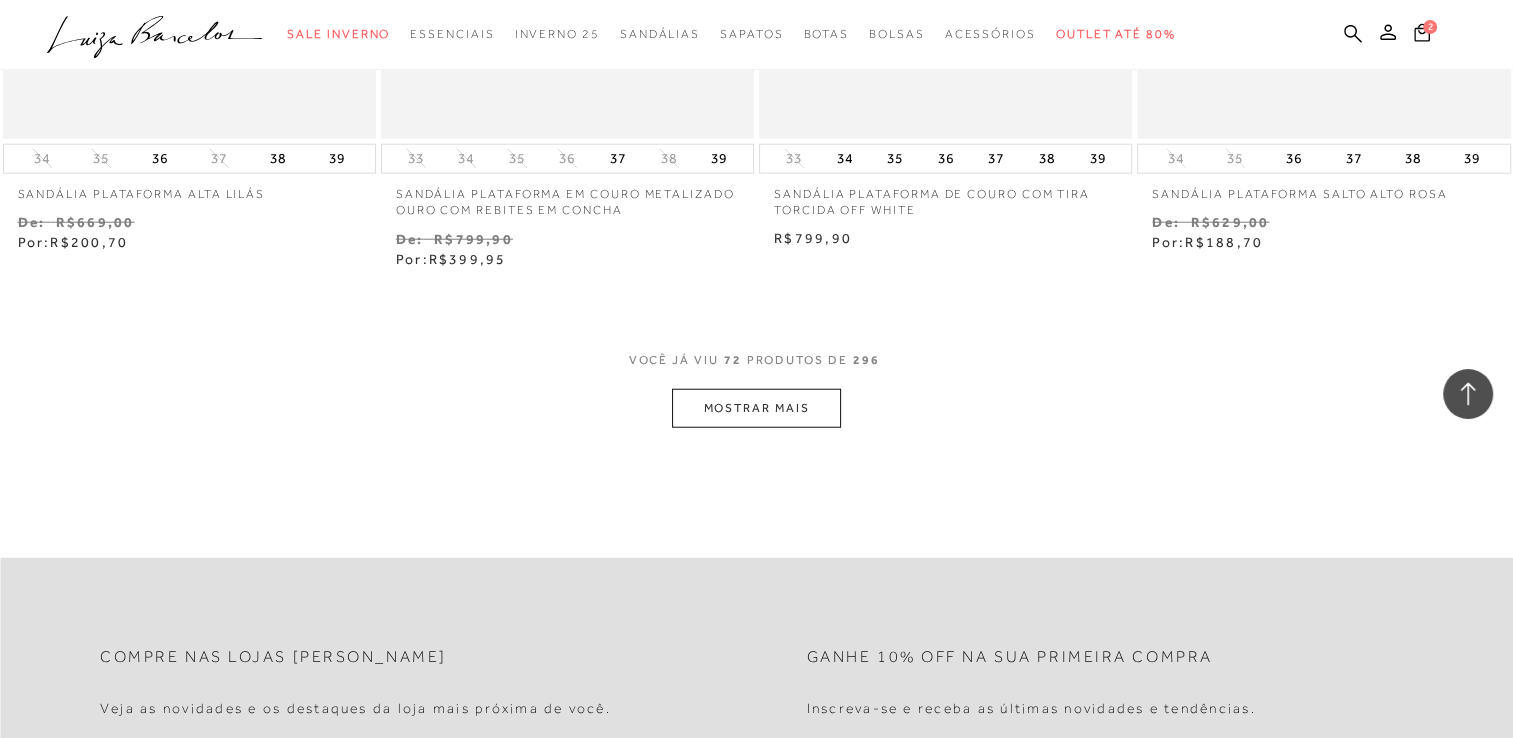 click on "VOCê JÁ VIU
72
PRODUTOS DE
296" at bounding box center [757, 370] 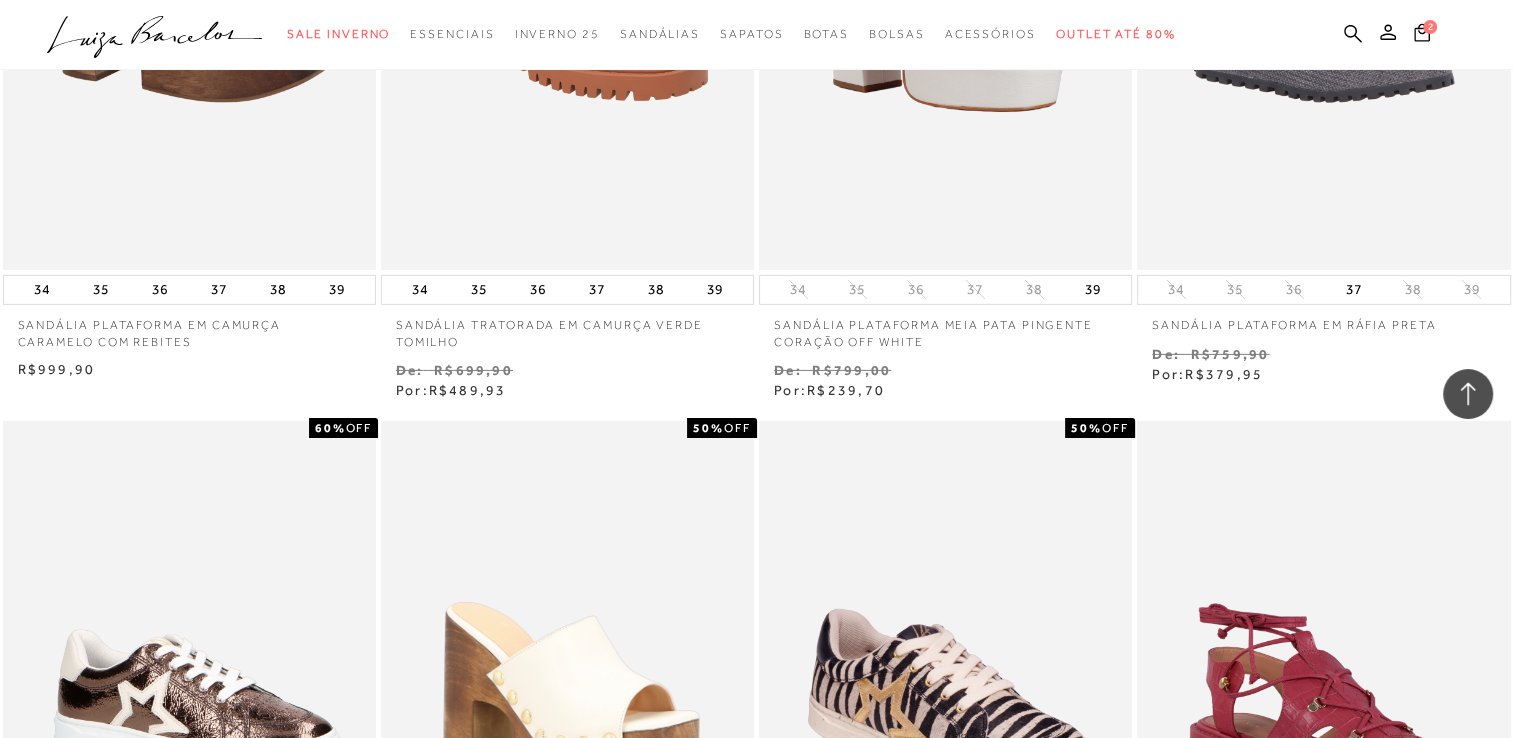 scroll, scrollTop: 14608, scrollLeft: 0, axis: vertical 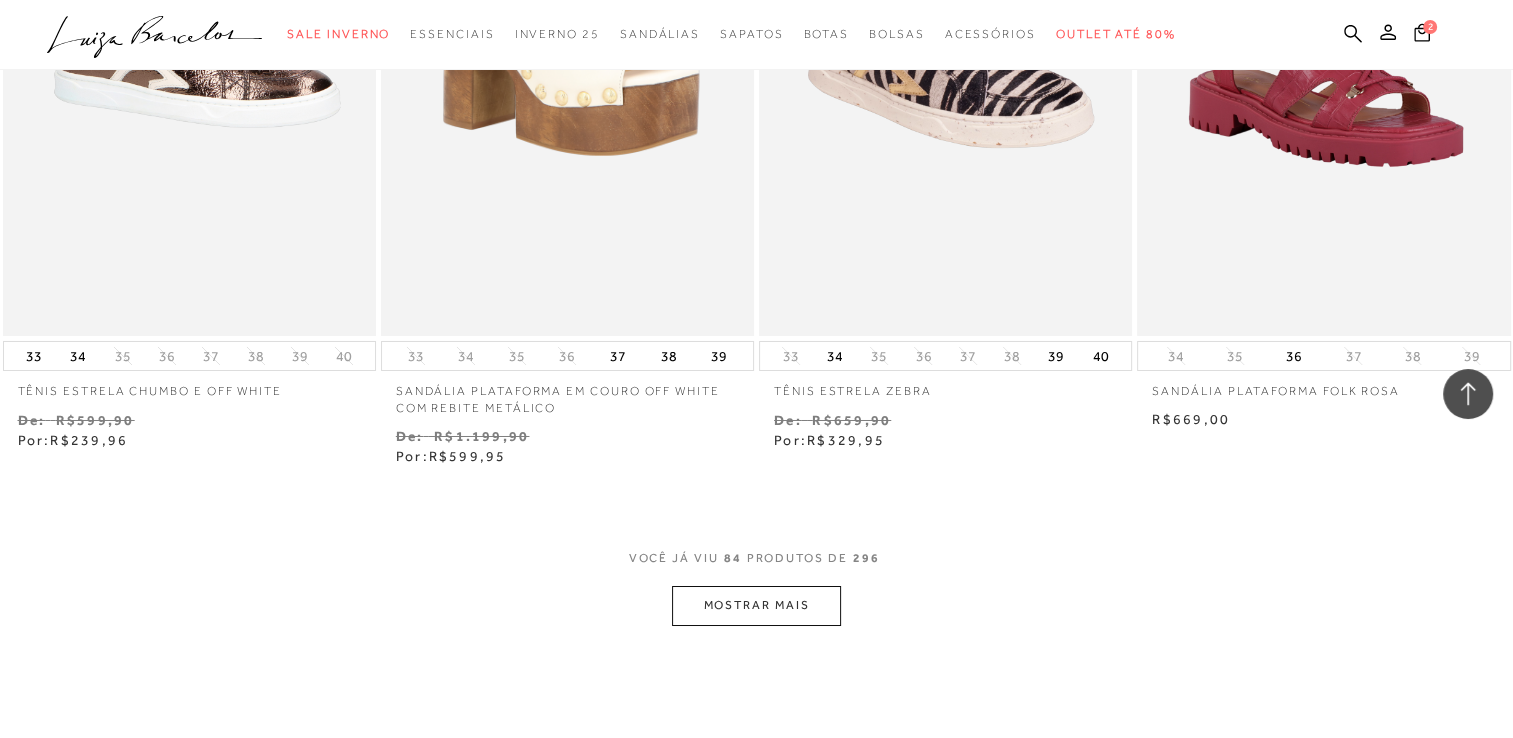click on "MOSTRAR MAIS" at bounding box center [756, 605] 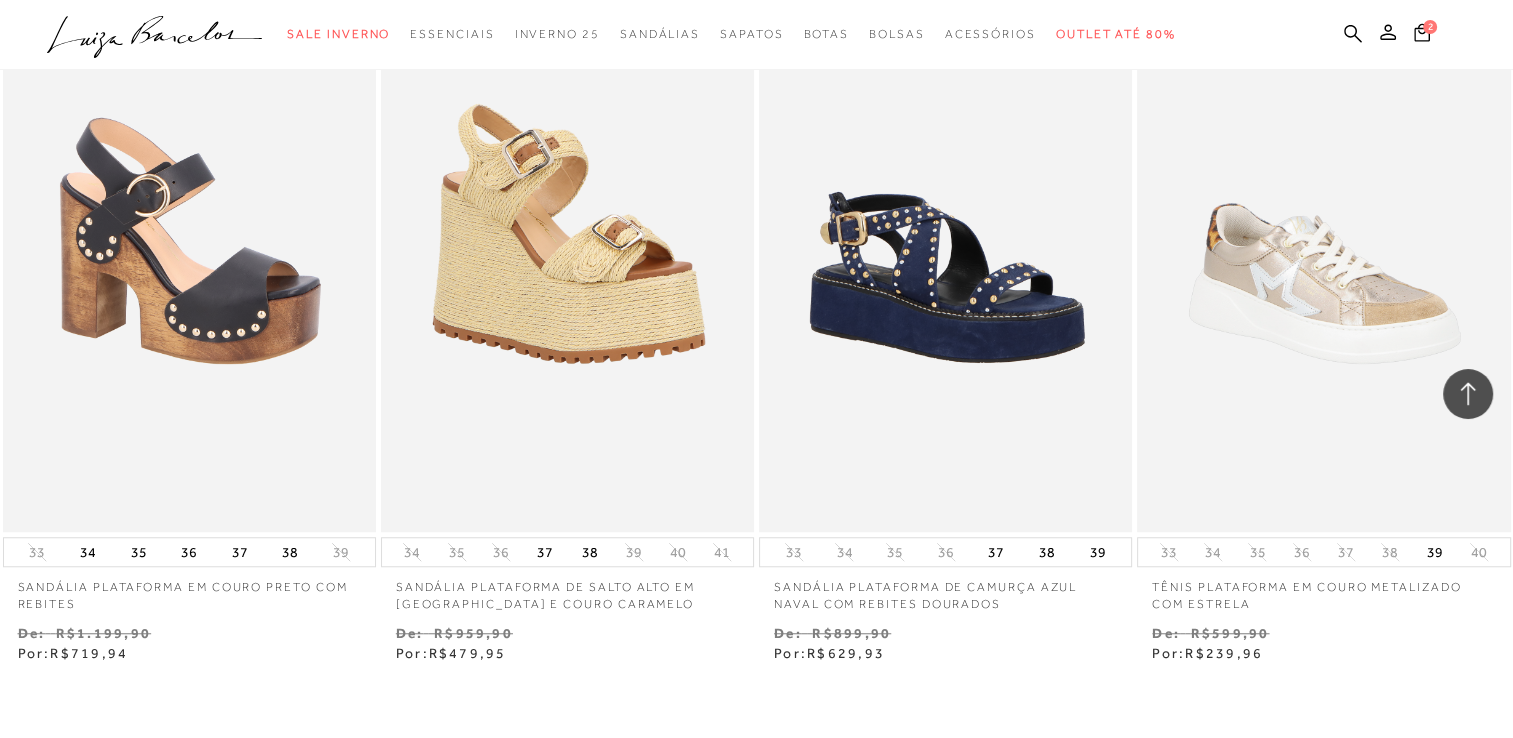 scroll, scrollTop: 17191, scrollLeft: 0, axis: vertical 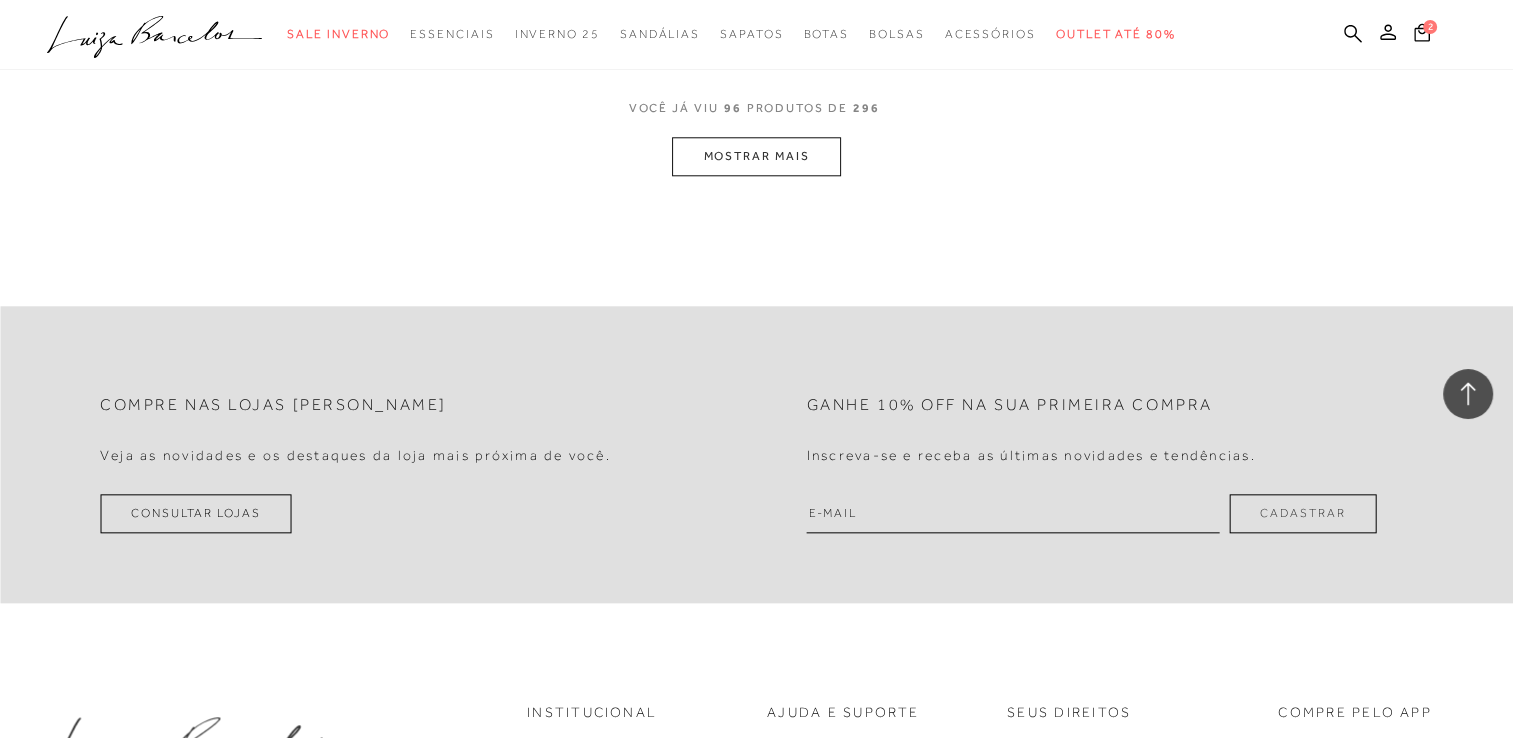 click on "MOSTRAR MAIS" at bounding box center [756, 156] 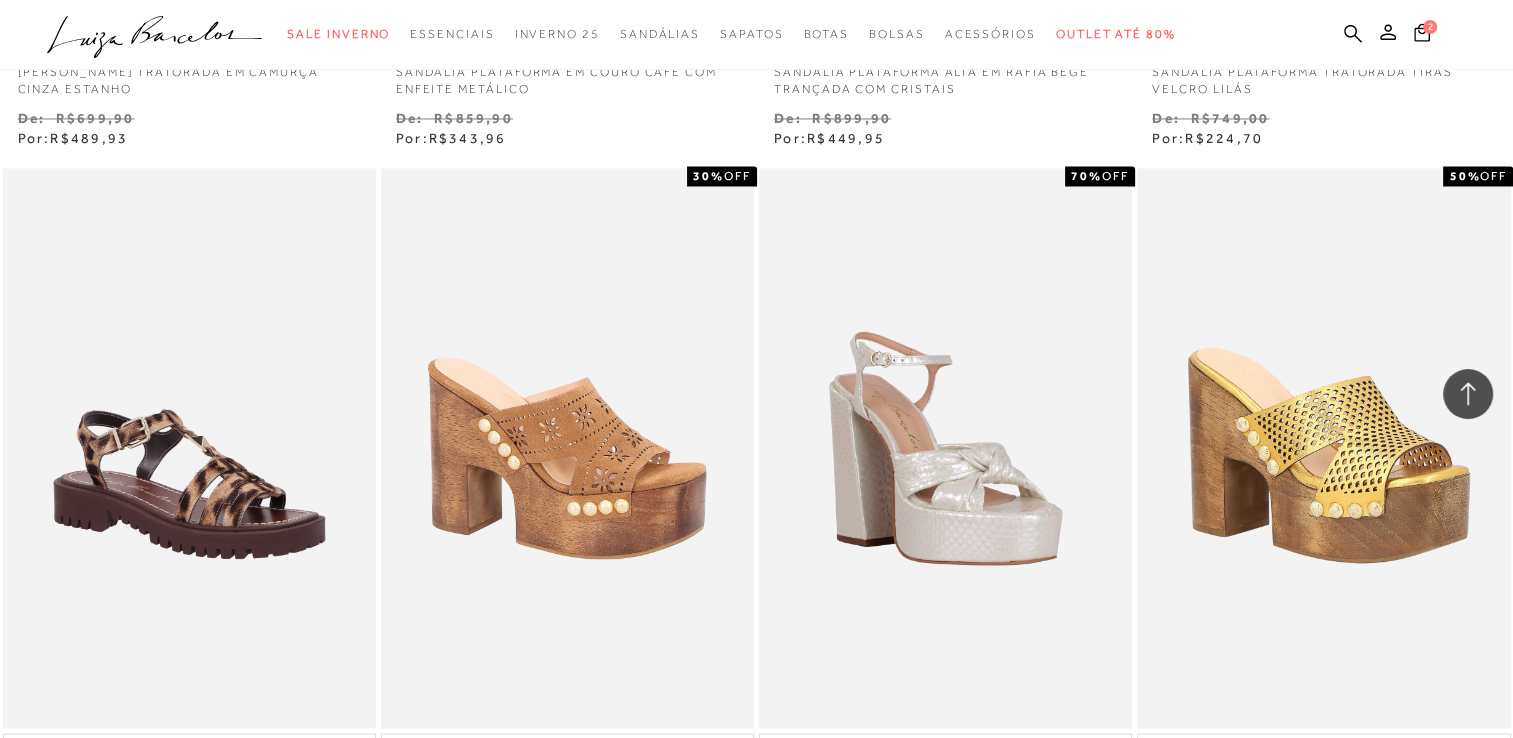 scroll, scrollTop: 19128, scrollLeft: 0, axis: vertical 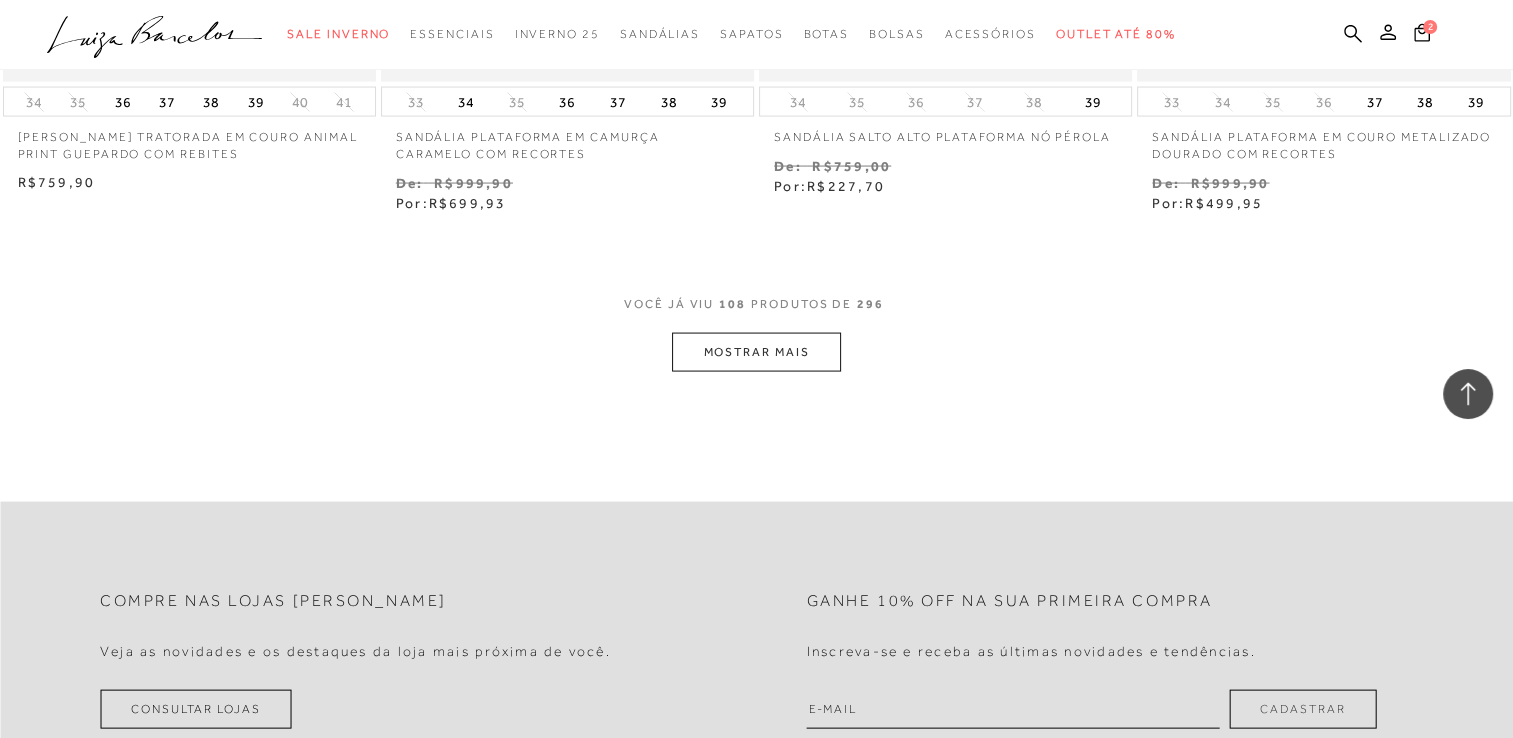 click on "Resultados da pesquisa
Mostrar Resultados para "plataforma"
Resultados: 97 - 108 (de 296)
Opções de exibição
296
resultados encontrados para "plataforma"
Estoque Padrão 0" at bounding box center (756, -9338) 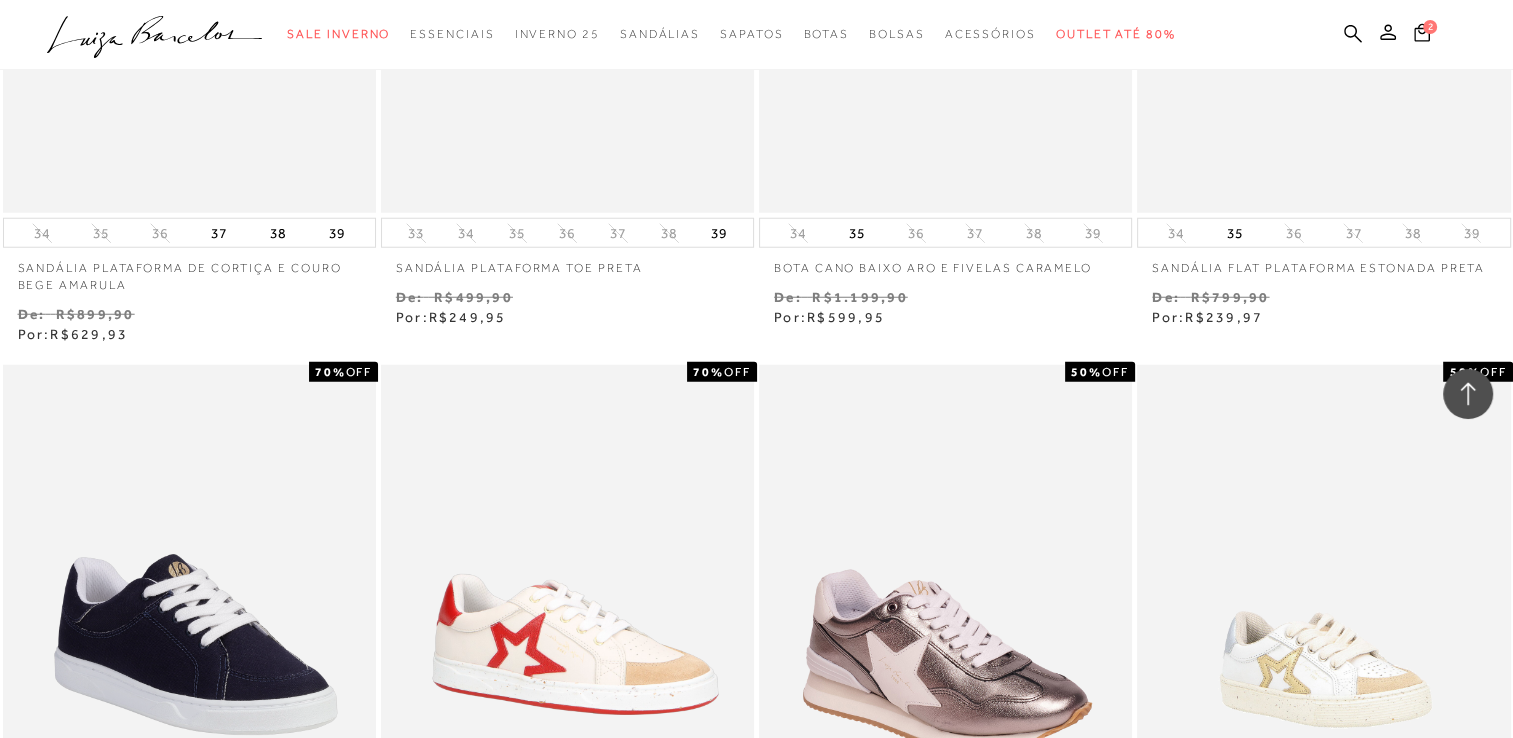 scroll, scrollTop: 21064, scrollLeft: 0, axis: vertical 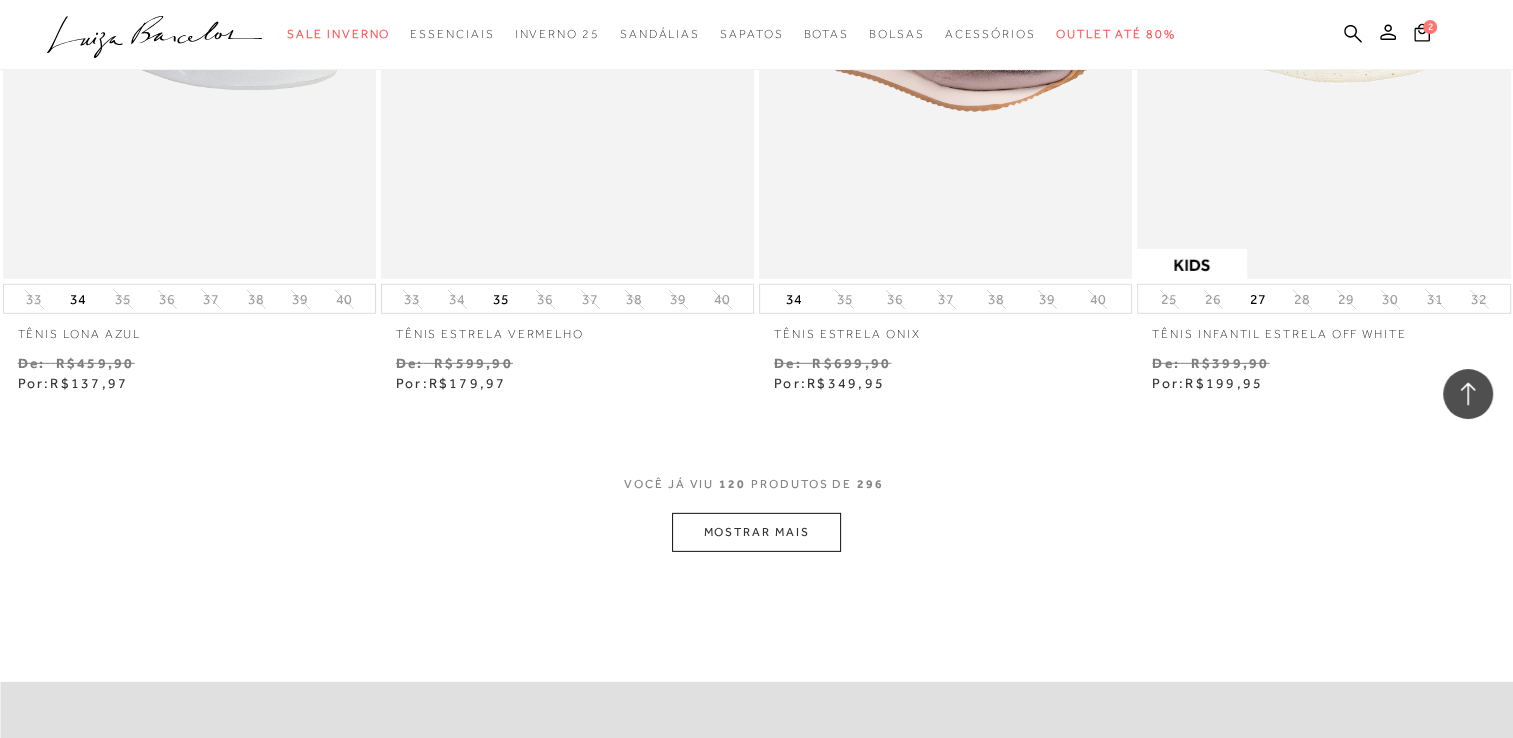 click on "MOSTRAR MAIS" at bounding box center (756, 532) 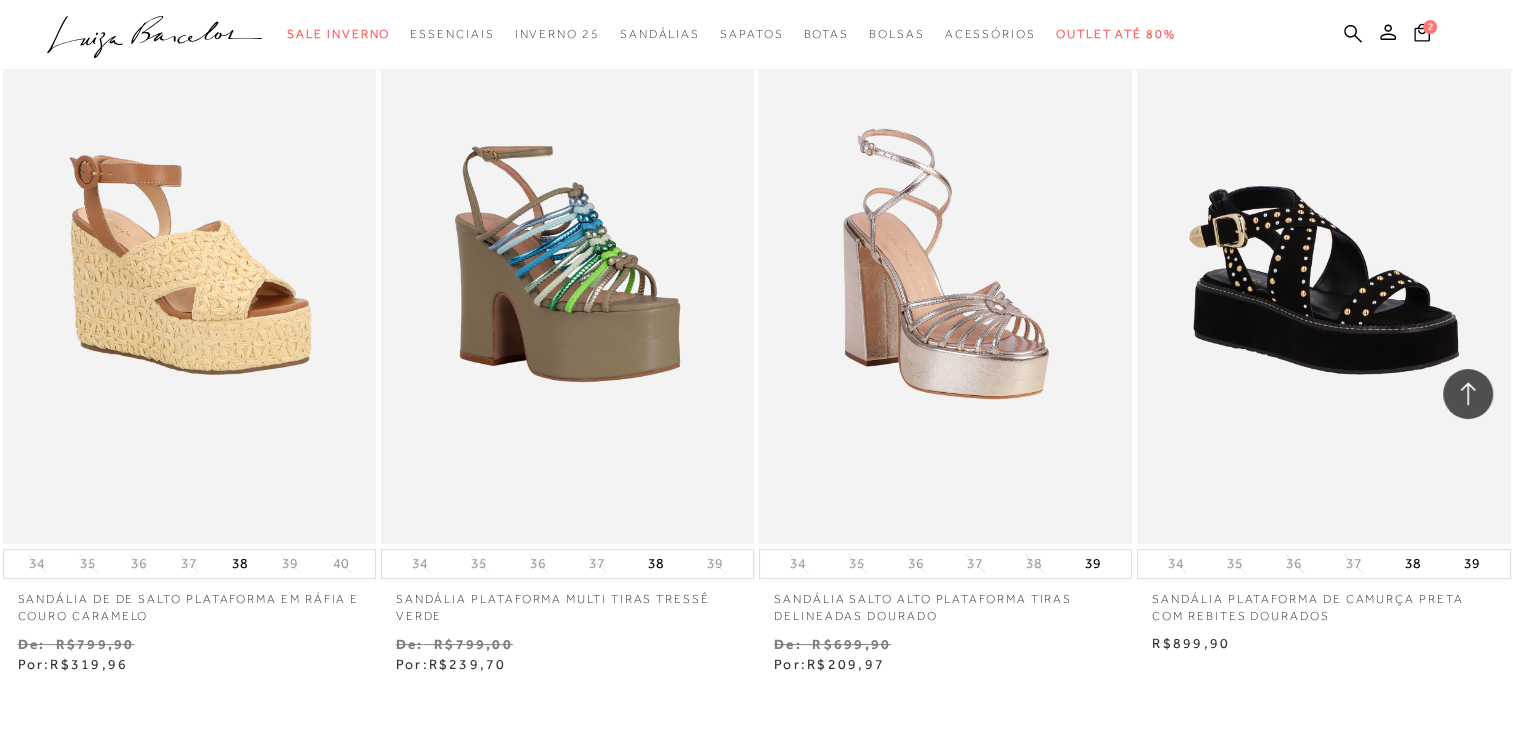 scroll, scrollTop: 23041, scrollLeft: 0, axis: vertical 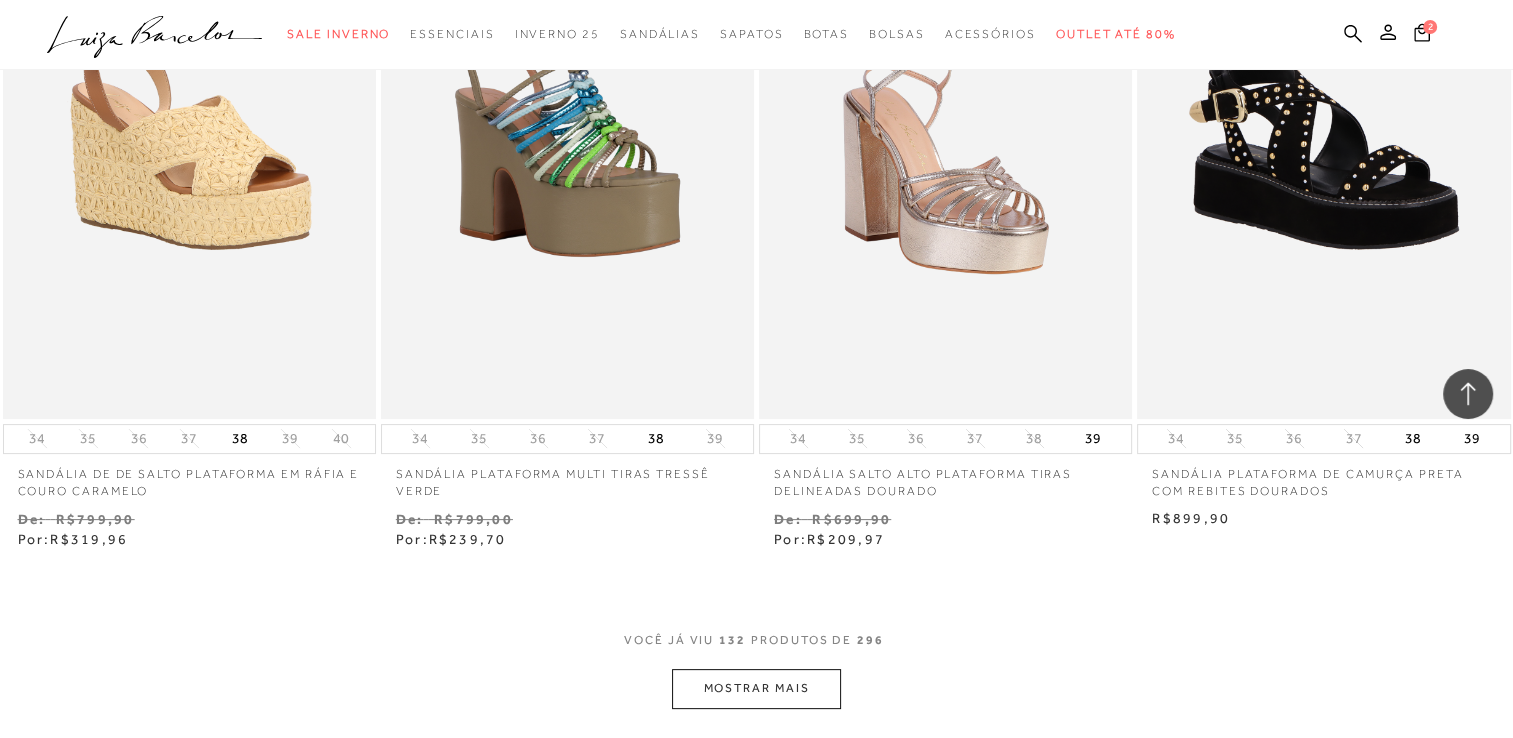 click on "MOSTRAR MAIS" at bounding box center (756, 688) 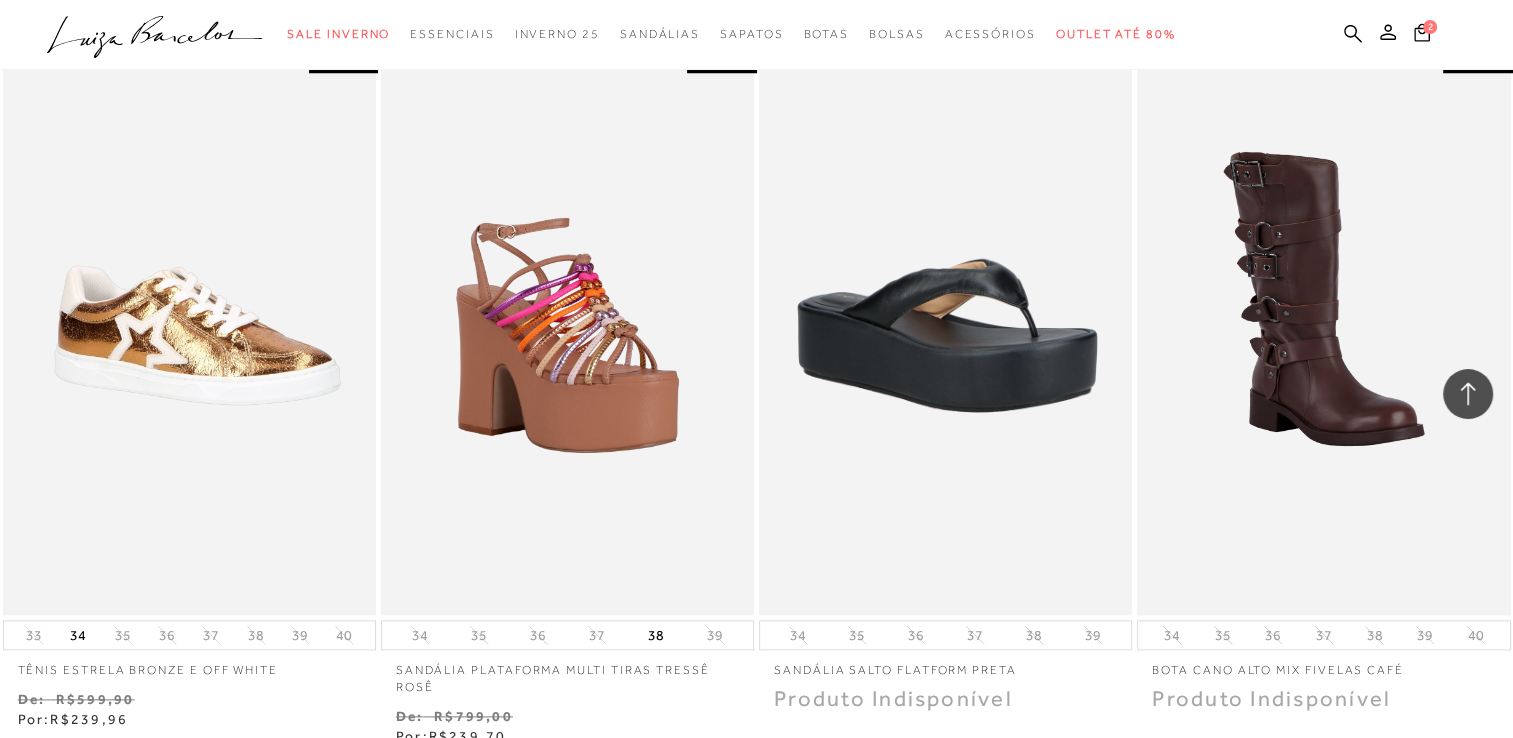 scroll, scrollTop: 25624, scrollLeft: 0, axis: vertical 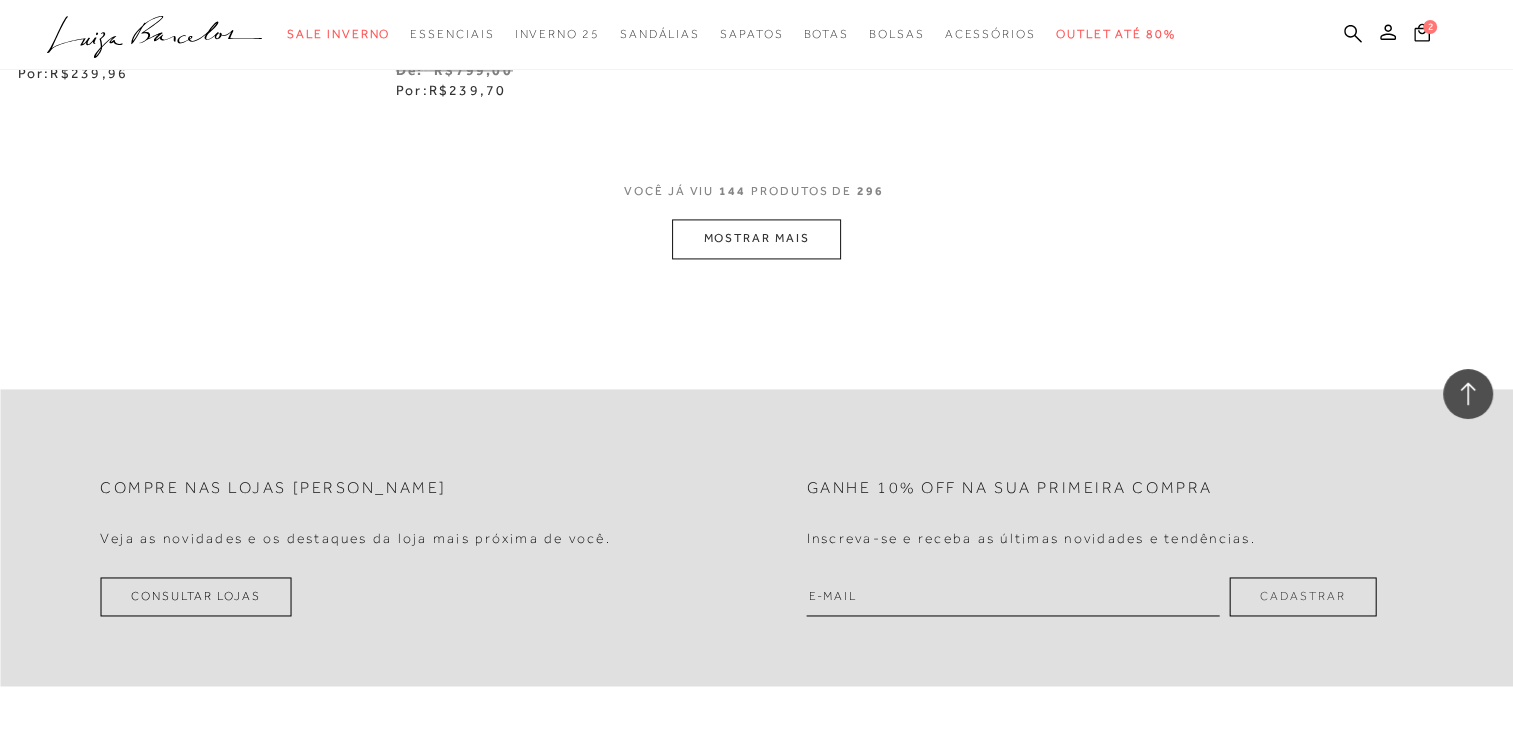 click on "MOSTRAR MAIS" at bounding box center [756, 238] 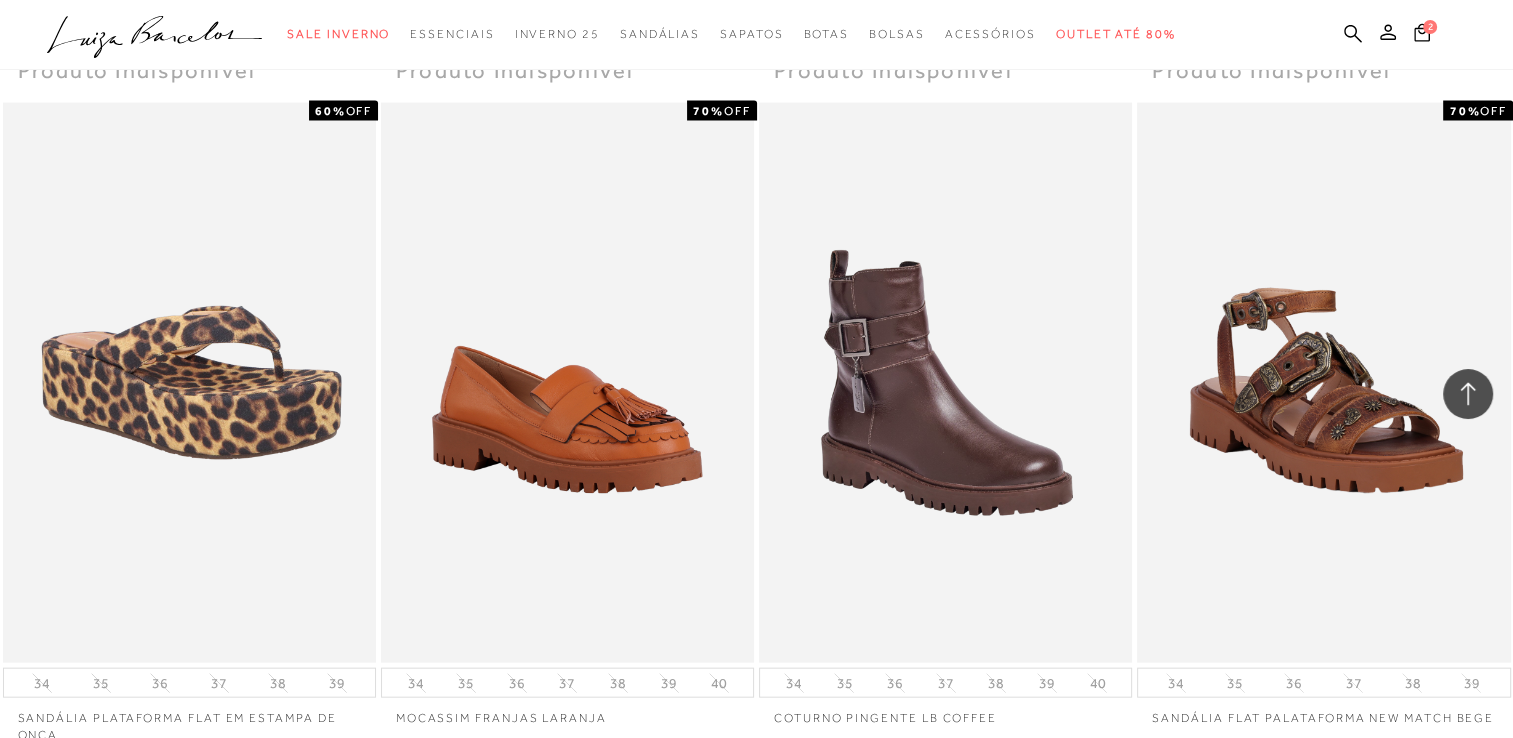 scroll, scrollTop: 27195, scrollLeft: 0, axis: vertical 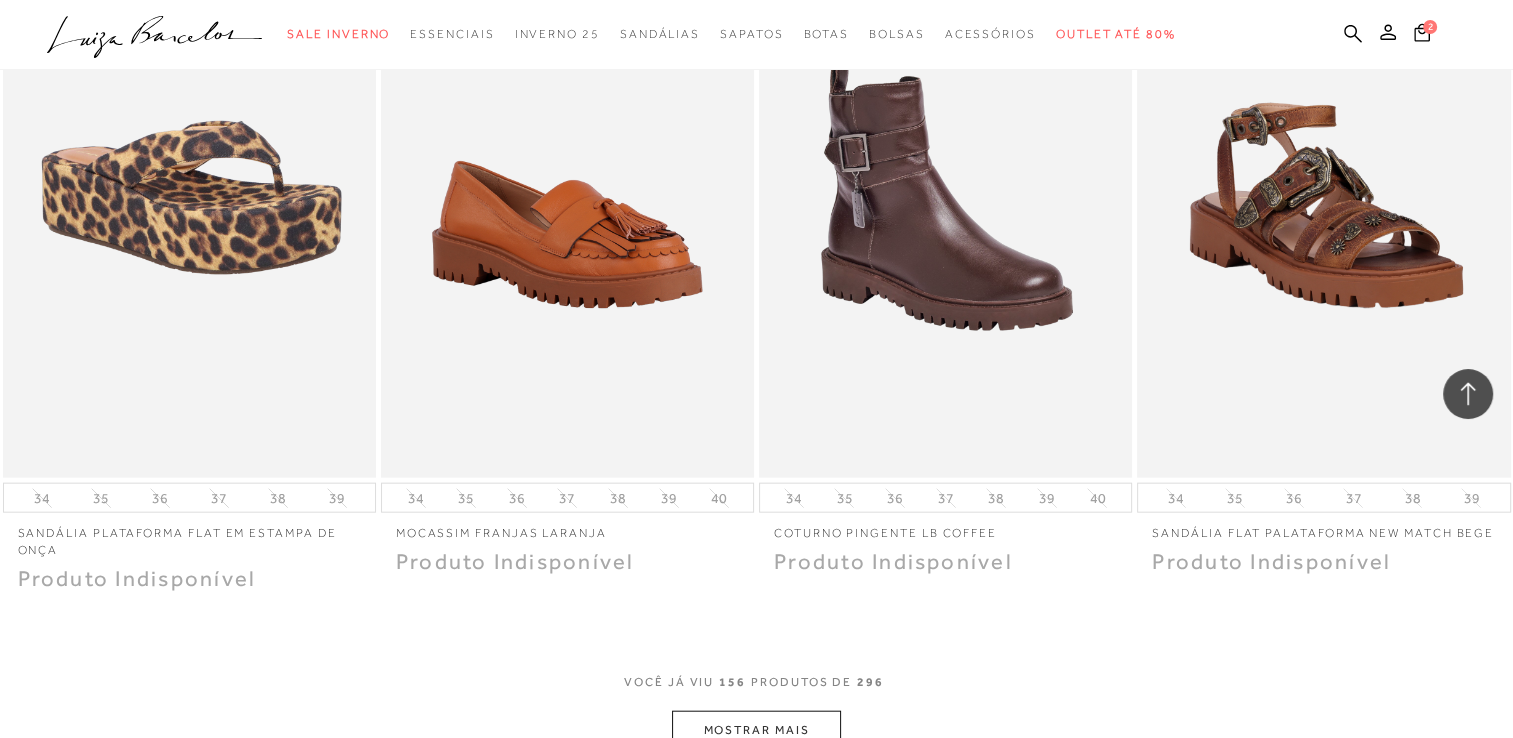 click on "MOSTRAR MAIS" at bounding box center [756, 730] 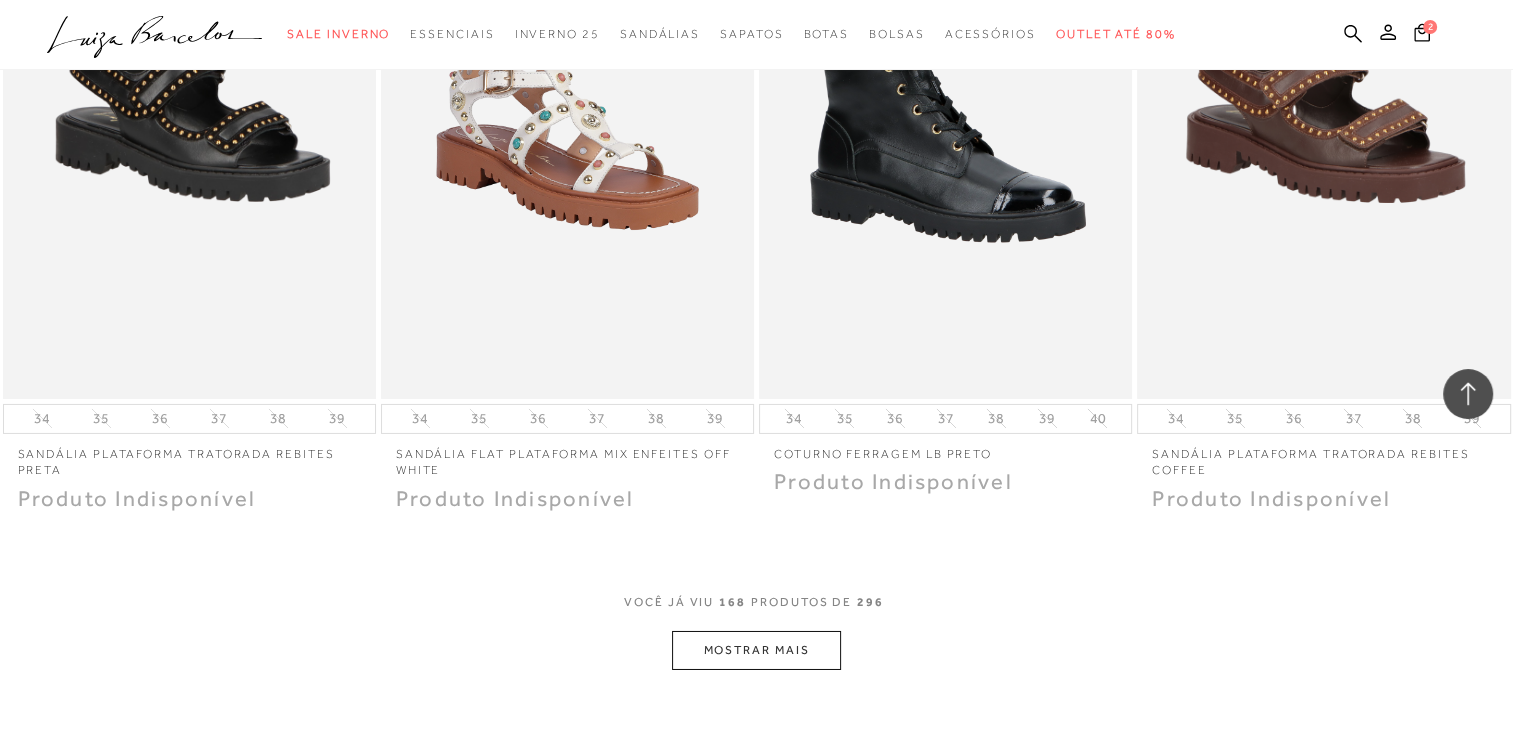 scroll, scrollTop: 29606, scrollLeft: 0, axis: vertical 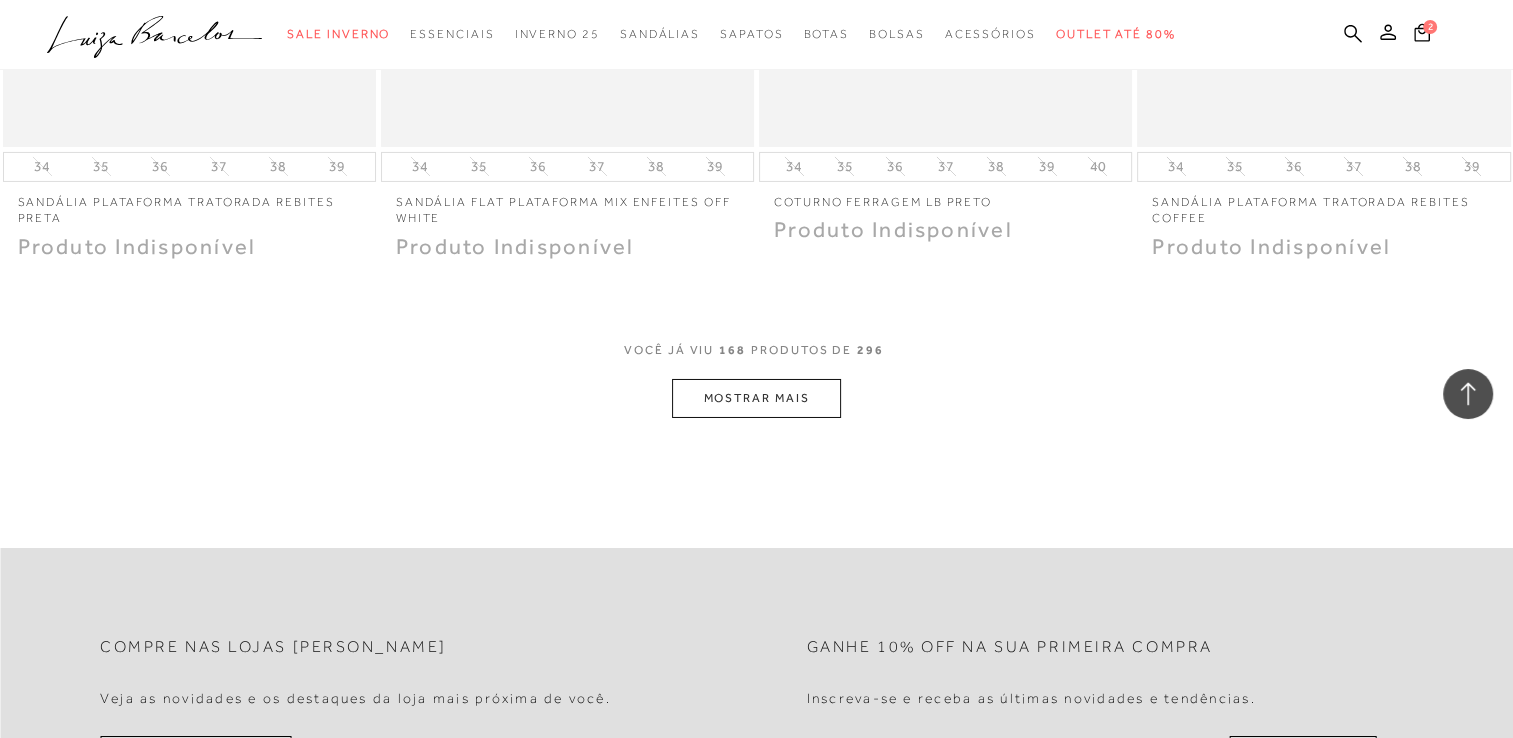 click on "MOSTRAR MAIS" at bounding box center [756, 398] 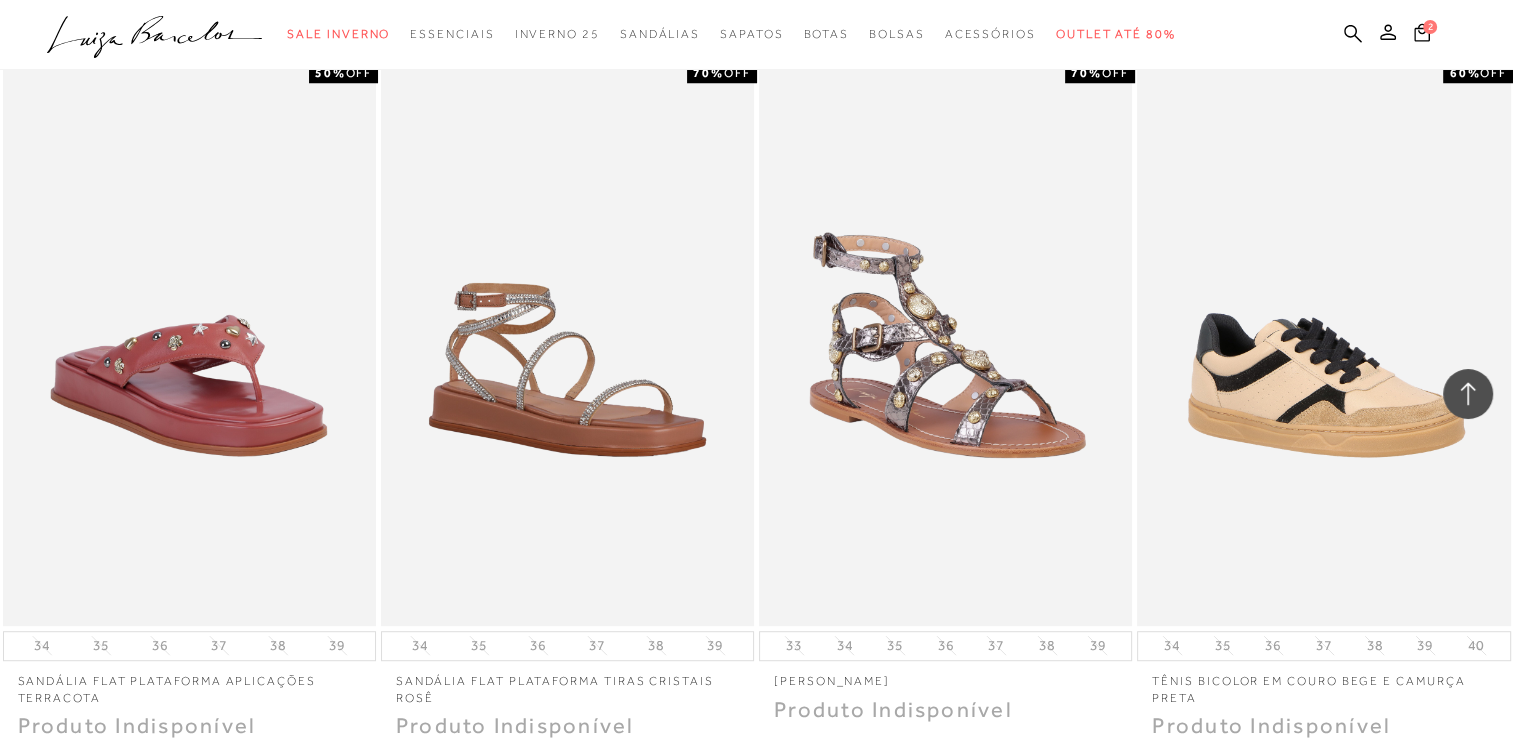 scroll, scrollTop: 31446, scrollLeft: 0, axis: vertical 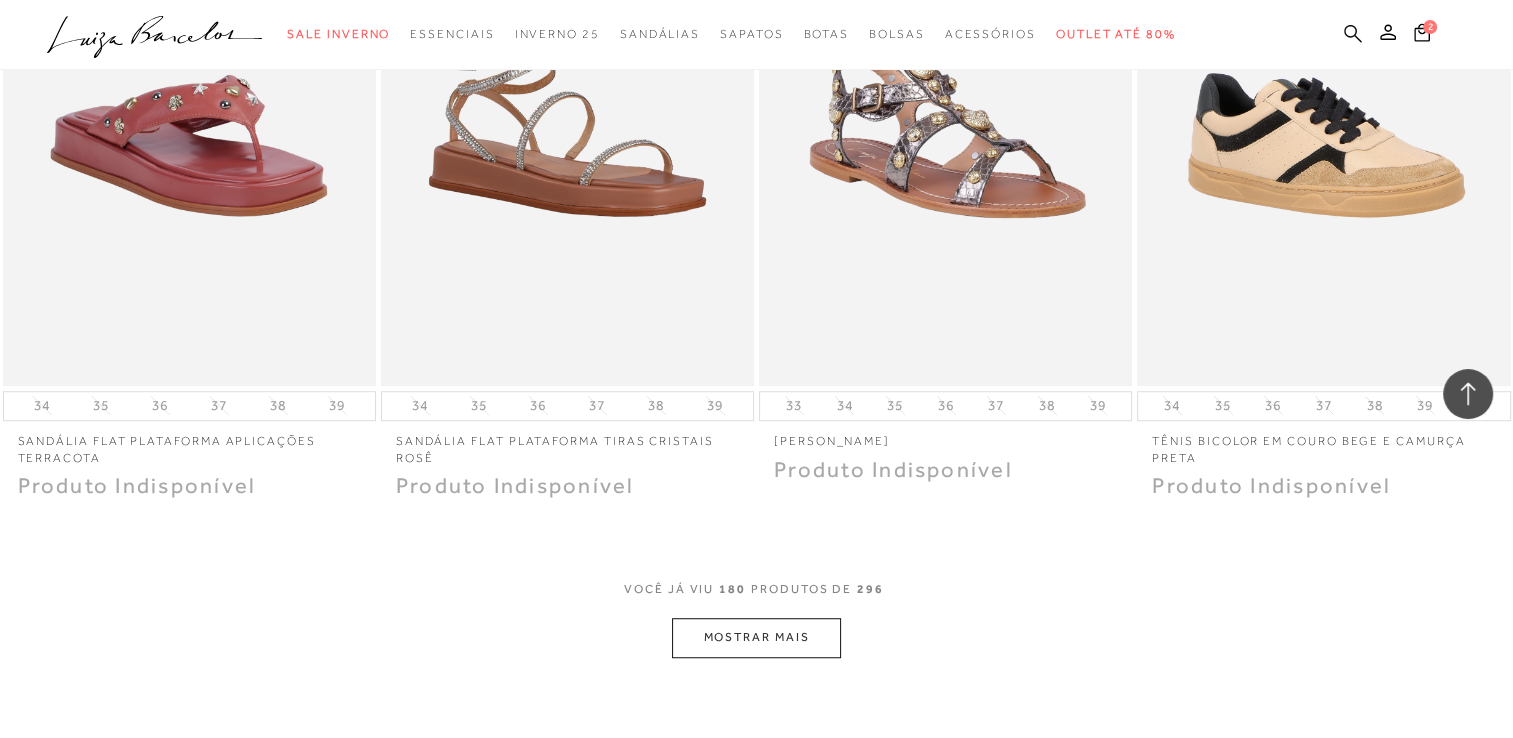 click 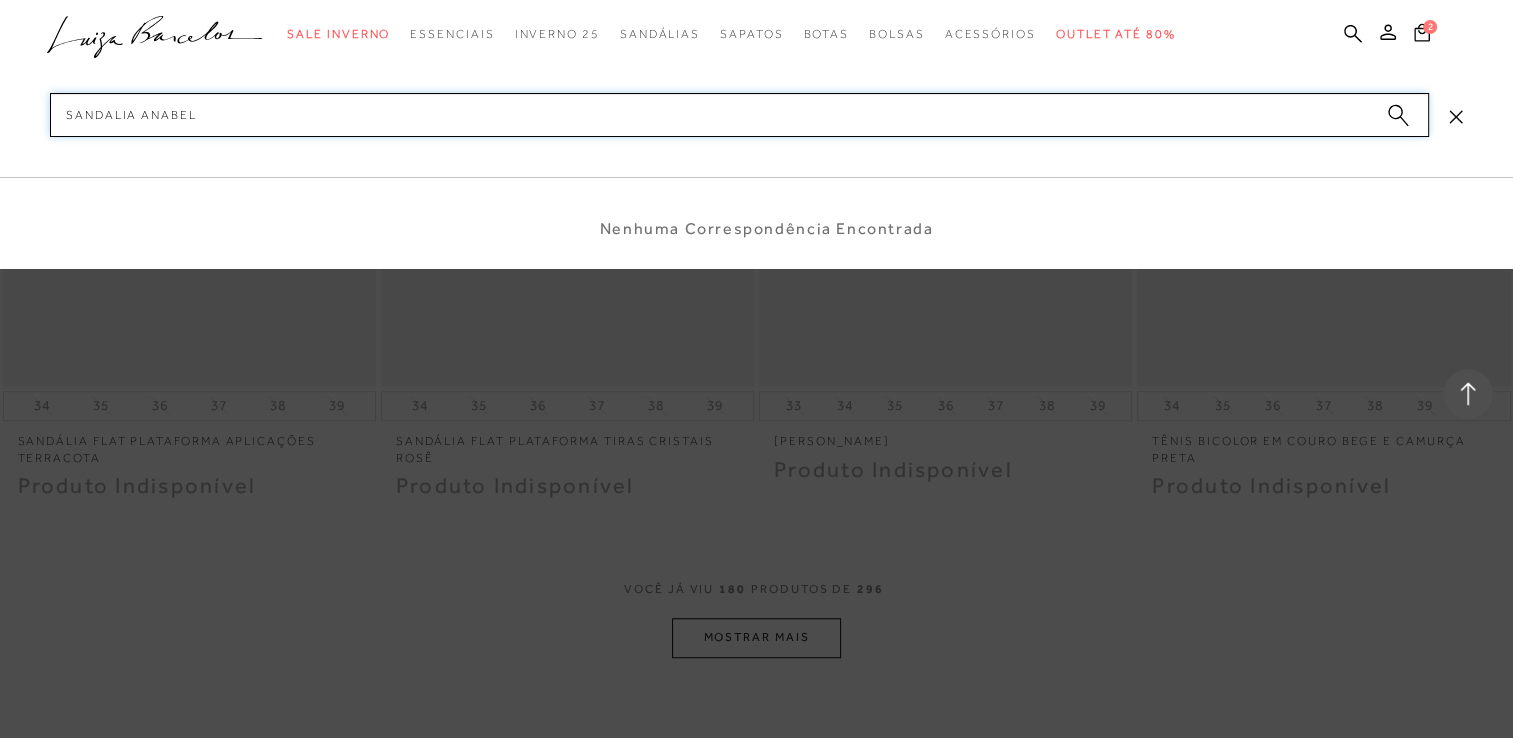 type on "sandalia anabela" 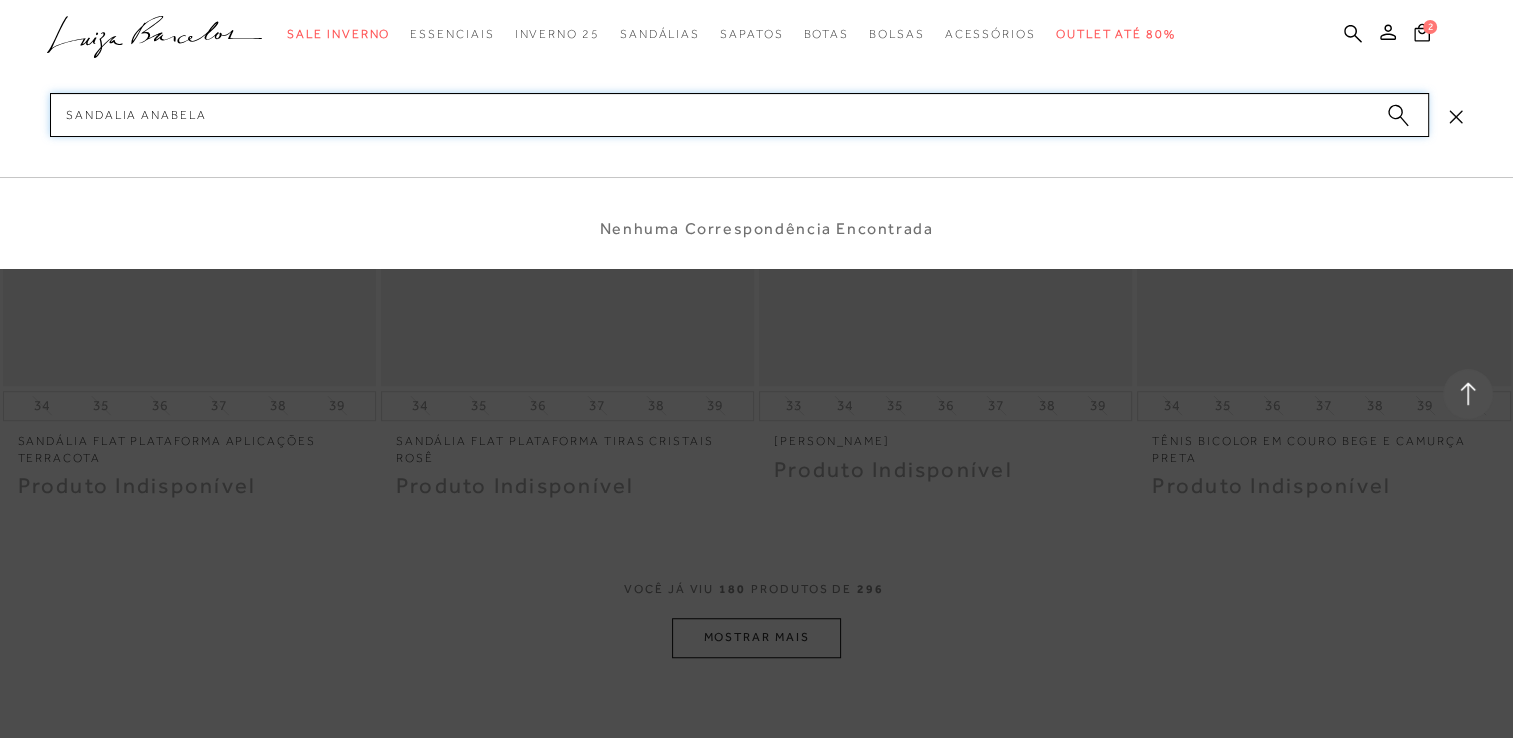 type 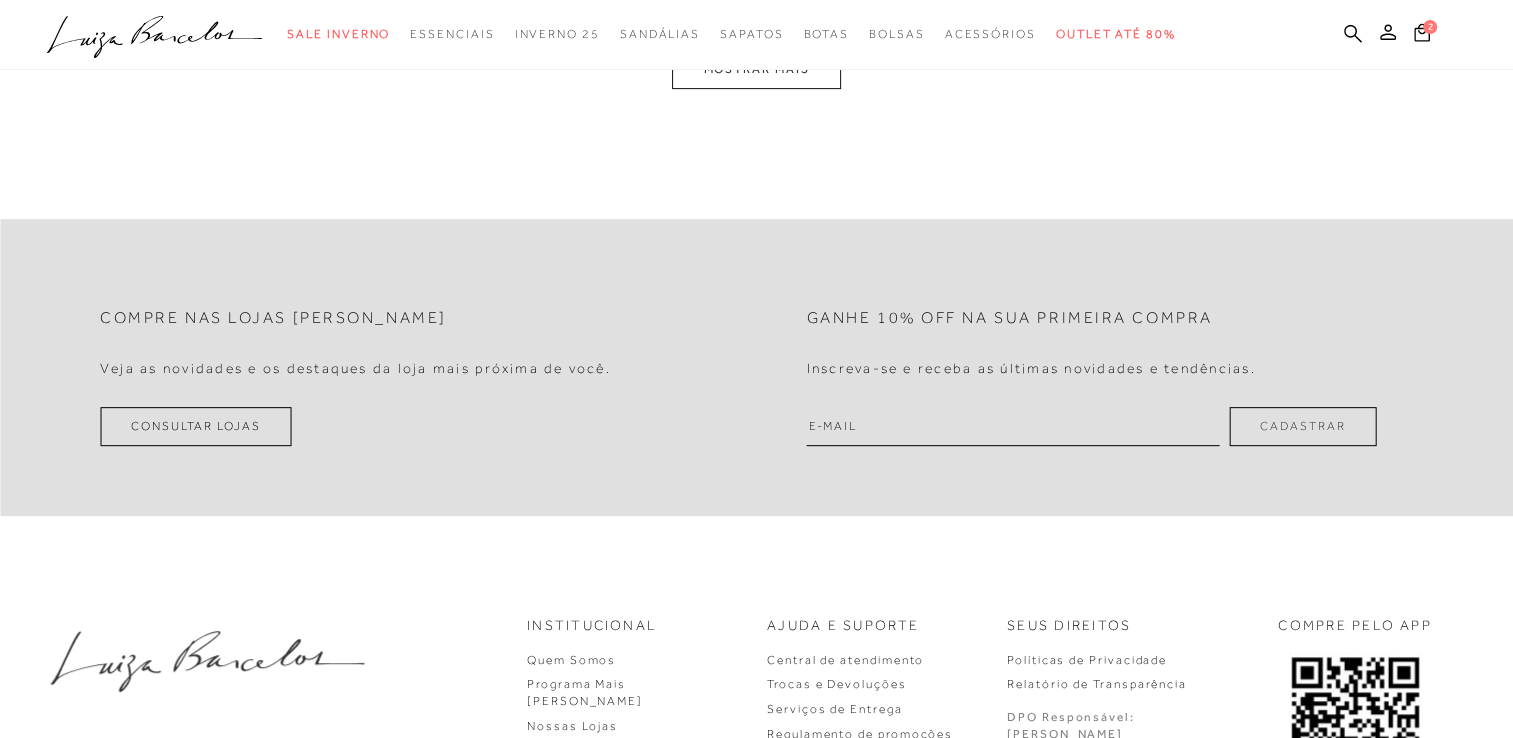 scroll, scrollTop: 0, scrollLeft: 0, axis: both 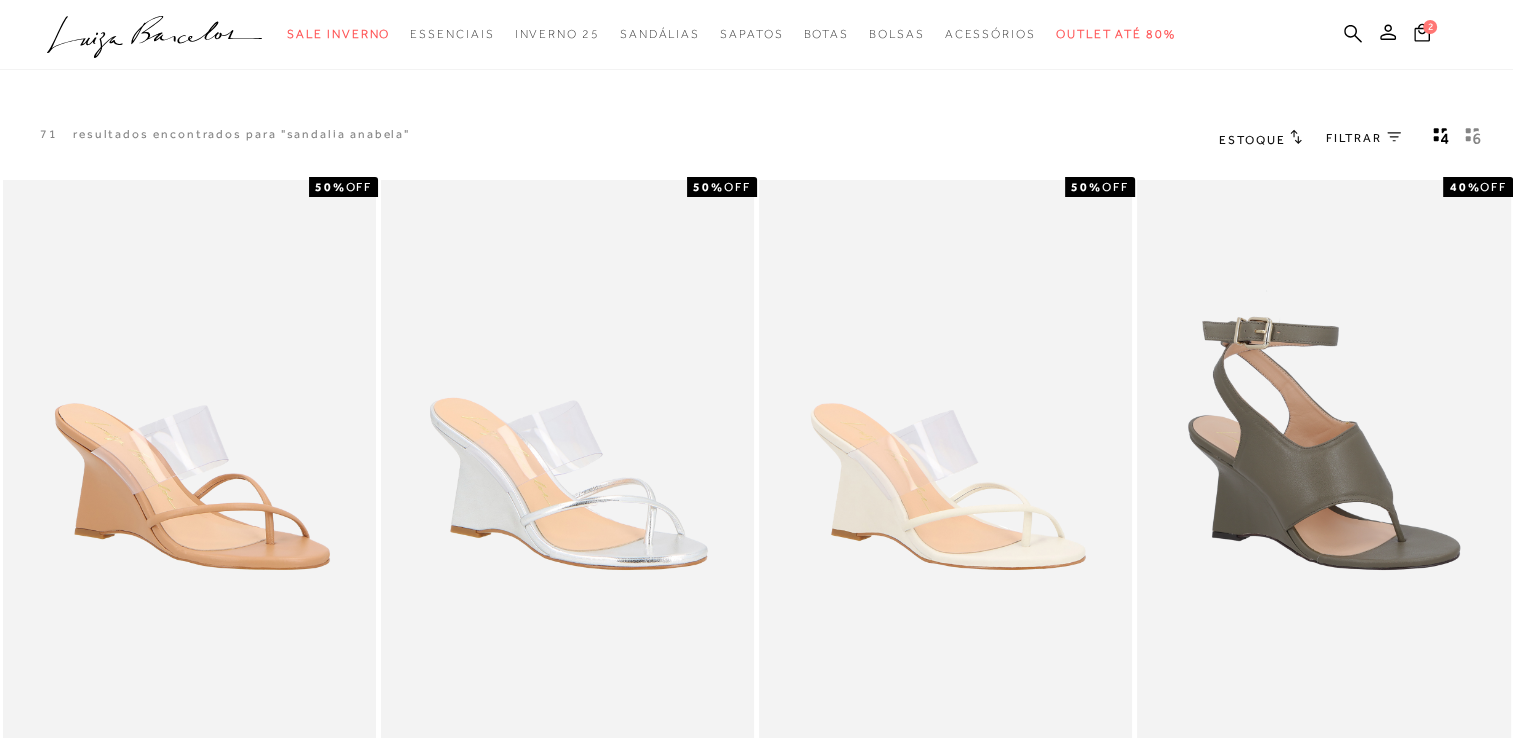 type 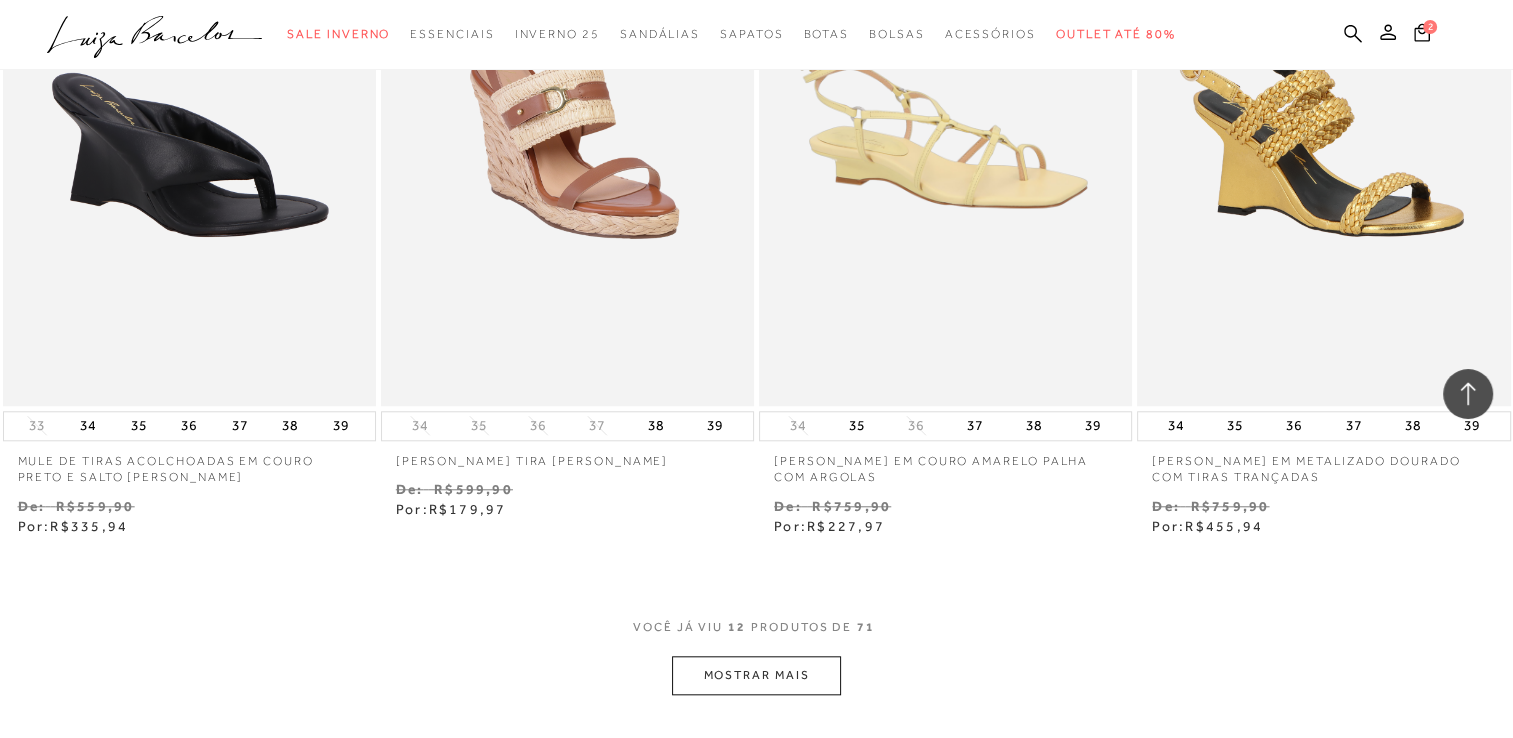scroll, scrollTop: 1760, scrollLeft: 0, axis: vertical 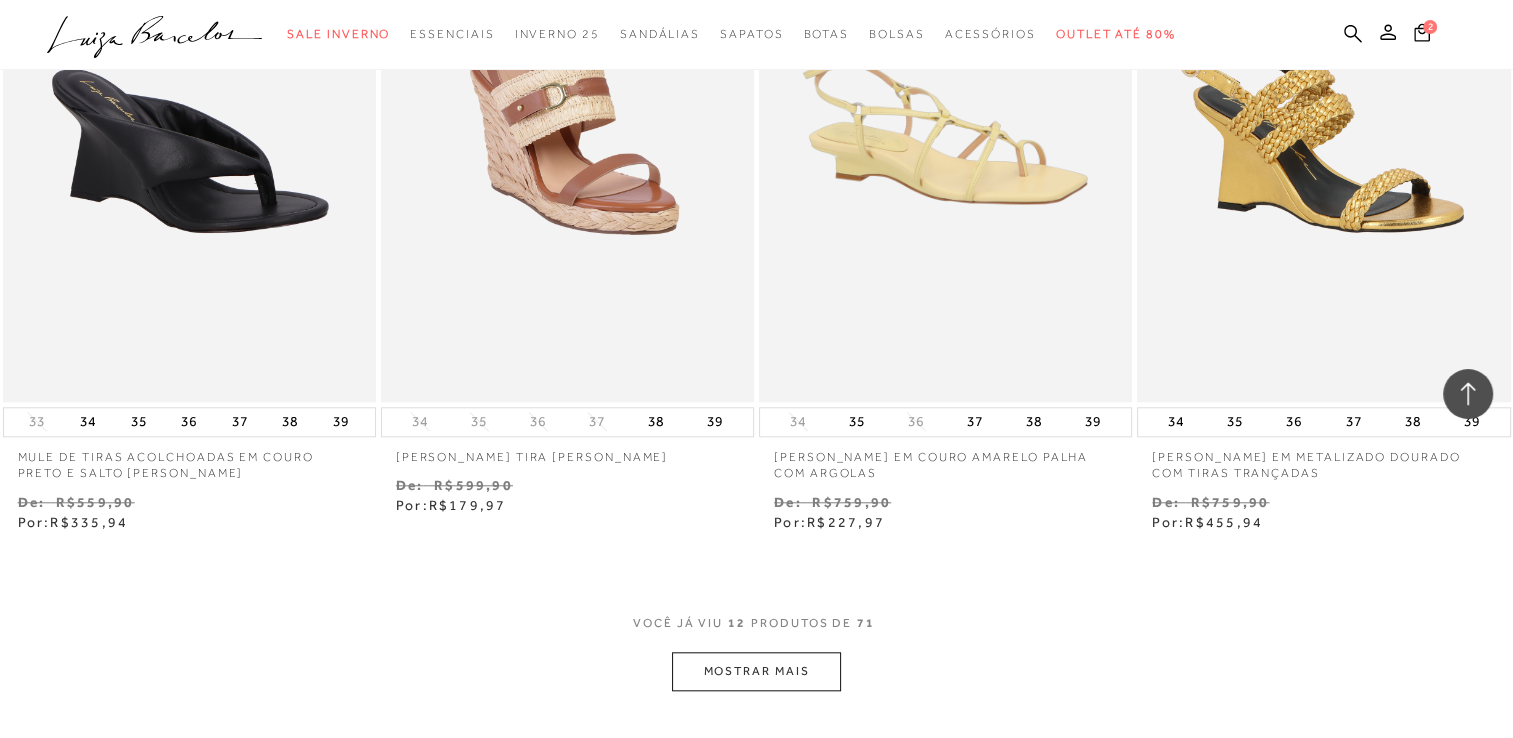 click on "MOSTRAR MAIS" at bounding box center (756, 671) 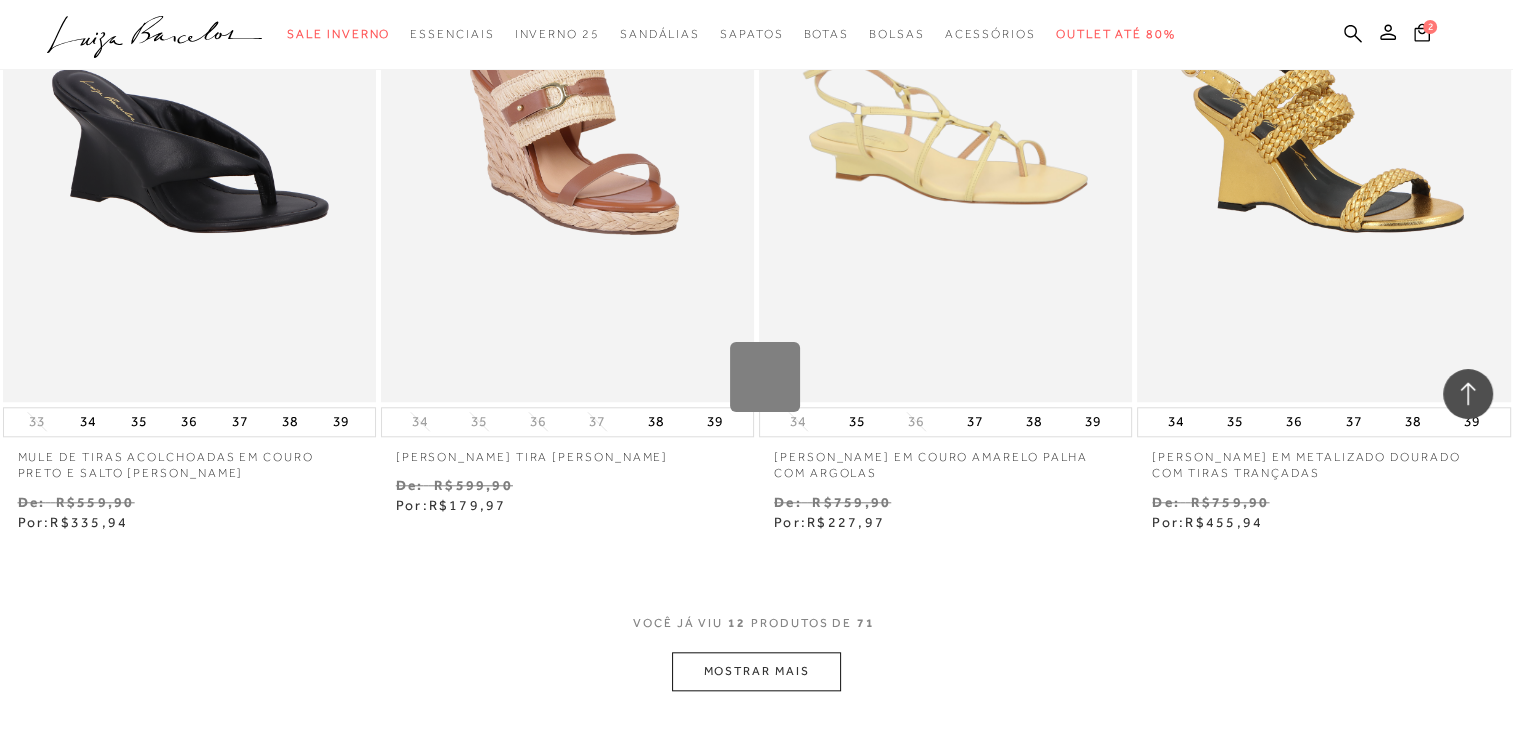 click on "Loading..." at bounding box center (756, 369) 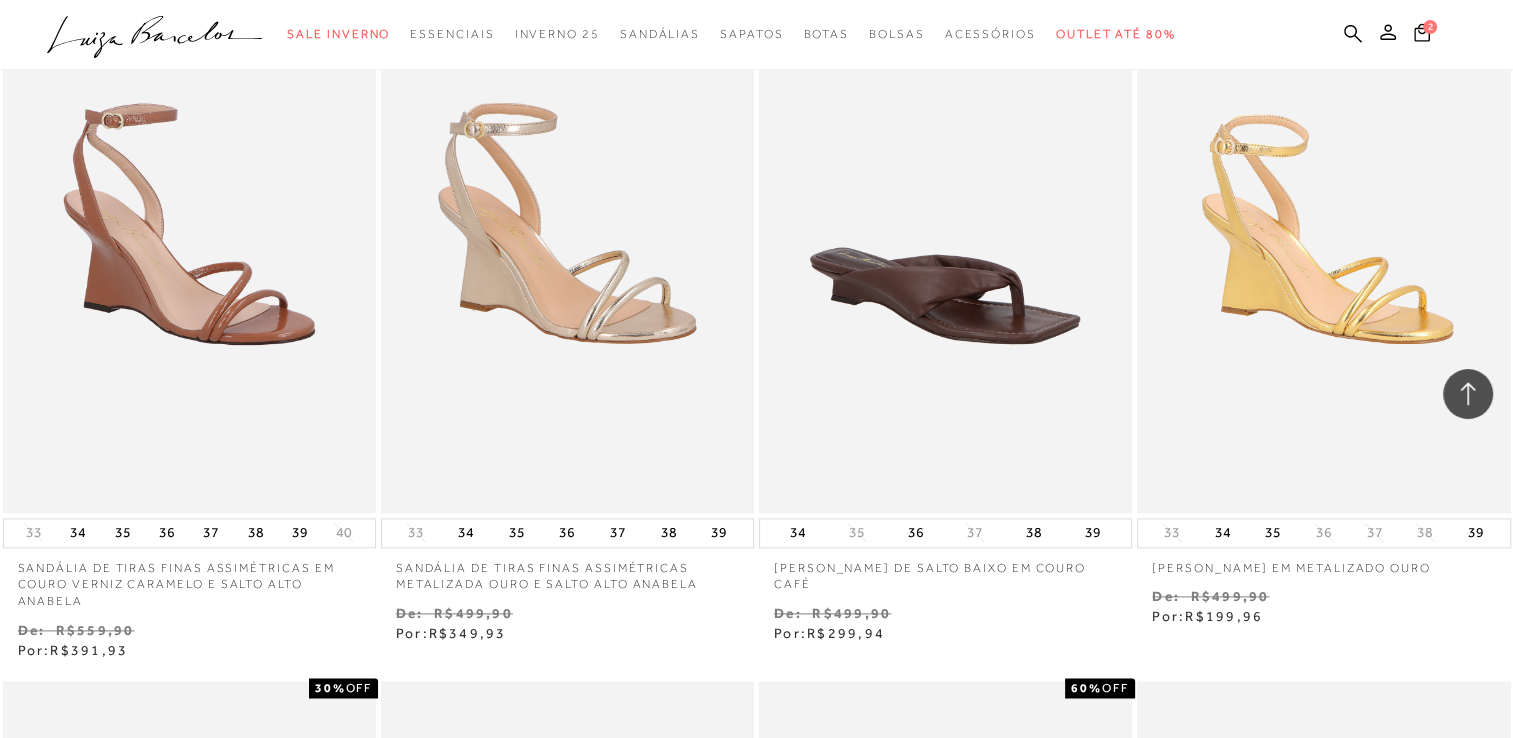 scroll, scrollTop: 2400, scrollLeft: 0, axis: vertical 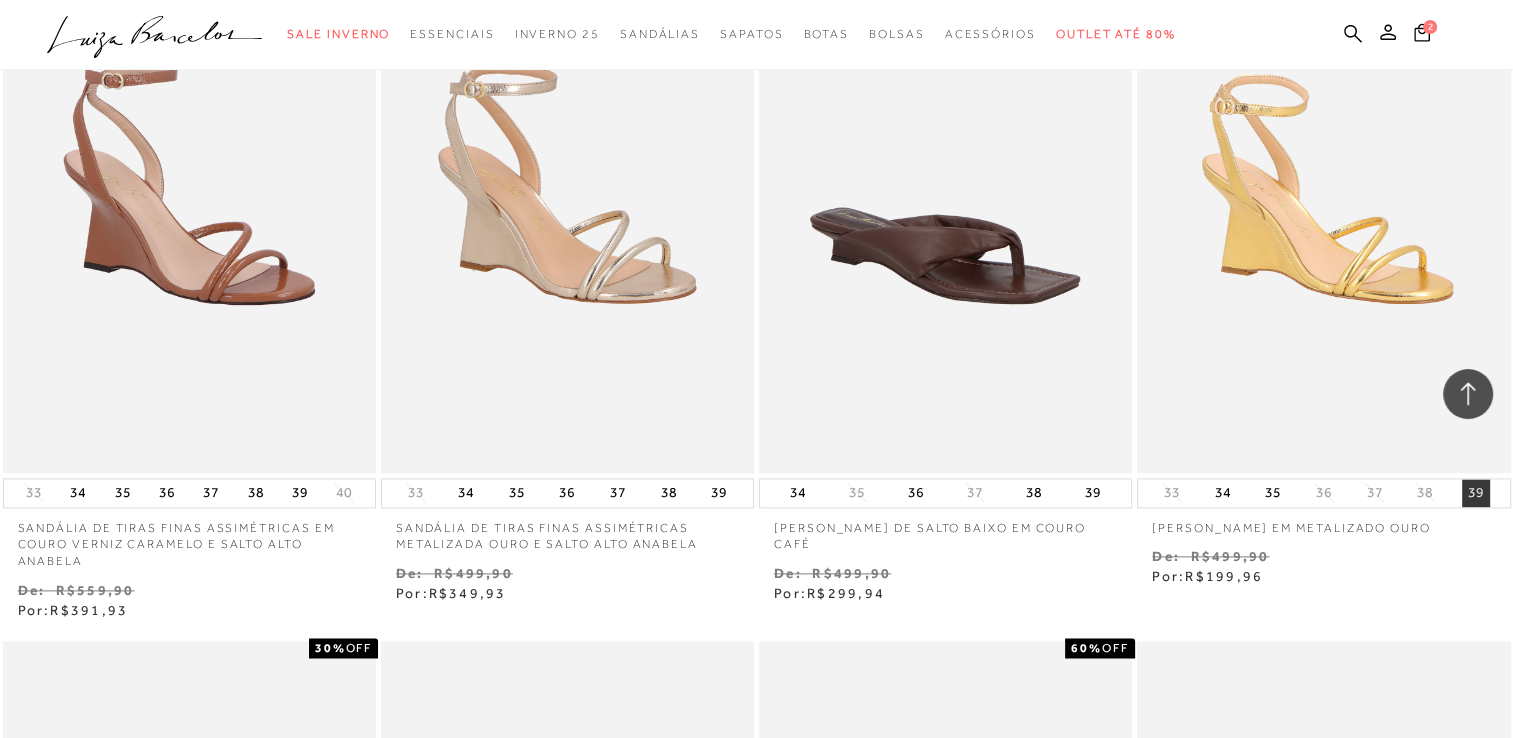 click on "39" at bounding box center [1476, 493] 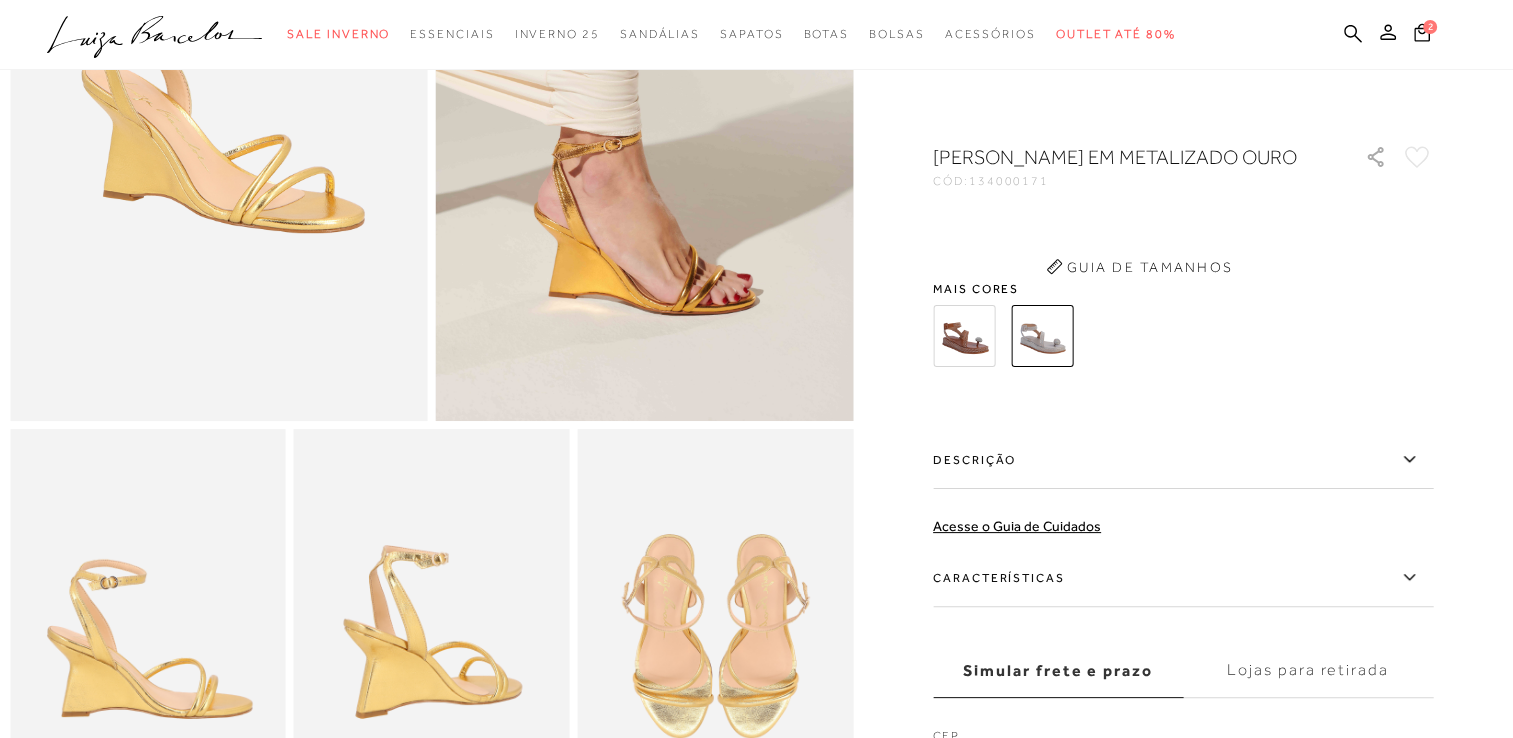 scroll, scrollTop: 0, scrollLeft: 0, axis: both 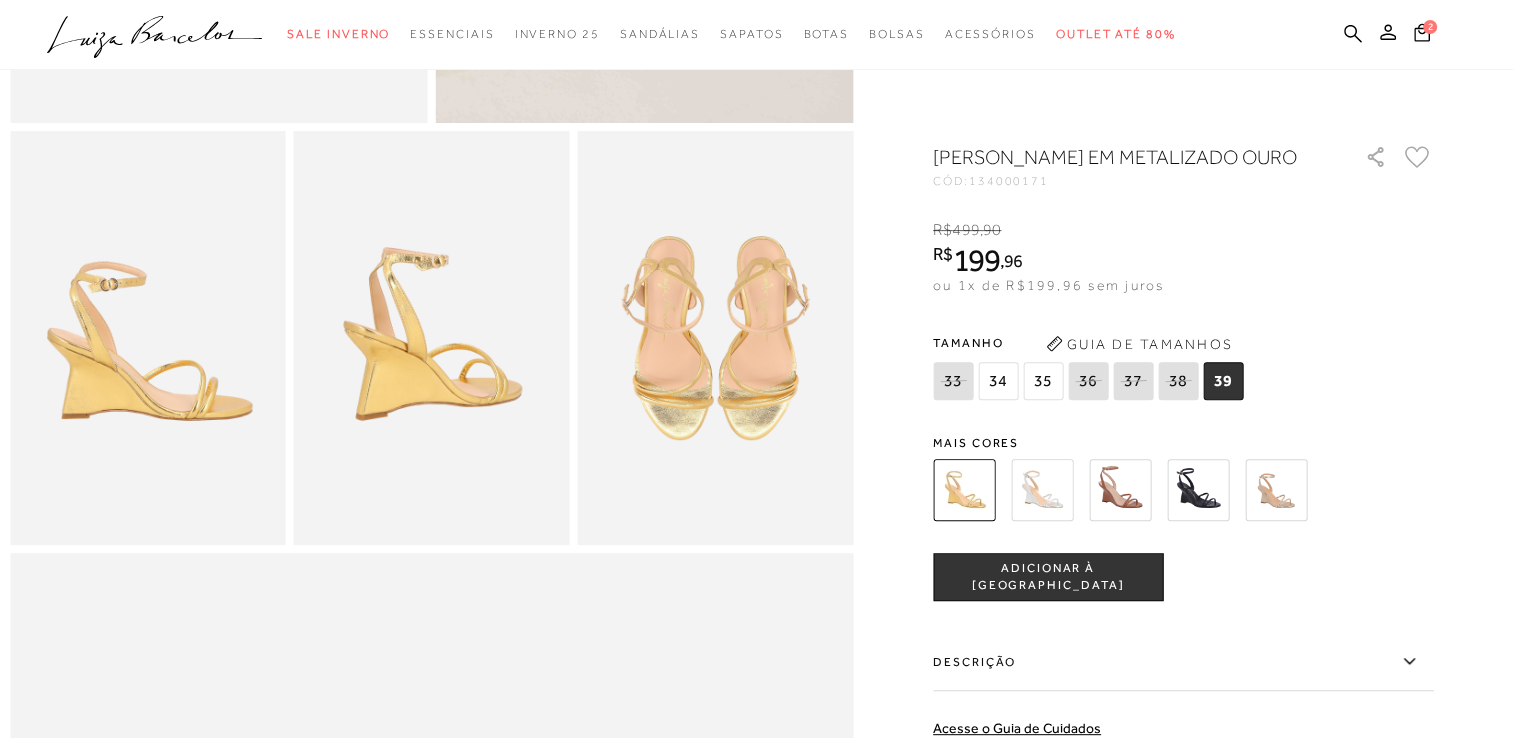 click on "39" at bounding box center (1223, 381) 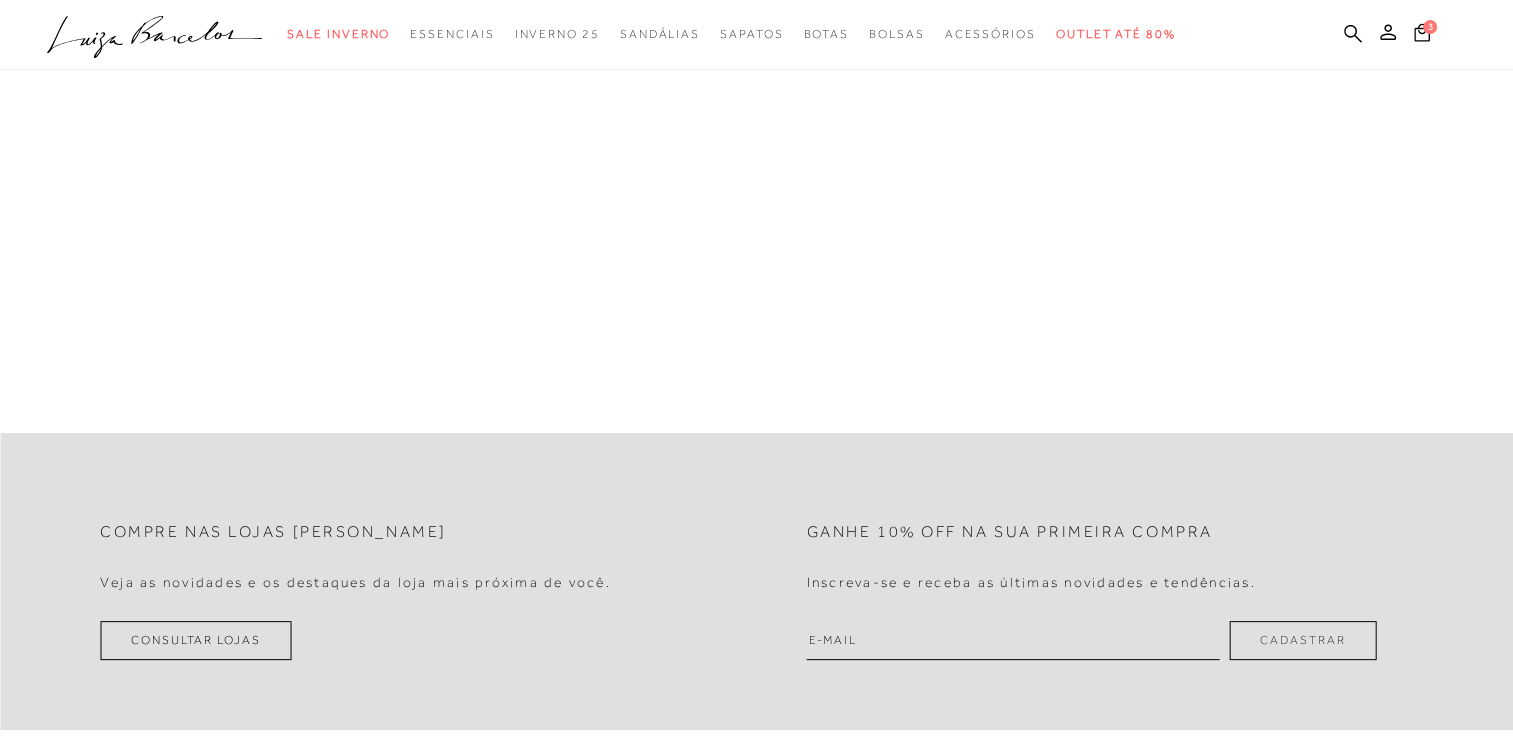 scroll, scrollTop: 0, scrollLeft: 0, axis: both 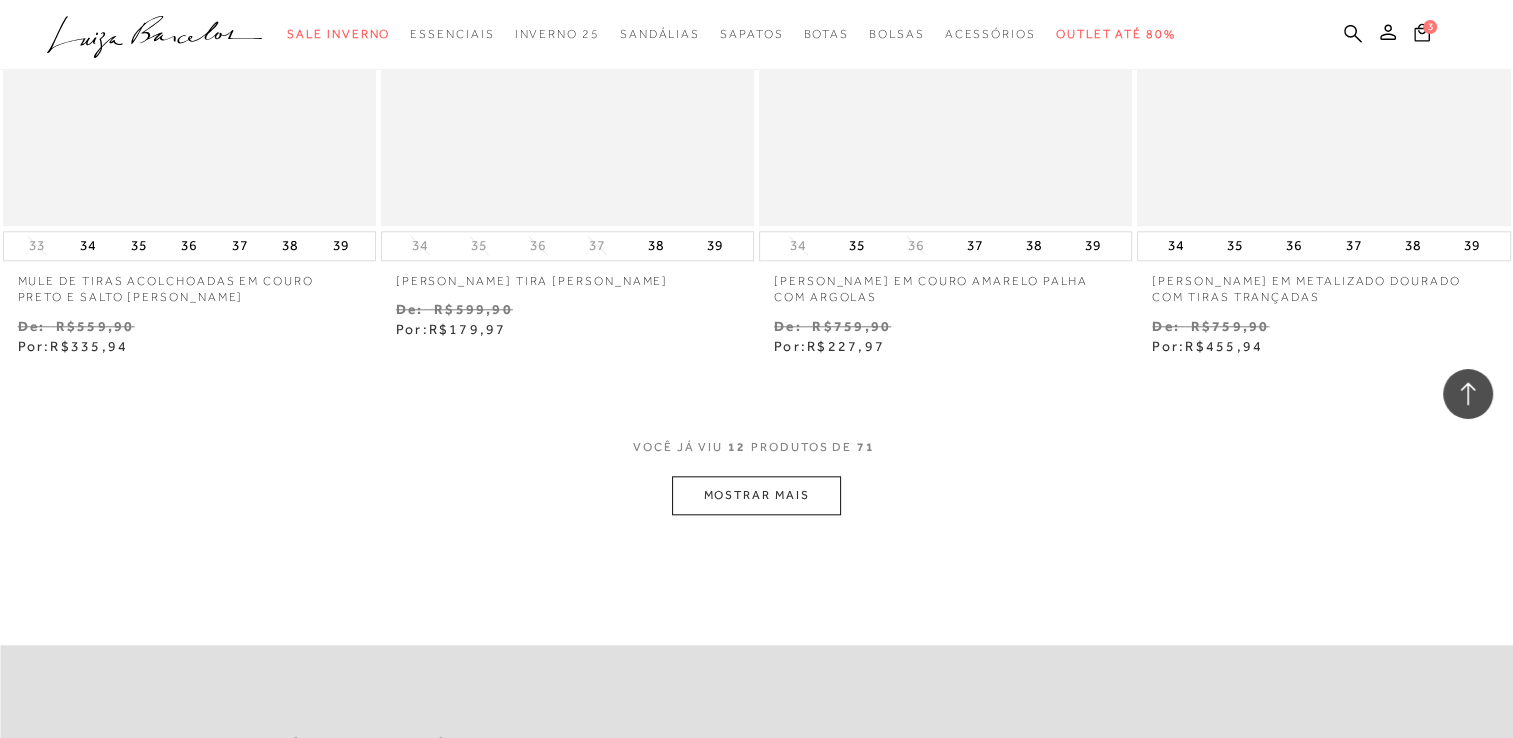 click on "Resultados da pesquisa
Mostrar Resultados para "sandalia anabela"
Resultados: 1 - 12 (de 71)
Opções de exibição
71
resultados encontrados para "sandalia anabela"
Estoque 0" at bounding box center [756, -670] 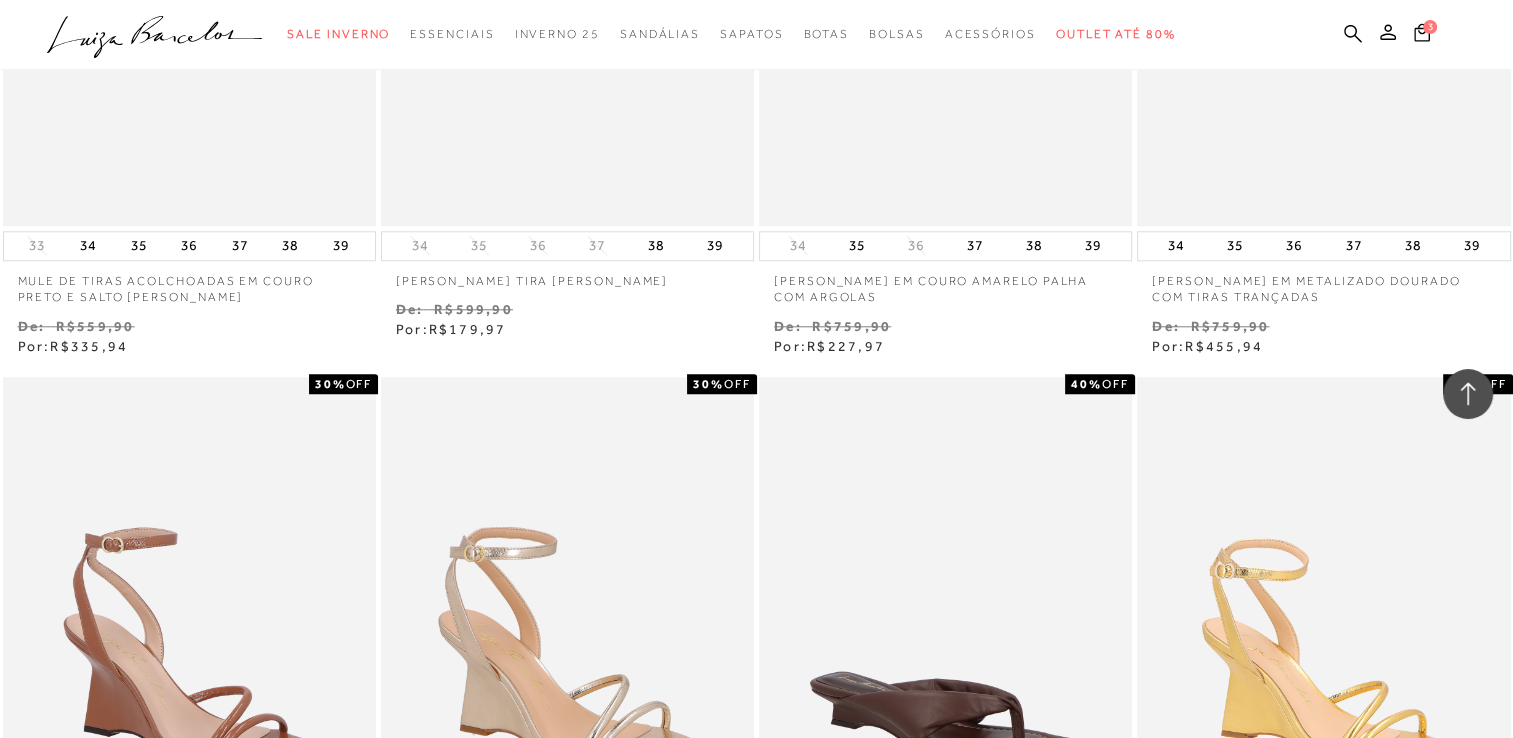 type 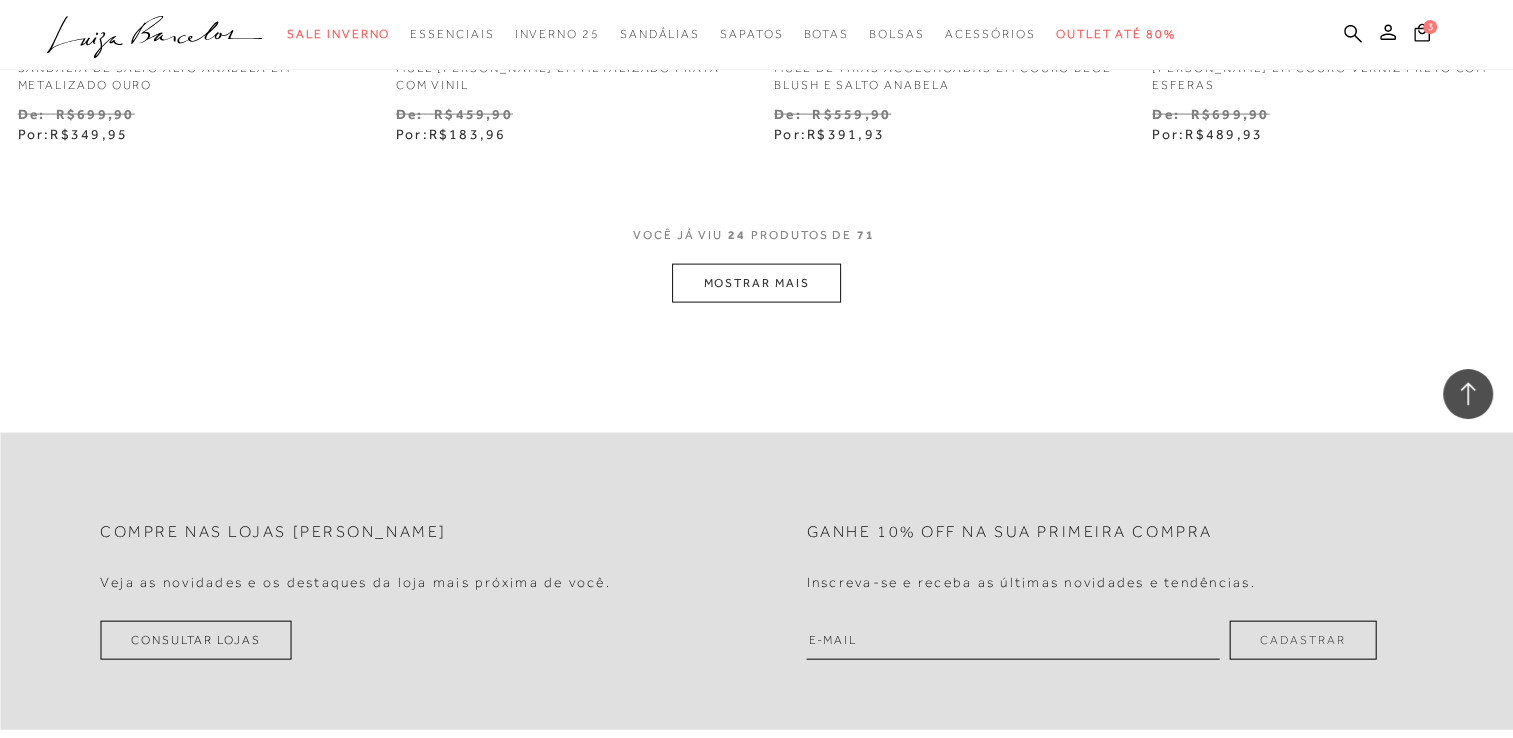 scroll, scrollTop: 4456, scrollLeft: 0, axis: vertical 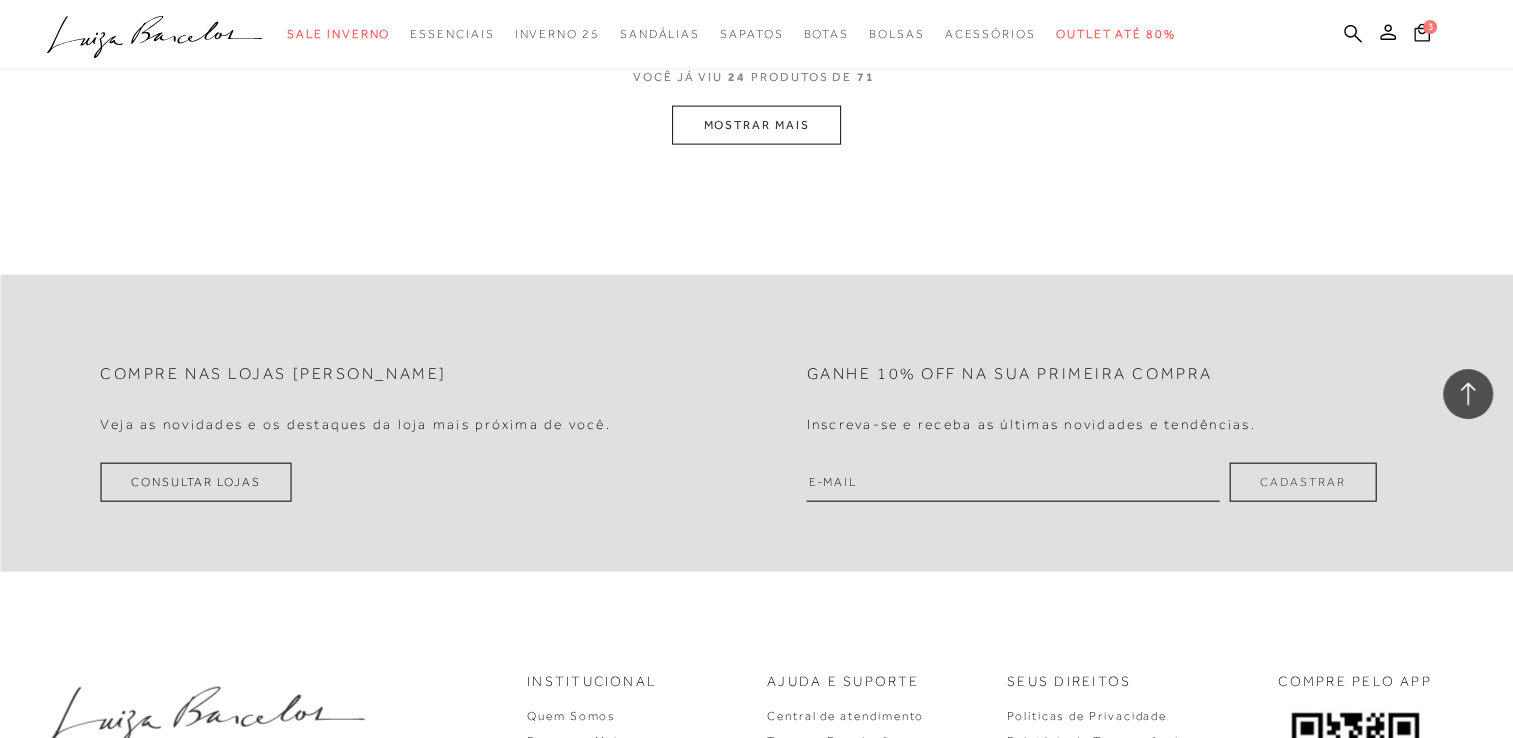 click on "MOSTRAR MAIS" at bounding box center [756, 125] 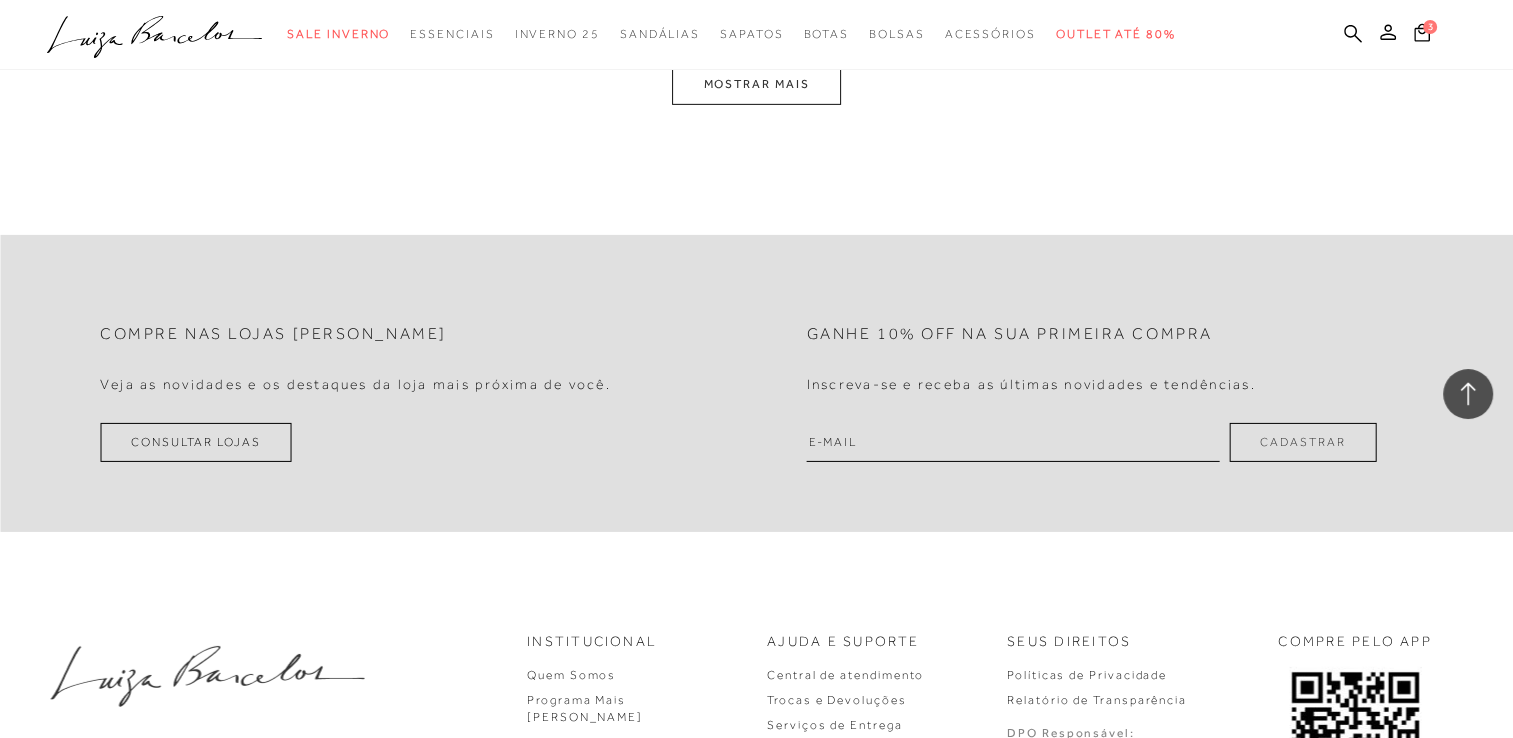 scroll, scrollTop: 6629, scrollLeft: 0, axis: vertical 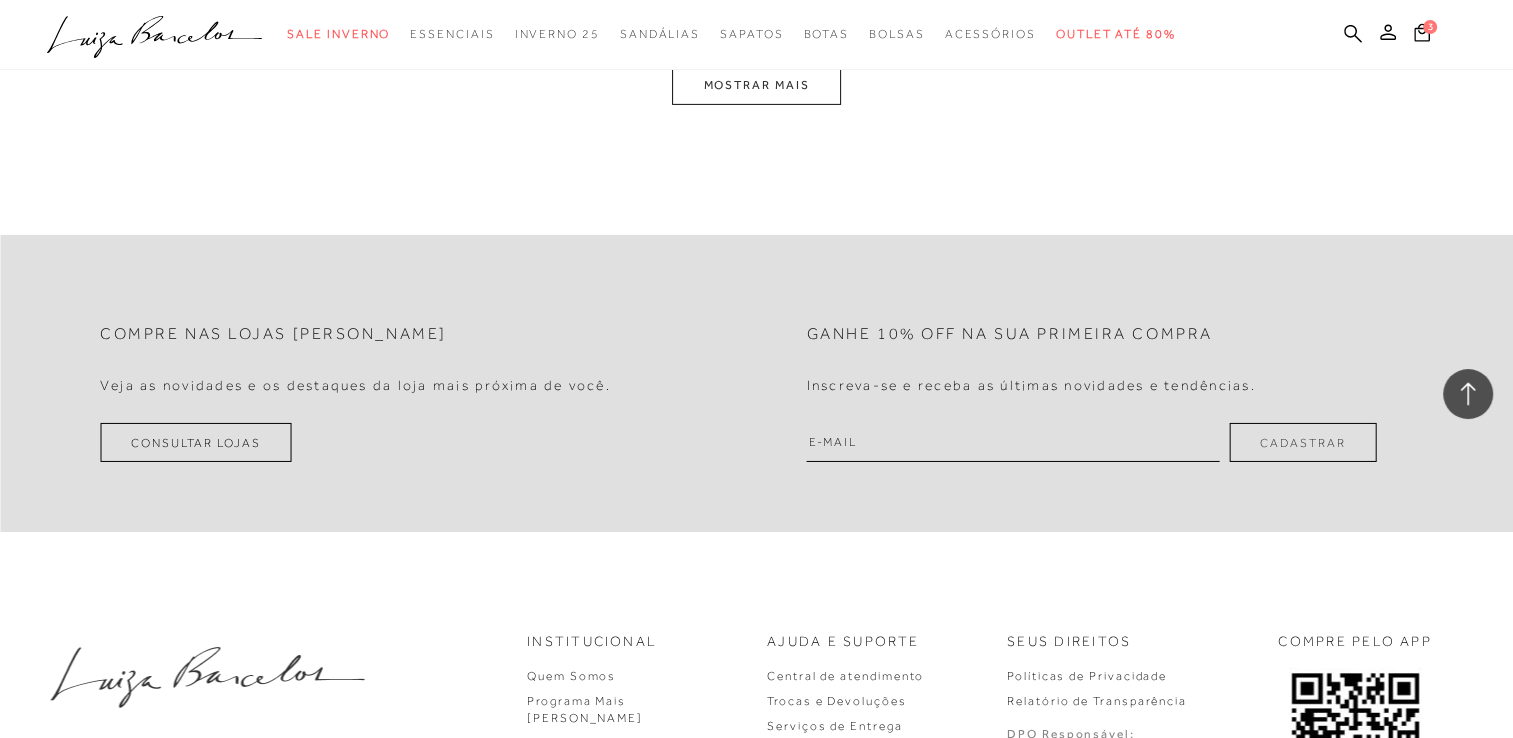 click on "MOSTRAR MAIS" at bounding box center (756, 85) 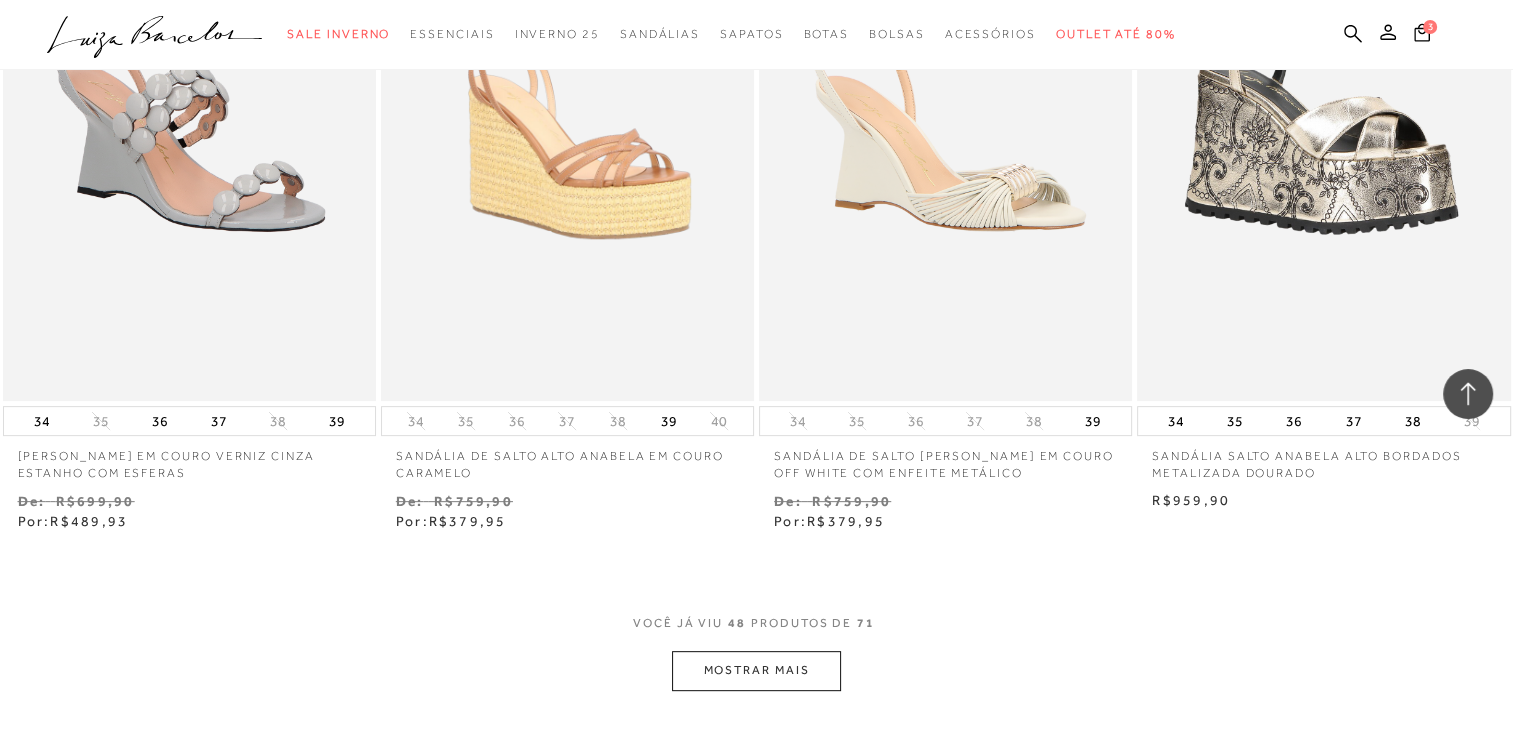 scroll, scrollTop: 8287, scrollLeft: 0, axis: vertical 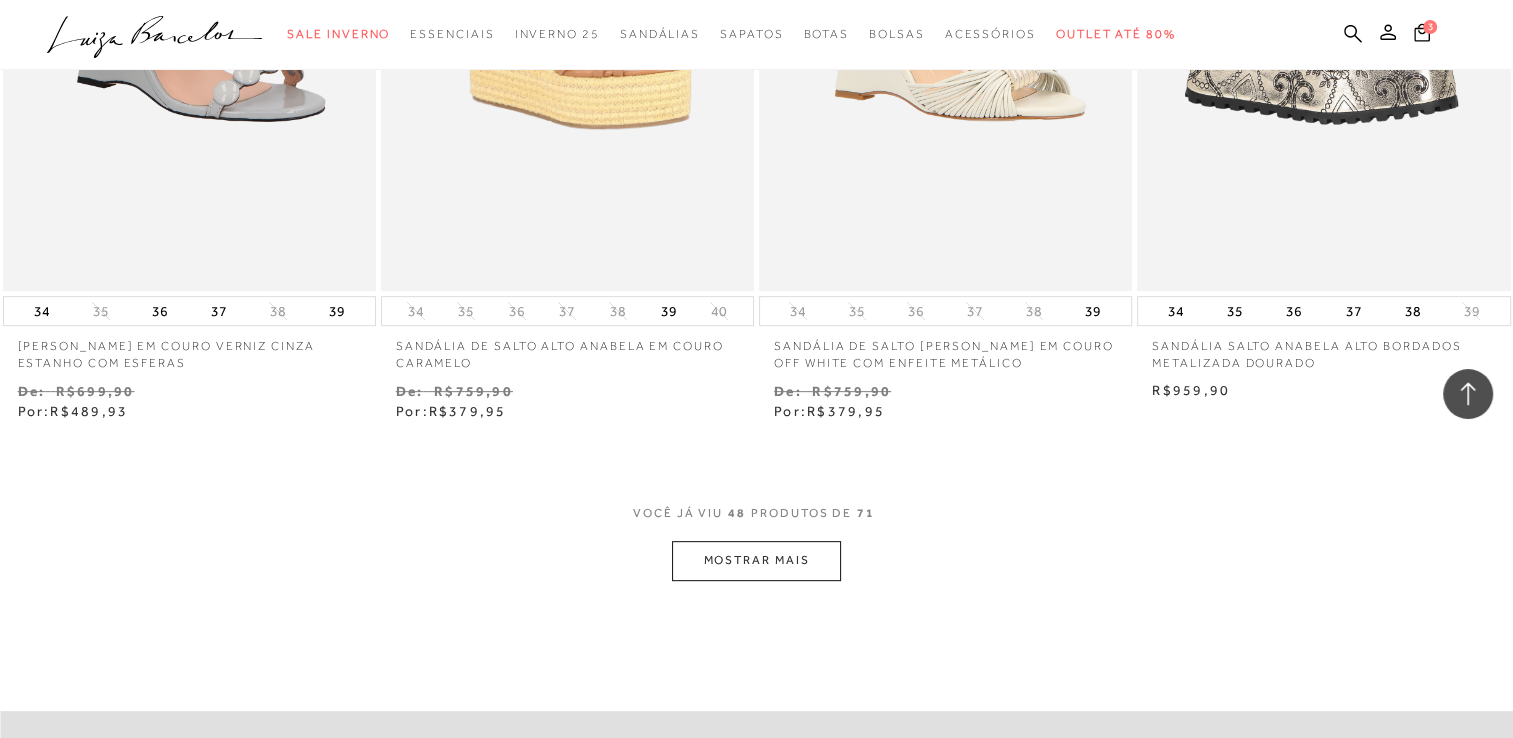 click on "MOSTRAR MAIS" at bounding box center (756, 560) 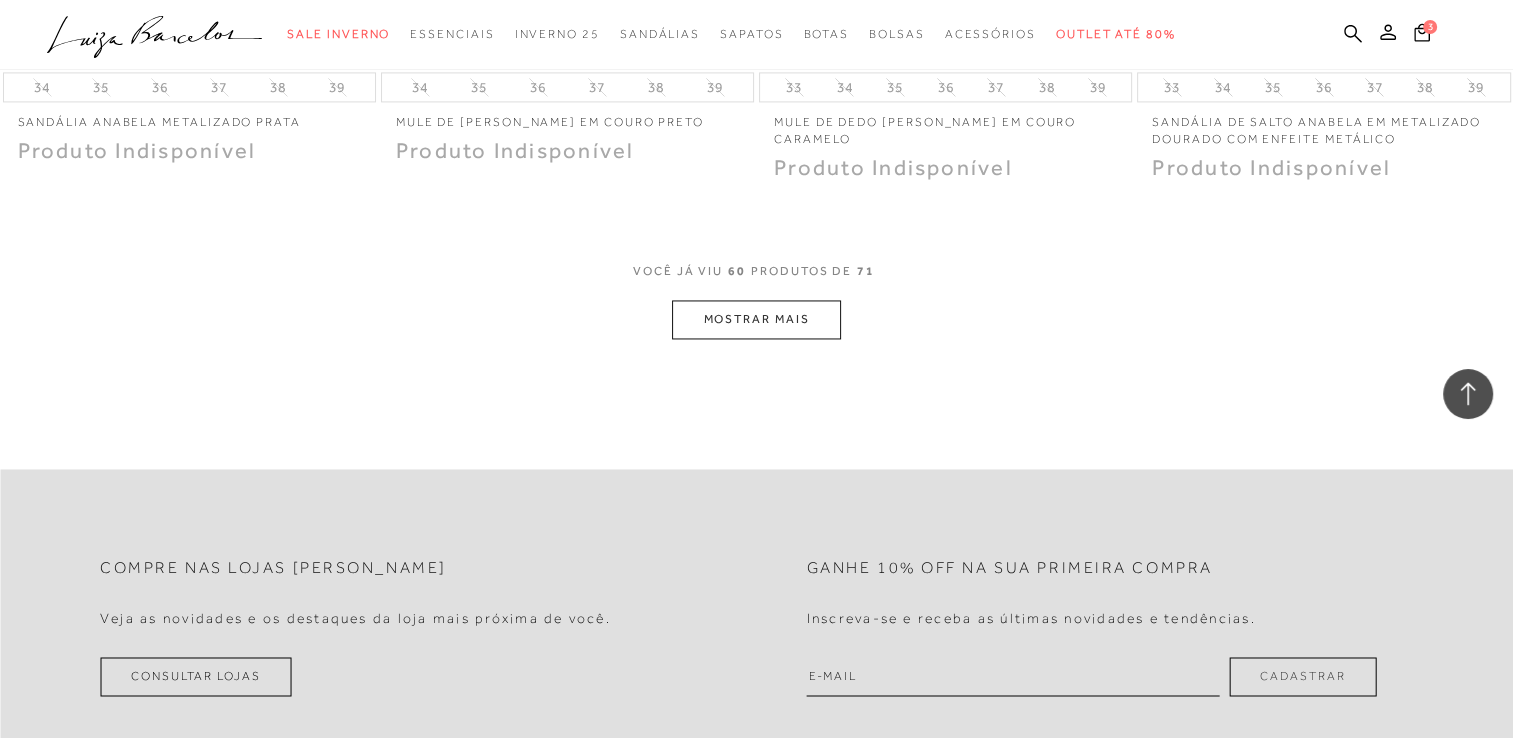 scroll, scrollTop: 10687, scrollLeft: 0, axis: vertical 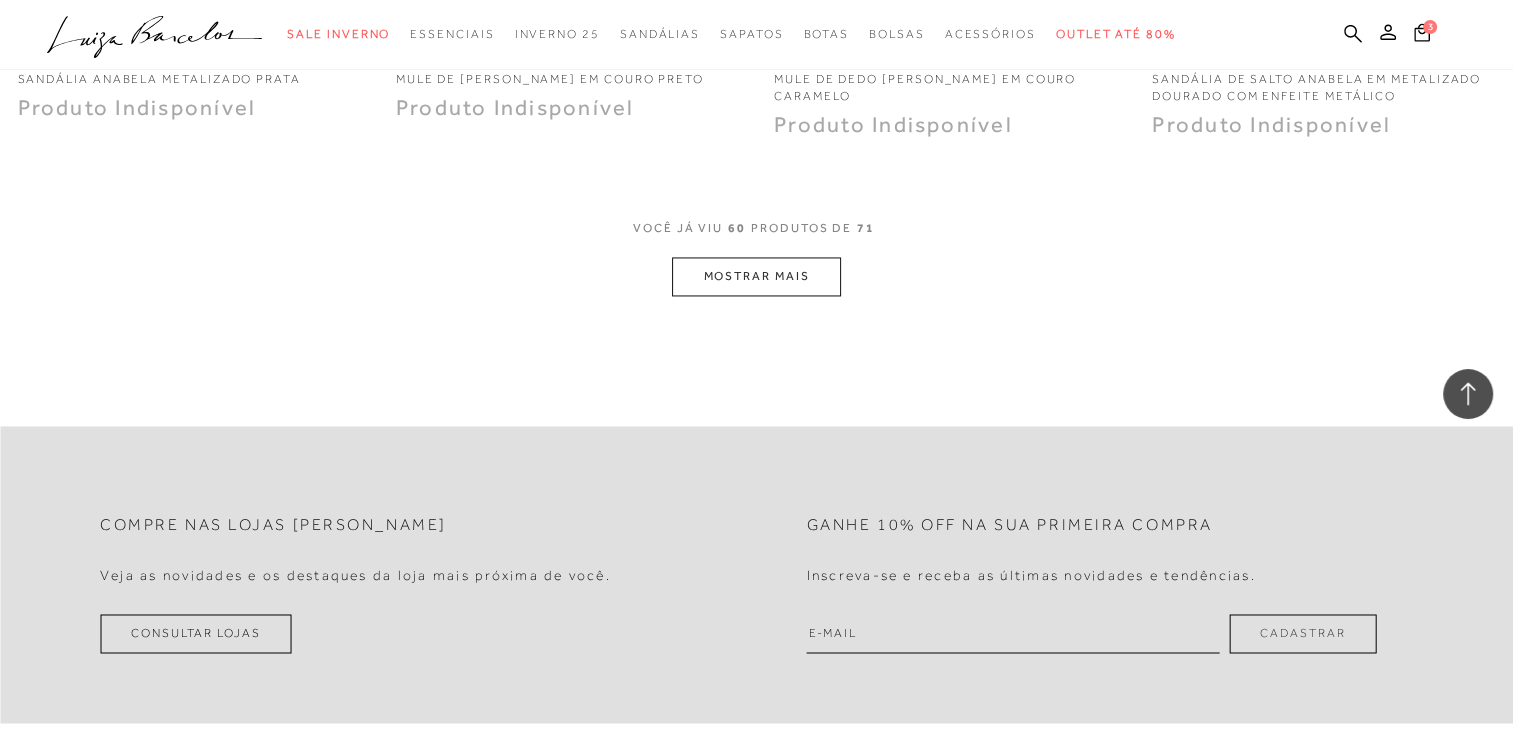 click on "MOSTRAR MAIS" at bounding box center [756, 276] 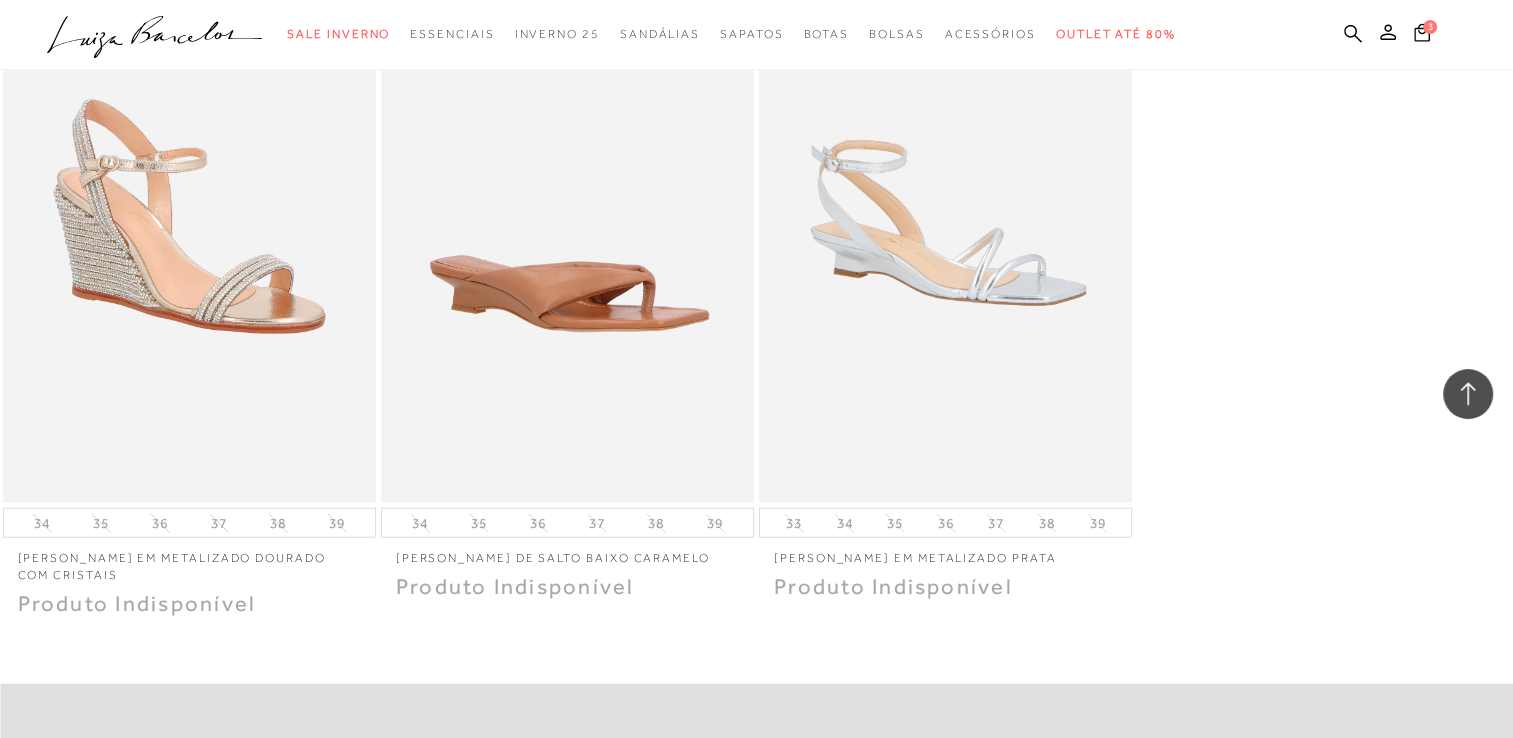 scroll, scrollTop: 12327, scrollLeft: 0, axis: vertical 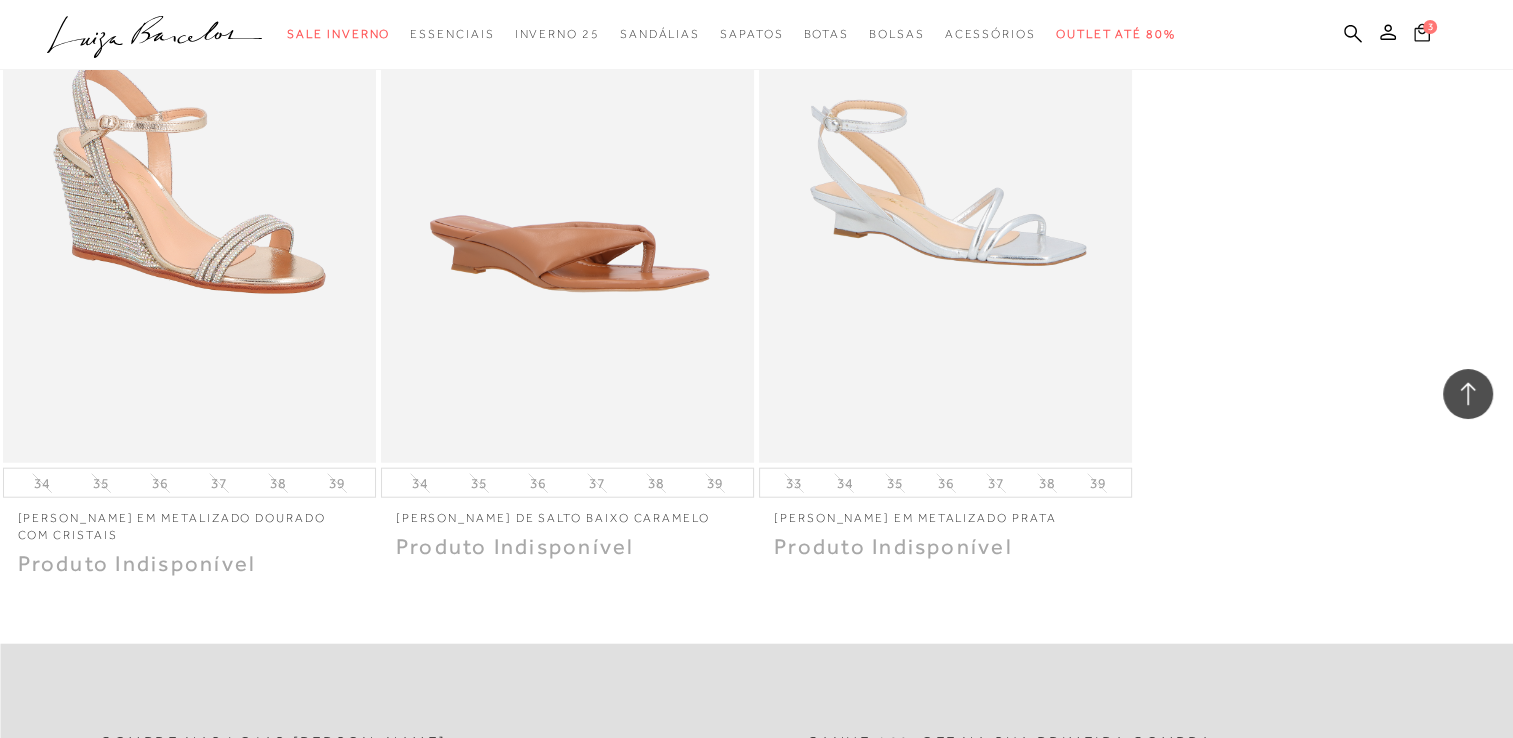 click 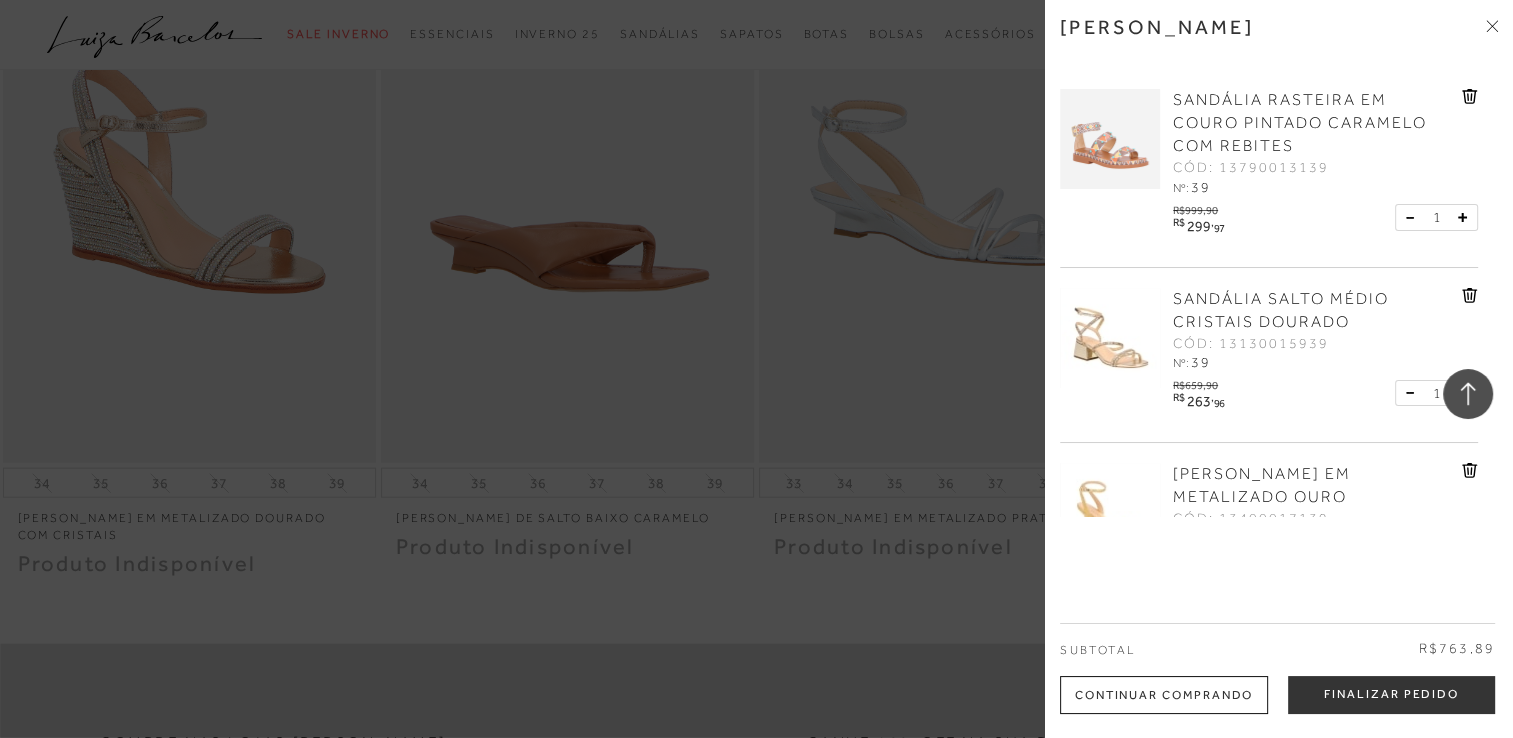 click 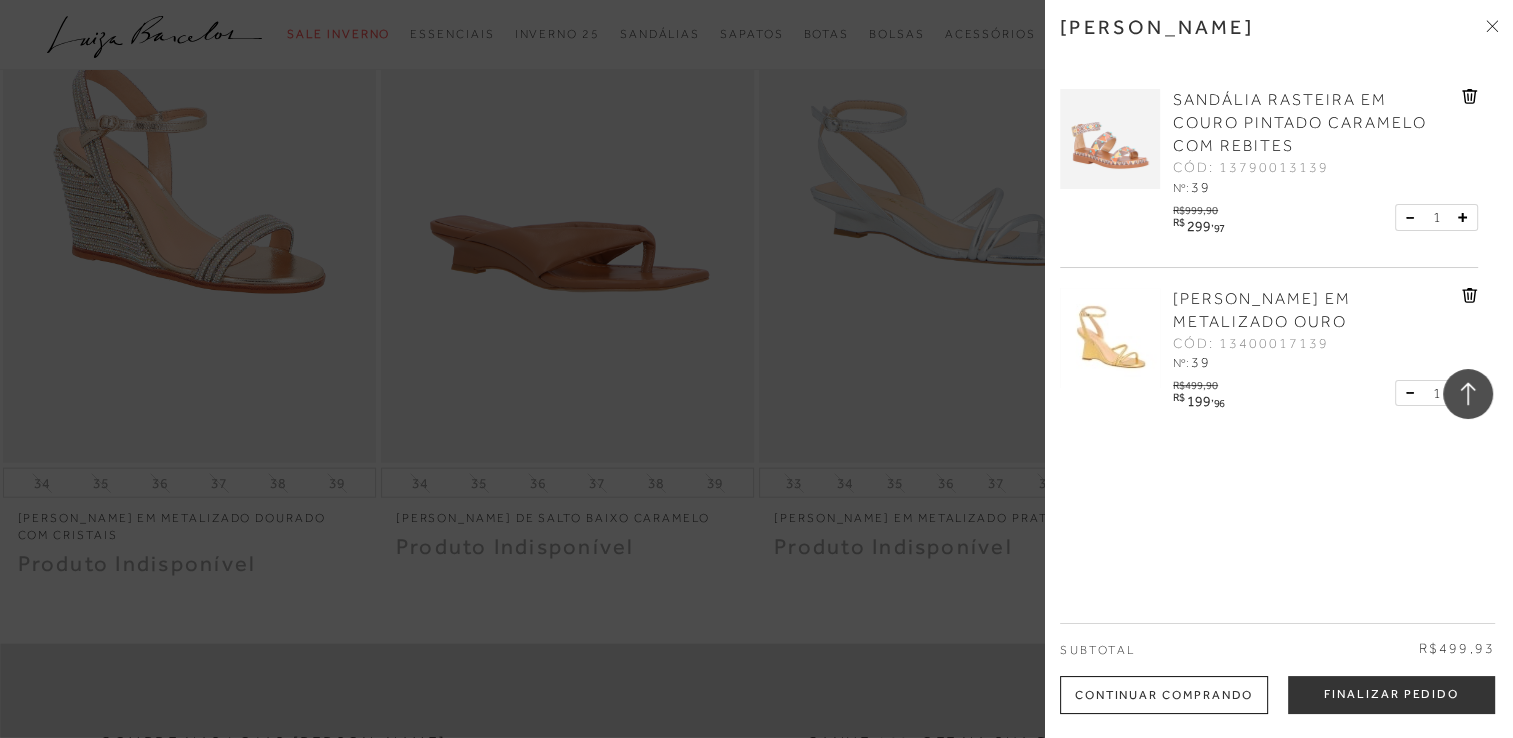 click on "Minha sacola
SANDÁLIA RASTEIRA EM COURO PINTADO CARAMELO COM REBITES
CÓD: 13790013139
Nº:
39" at bounding box center [1279, 369] 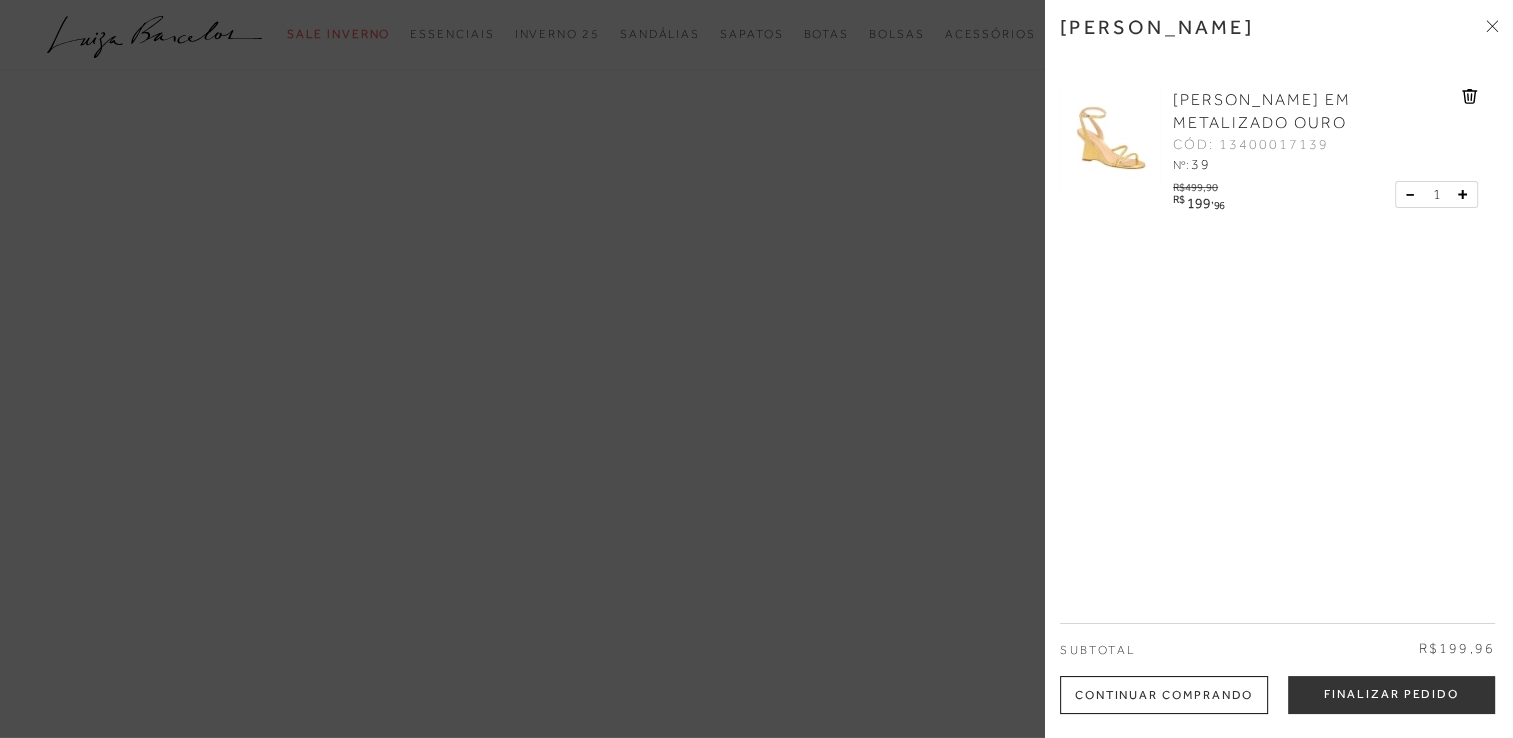 scroll, scrollTop: 0, scrollLeft: 0, axis: both 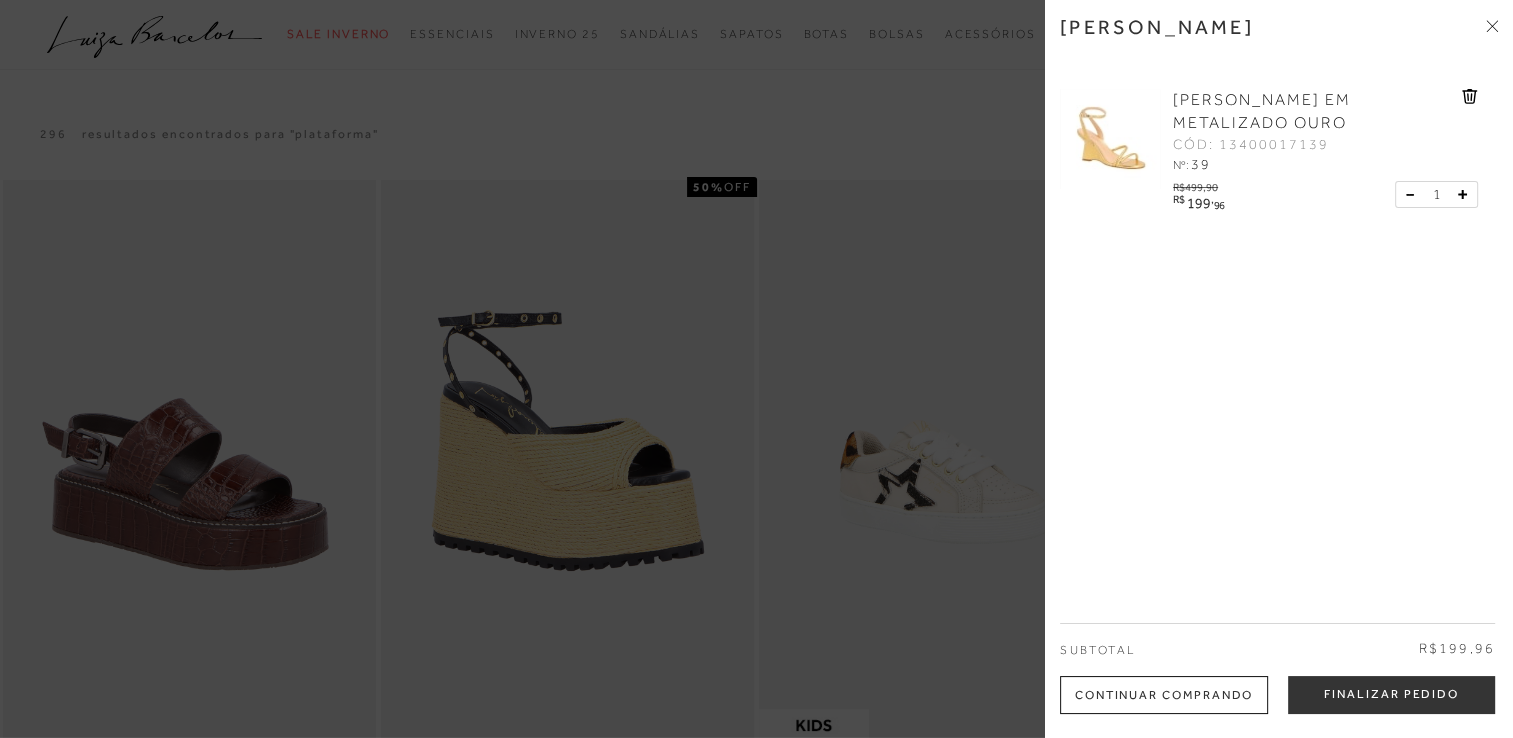 click at bounding box center [756, 369] 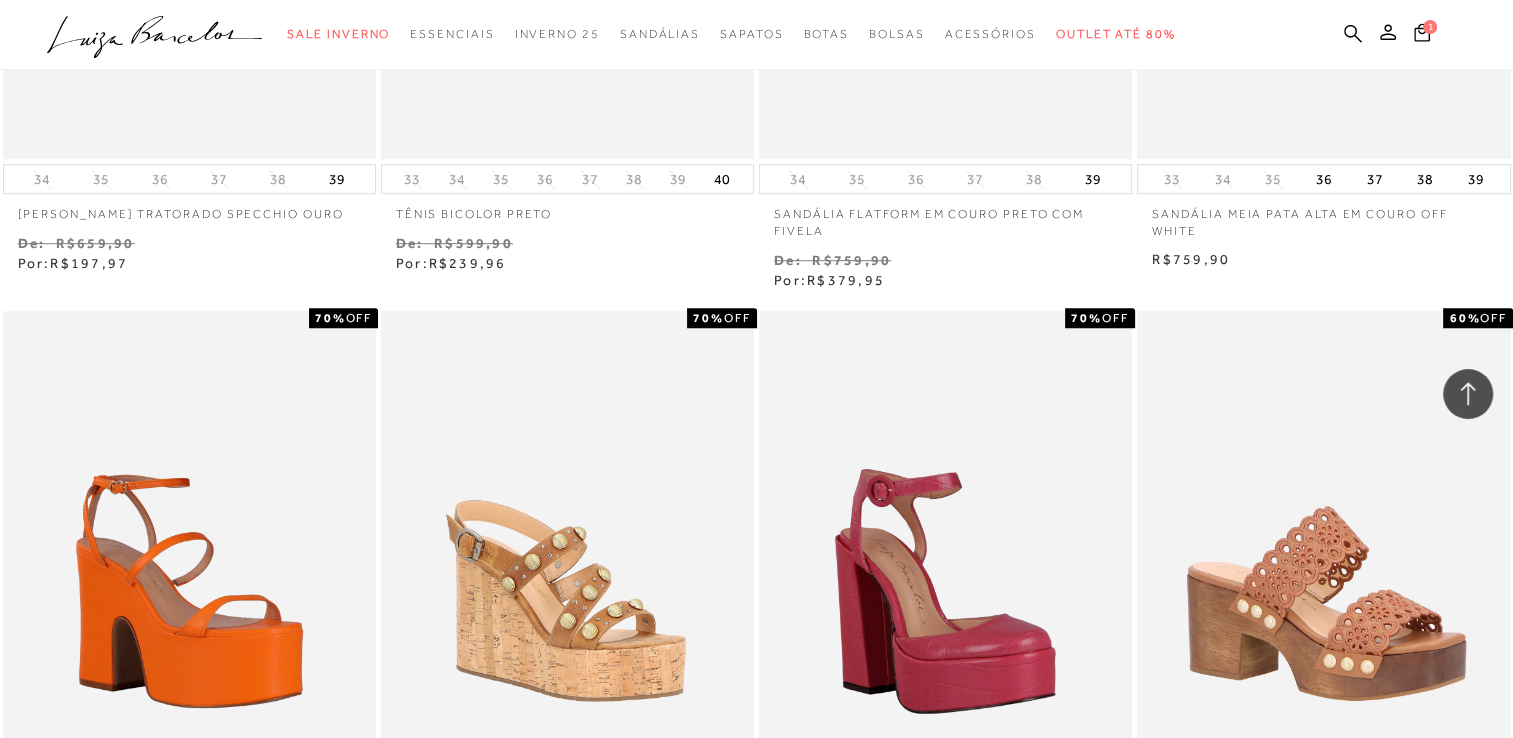 scroll, scrollTop: 1936, scrollLeft: 0, axis: vertical 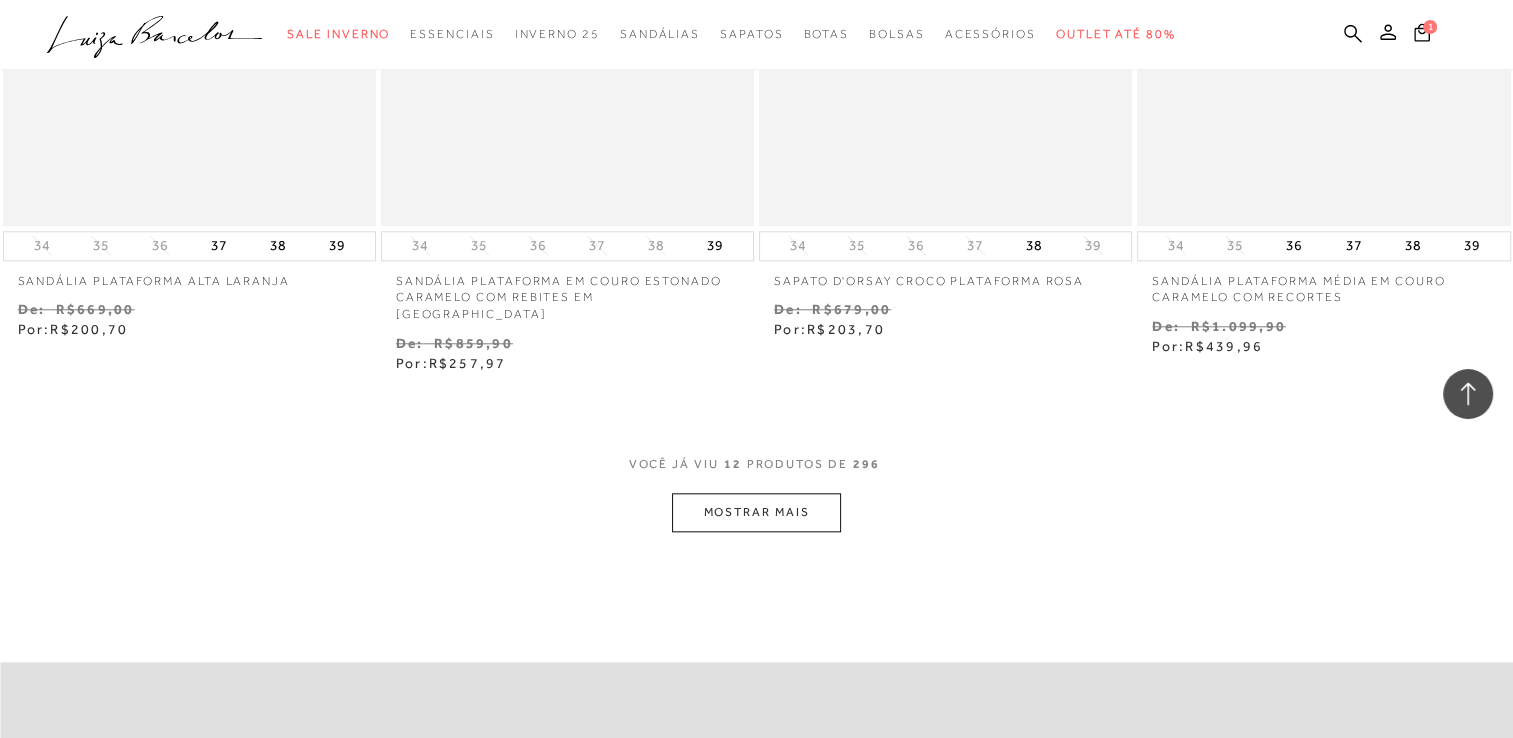 click on "MOSTRAR MAIS" at bounding box center (756, 512) 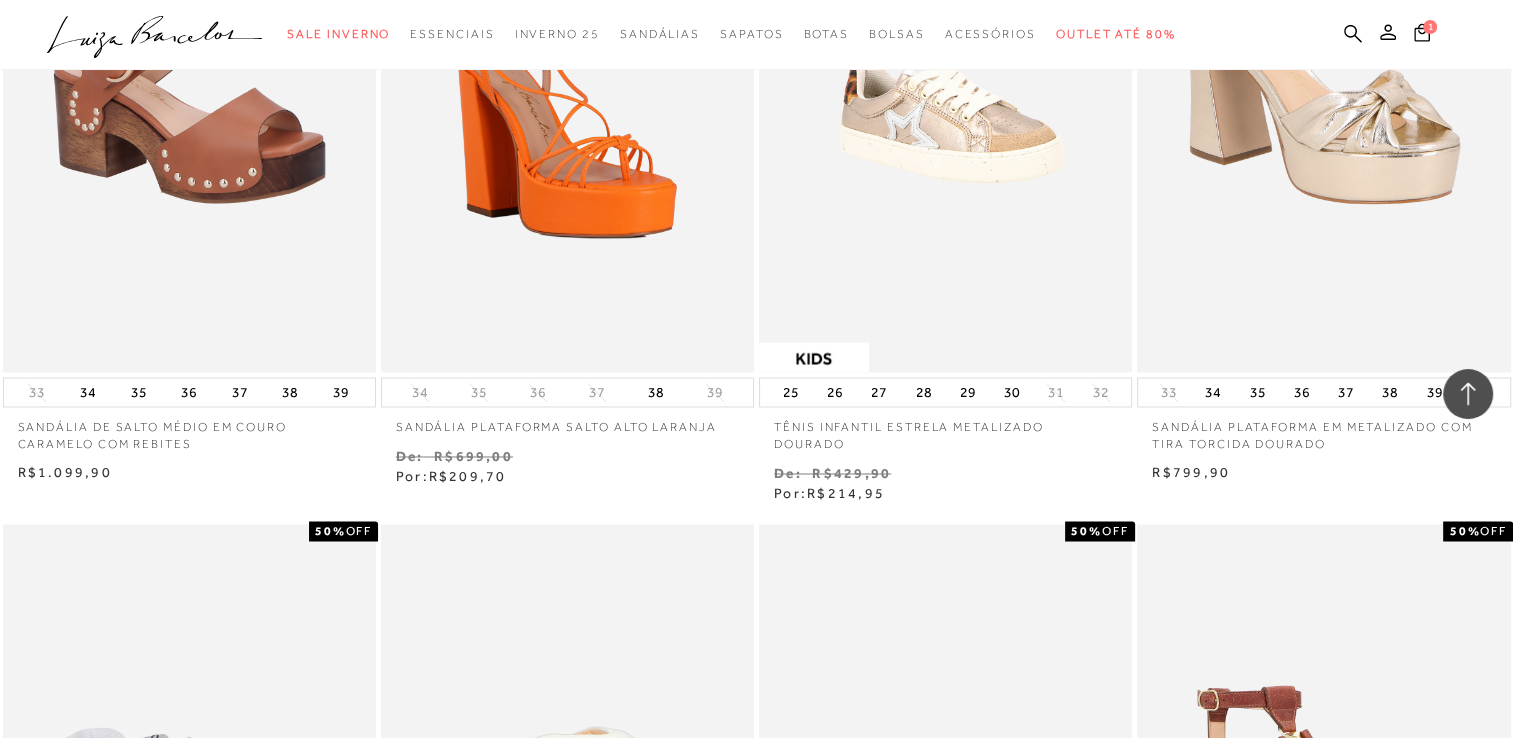 scroll, scrollTop: 3873, scrollLeft: 0, axis: vertical 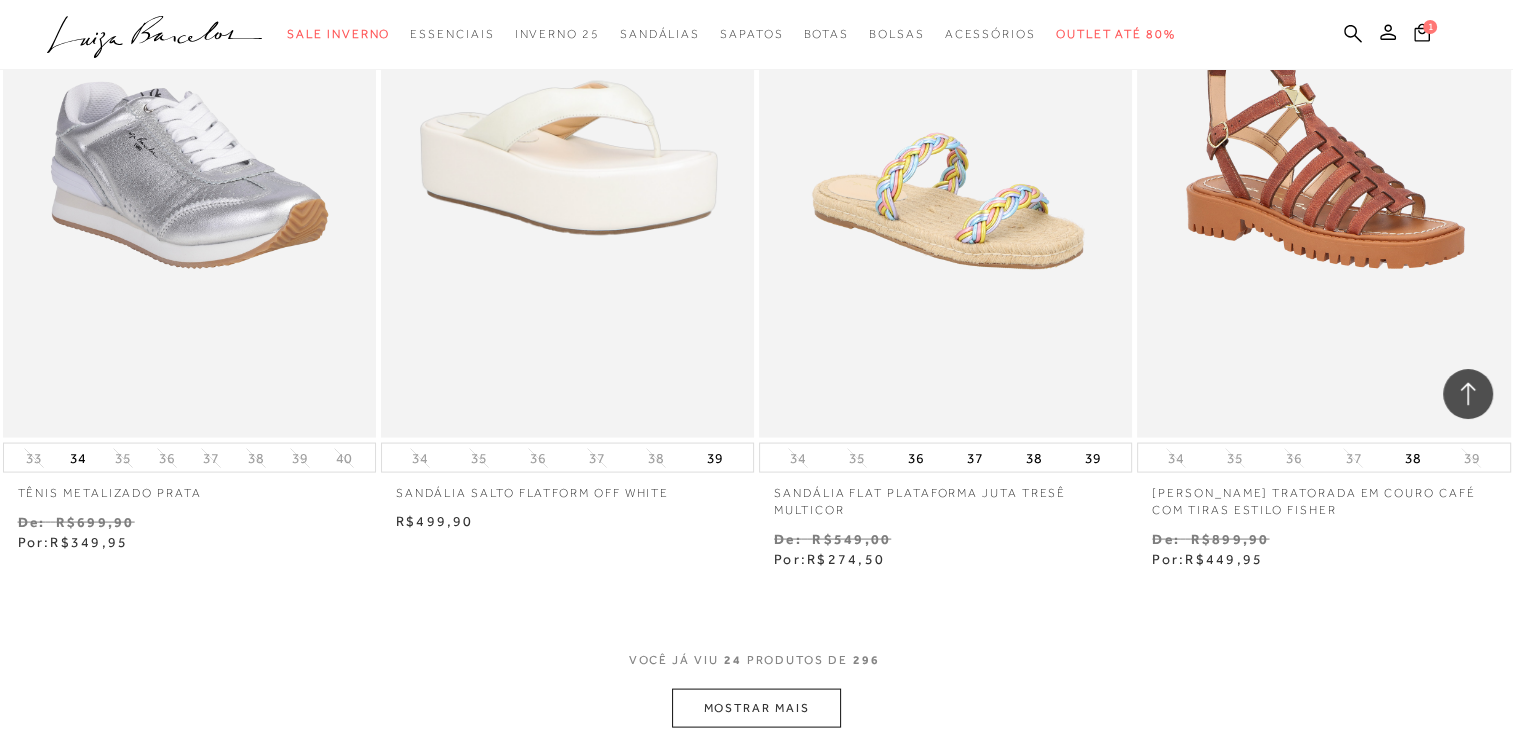 click on "MOSTRAR MAIS" at bounding box center (756, 708) 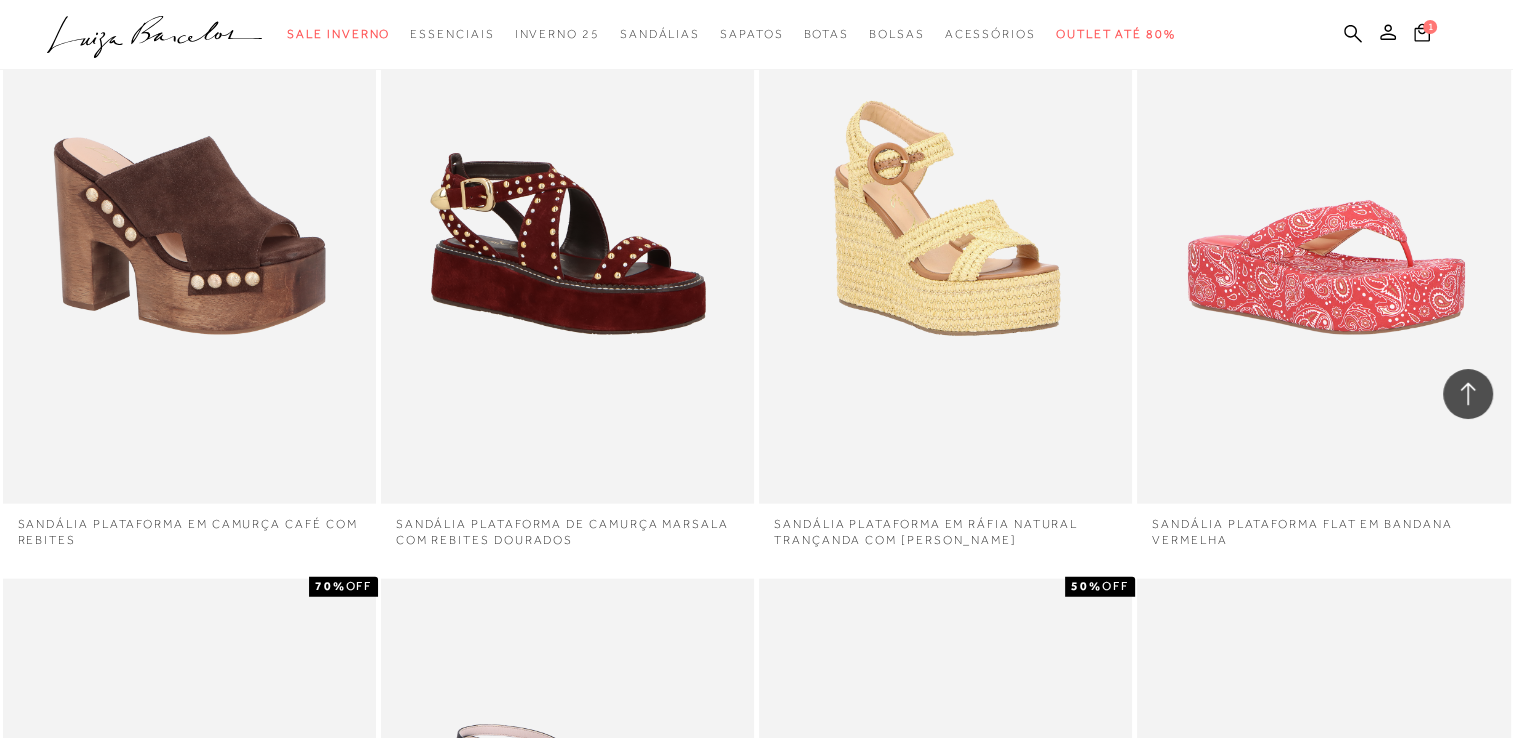 scroll, scrollTop: 5164, scrollLeft: 0, axis: vertical 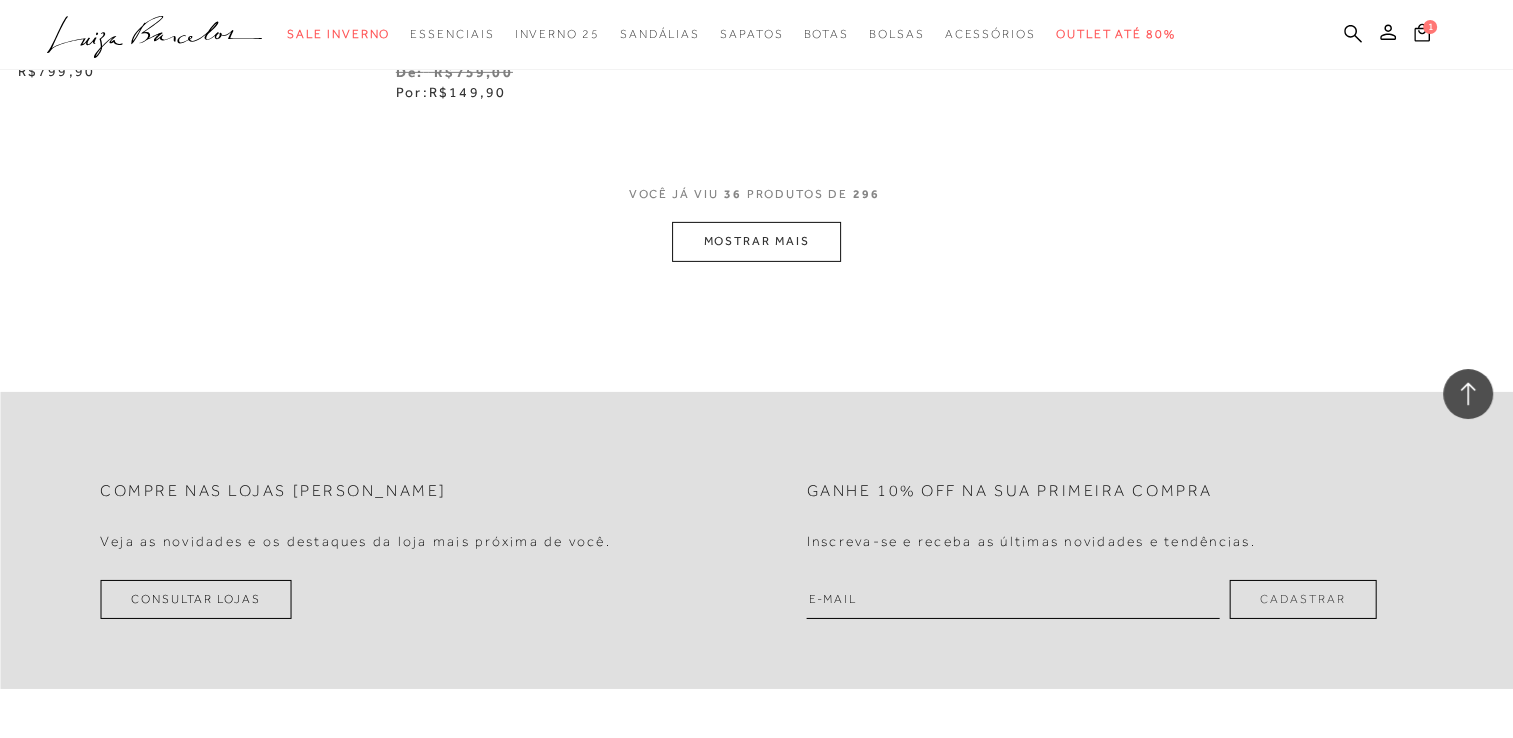click on "MOSTRAR MAIS" at bounding box center (756, 241) 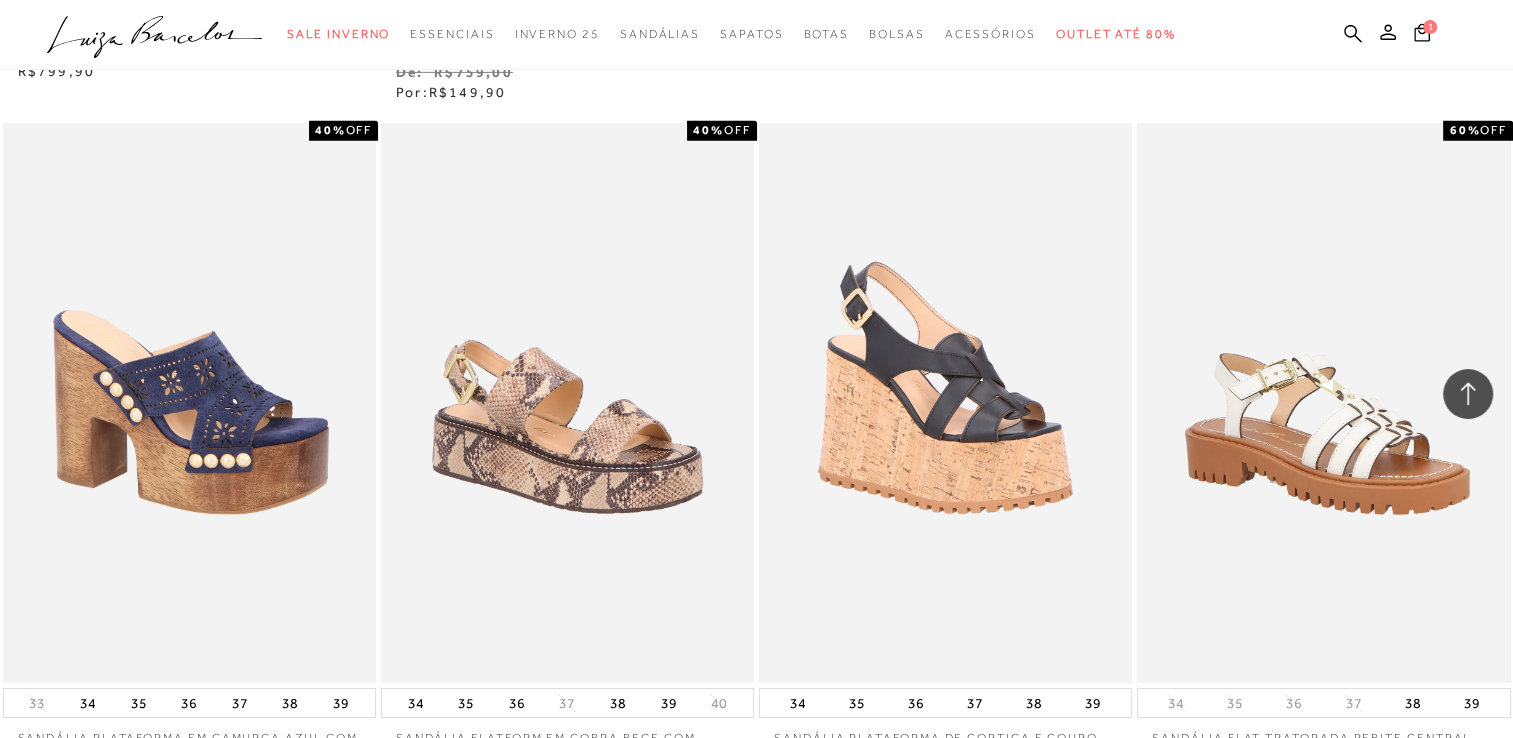 scroll, scrollTop: 7101, scrollLeft: 0, axis: vertical 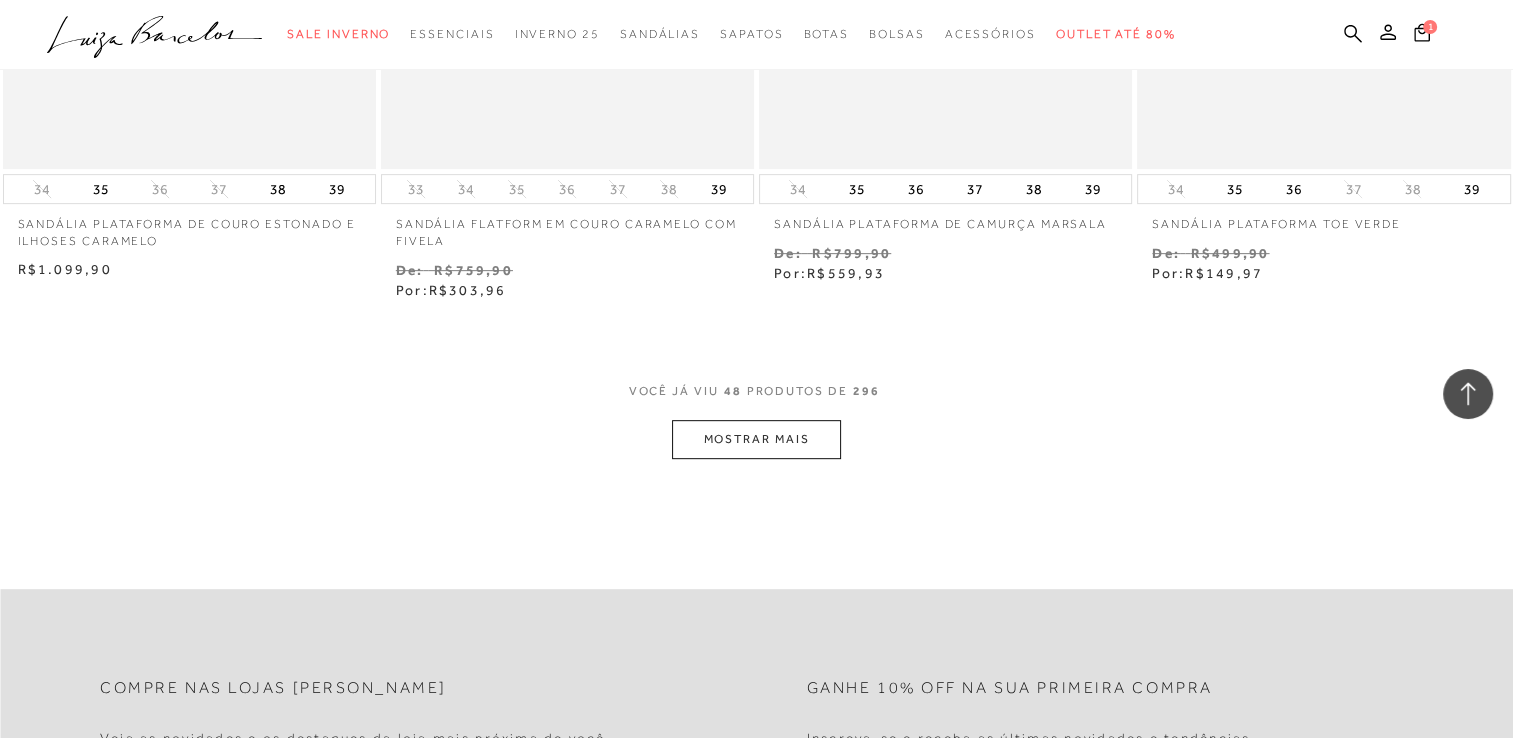click on "MOSTRAR MAIS" at bounding box center [756, 439] 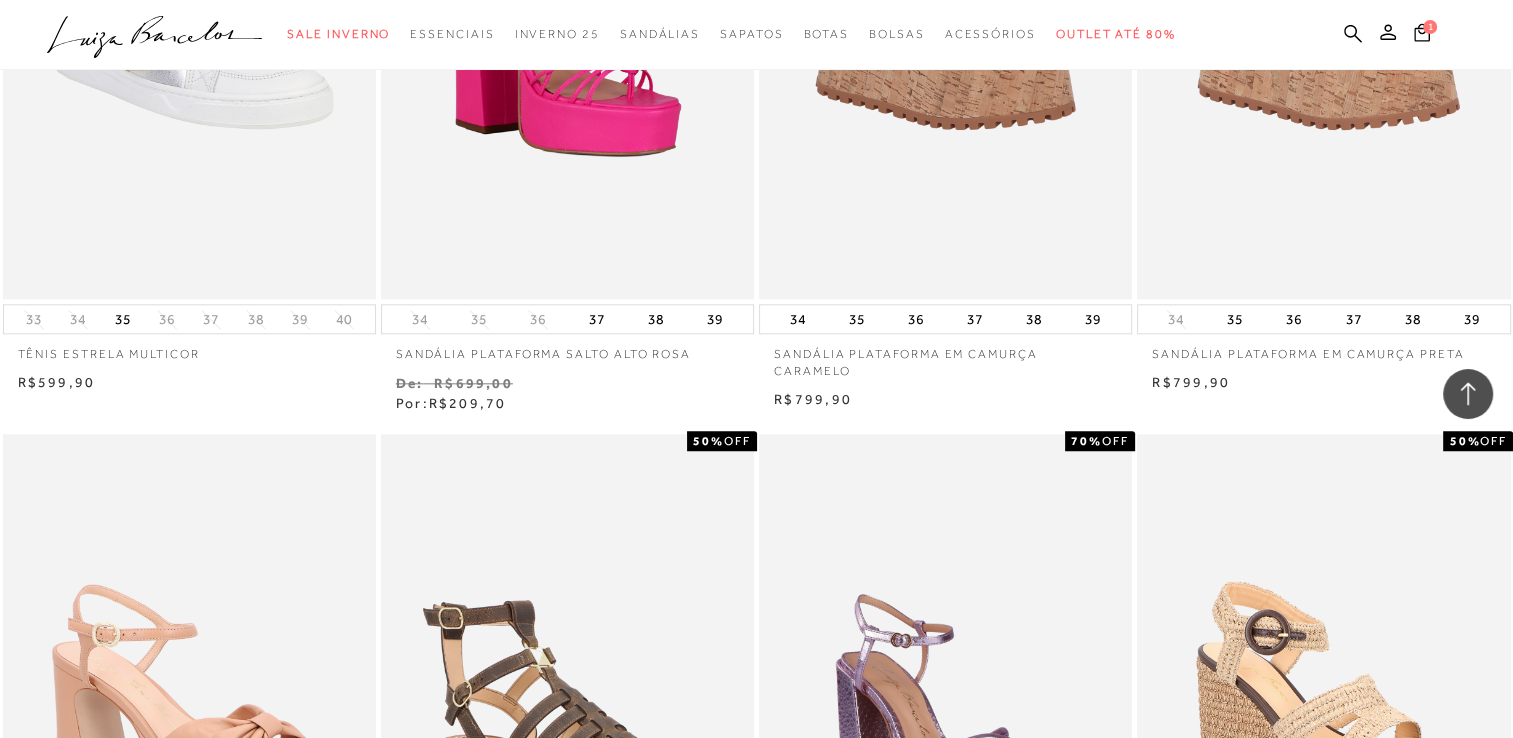 scroll, scrollTop: 10329, scrollLeft: 0, axis: vertical 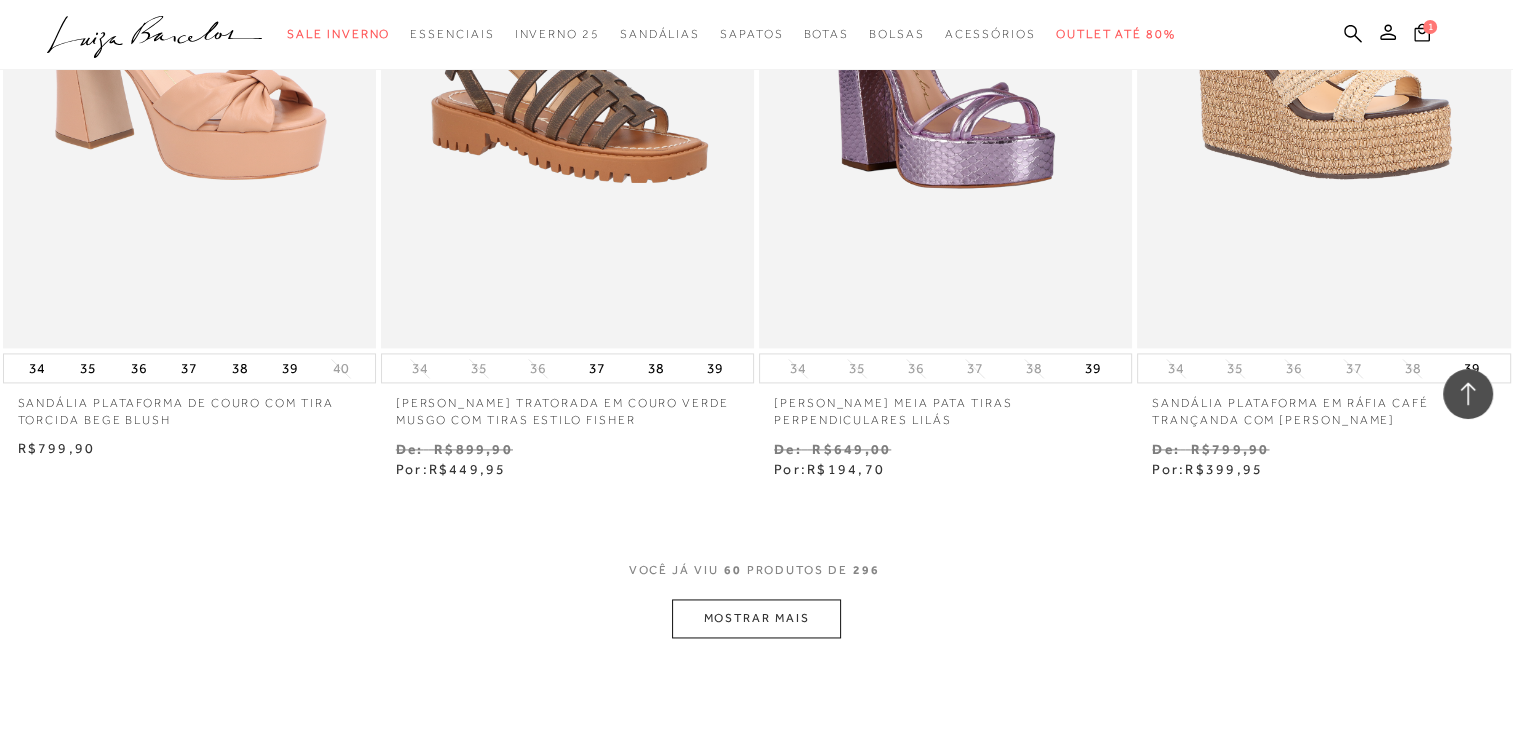click on "MOSTRAR MAIS" at bounding box center (756, 618) 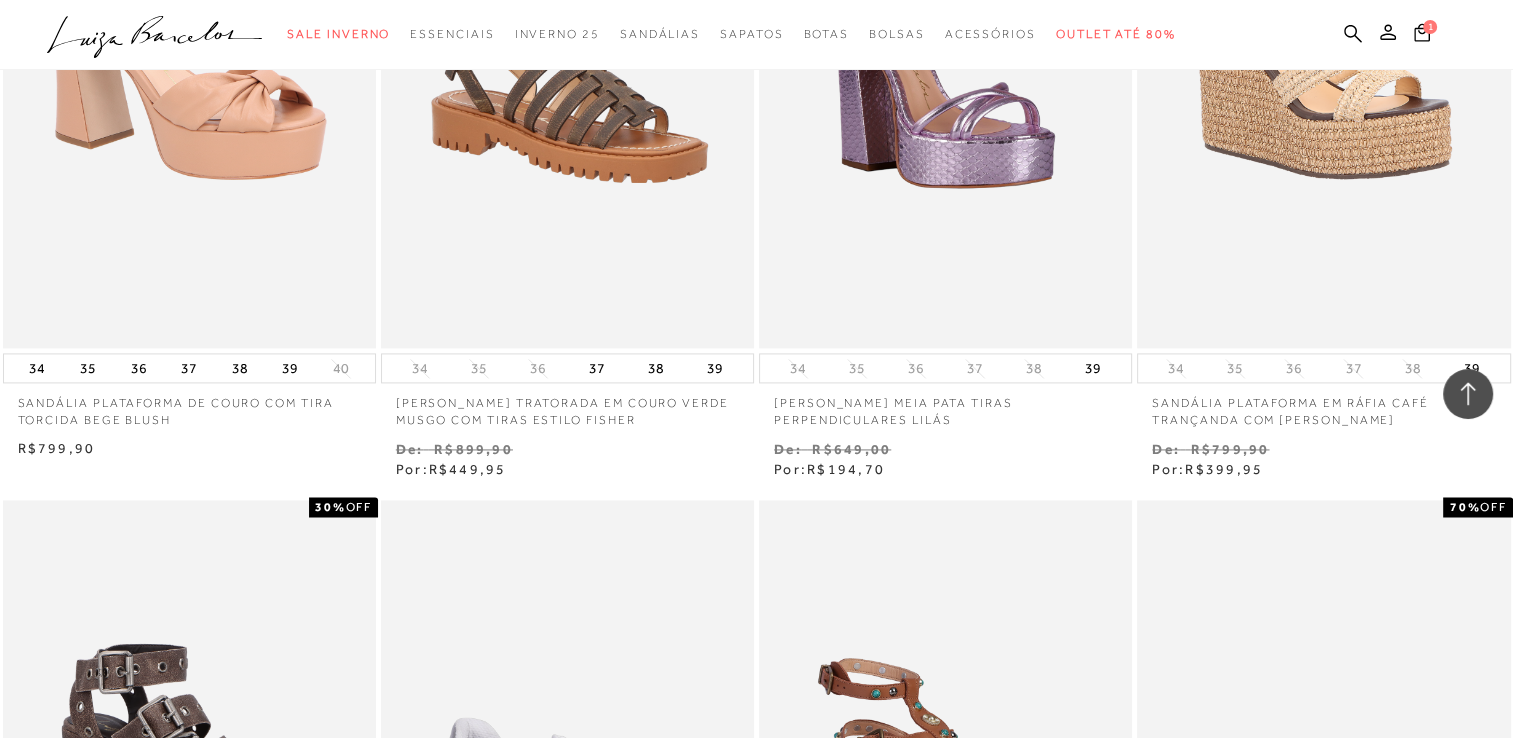 scroll, scrollTop: 10975, scrollLeft: 0, axis: vertical 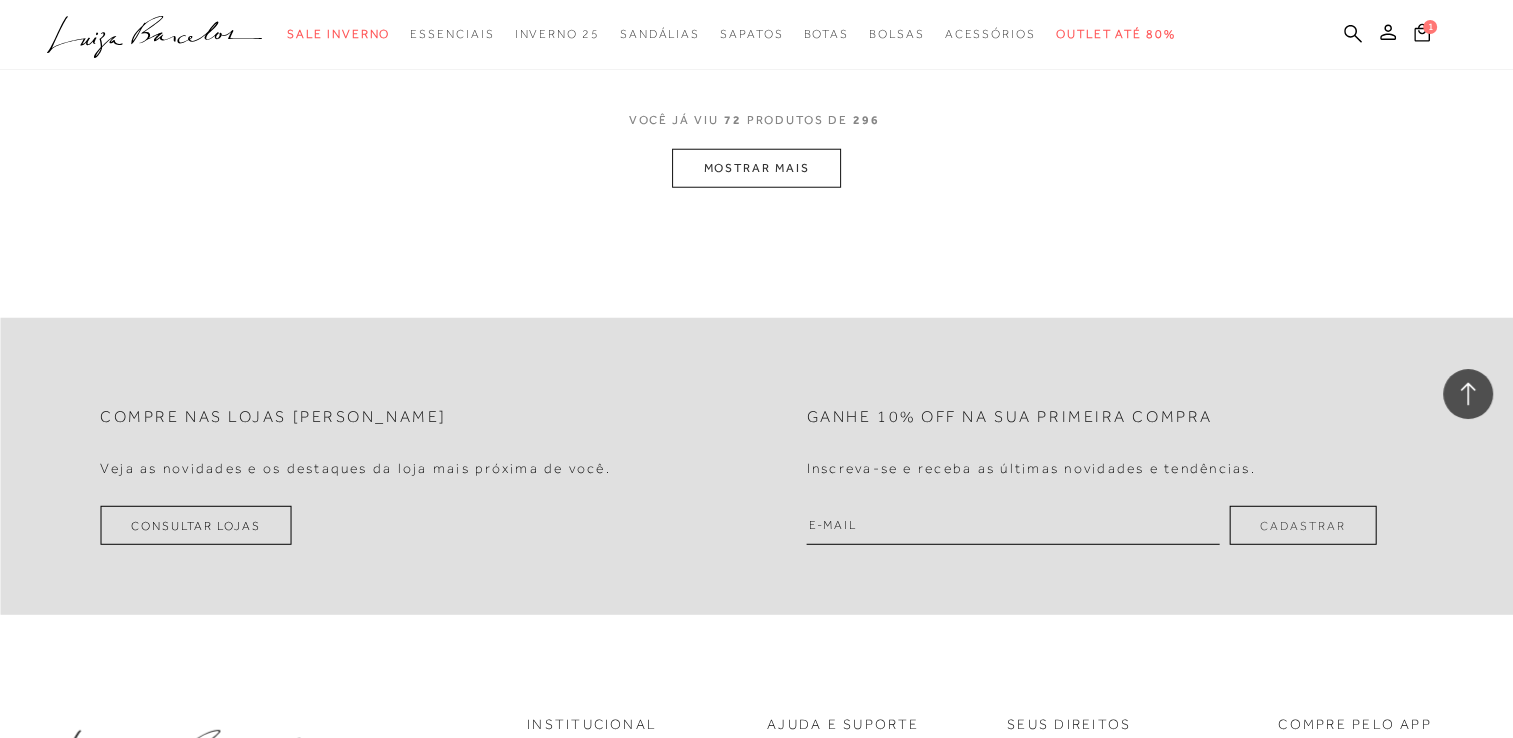 click on "MOSTRAR MAIS" at bounding box center (756, 168) 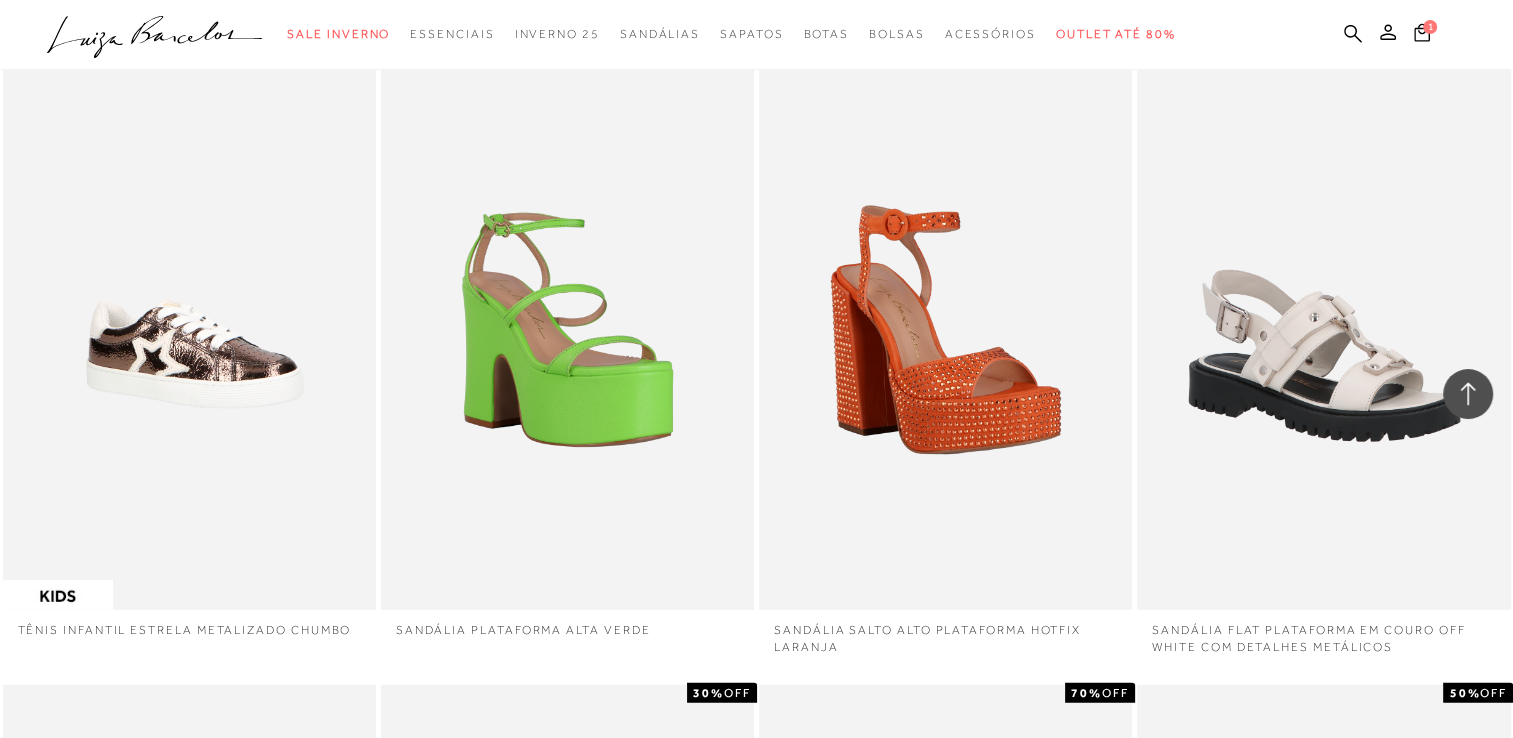 type 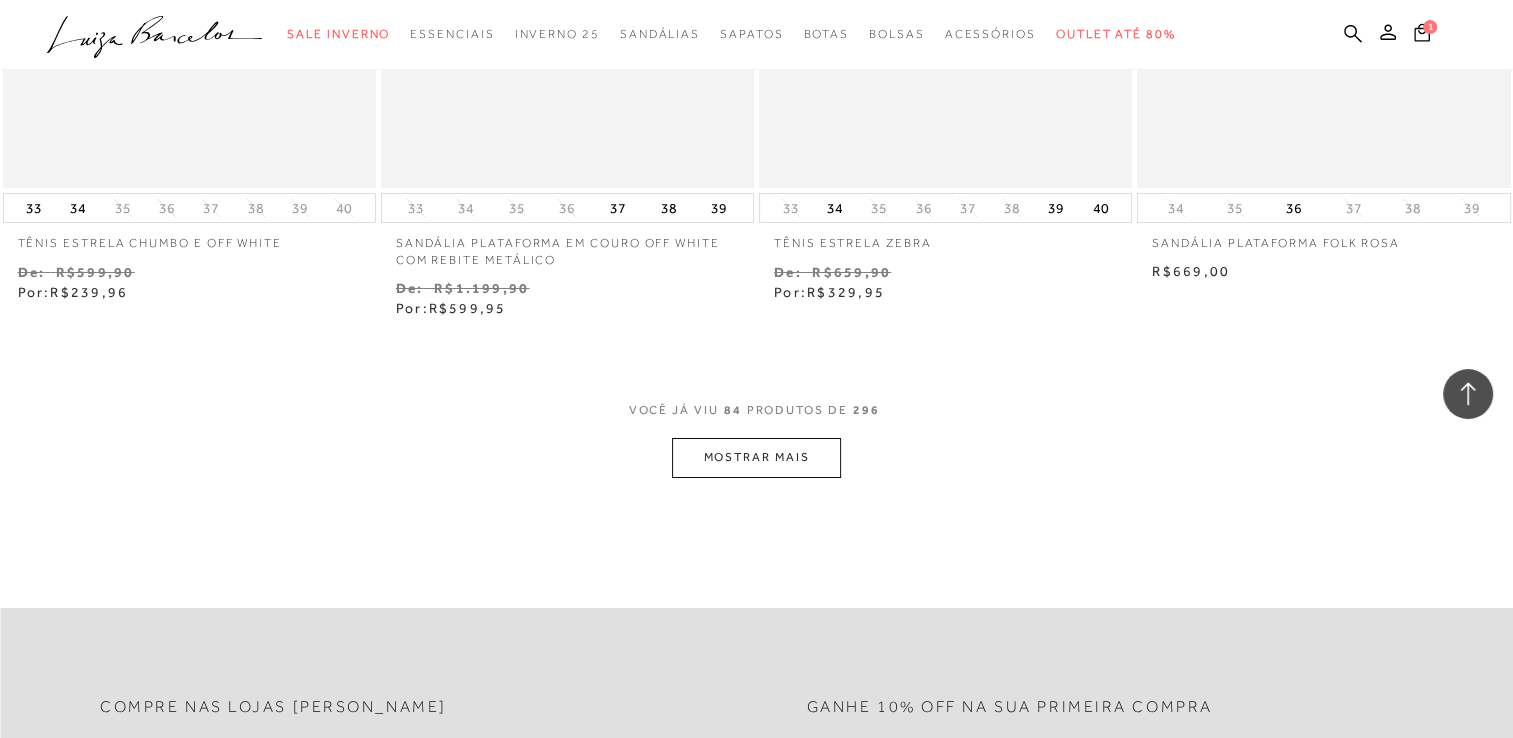 scroll, scrollTop: 14872, scrollLeft: 0, axis: vertical 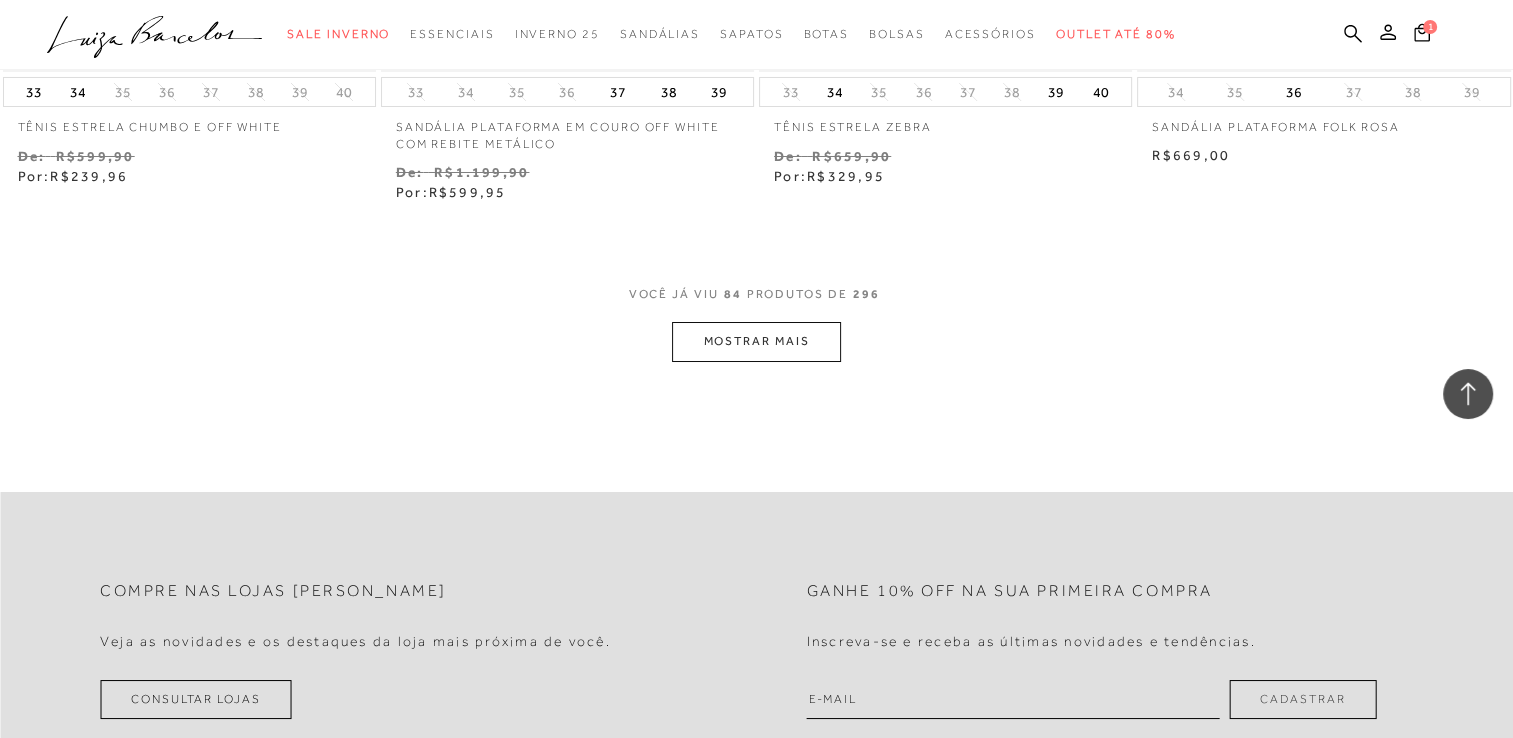 click on "MOSTRAR MAIS" at bounding box center [756, 341] 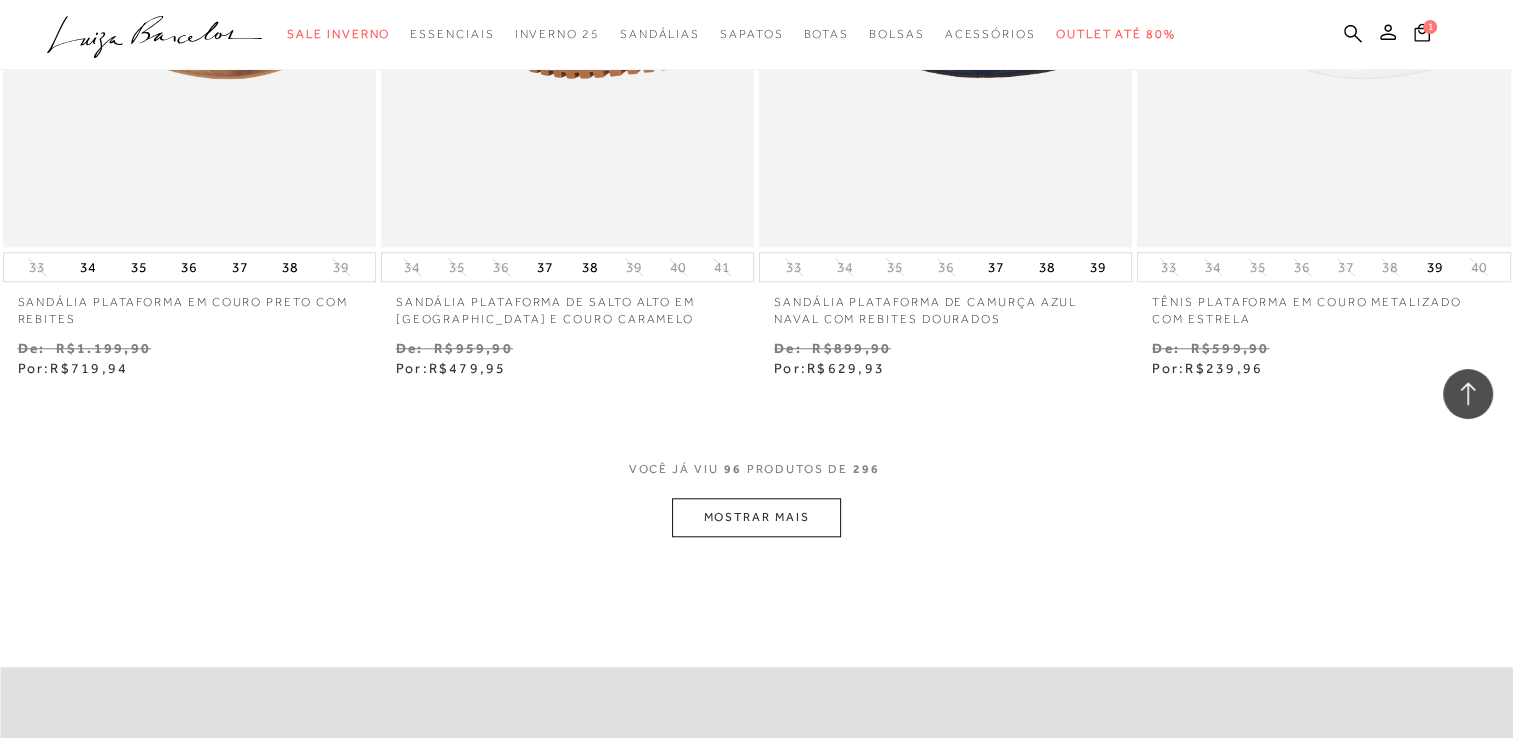 scroll, scrollTop: 16832, scrollLeft: 0, axis: vertical 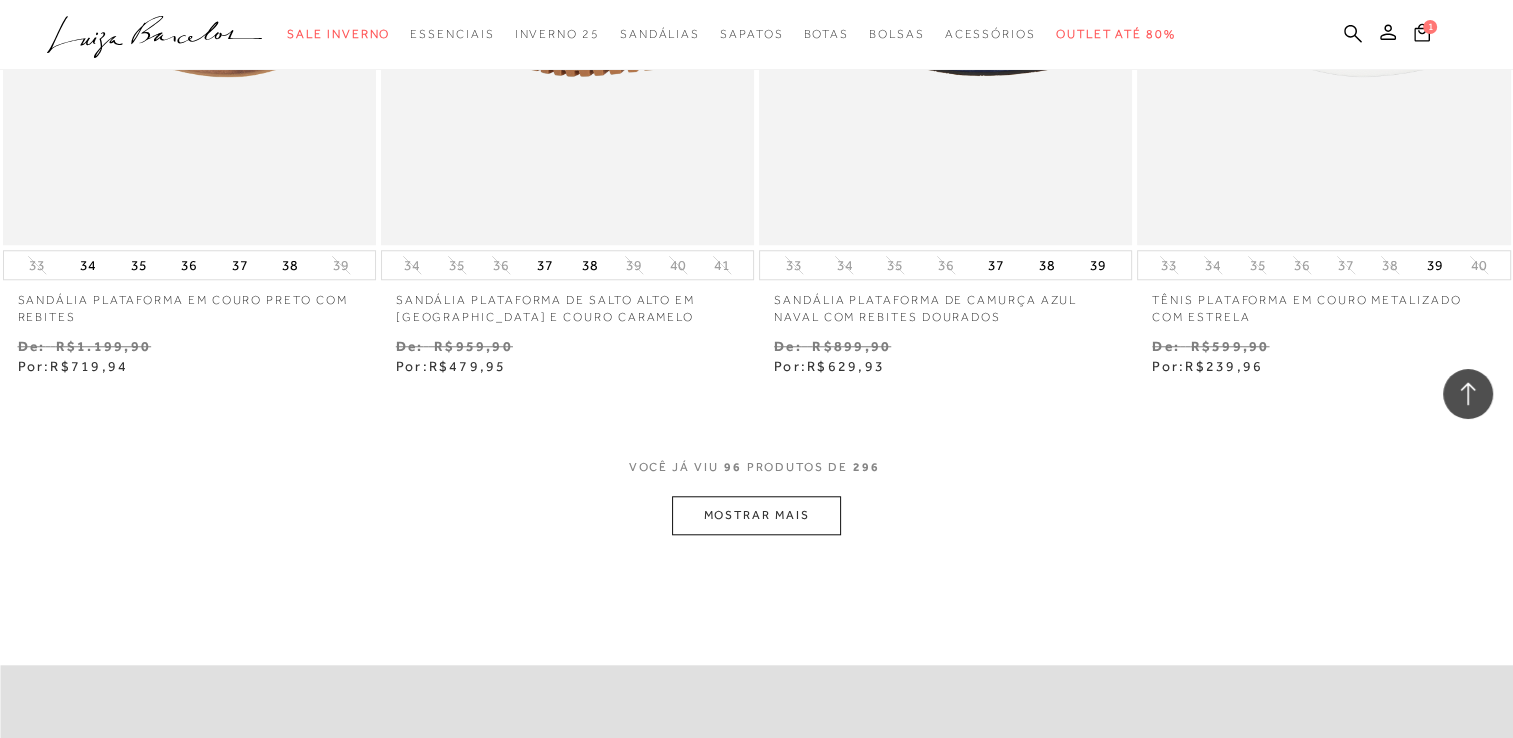 click on "MOSTRAR MAIS" at bounding box center [756, 515] 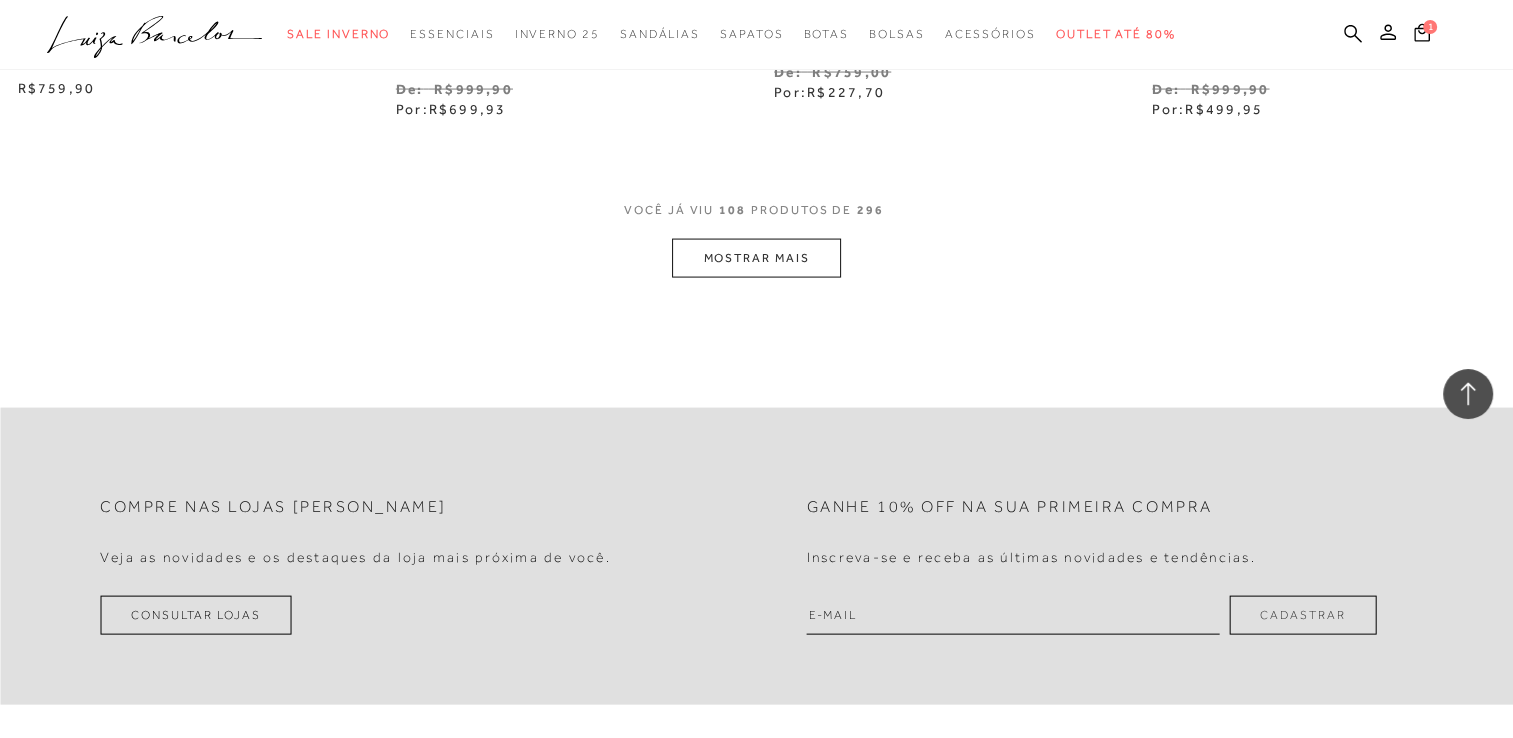 scroll, scrollTop: 19312, scrollLeft: 0, axis: vertical 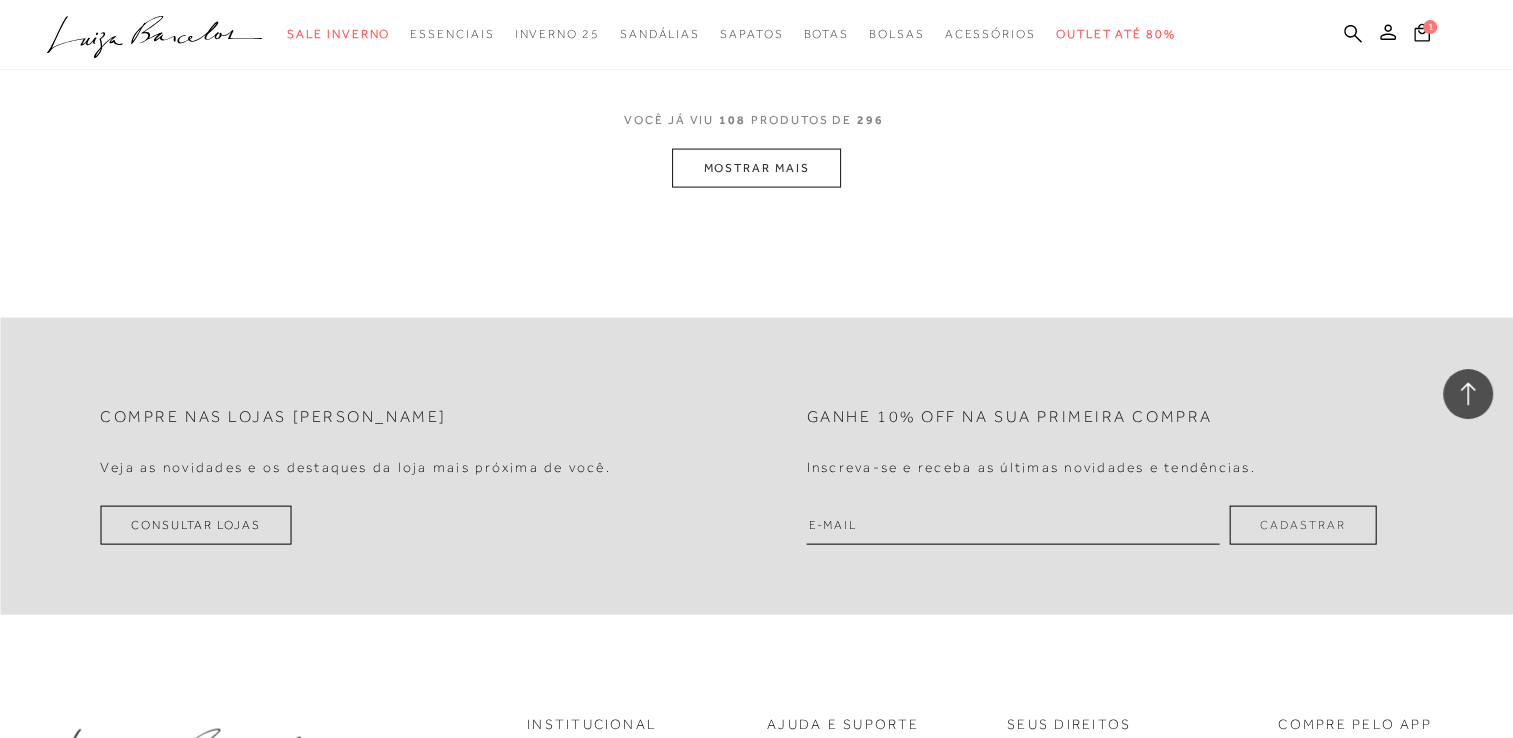 click on "MOSTRAR MAIS" at bounding box center (756, 168) 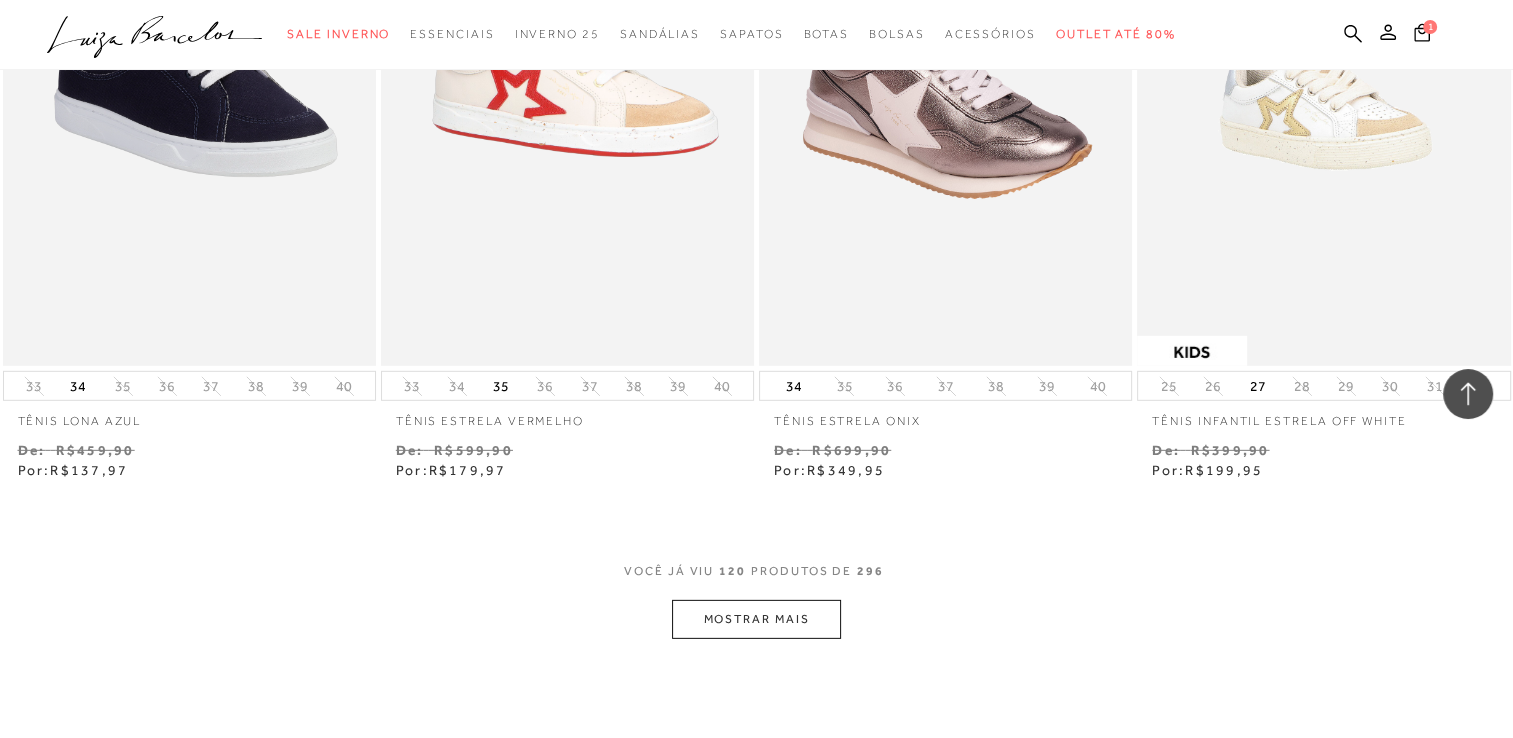 scroll, scrollTop: 21152, scrollLeft: 0, axis: vertical 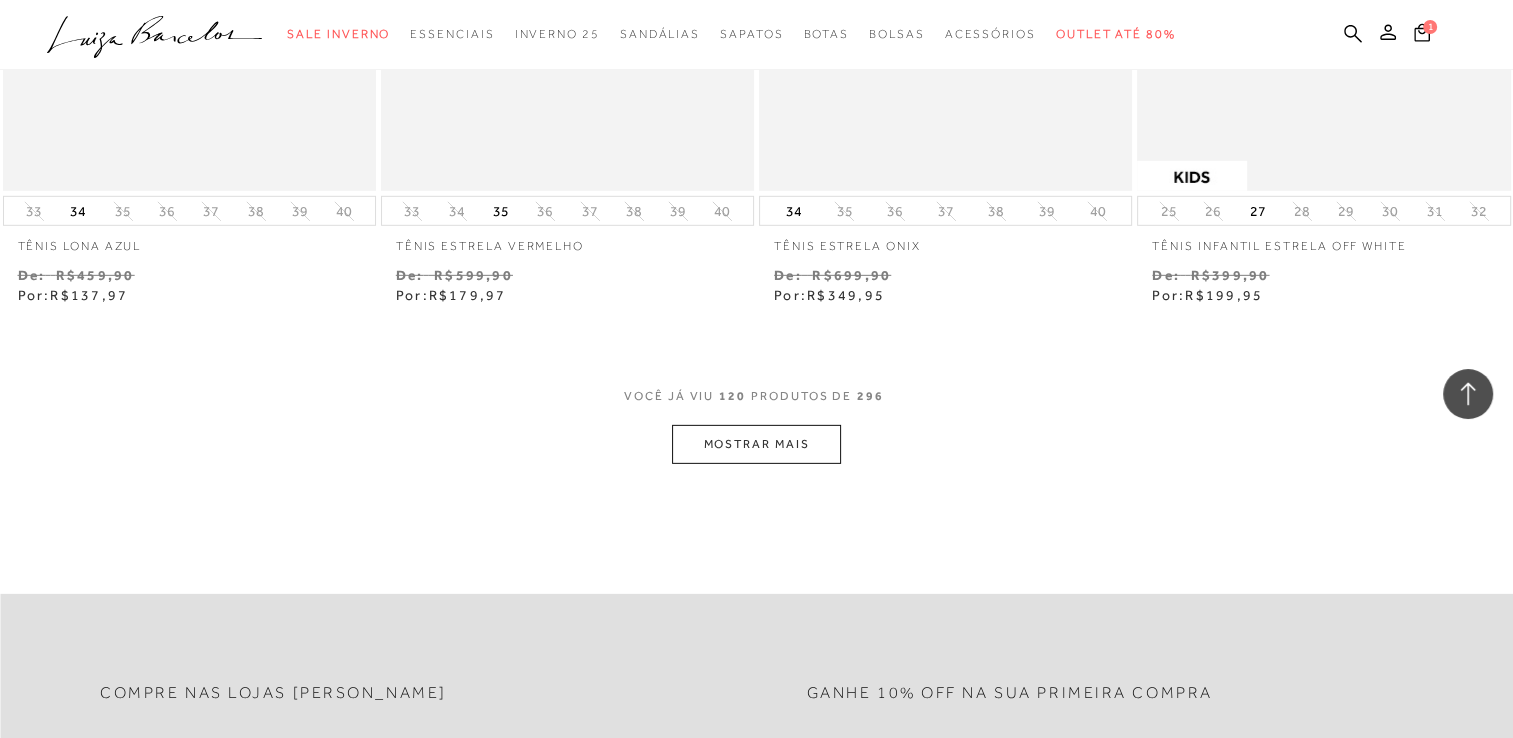click on "MOSTRAR MAIS" at bounding box center [756, 444] 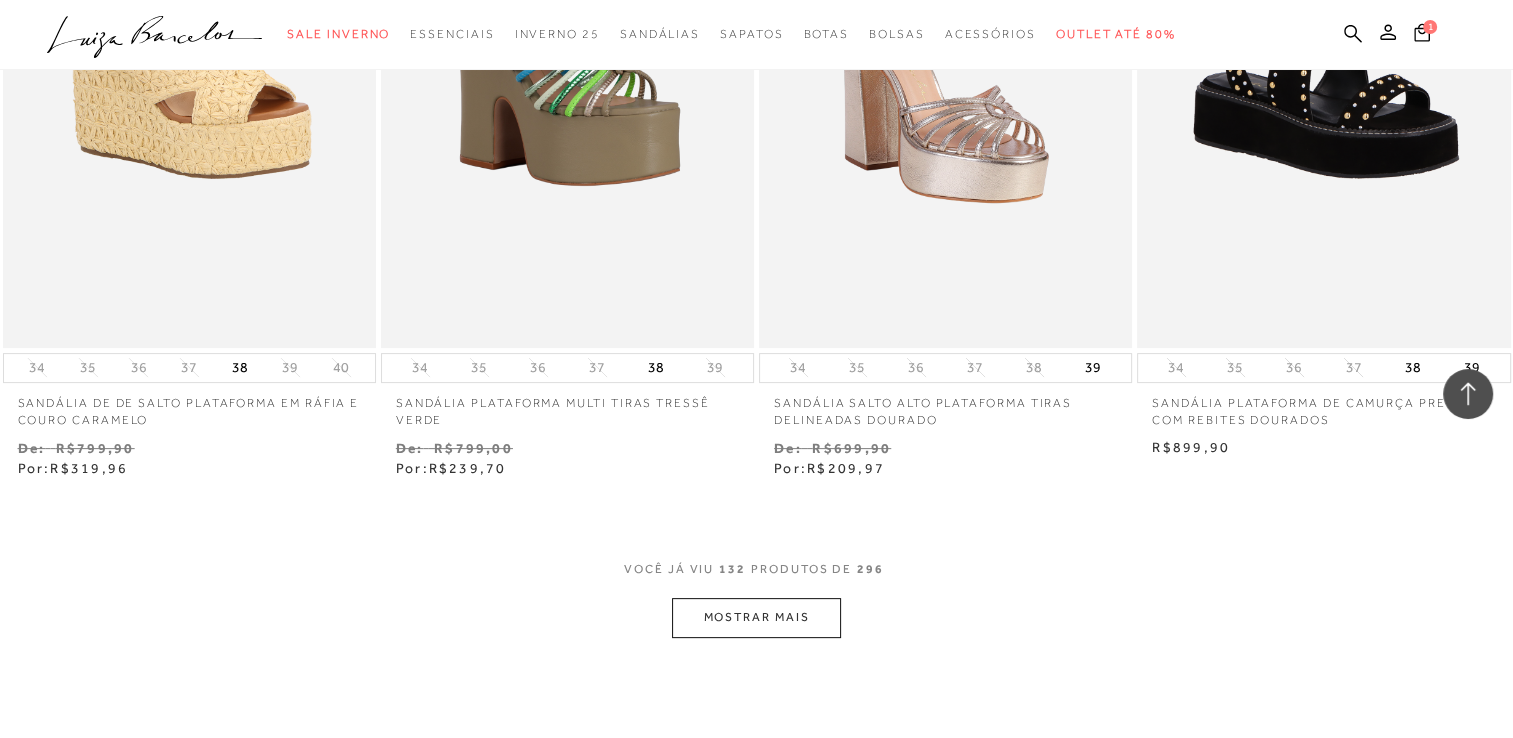 scroll, scrollTop: 23152, scrollLeft: 0, axis: vertical 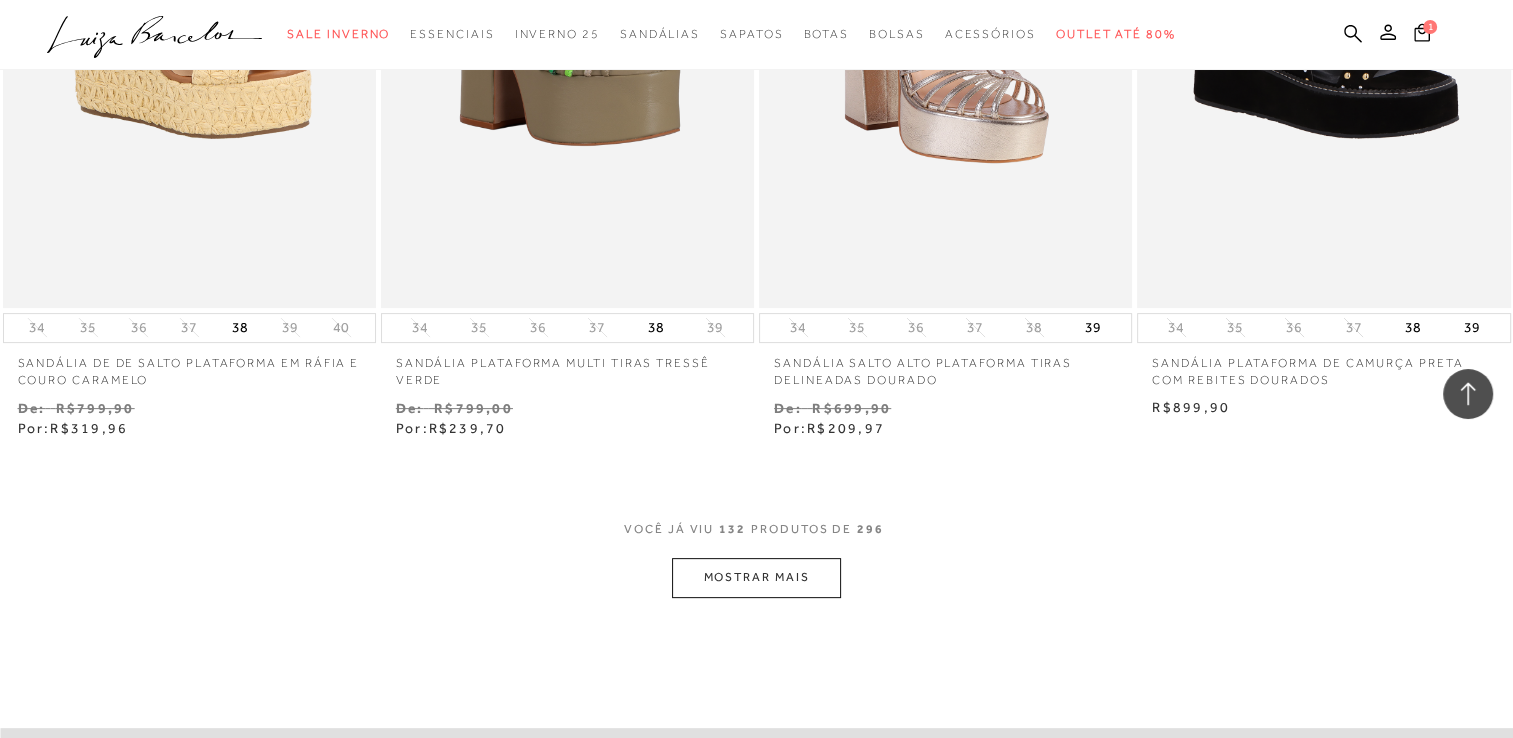 click on "MOSTRAR MAIS" at bounding box center (756, 577) 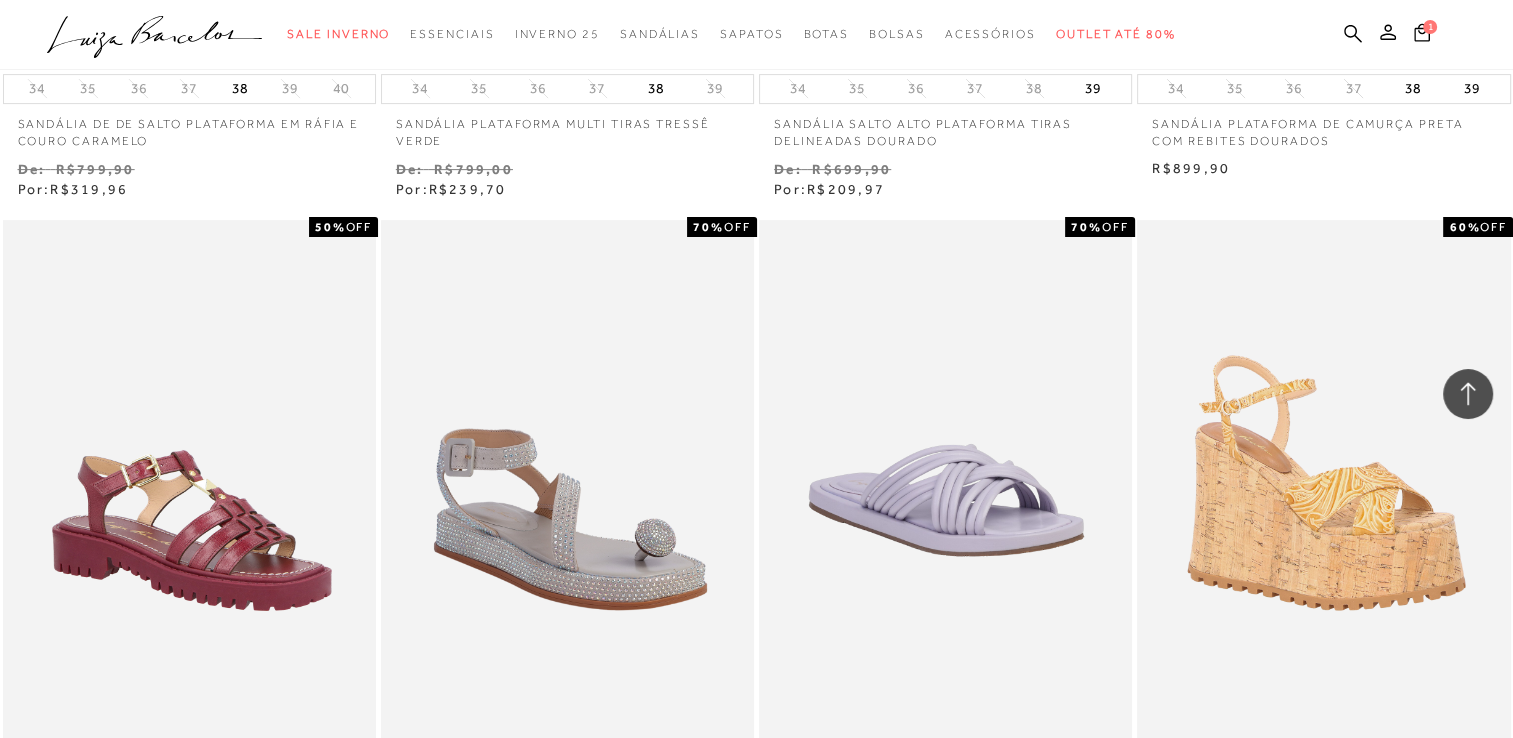 scroll, scrollTop: 23472, scrollLeft: 0, axis: vertical 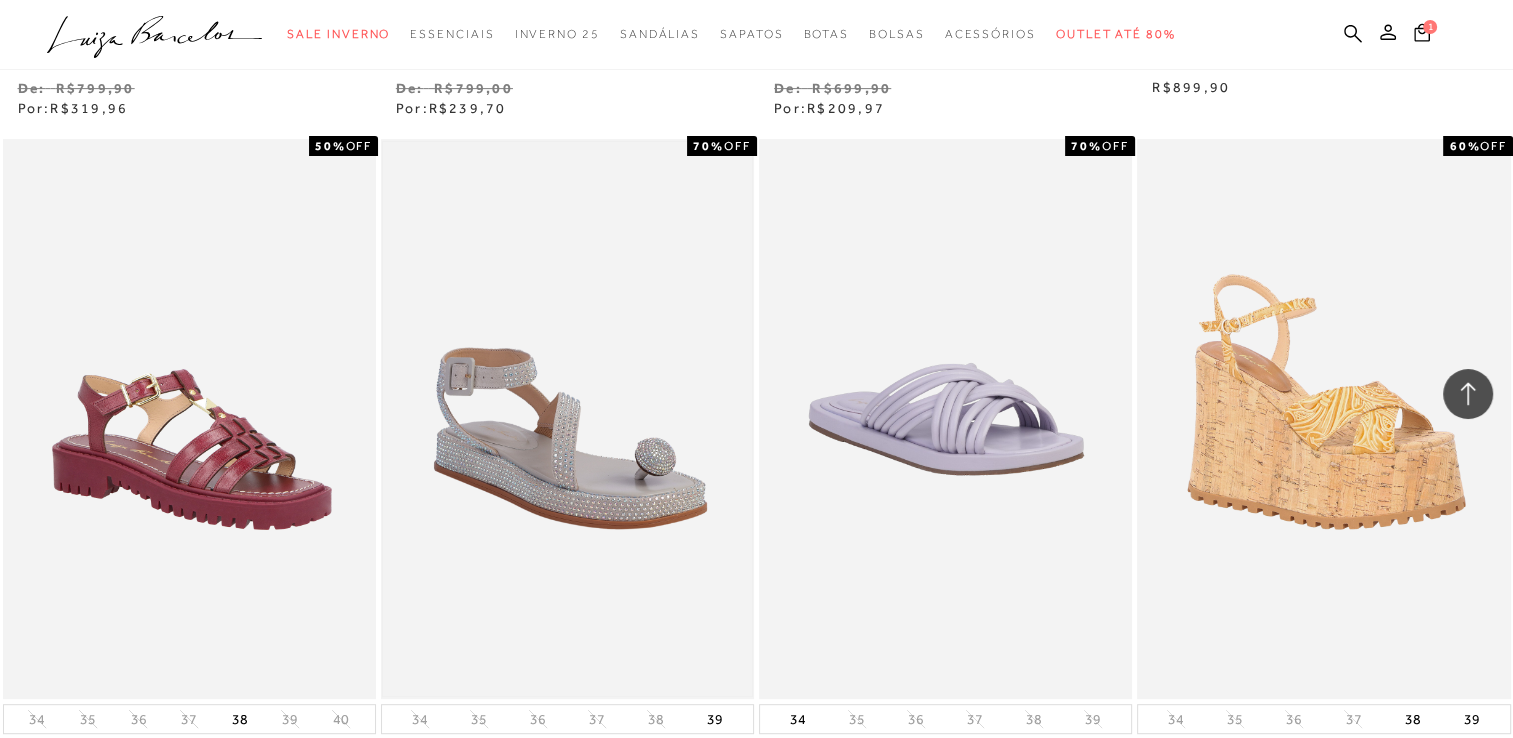 click at bounding box center (567, 419) 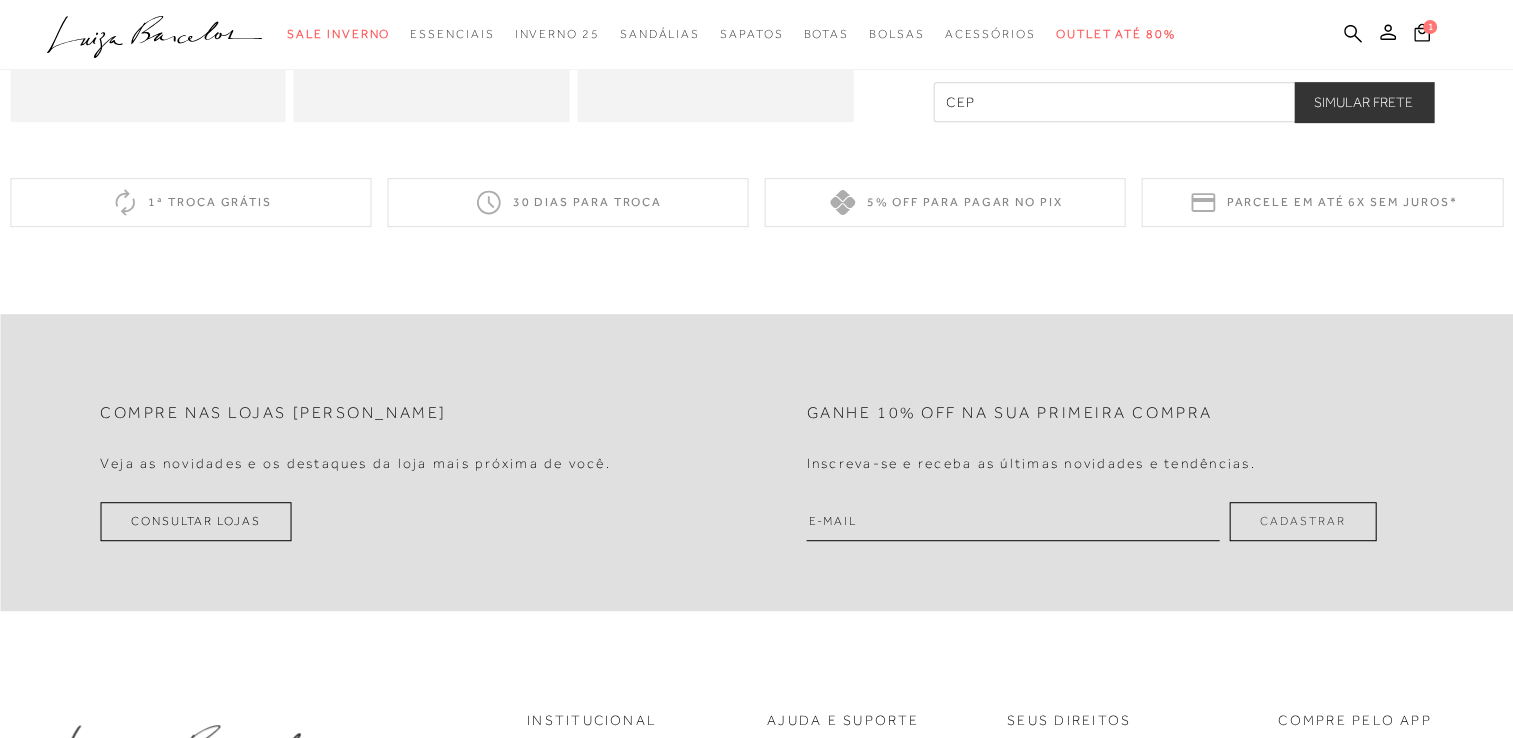 scroll, scrollTop: 0, scrollLeft: 0, axis: both 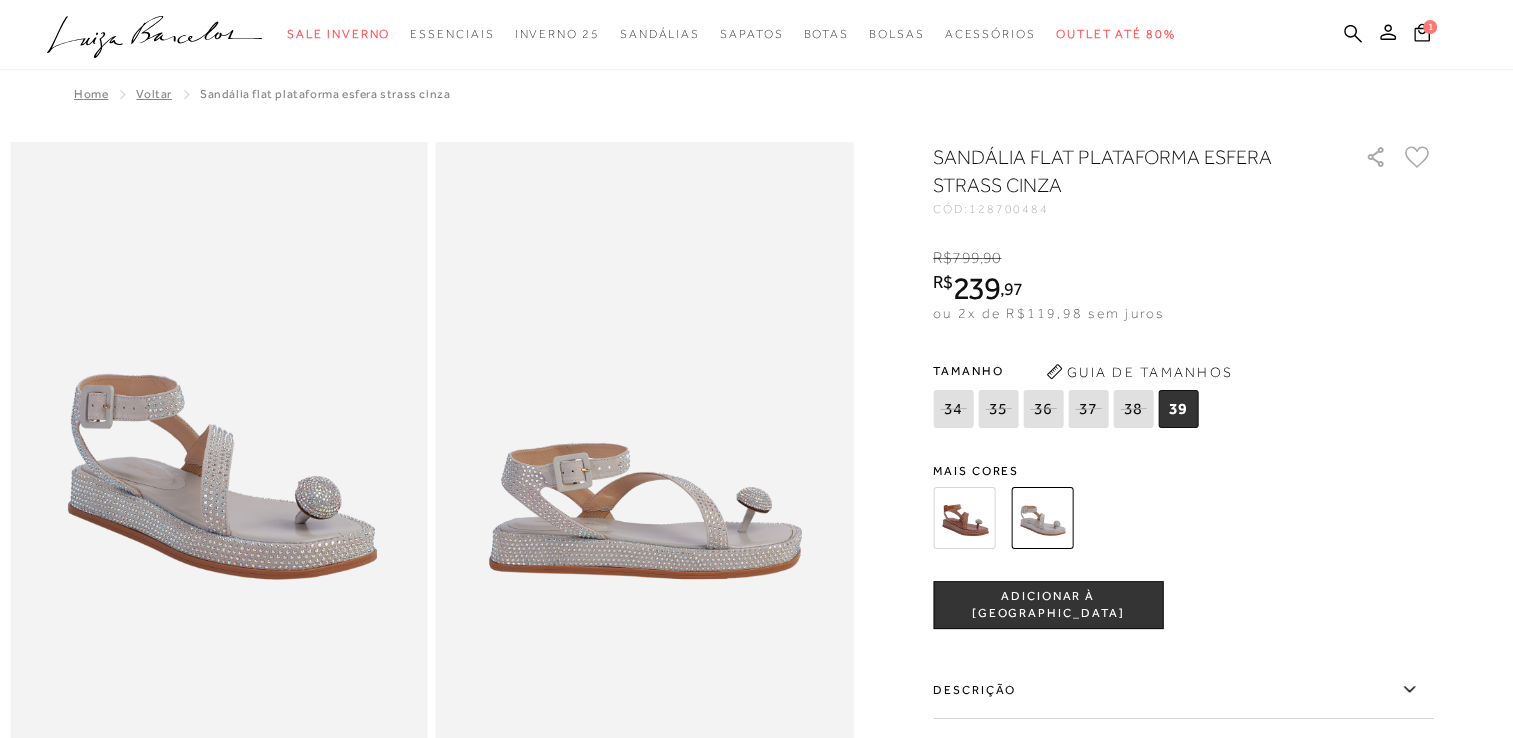 click on "ADICIONAR À [GEOGRAPHIC_DATA]" at bounding box center (1048, 605) 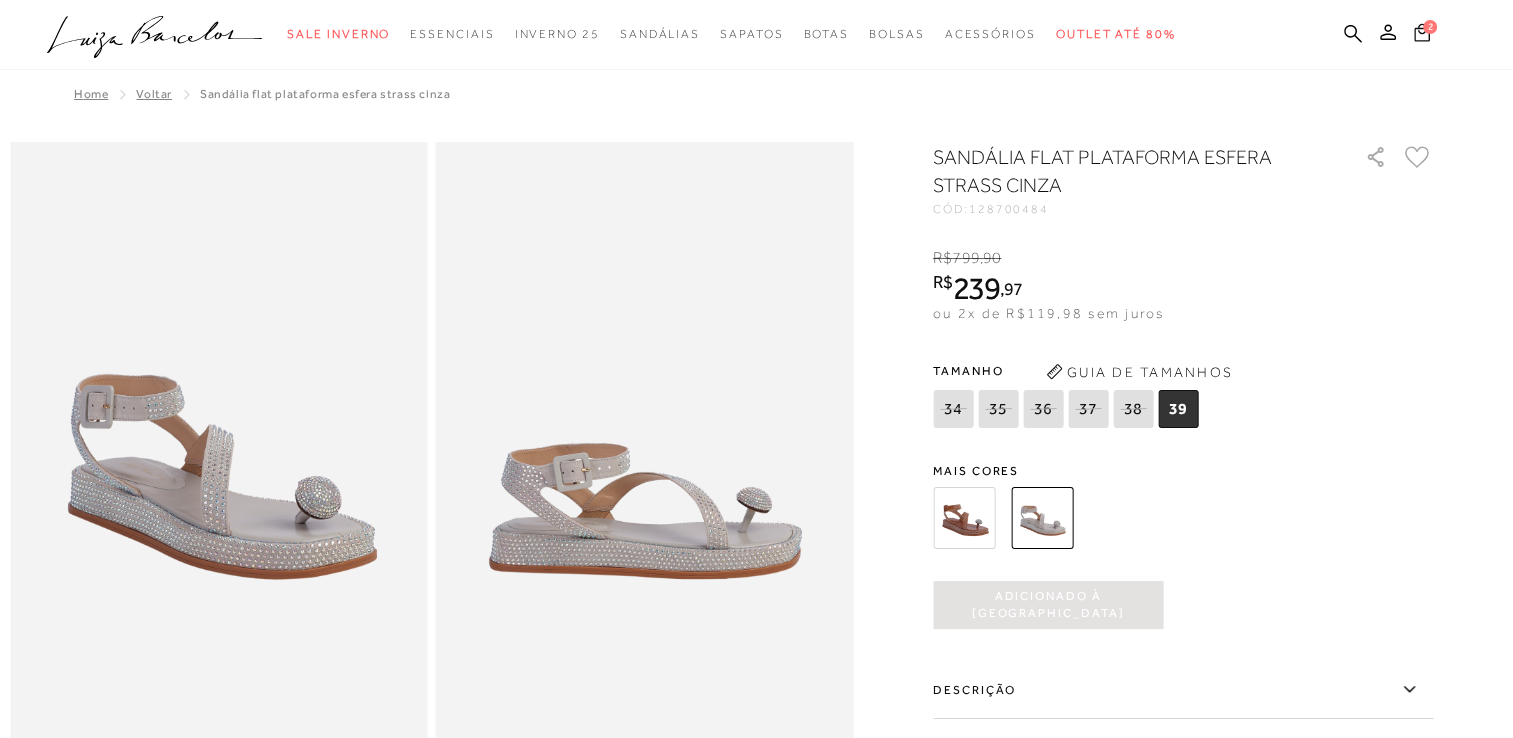 click 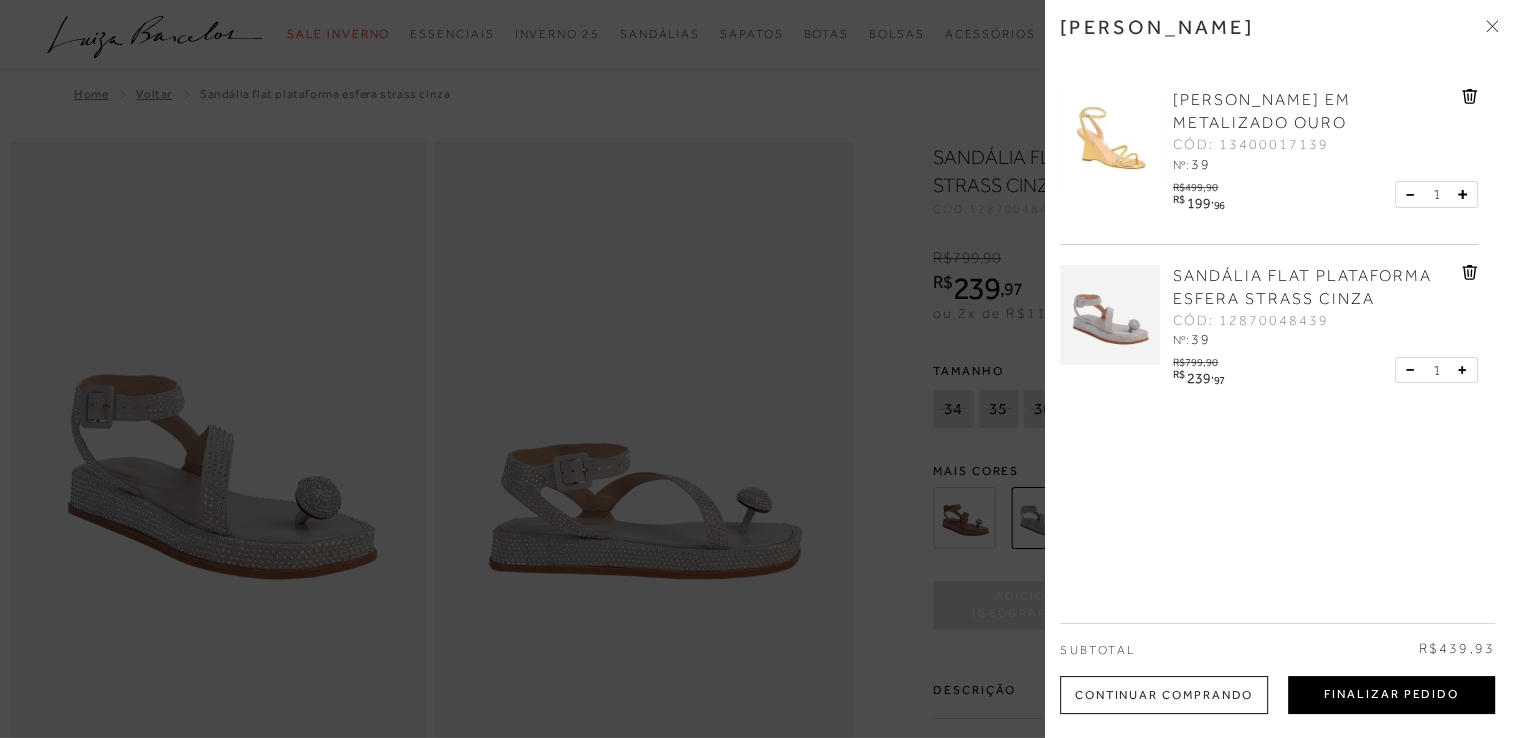 click on "Finalizar Pedido" at bounding box center [1391, 695] 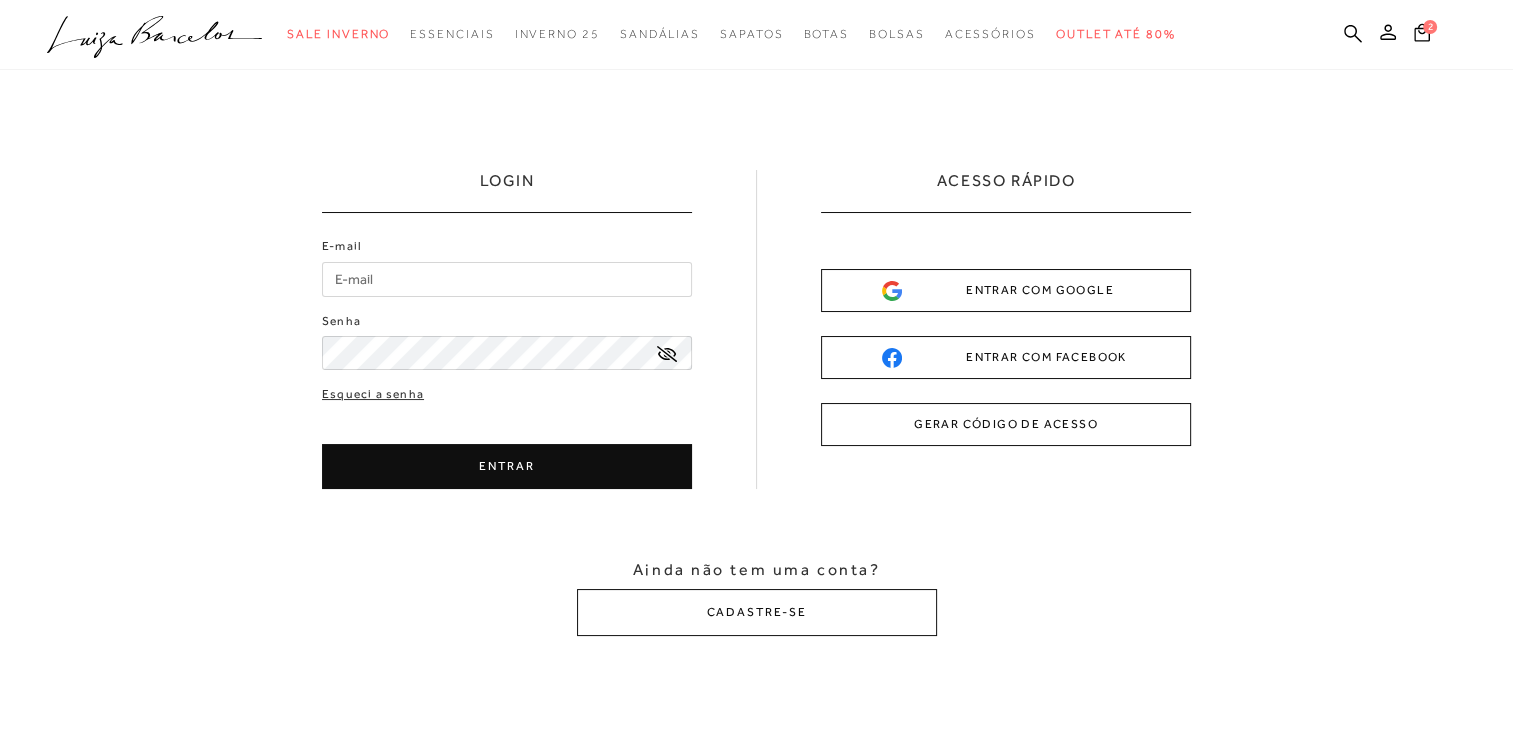 scroll, scrollTop: 0, scrollLeft: 0, axis: both 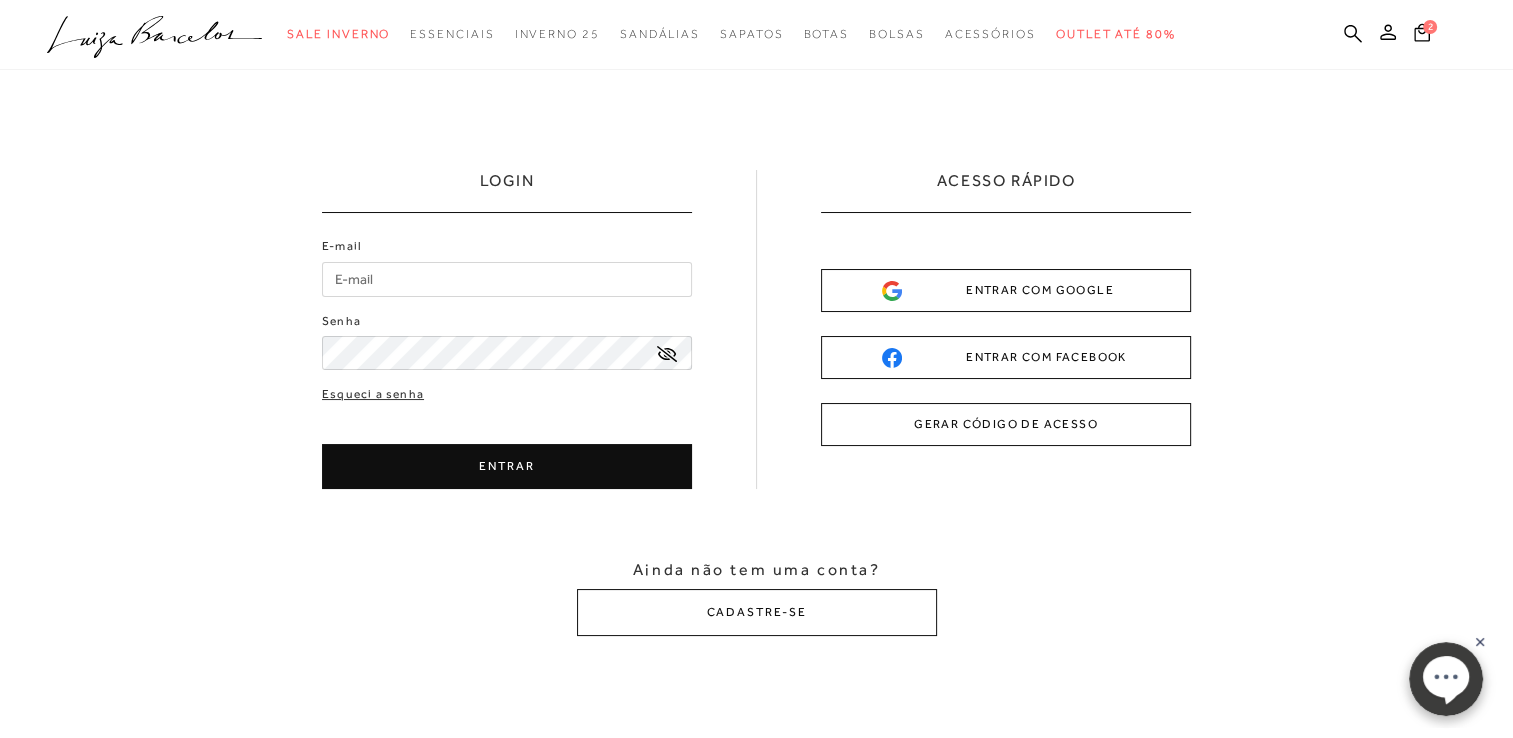 click on "E-mail" at bounding box center (507, 279) 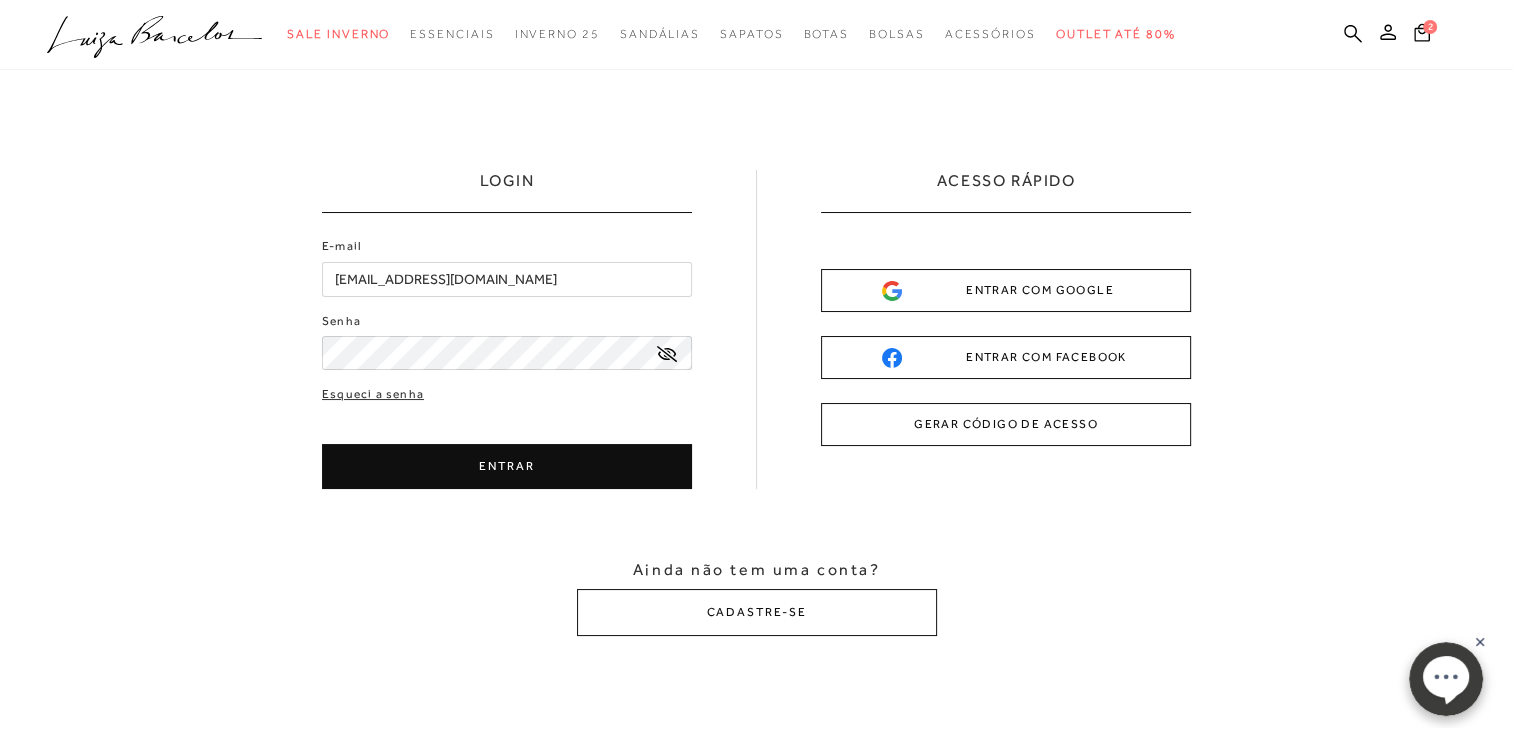 click on "ENTRAR" at bounding box center [507, 466] 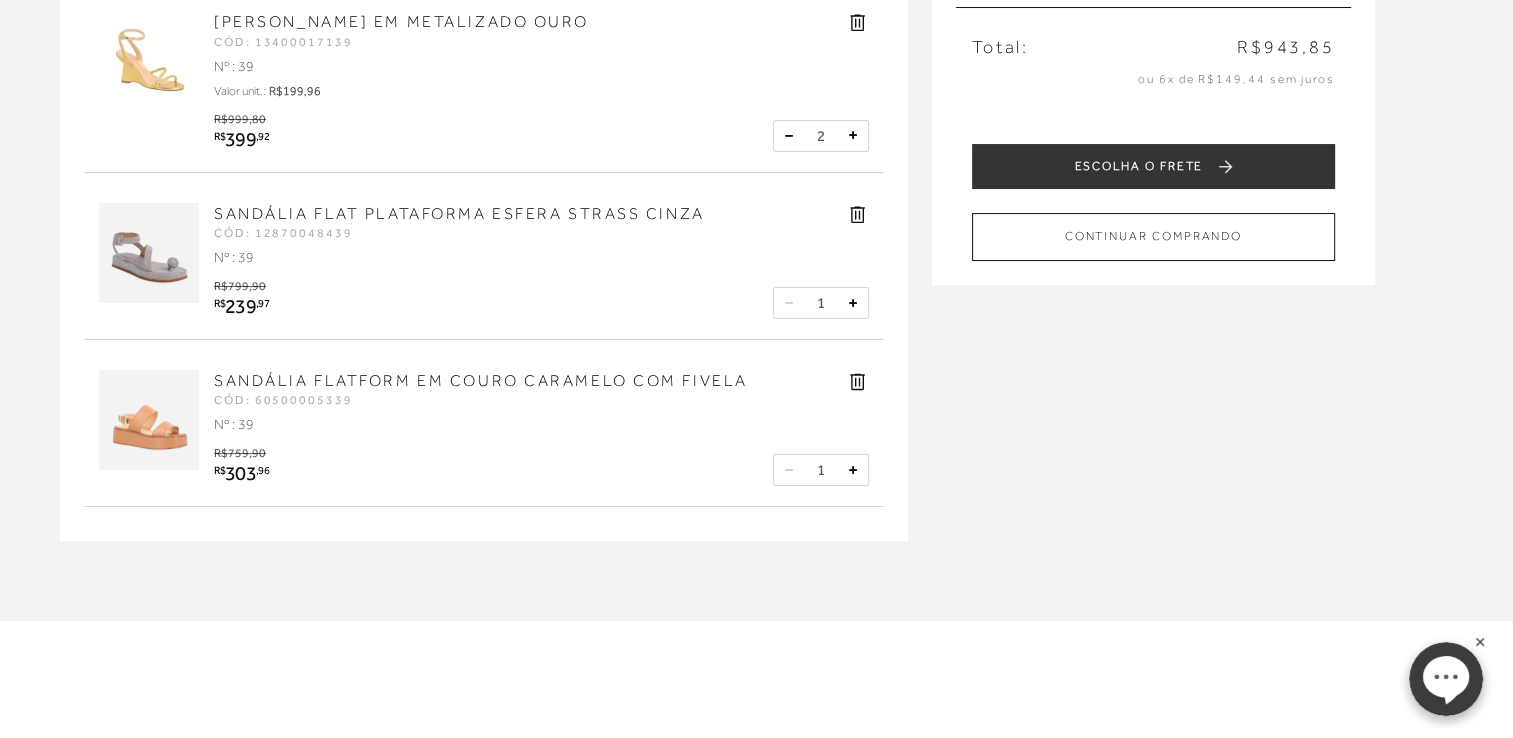 scroll, scrollTop: 280, scrollLeft: 0, axis: vertical 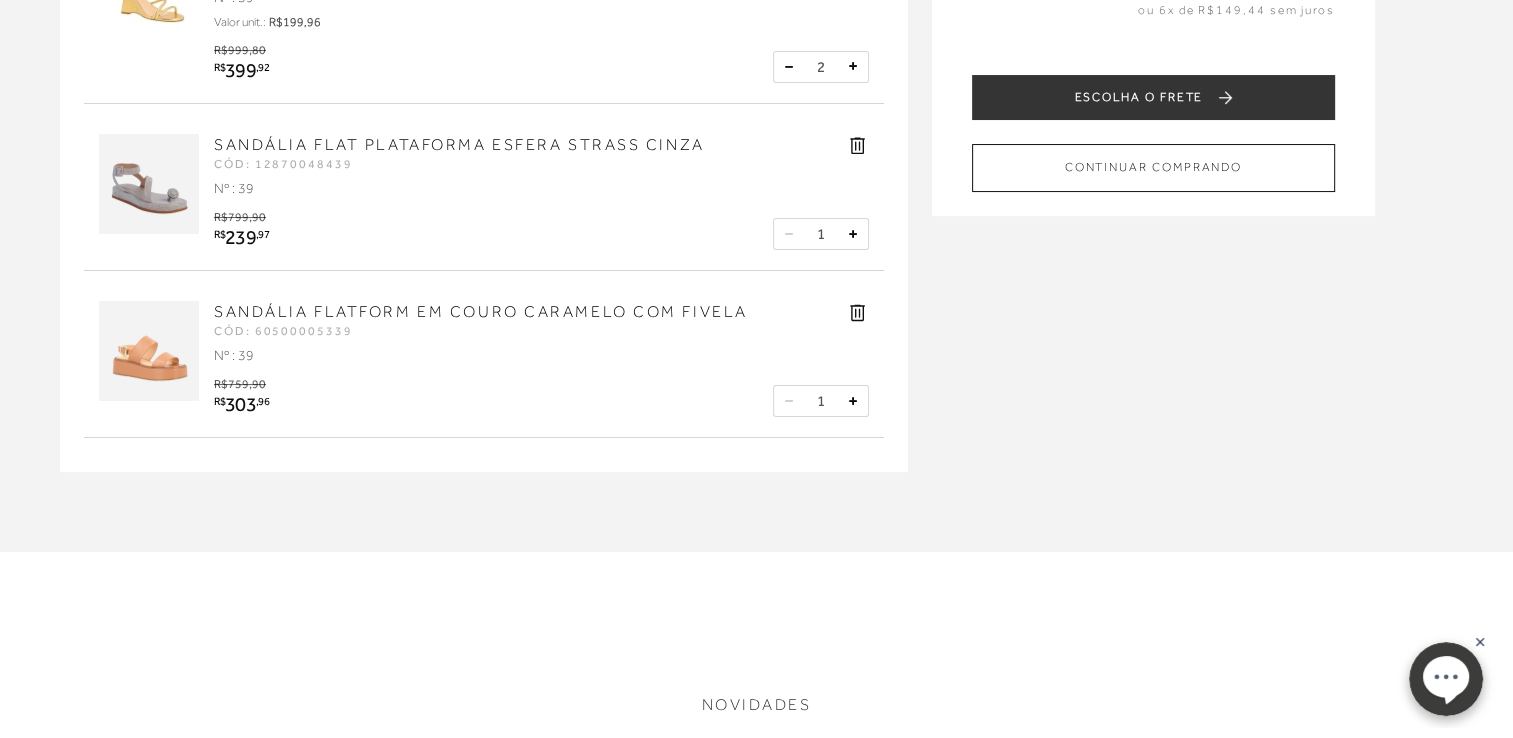 click 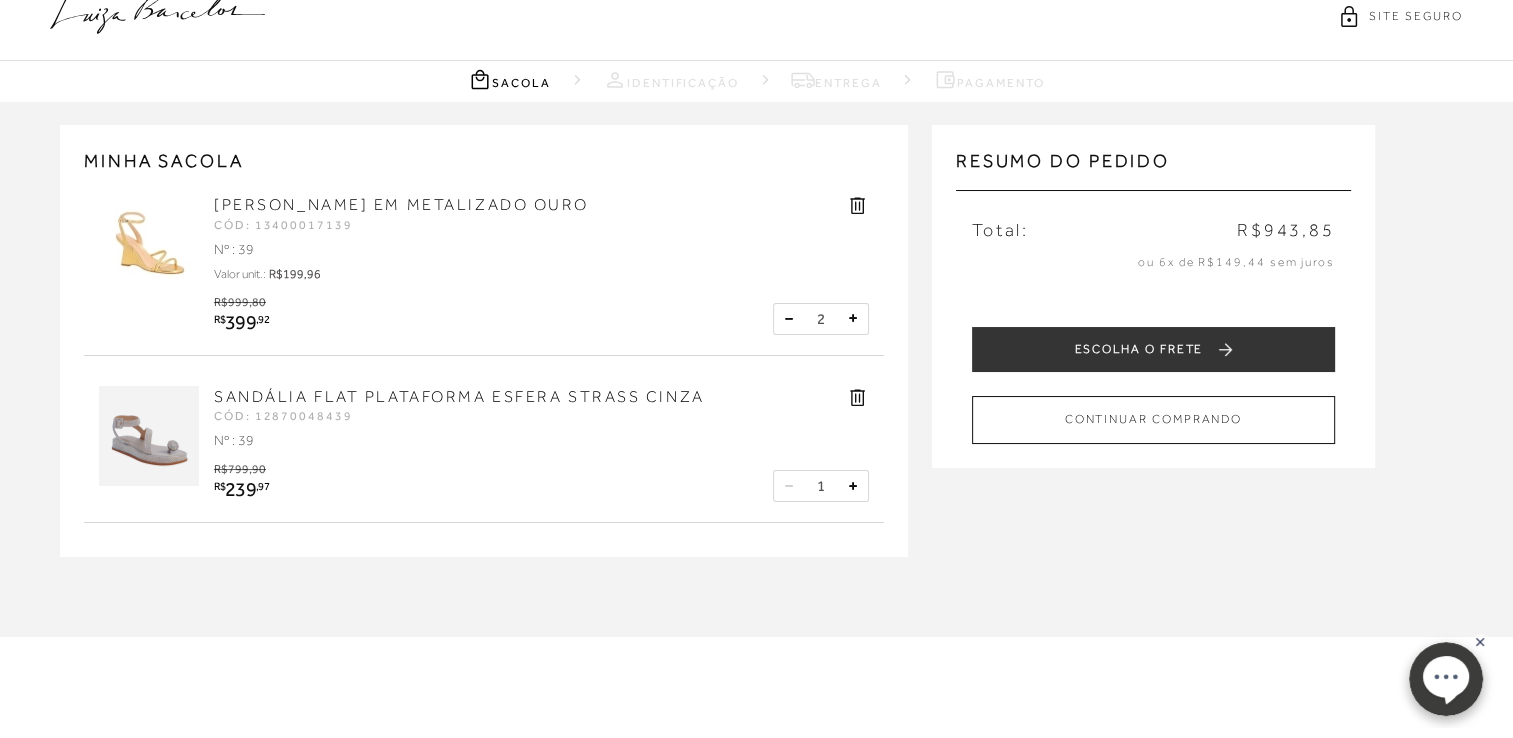 scroll, scrollTop: 0, scrollLeft: 0, axis: both 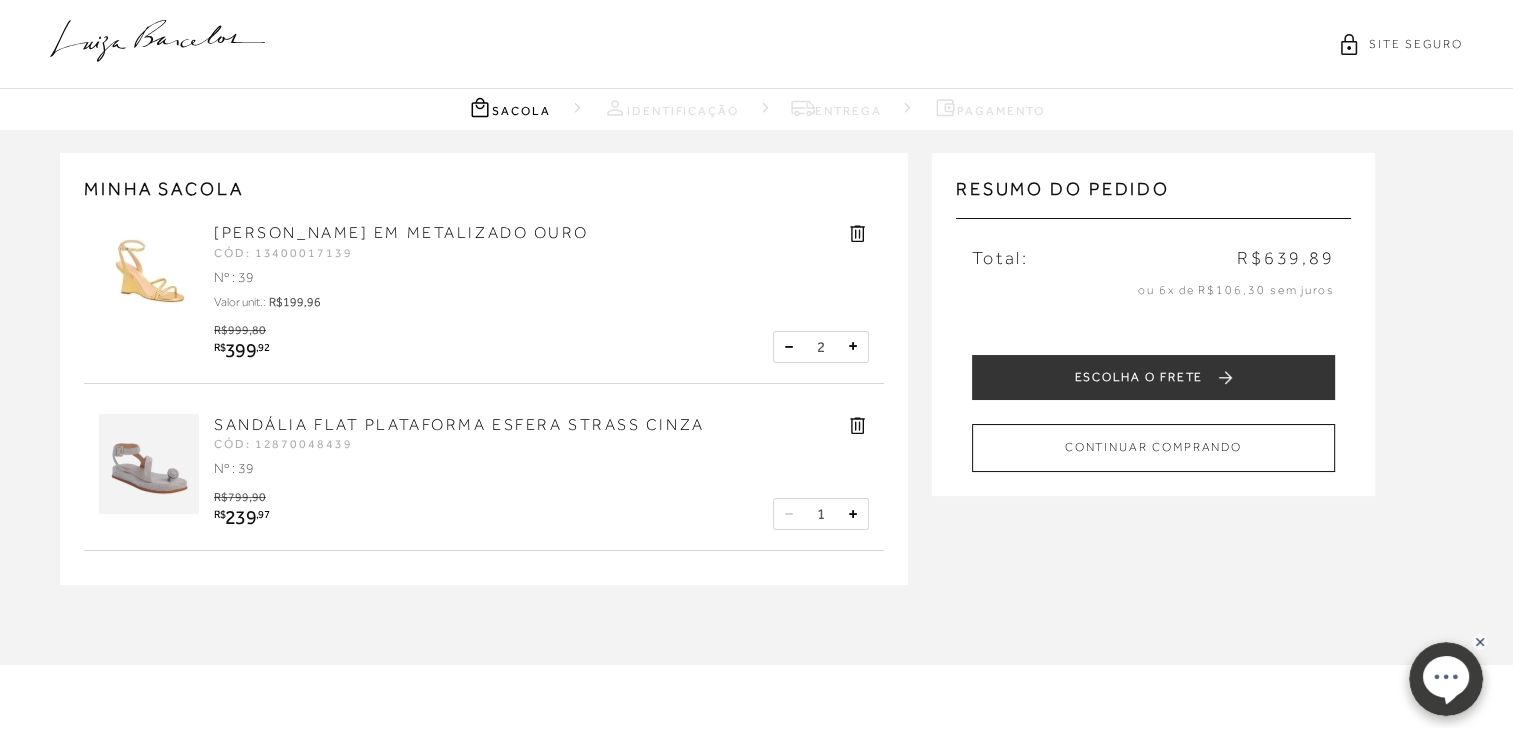 click at bounding box center [789, 347] 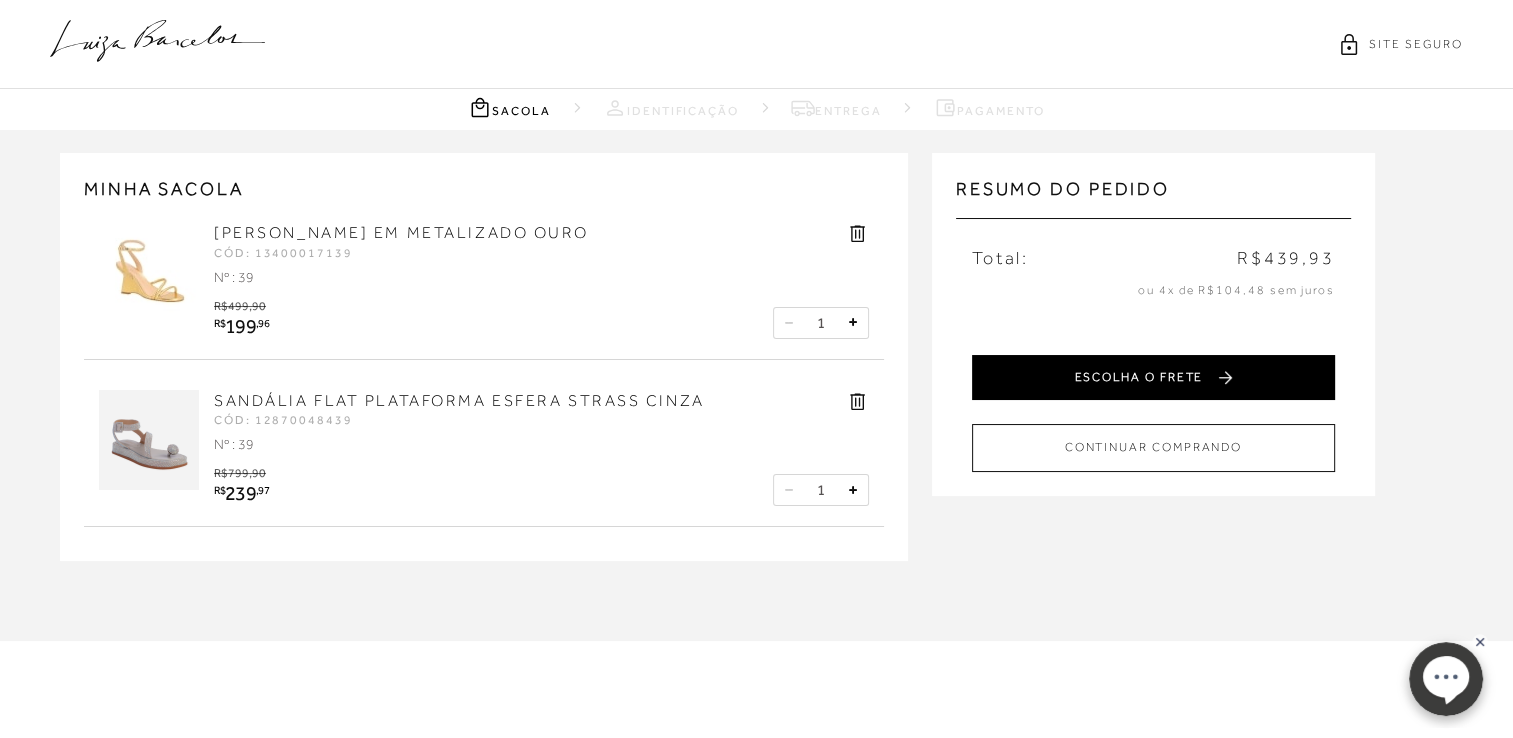 click on "ESCOLHA O FRETE" at bounding box center [1153, 377] 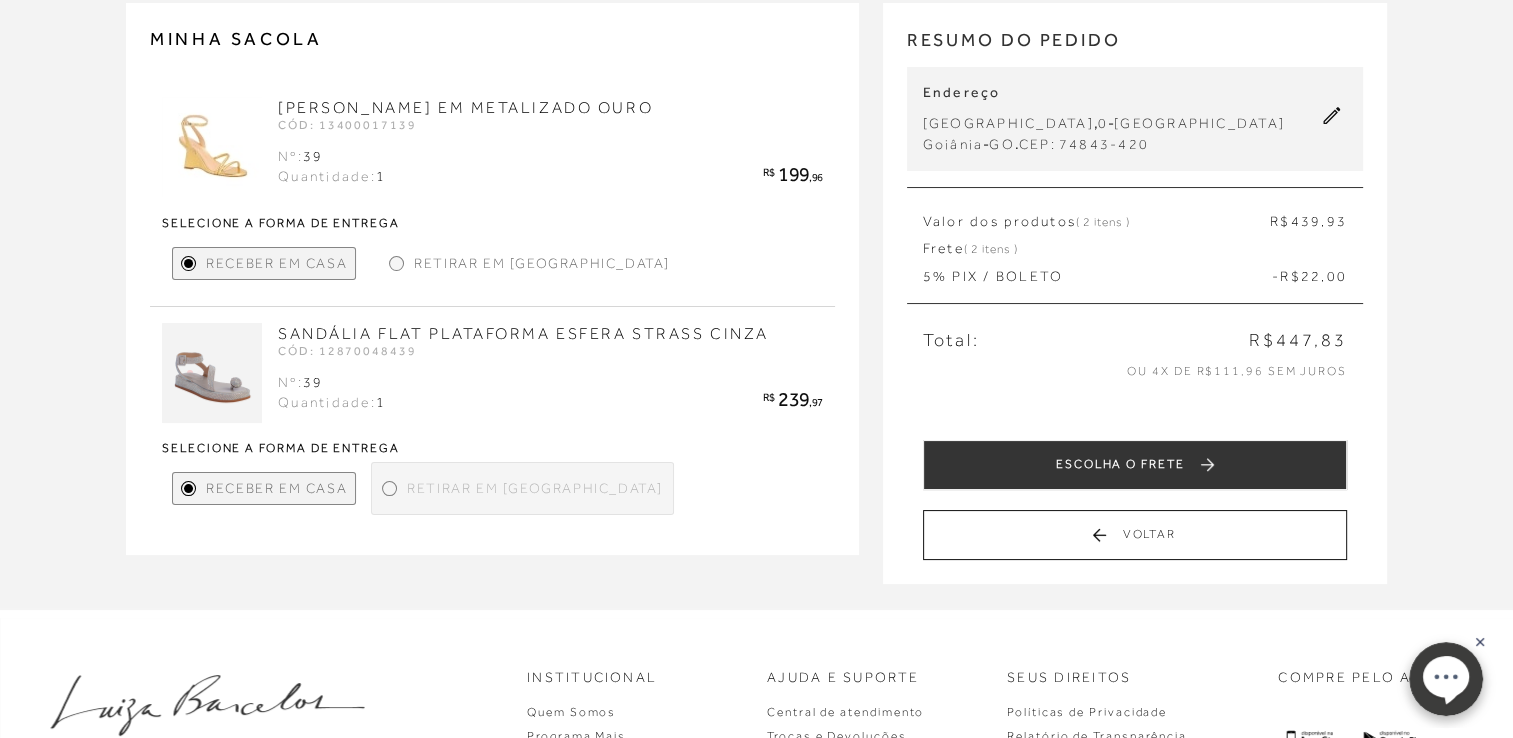 scroll, scrollTop: 133, scrollLeft: 0, axis: vertical 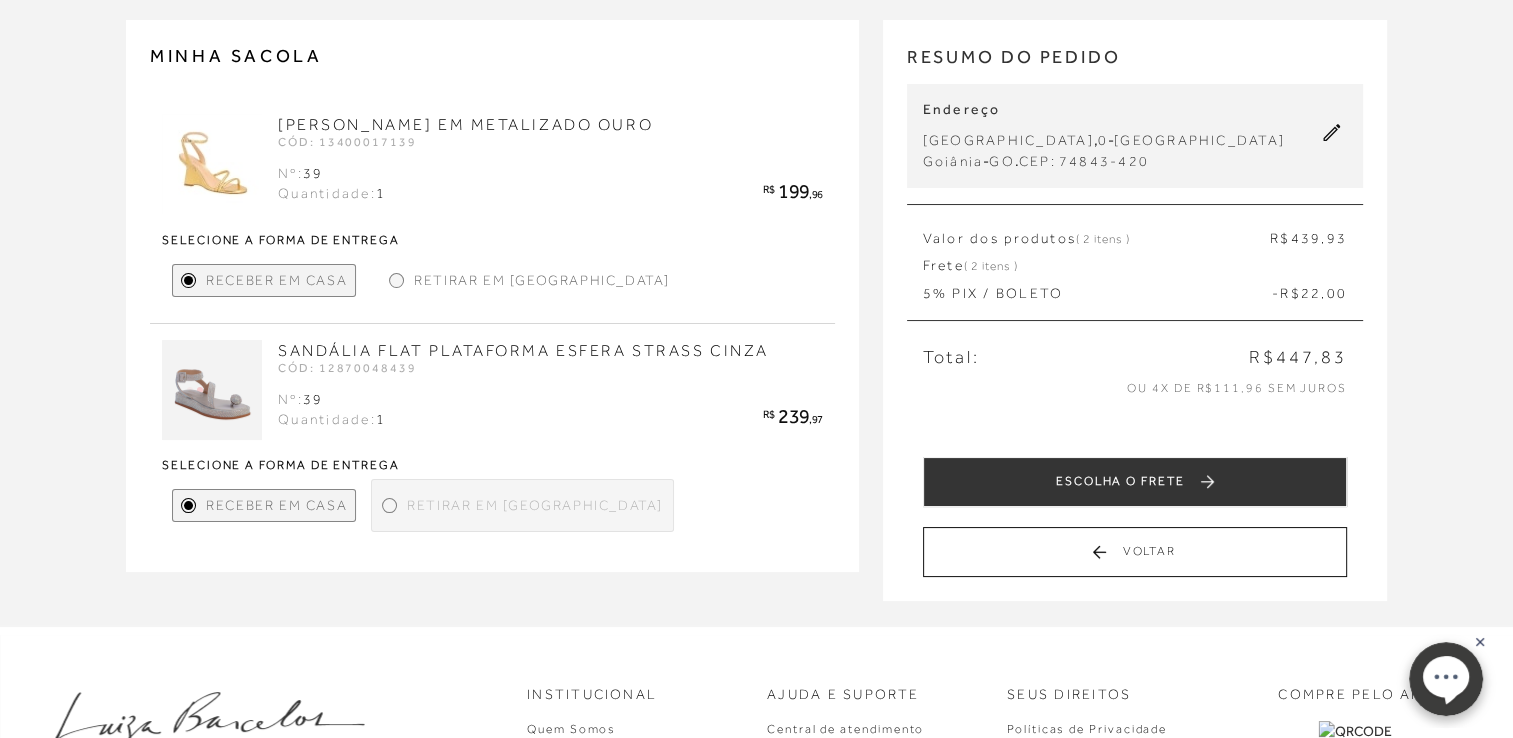 click 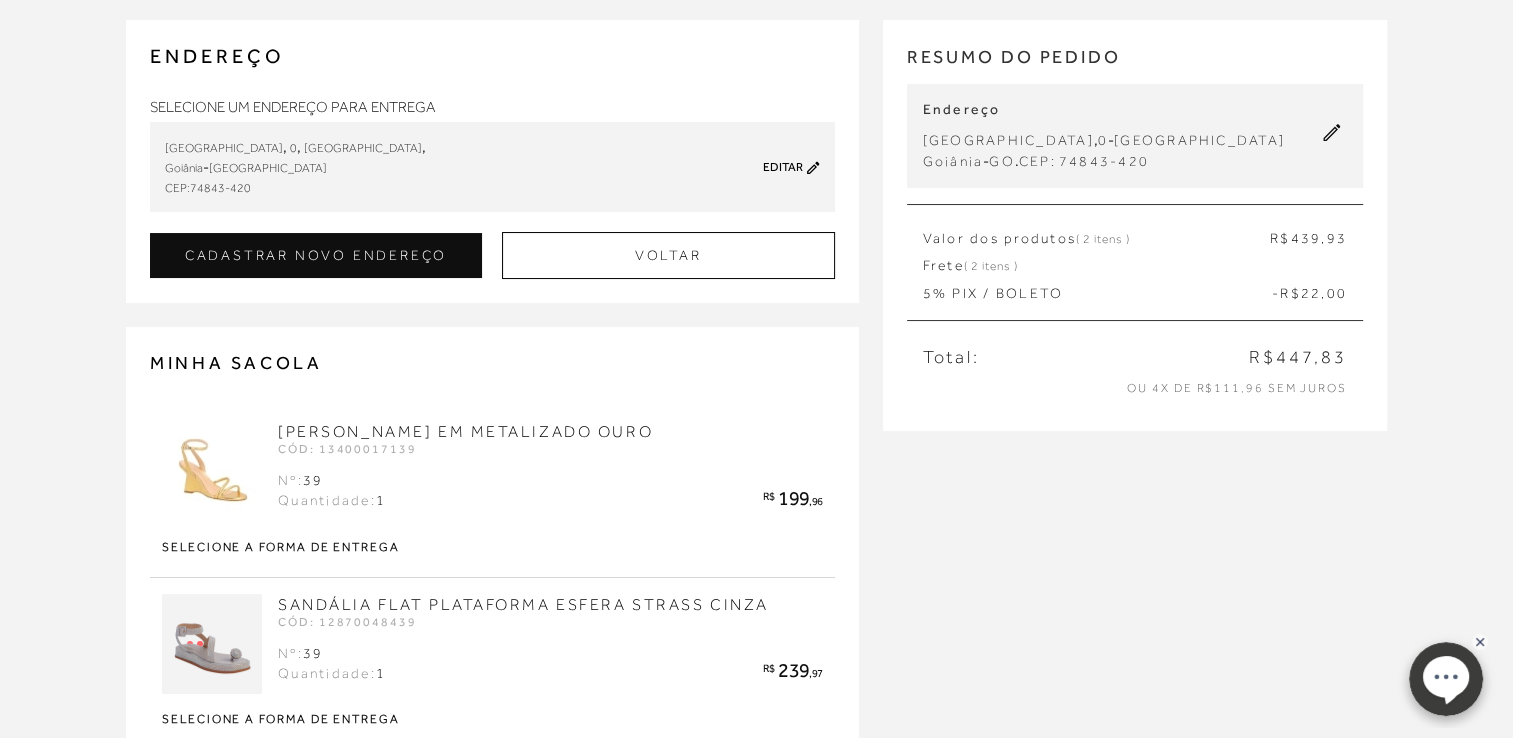 scroll, scrollTop: 0, scrollLeft: 0, axis: both 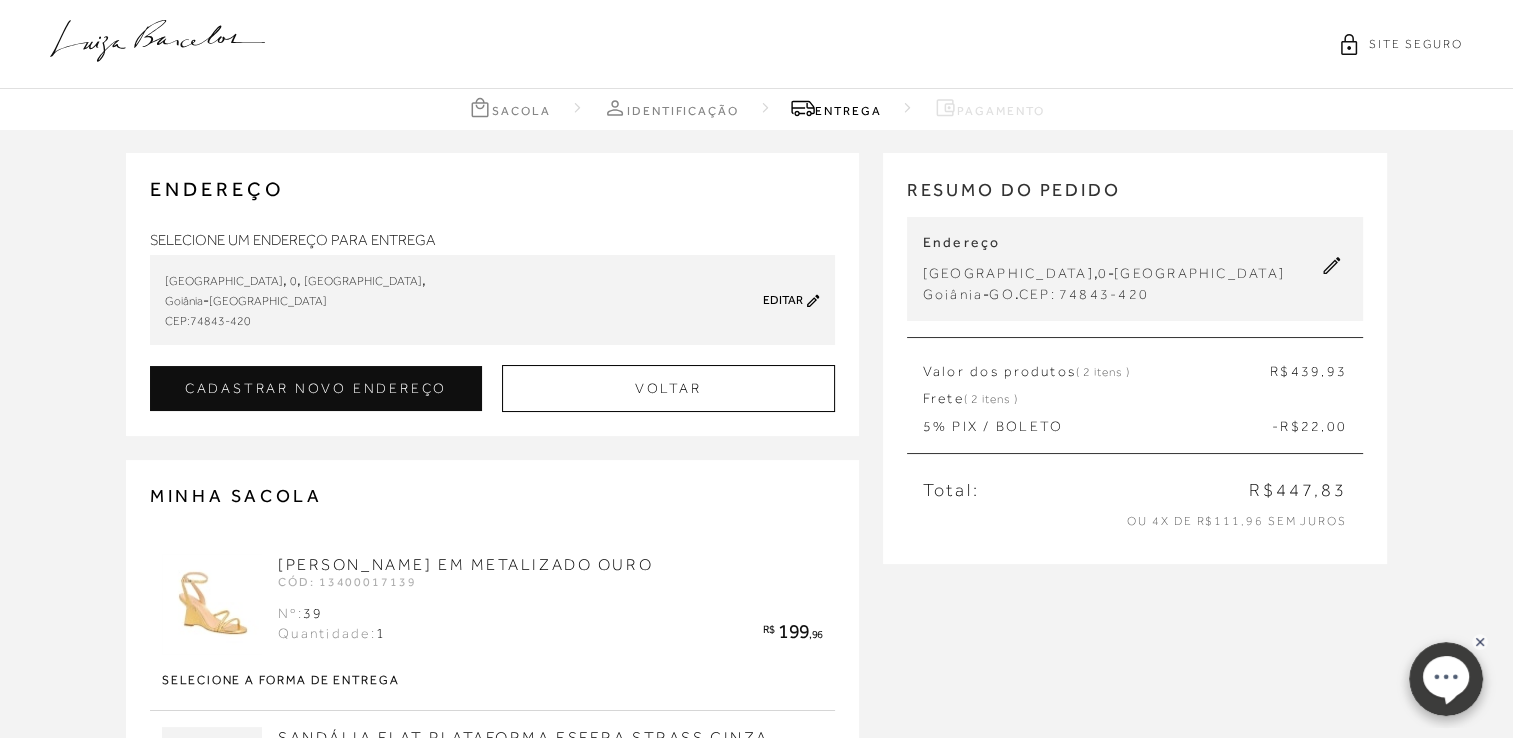 click 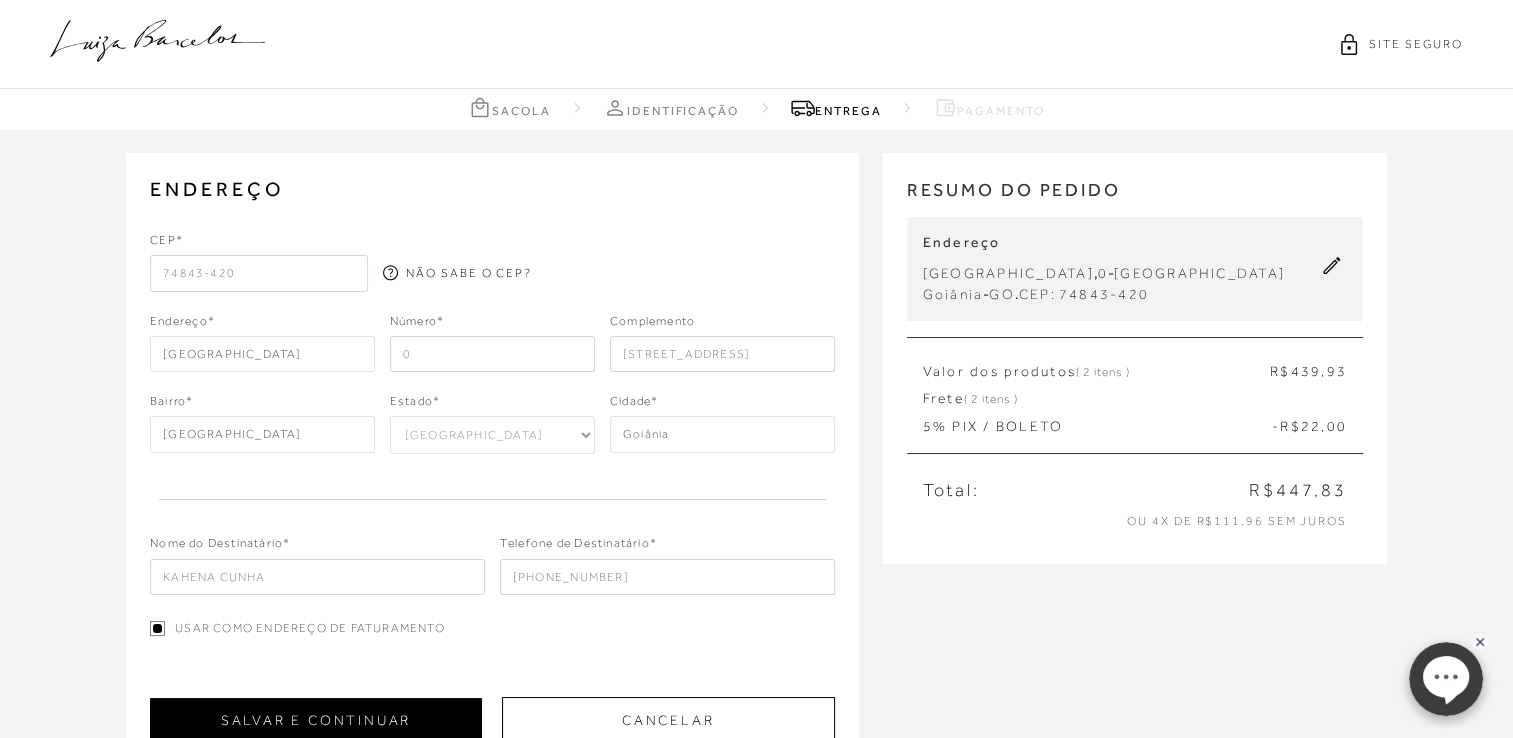 click on "SALVAR E CONTINUAR" at bounding box center [316, 720] 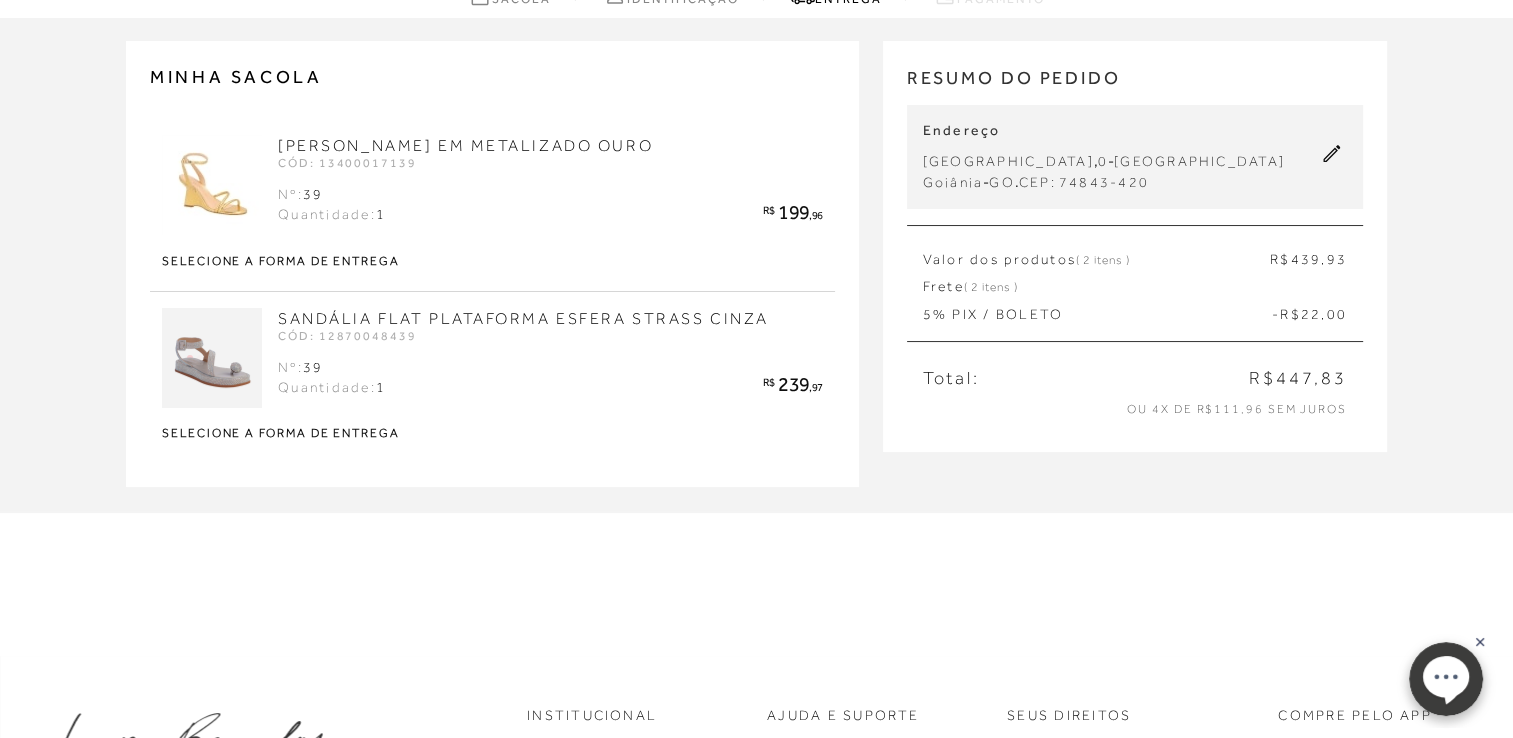 scroll, scrollTop: 160, scrollLeft: 0, axis: vertical 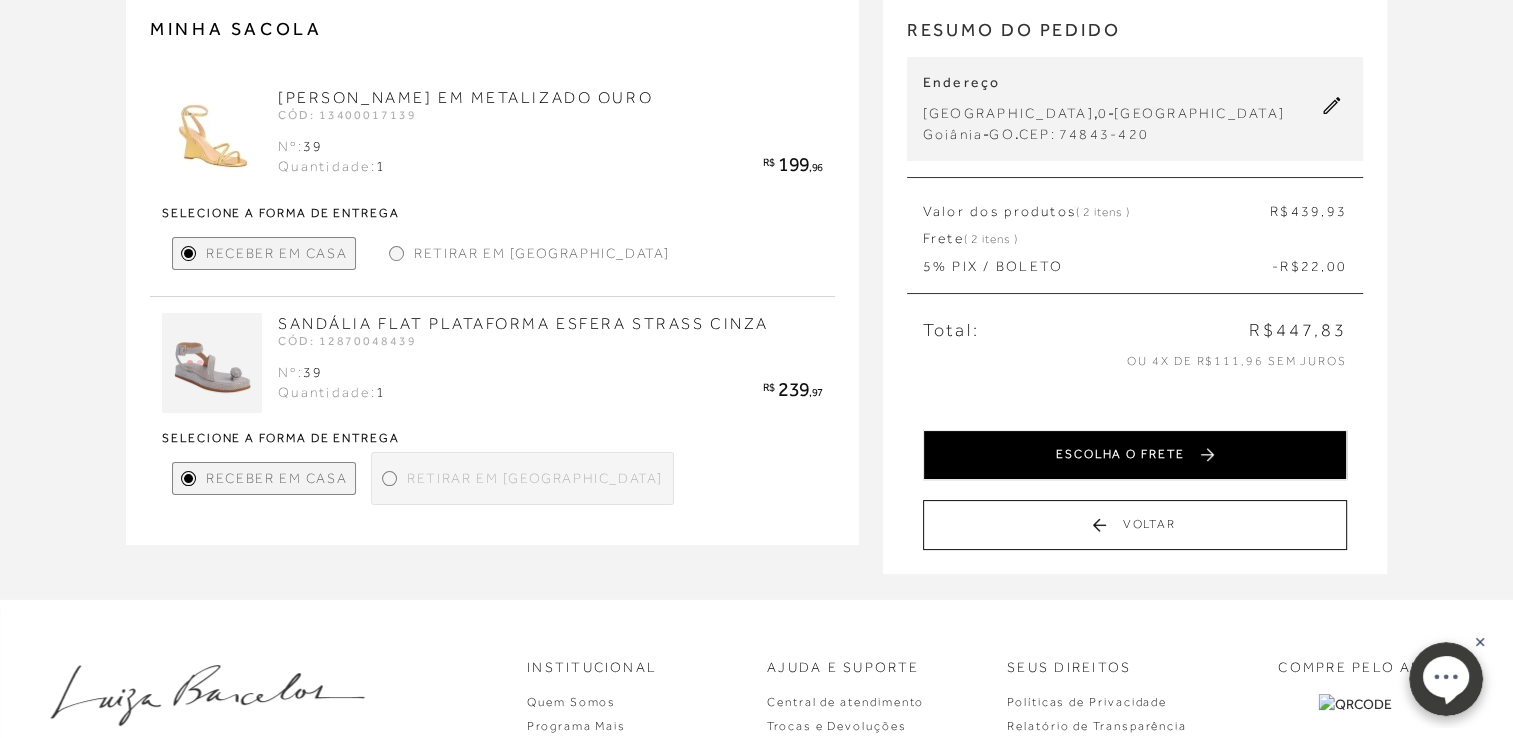 click on "ESCOLHA O FRETE" at bounding box center (1135, 455) 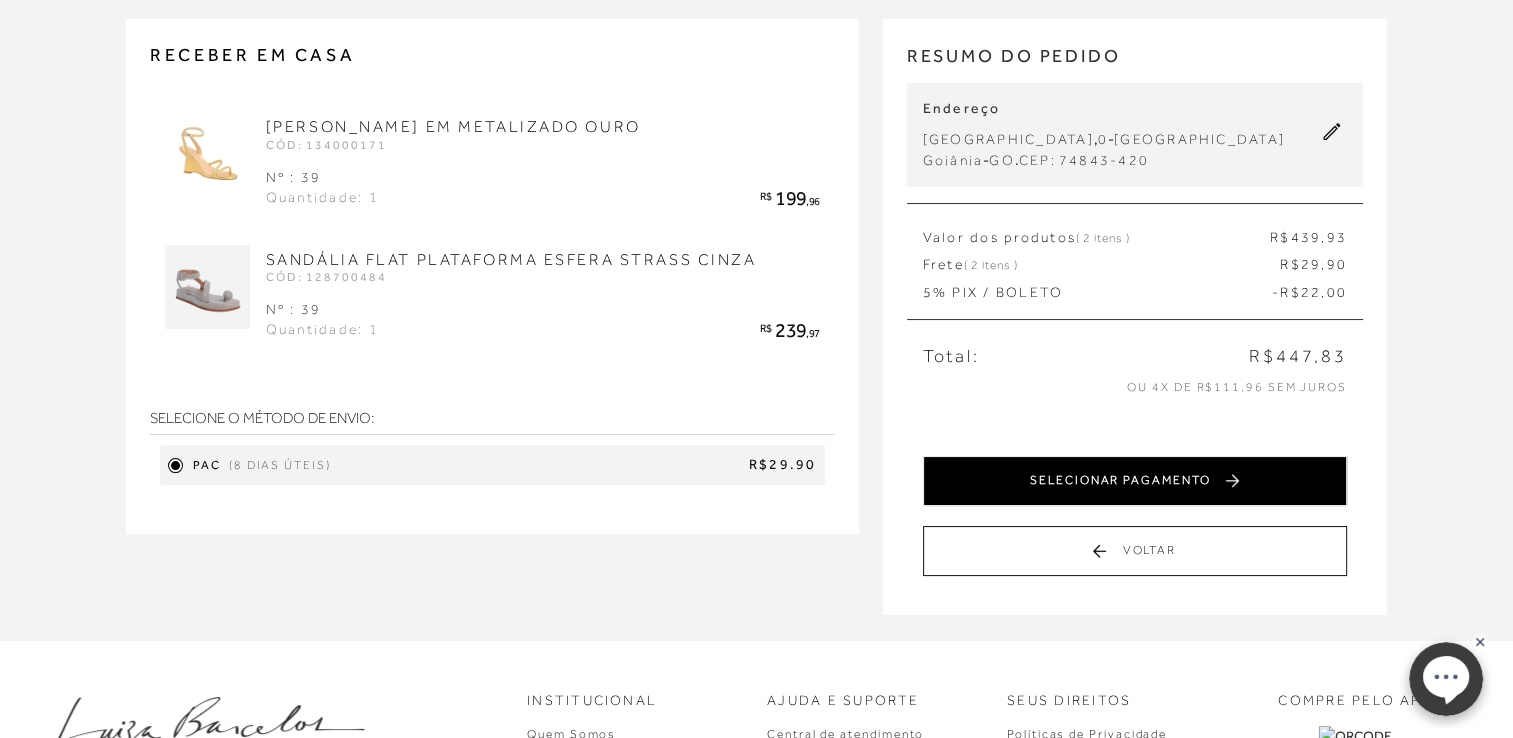 scroll, scrollTop: 0, scrollLeft: 0, axis: both 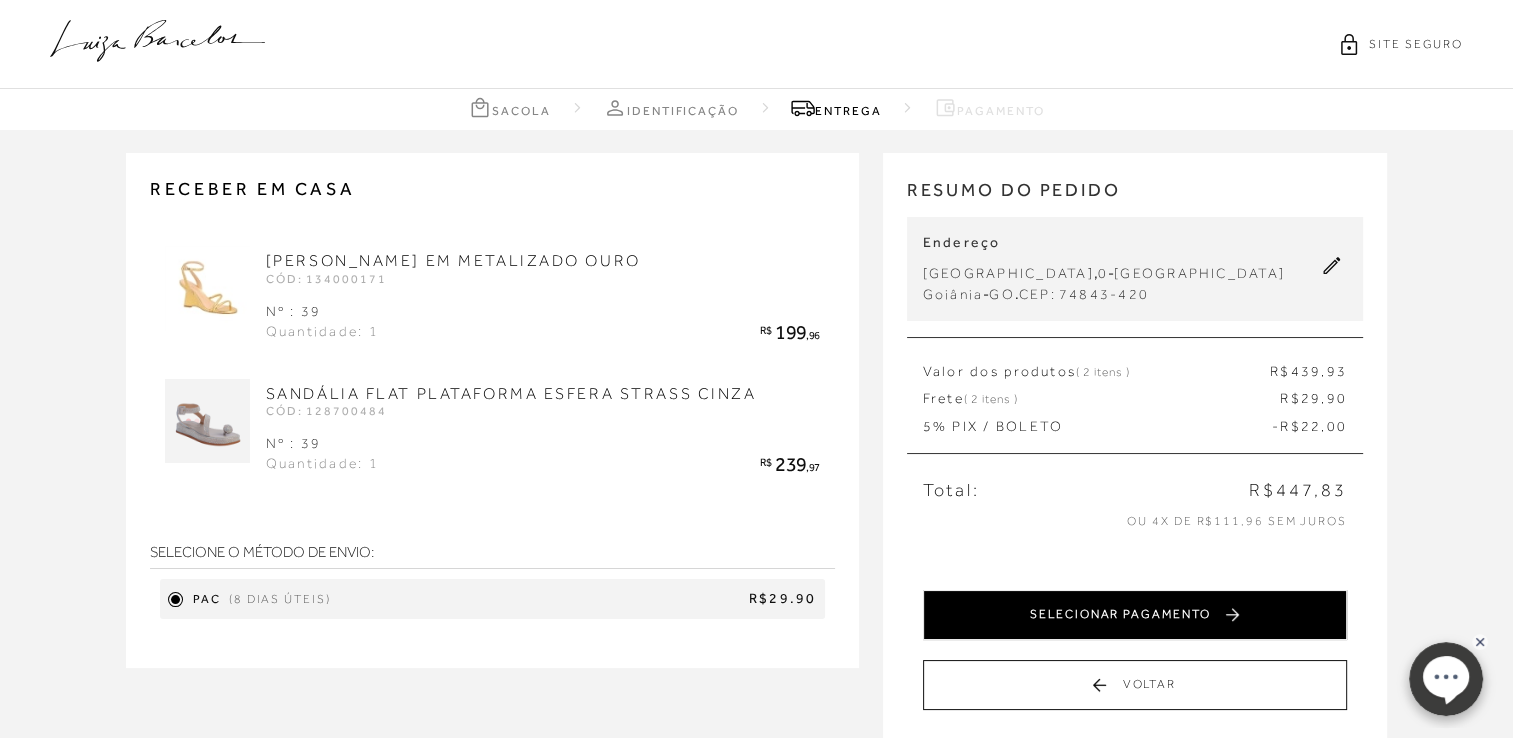 click on "SELECIONAR PAGAMENTO" at bounding box center (1135, 615) 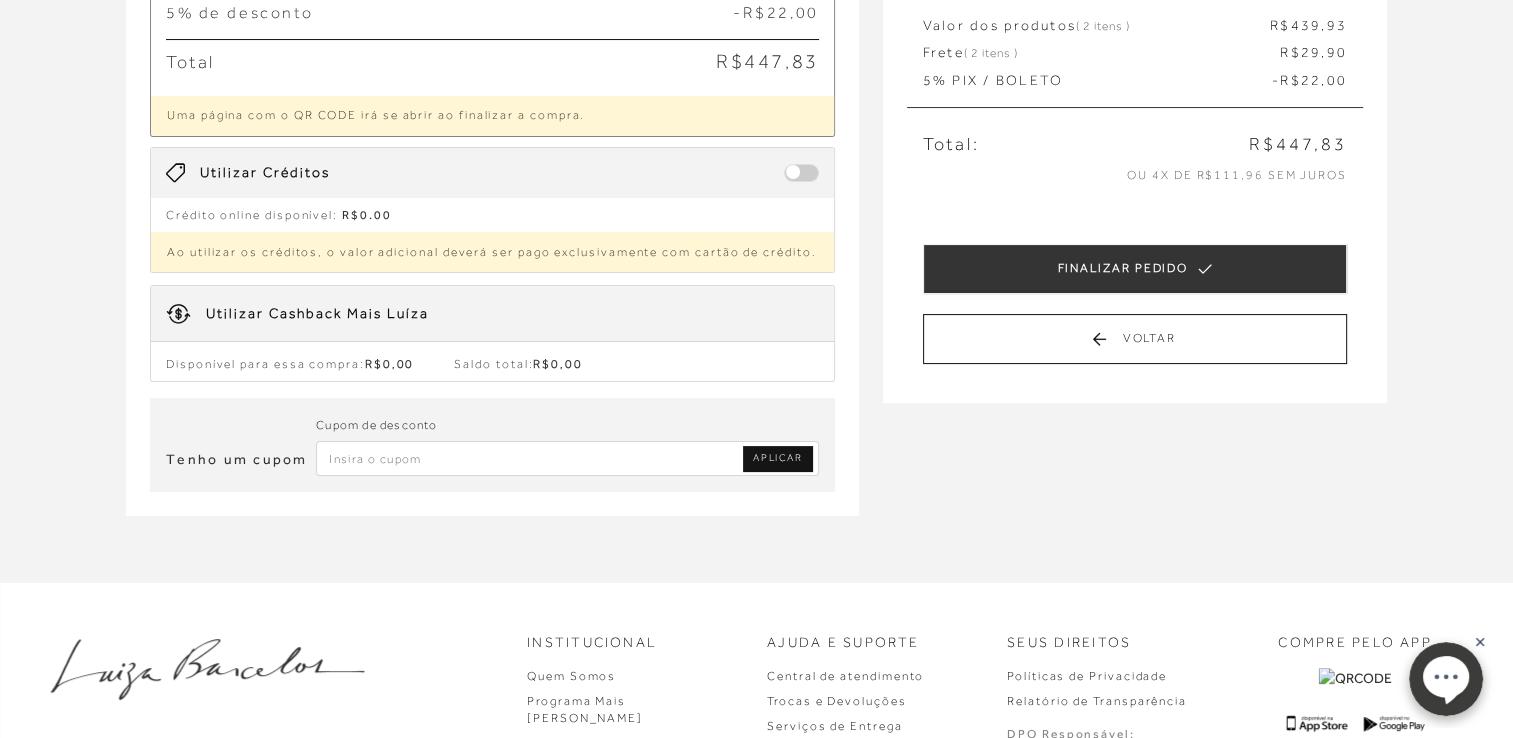 scroll, scrollTop: 360, scrollLeft: 0, axis: vertical 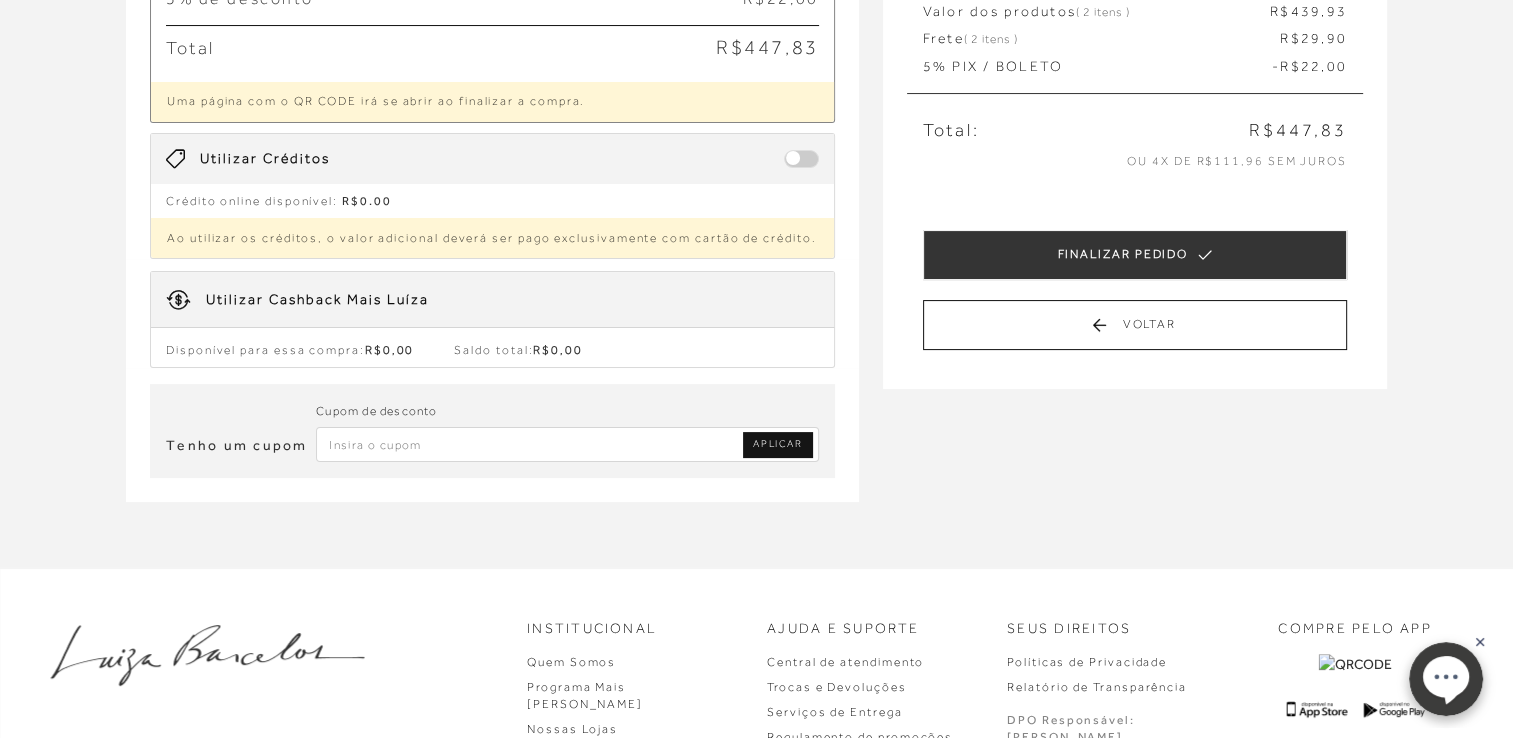 click at bounding box center (567, 444) 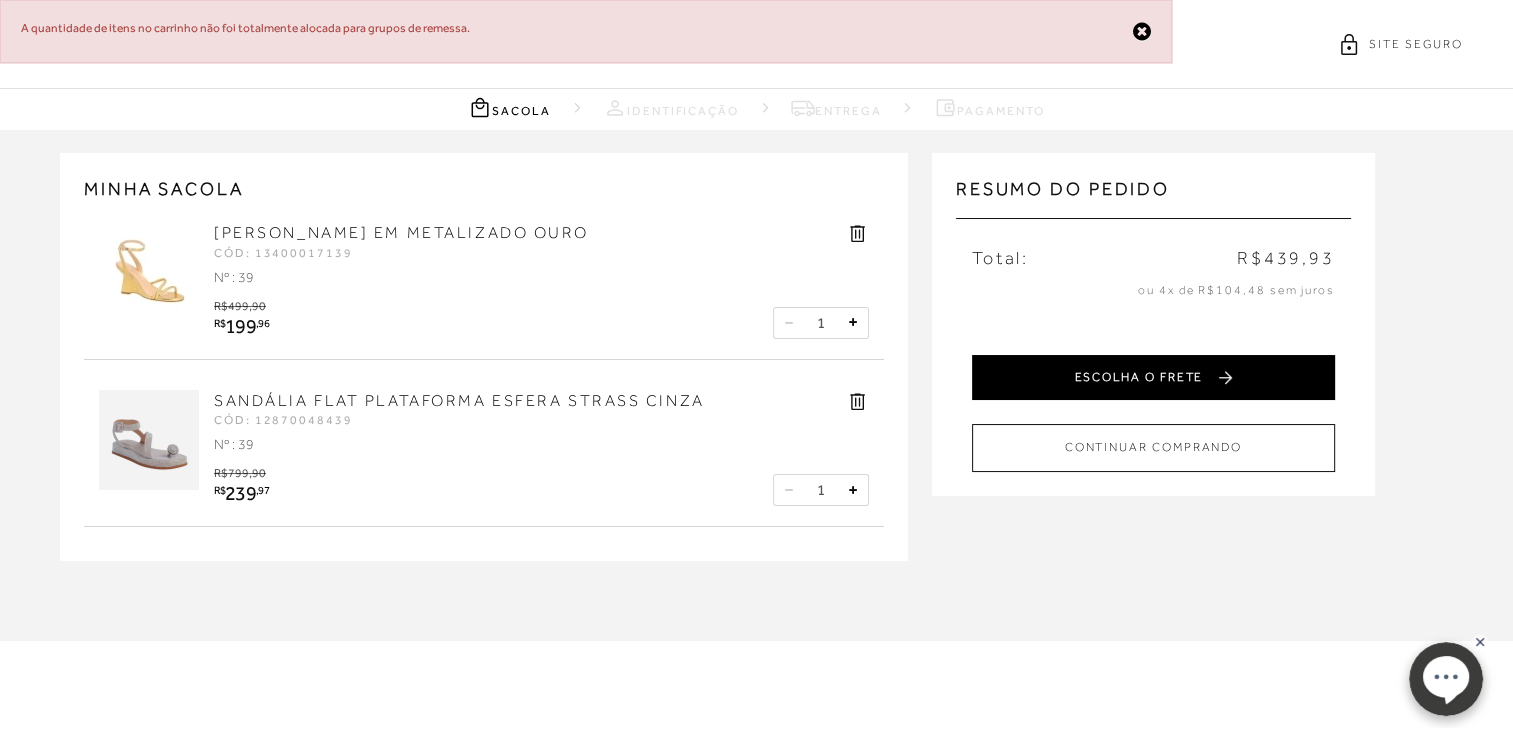 click on "ESCOLHA O FRETE" at bounding box center (1153, 377) 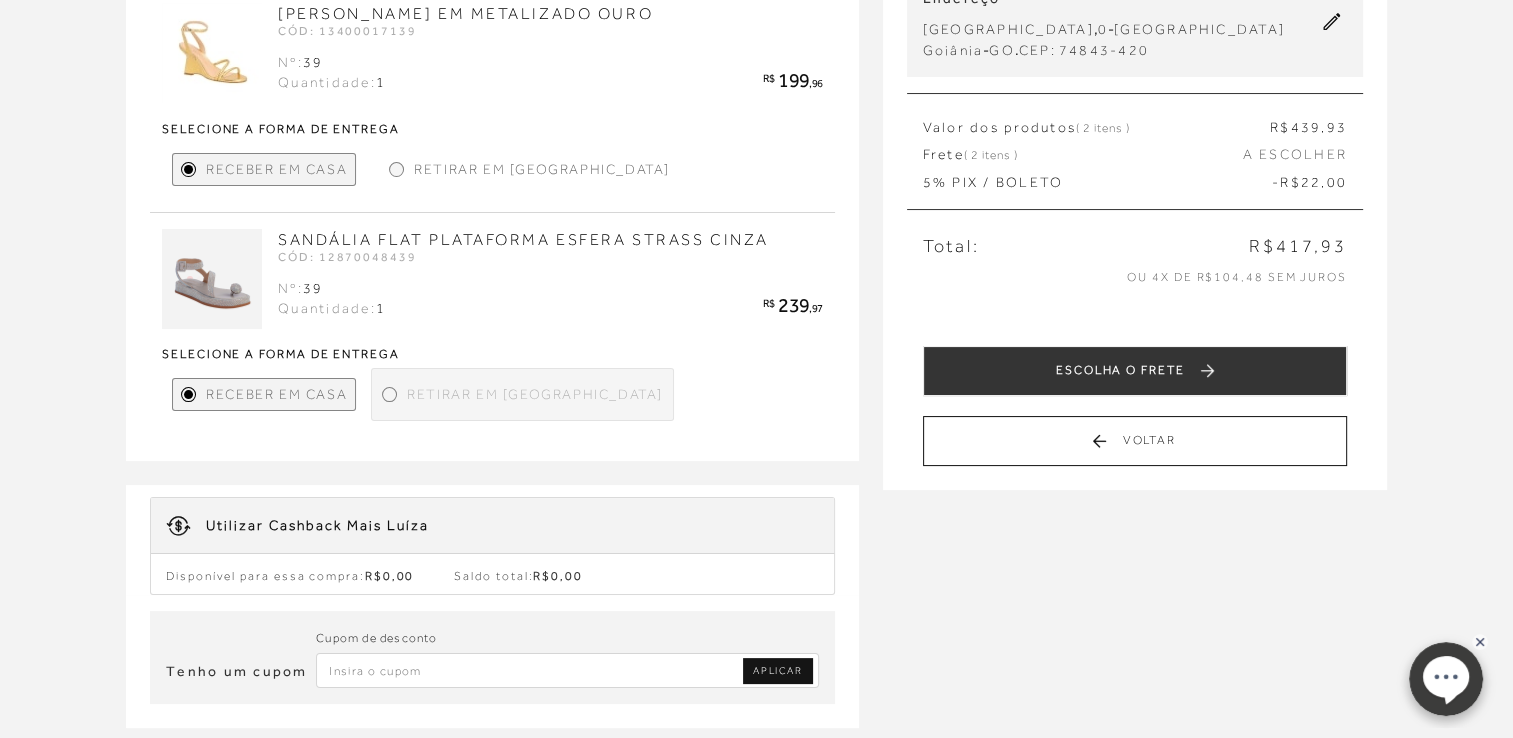 scroll, scrollTop: 240, scrollLeft: 0, axis: vertical 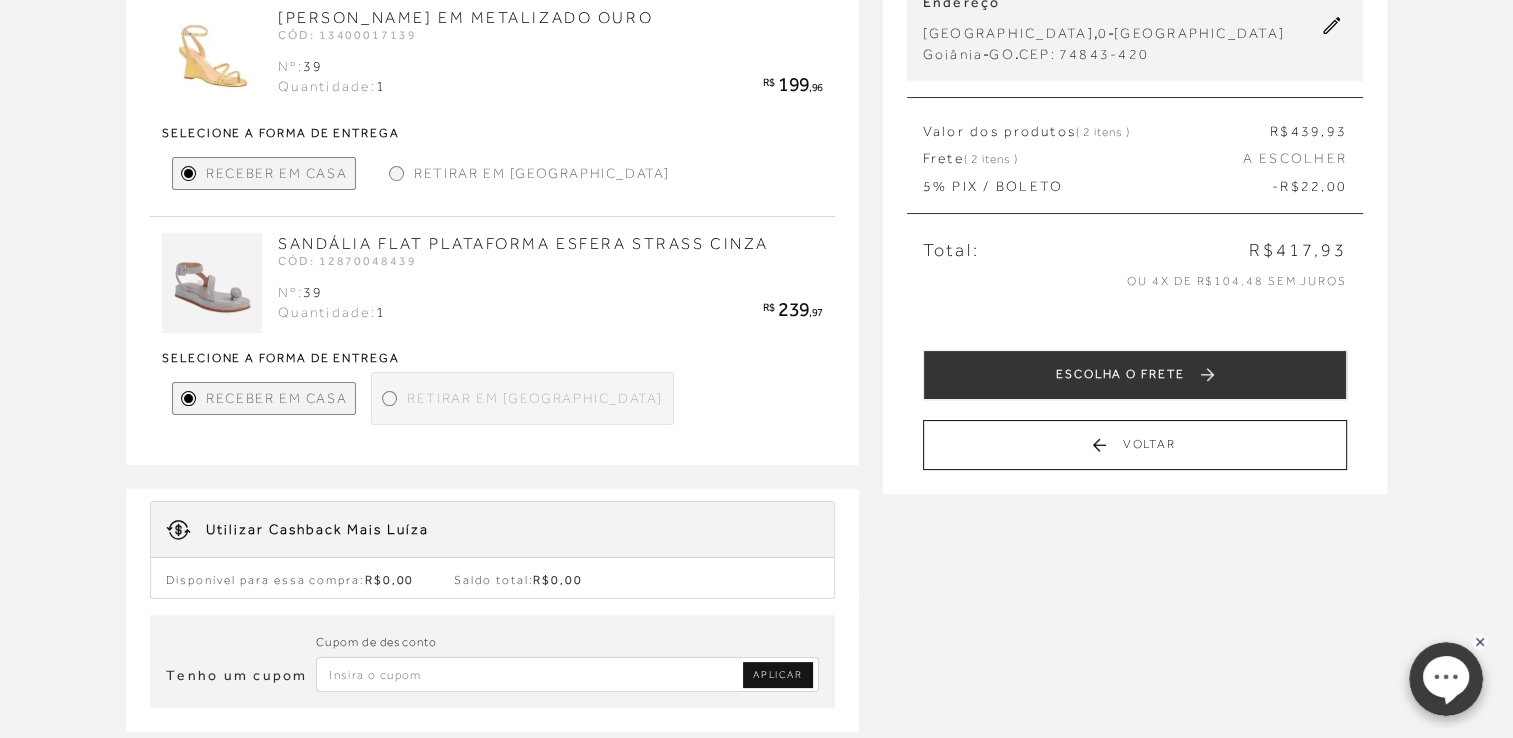 drag, startPoint x: 574, startPoint y: 704, endPoint x: 570, endPoint y: 689, distance: 15.524175 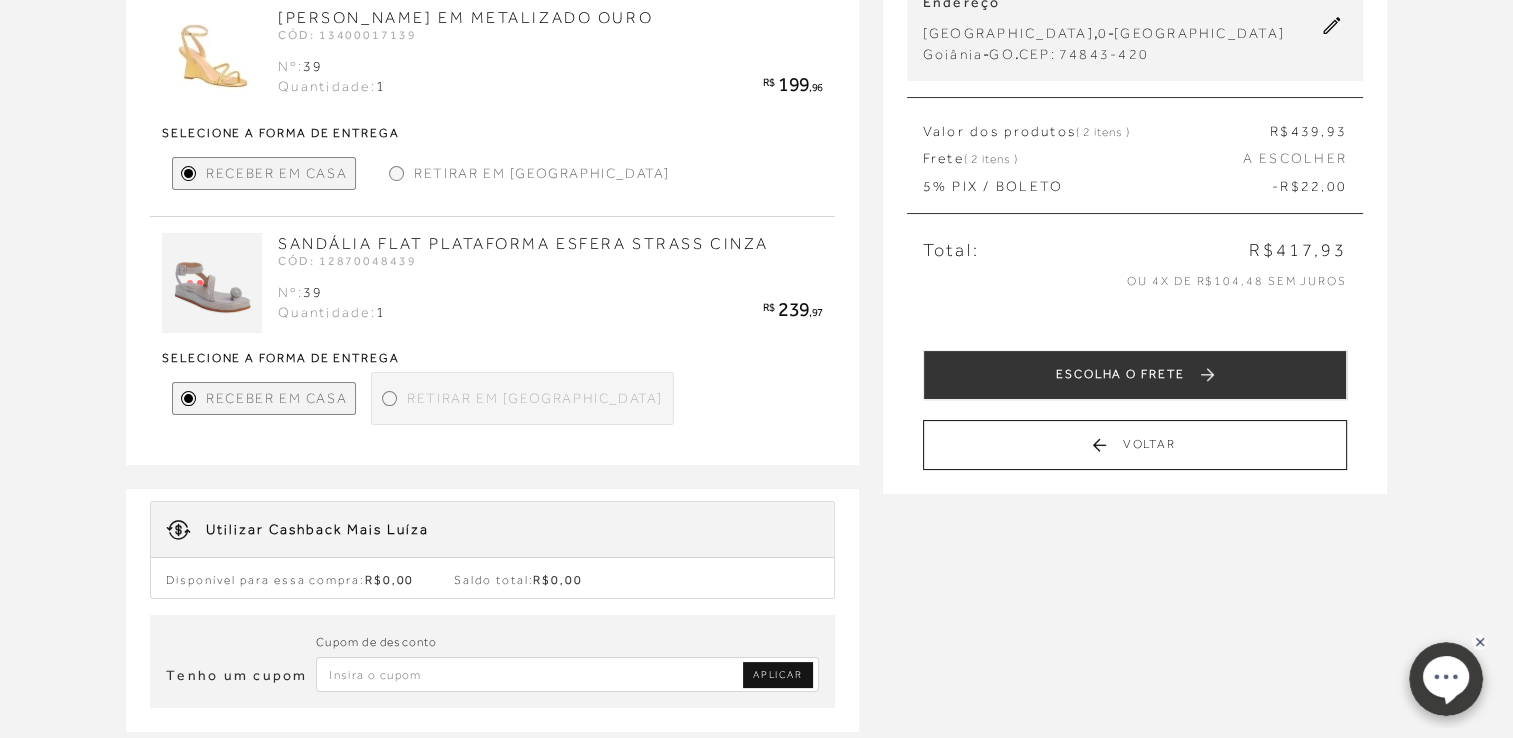 click on "Tenho um cupom
Cupom de desconto
APLICAR" at bounding box center (492, 661) 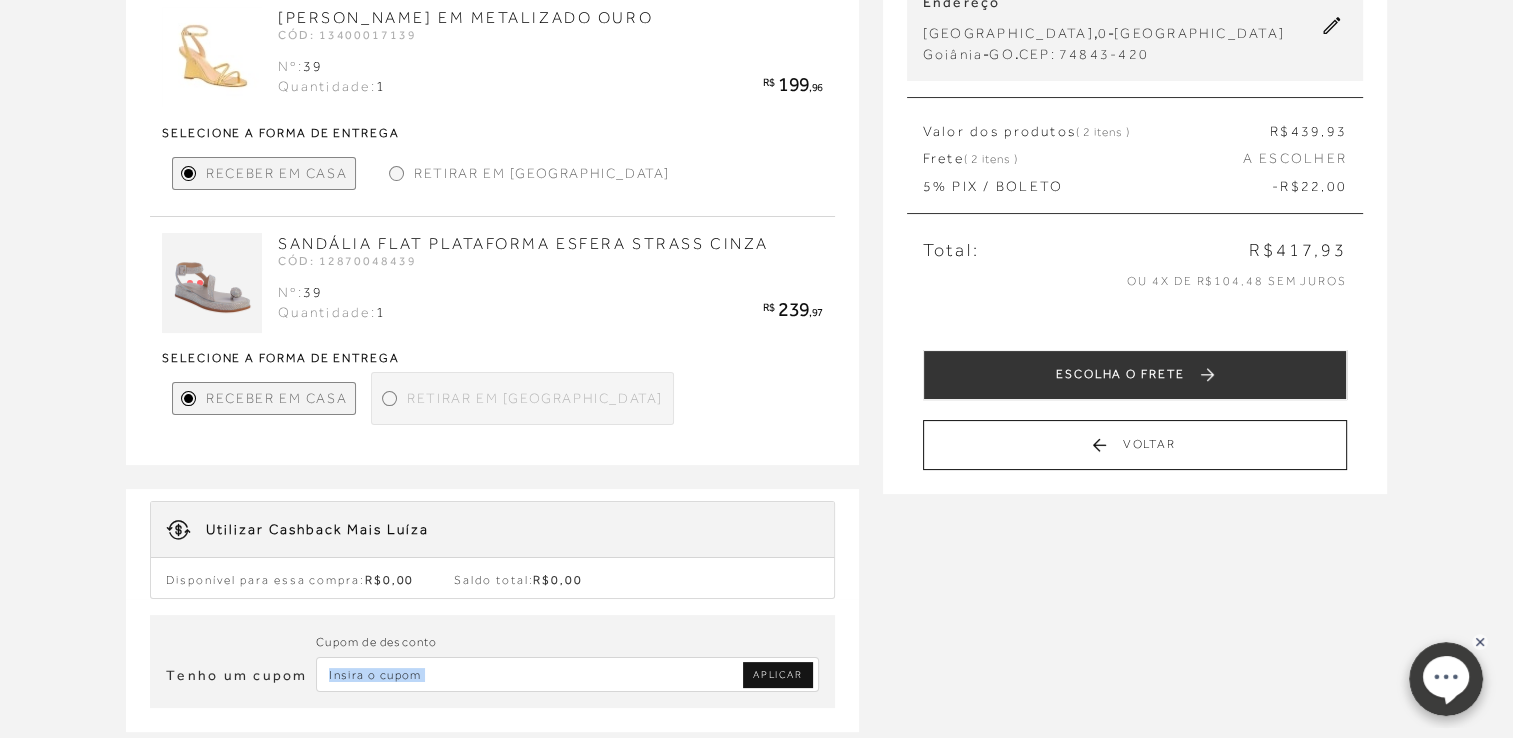 click at bounding box center (567, 674) 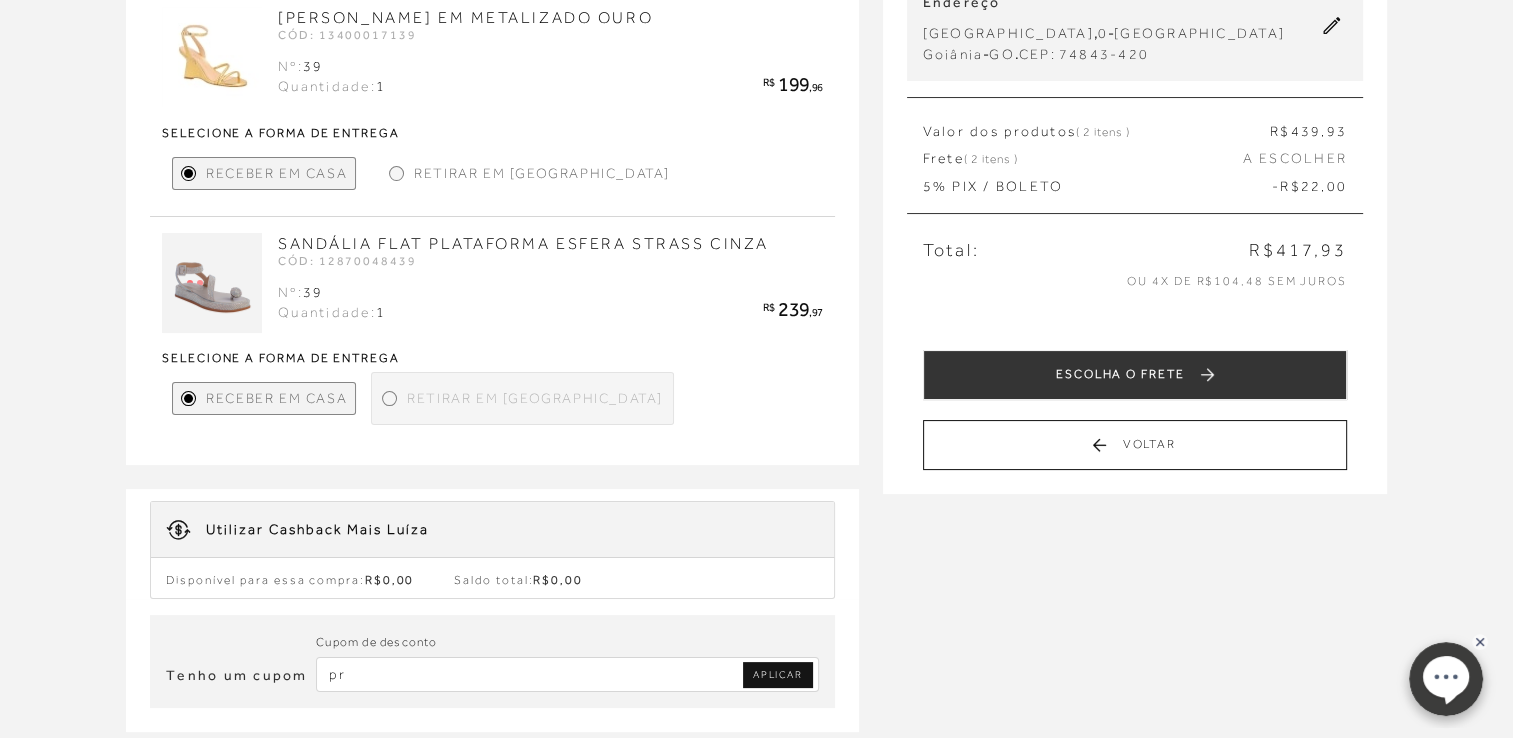 type on "p" 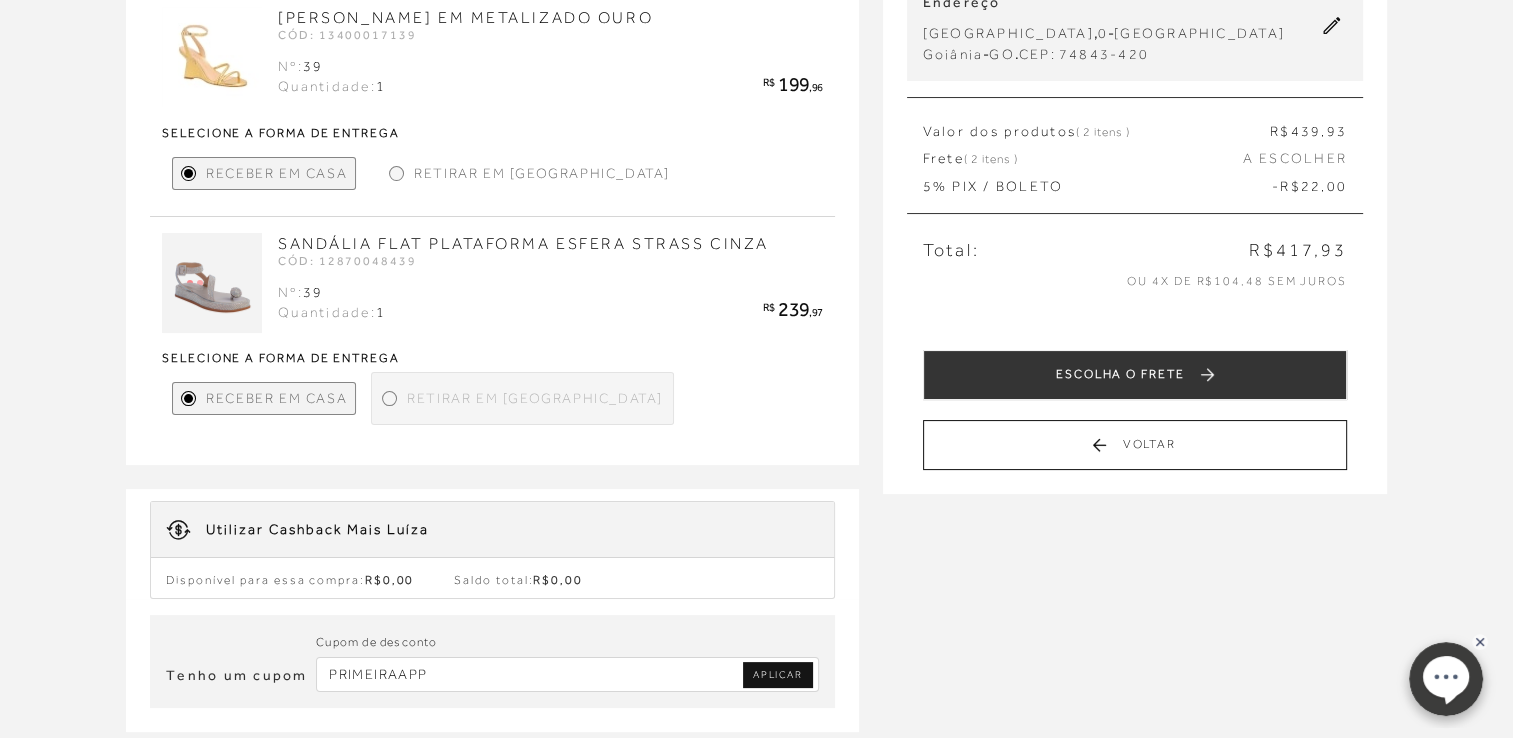 type on "PRIMEIRAAPP" 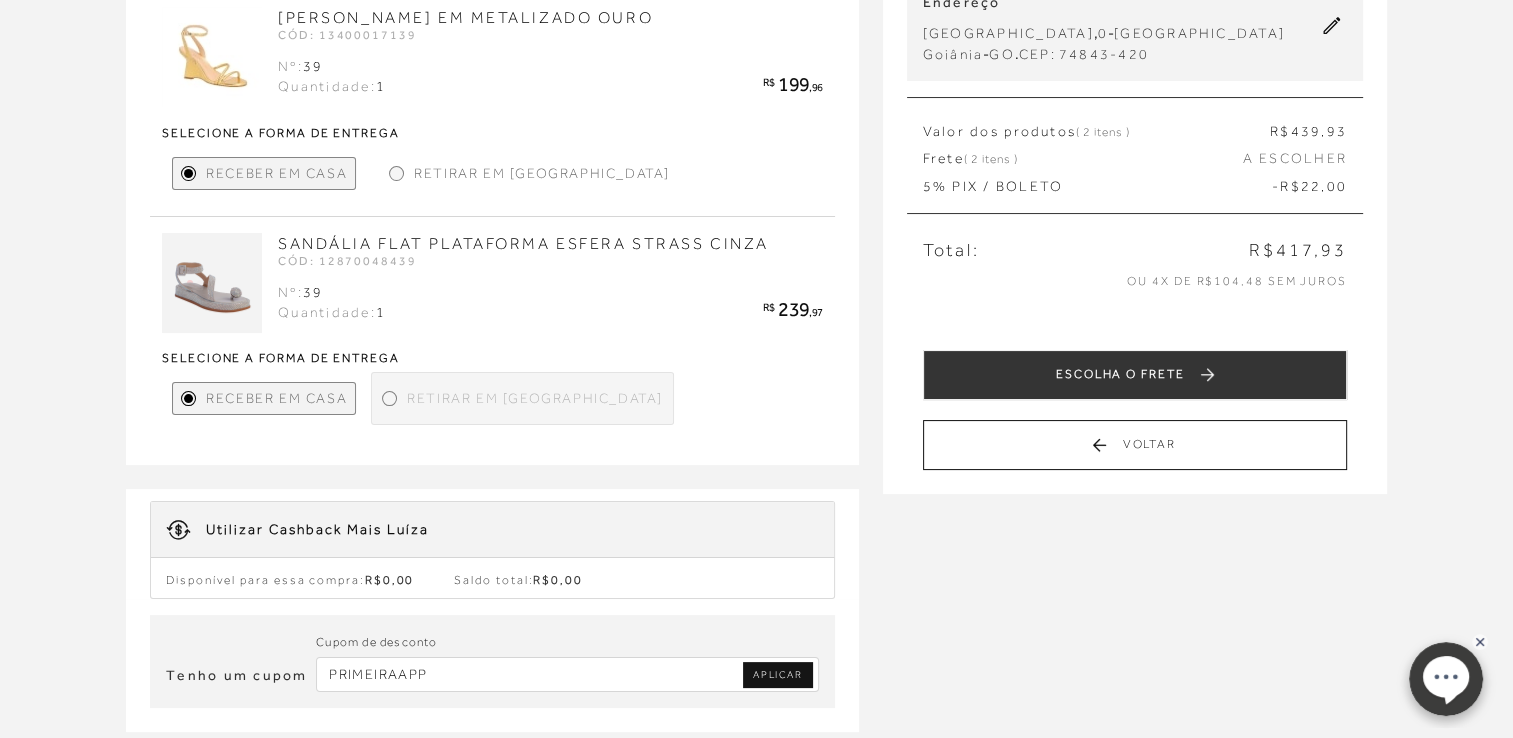 click on "APLICAR" at bounding box center (777, 675) 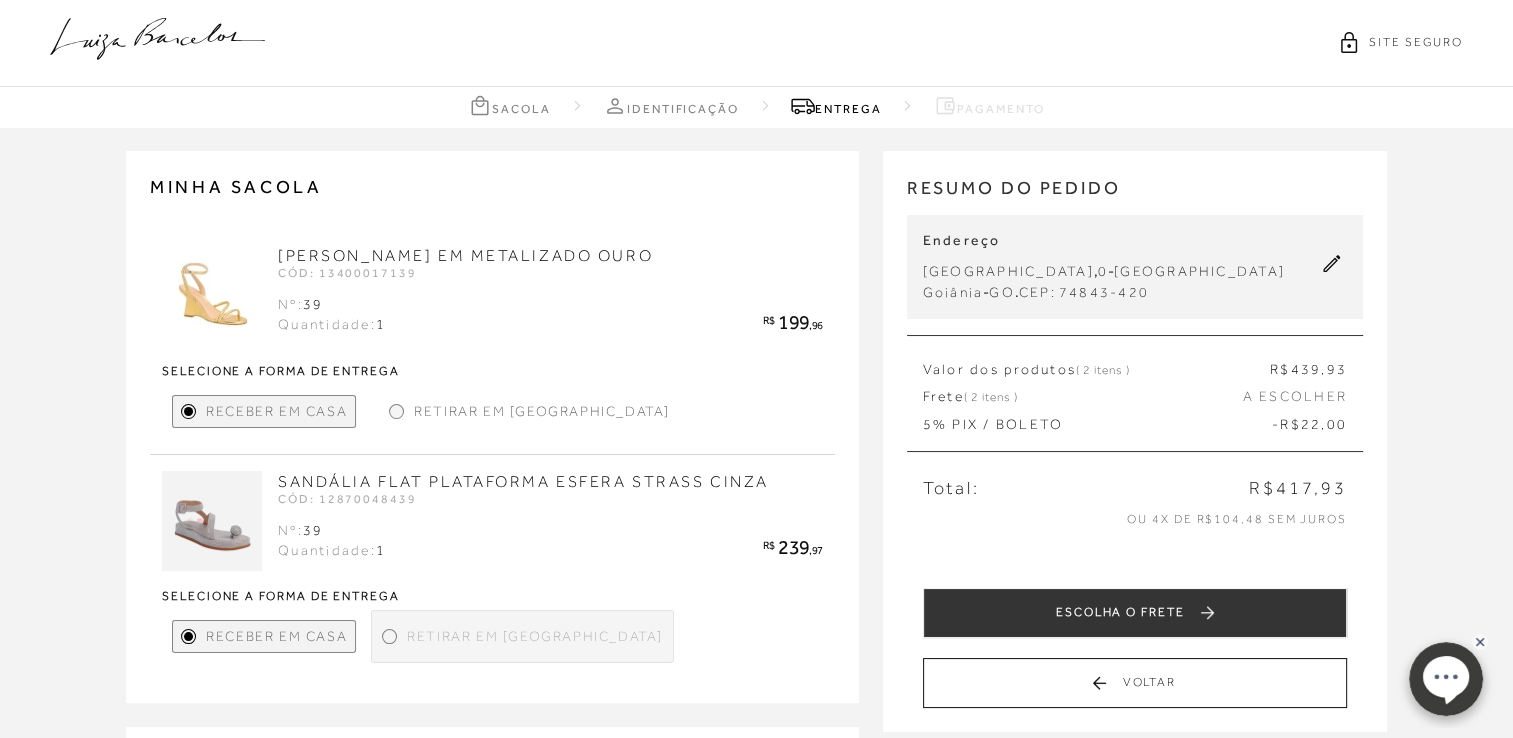 scroll, scrollTop: 0, scrollLeft: 0, axis: both 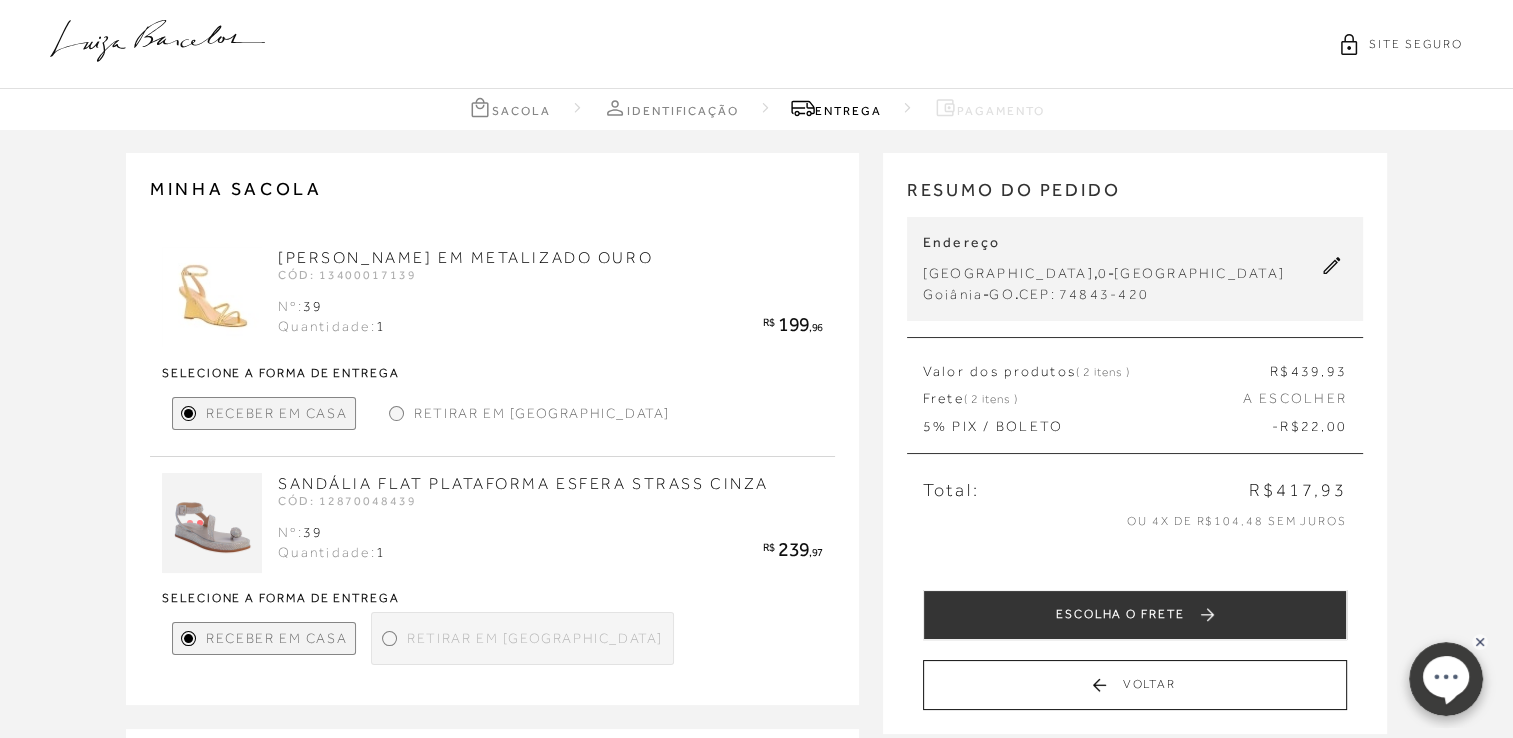 click 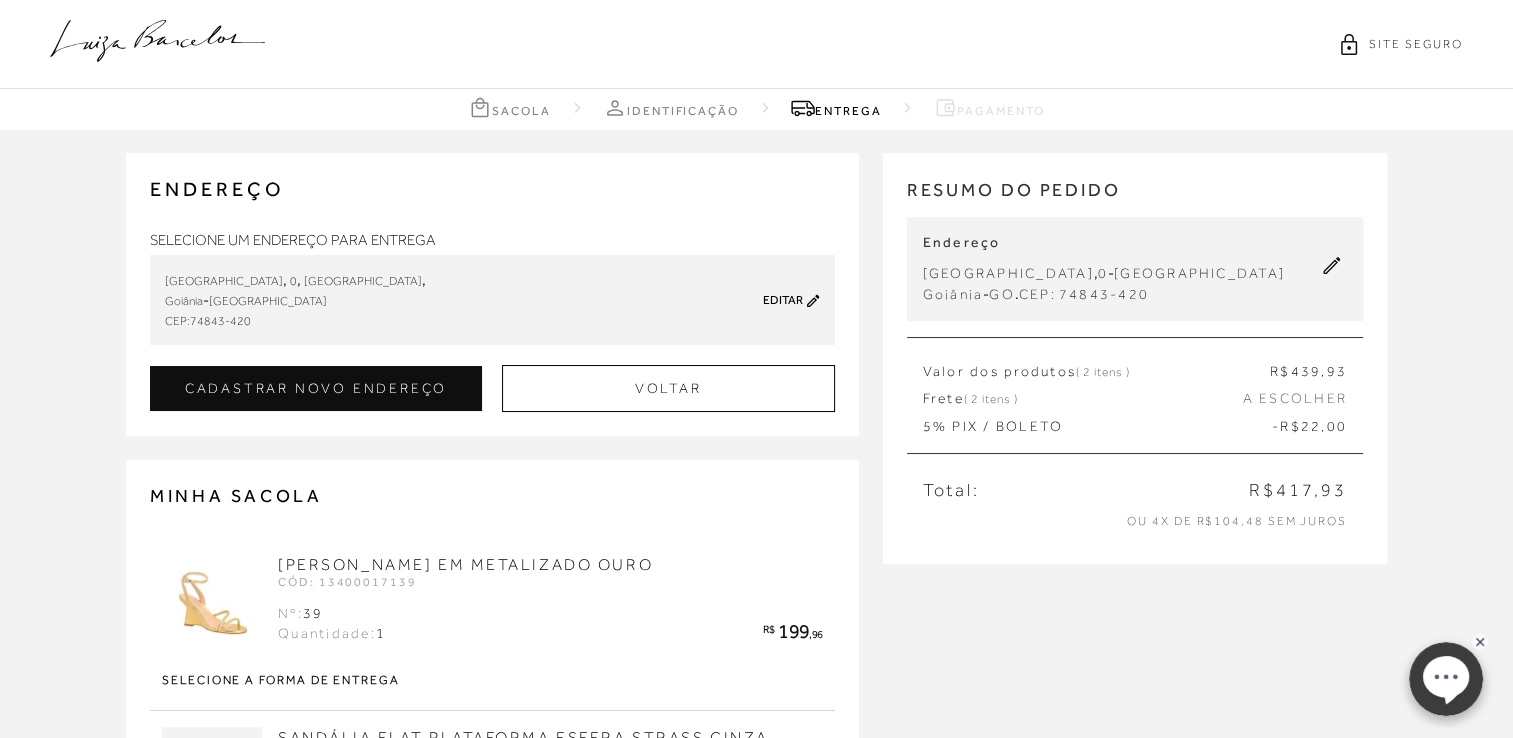 click on "Editar" at bounding box center [783, 300] 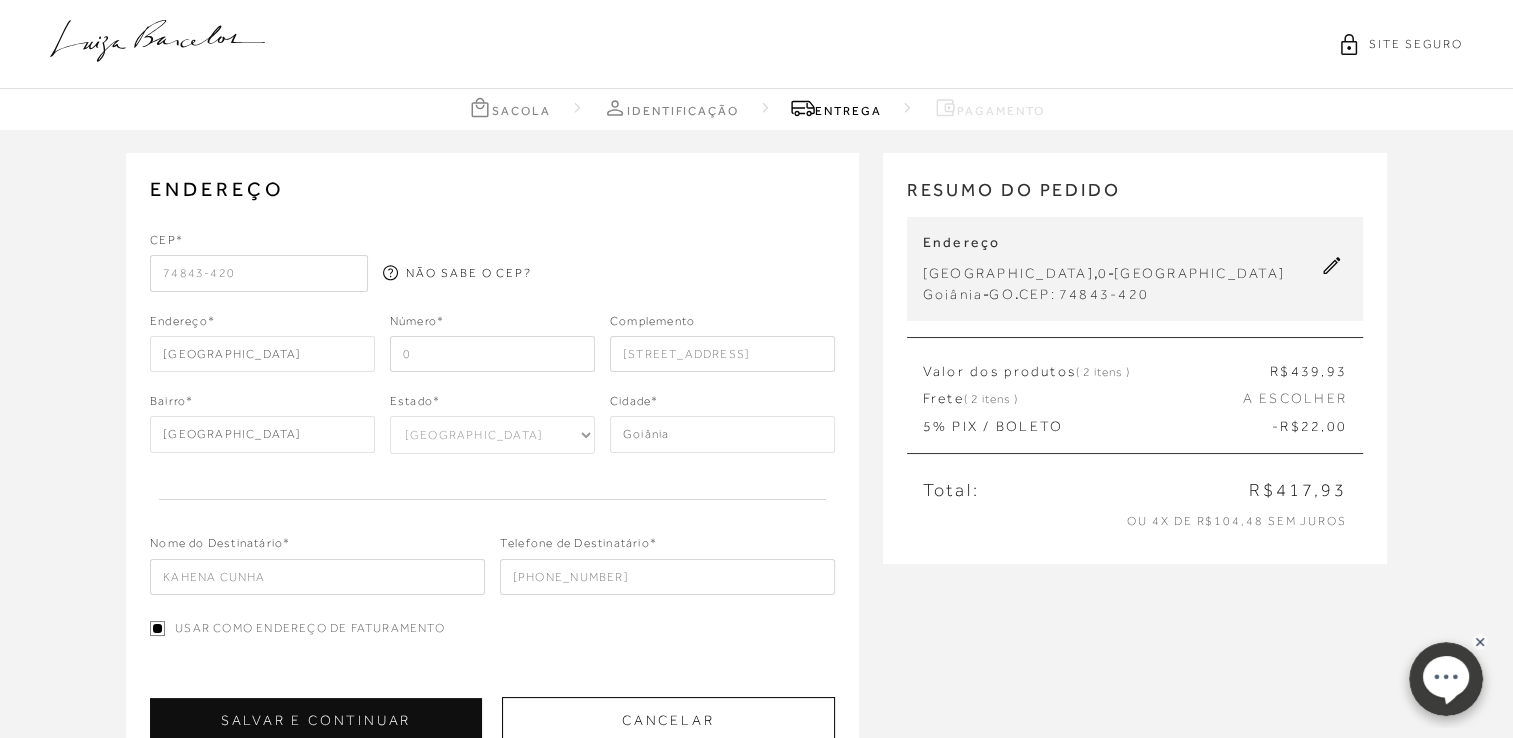 scroll, scrollTop: 645, scrollLeft: 0, axis: vertical 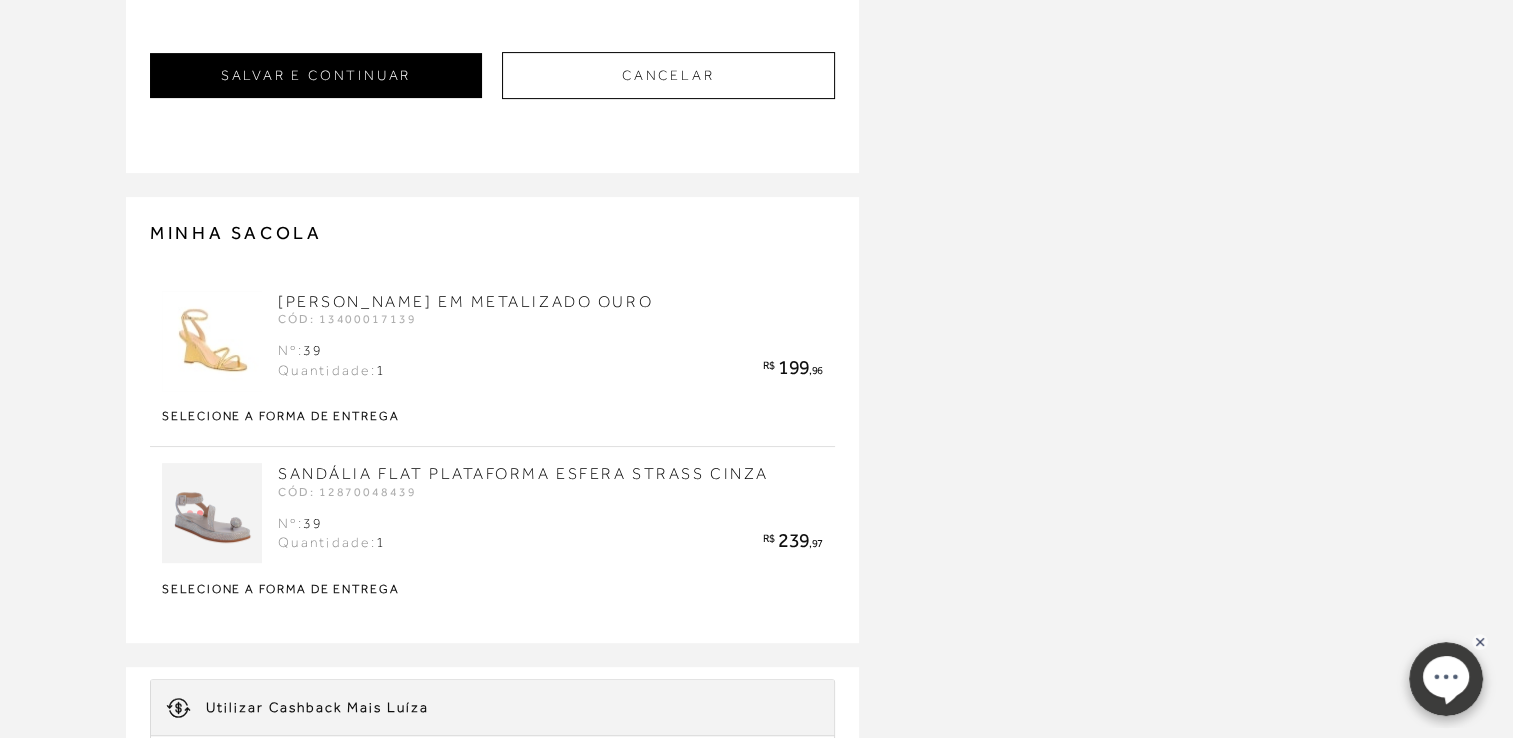 click on "SALVAR E CONTINUAR" at bounding box center [316, 75] 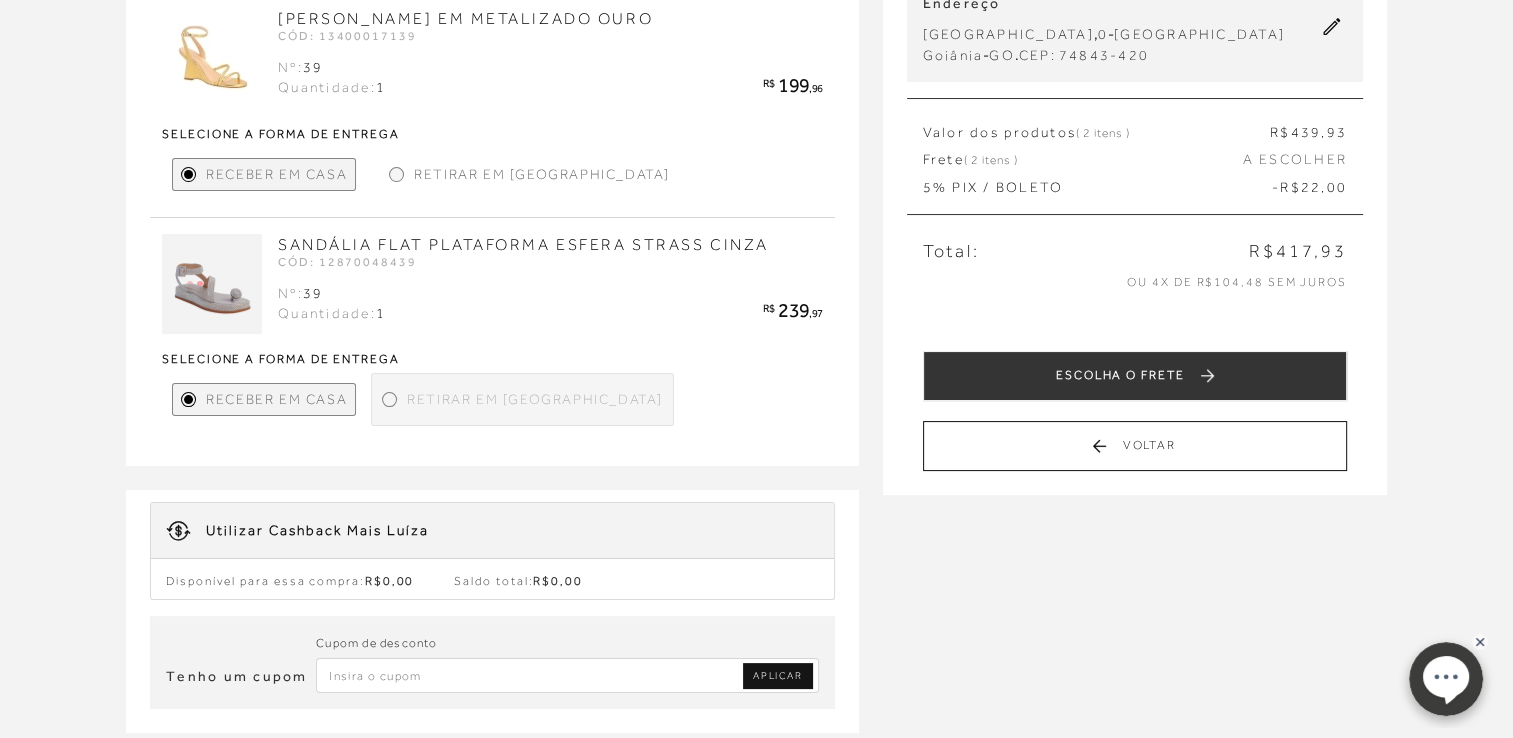 scroll, scrollTop: 280, scrollLeft: 0, axis: vertical 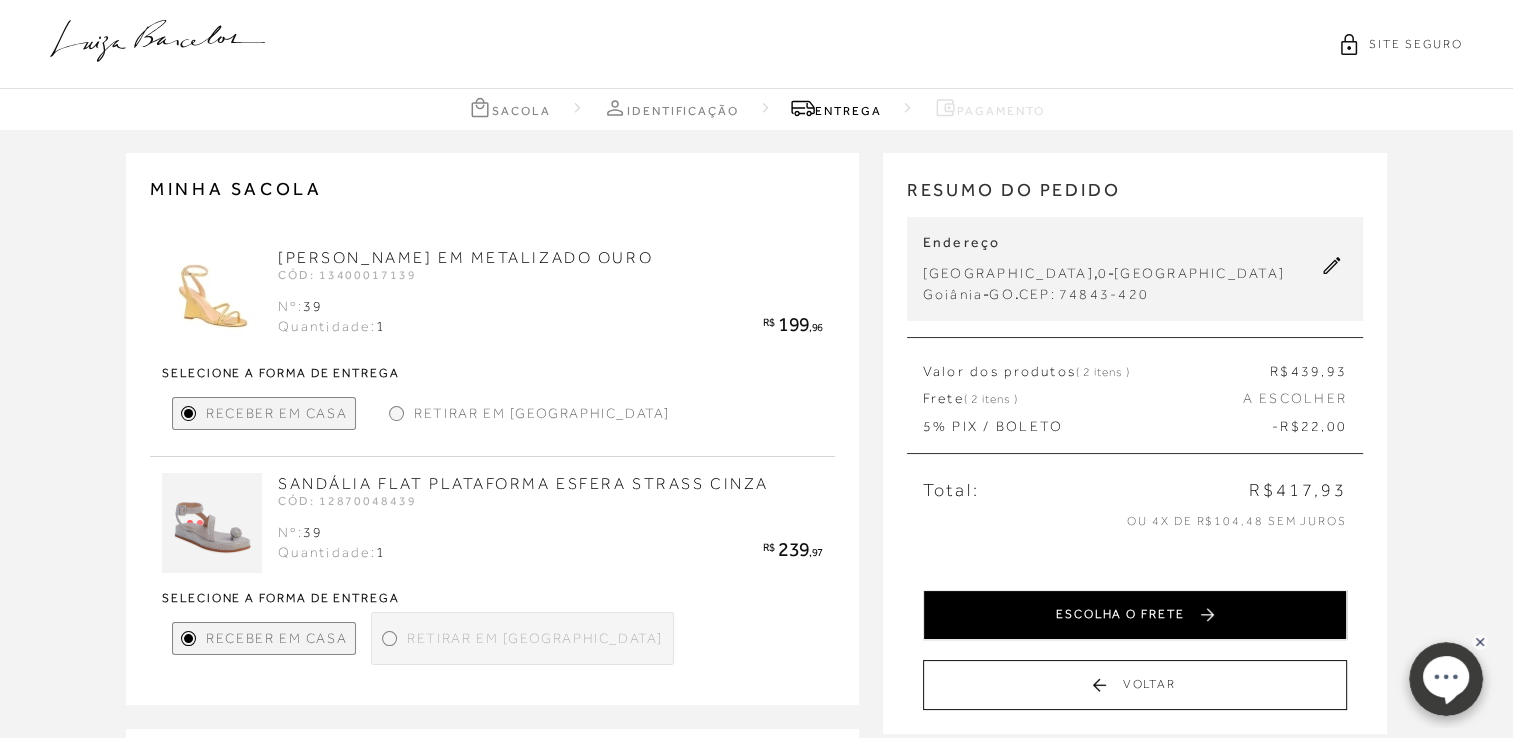 click on "ESCOLHA O FRETE" at bounding box center [1135, 615] 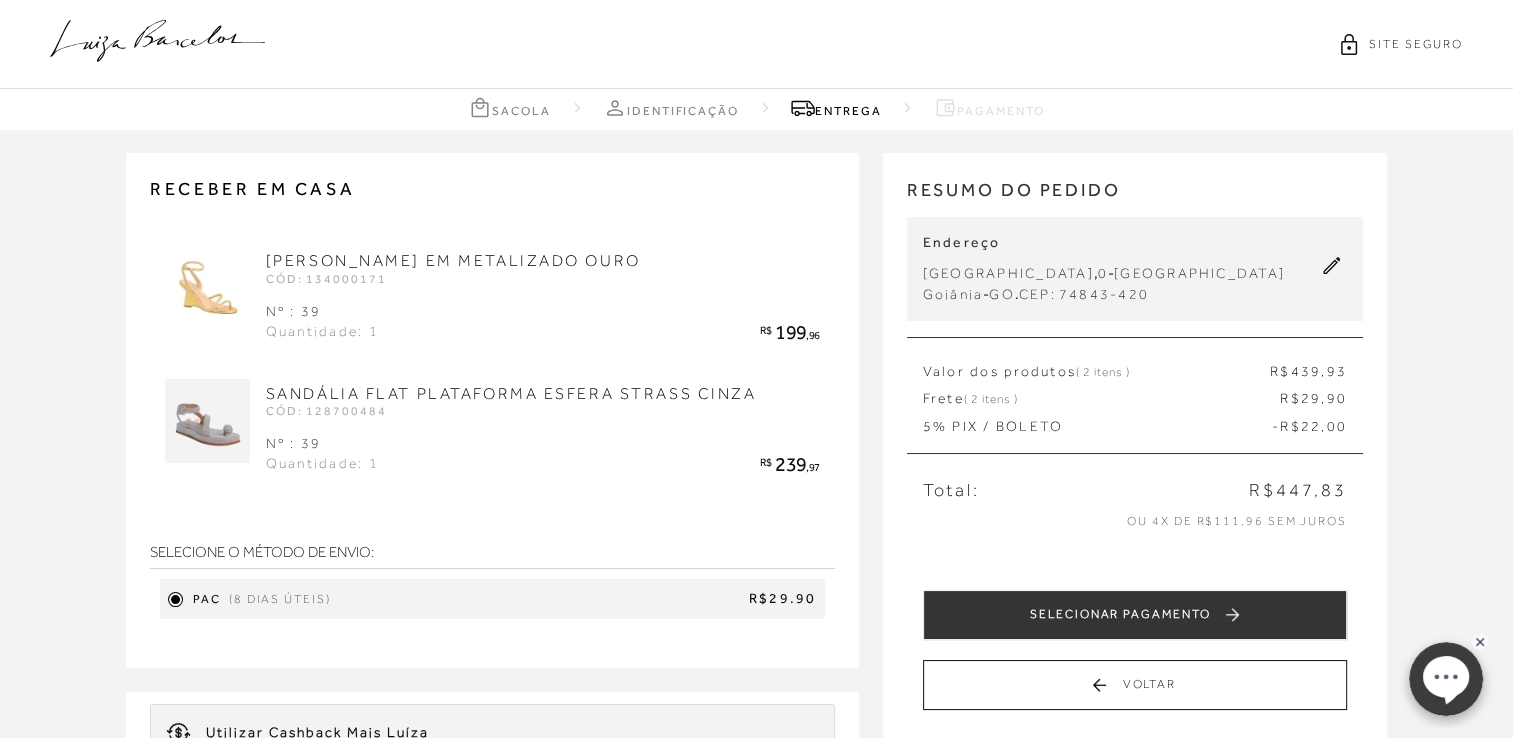 scroll, scrollTop: 645, scrollLeft: 0, axis: vertical 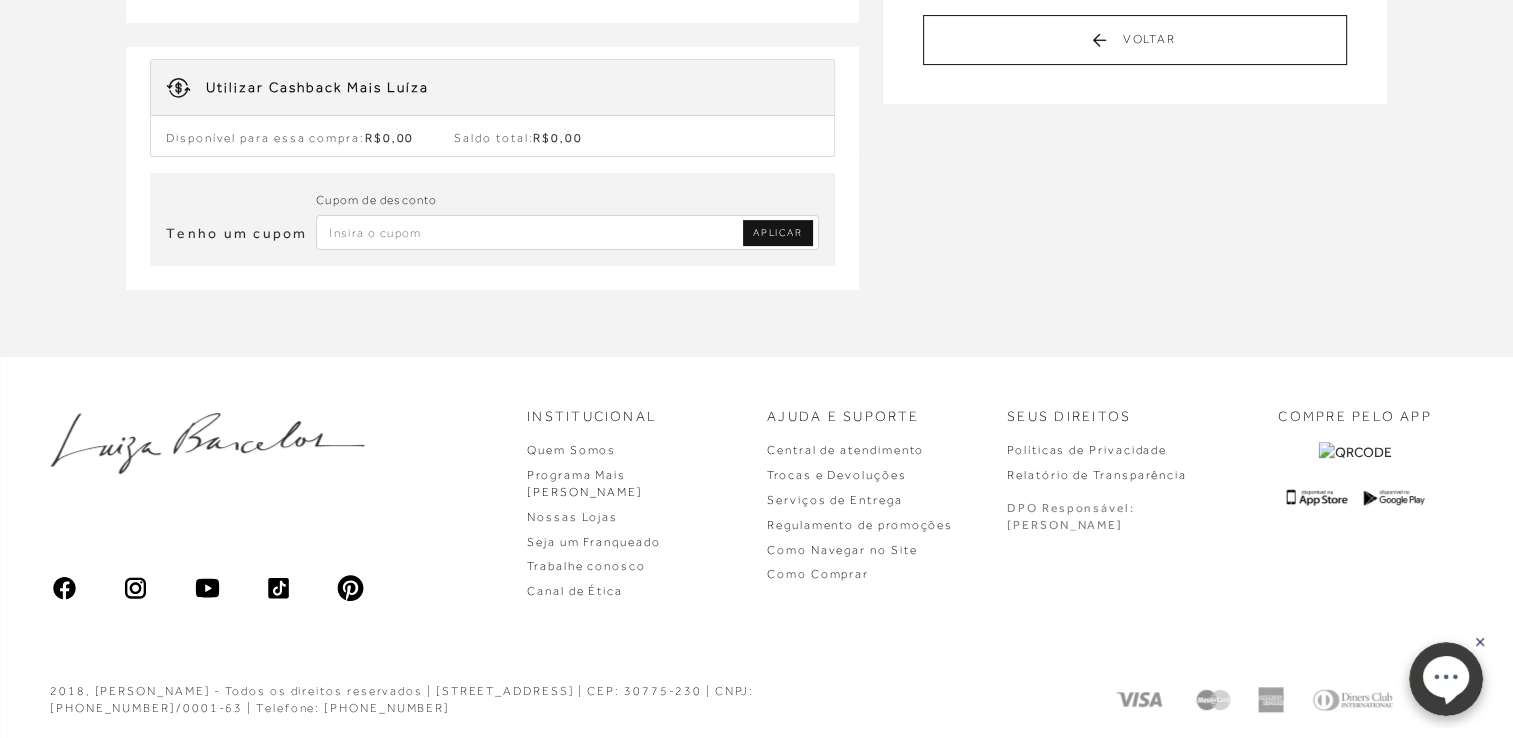 click at bounding box center (567, 232) 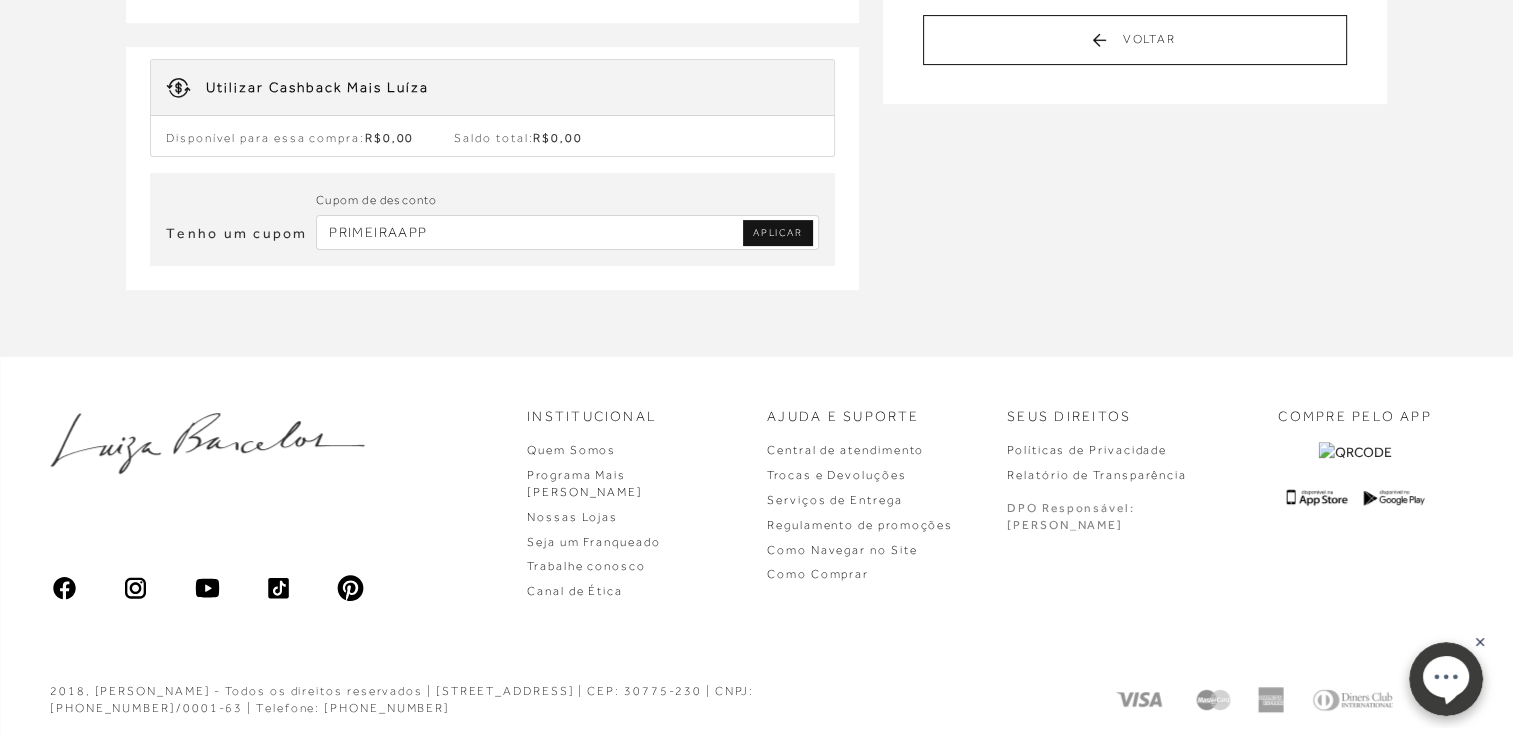 type on "PRIMEIRAAPP" 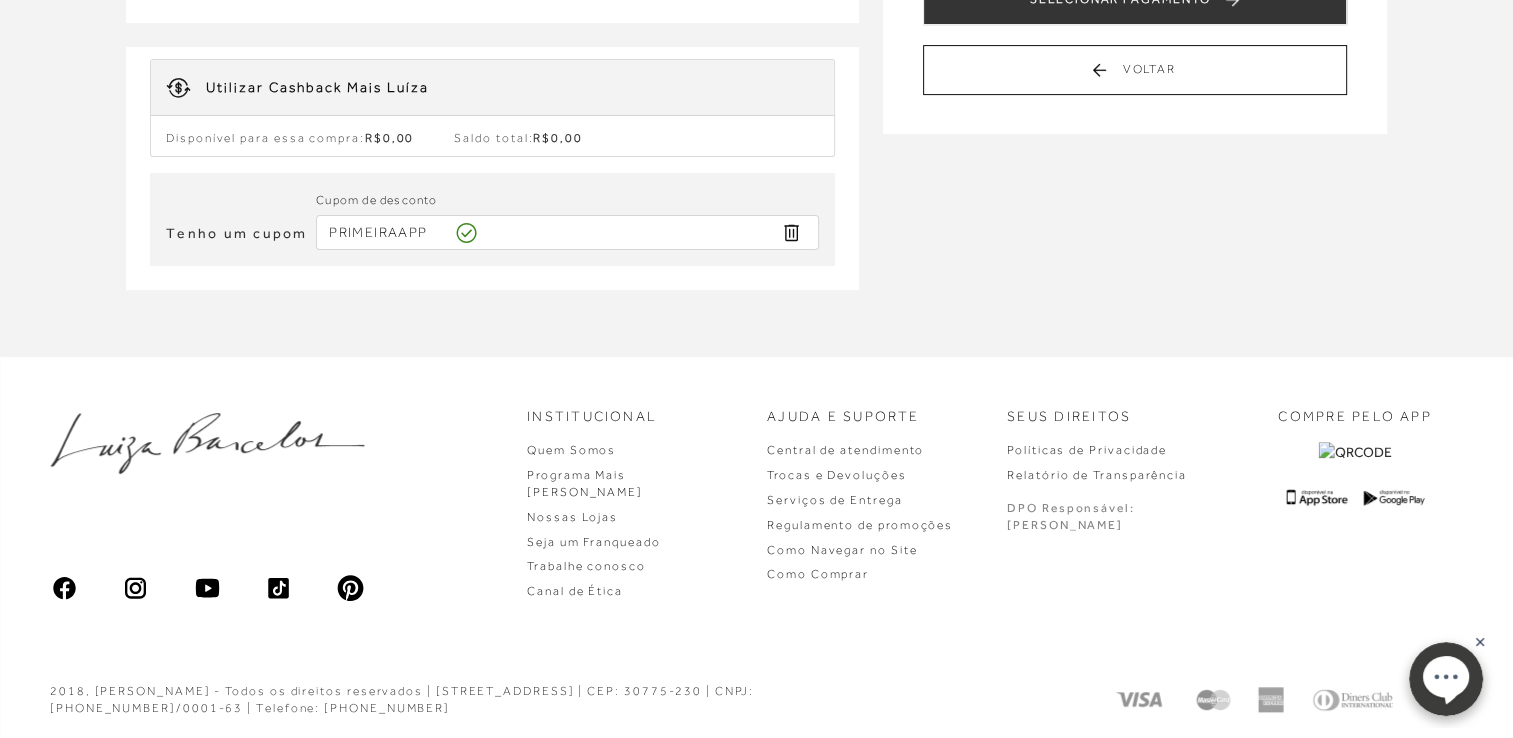 scroll, scrollTop: 0, scrollLeft: 0, axis: both 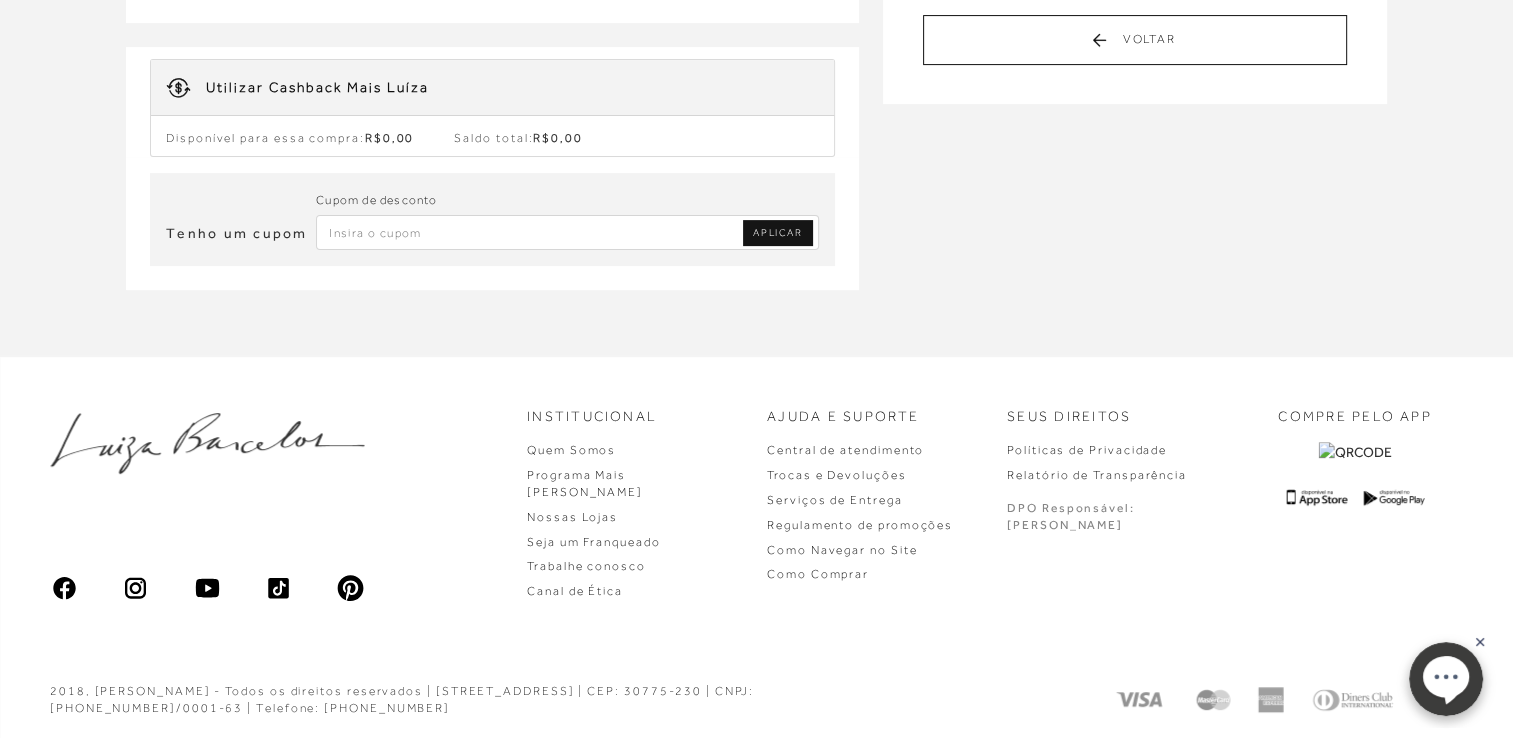 click at bounding box center [567, 232] 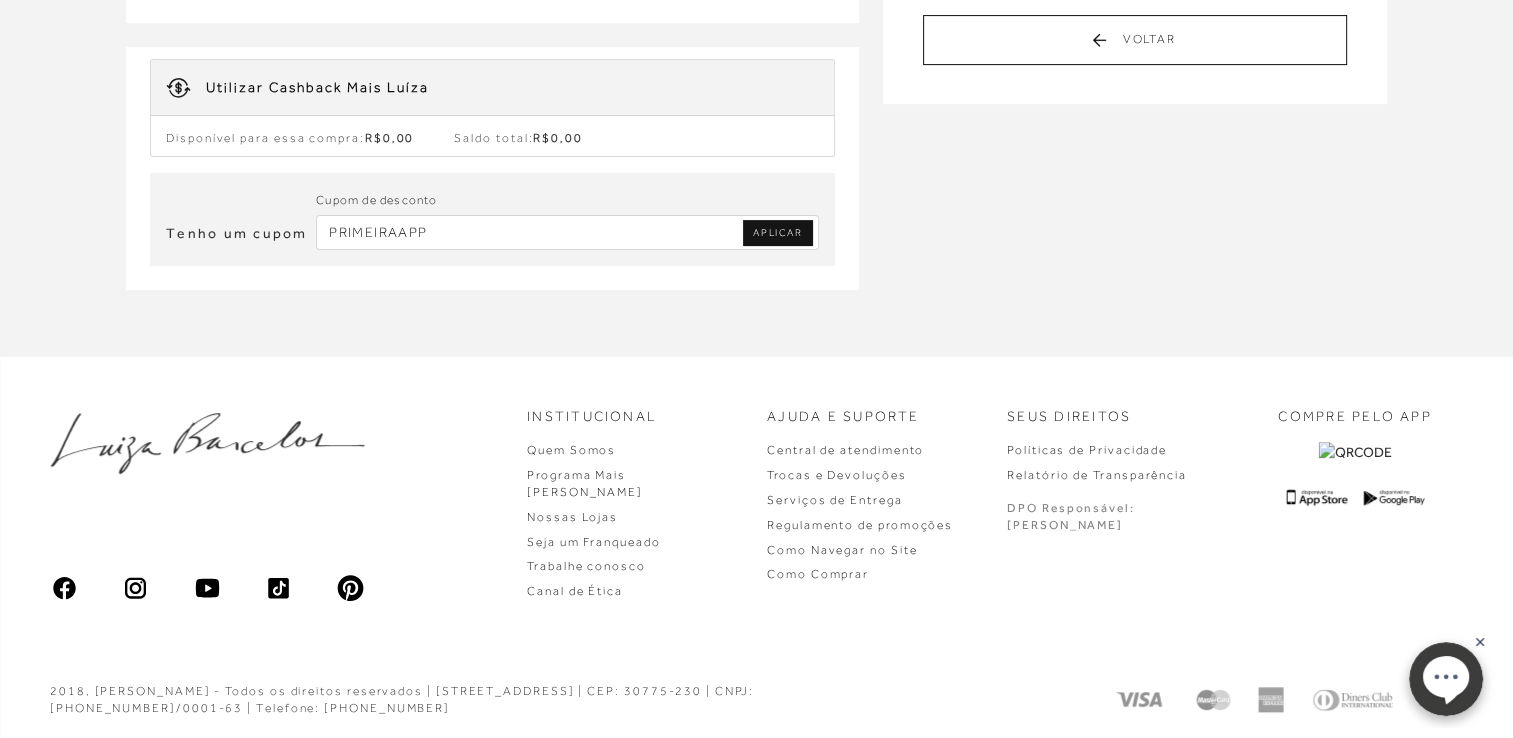 click on "PRIMEIRAAPP" at bounding box center (567, 232) 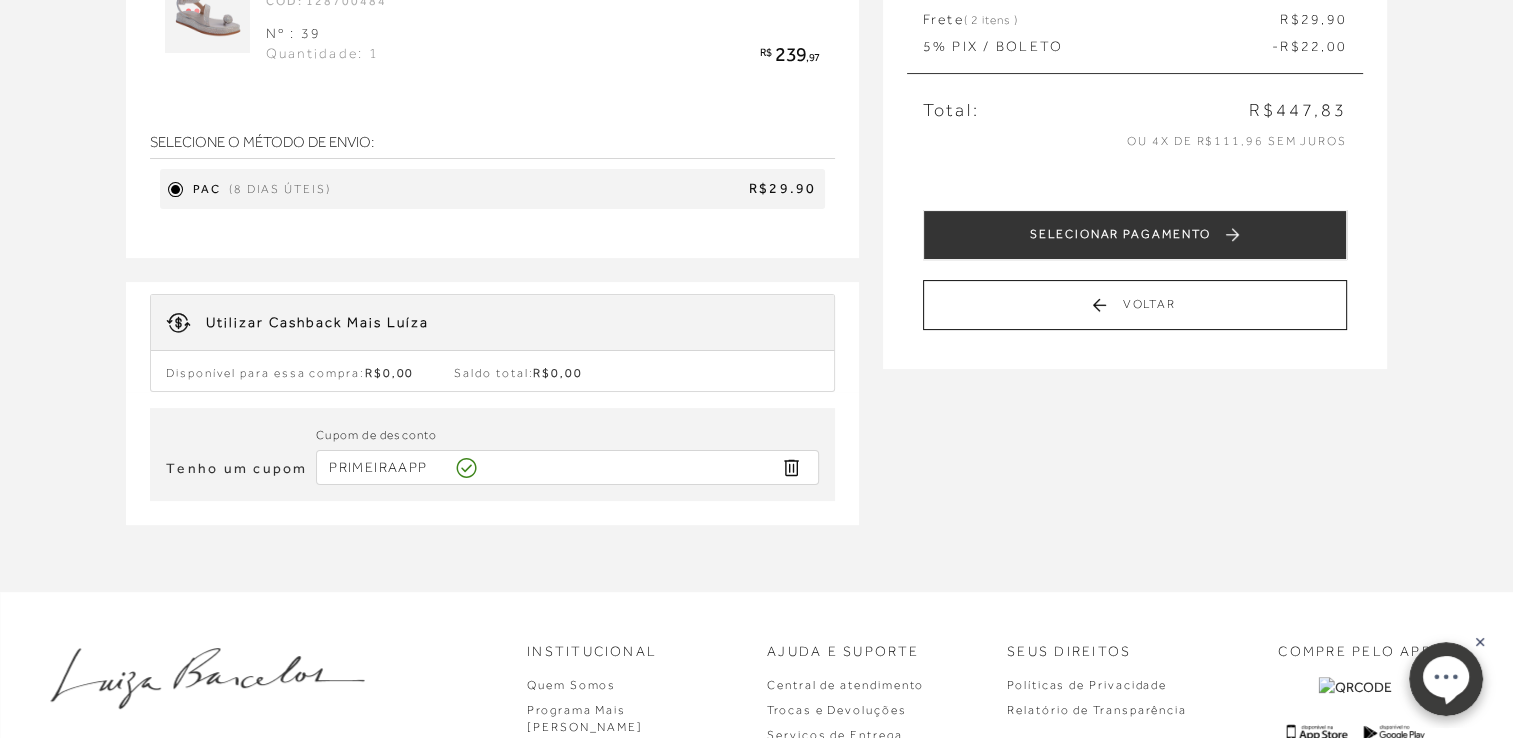scroll, scrollTop: 328, scrollLeft: 0, axis: vertical 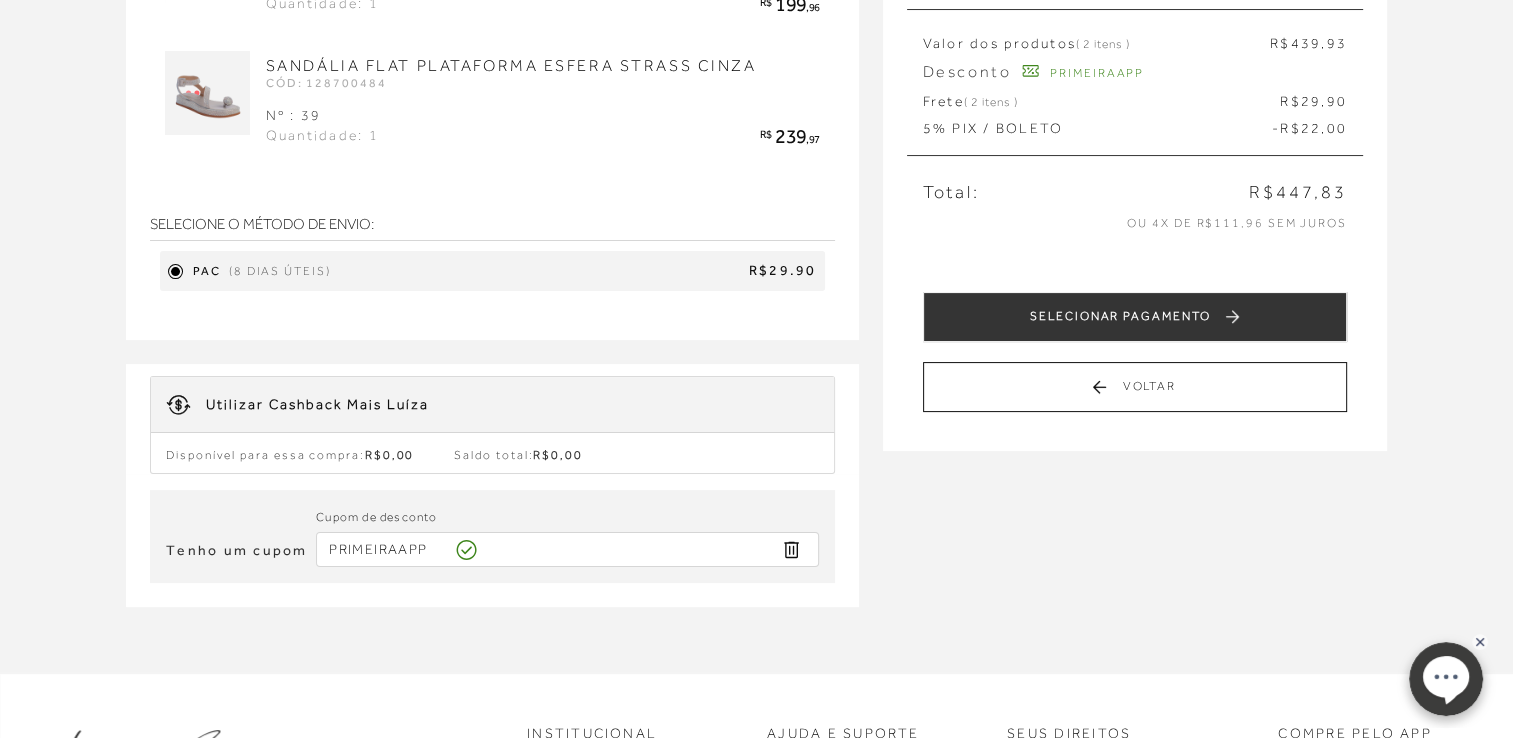 type 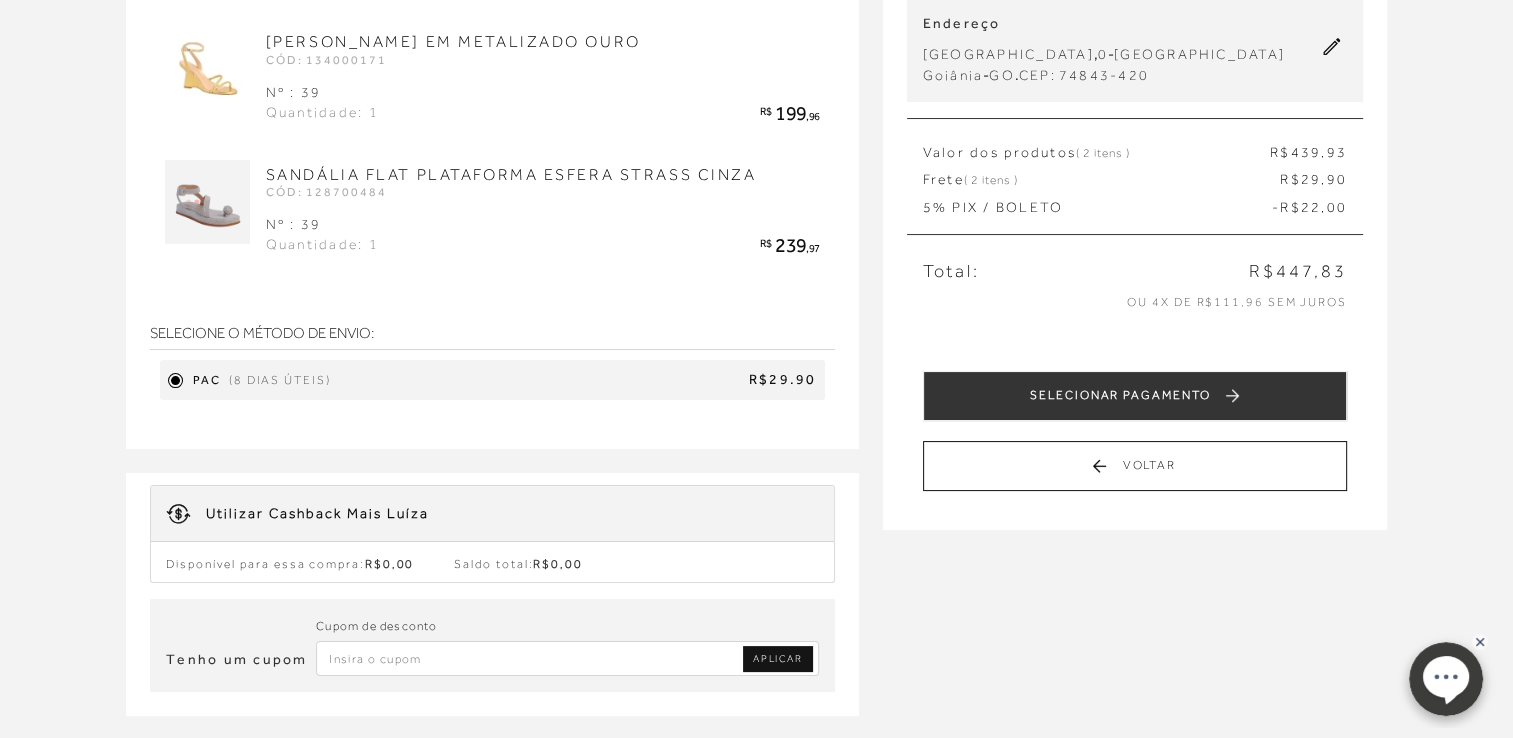 scroll, scrollTop: 216, scrollLeft: 0, axis: vertical 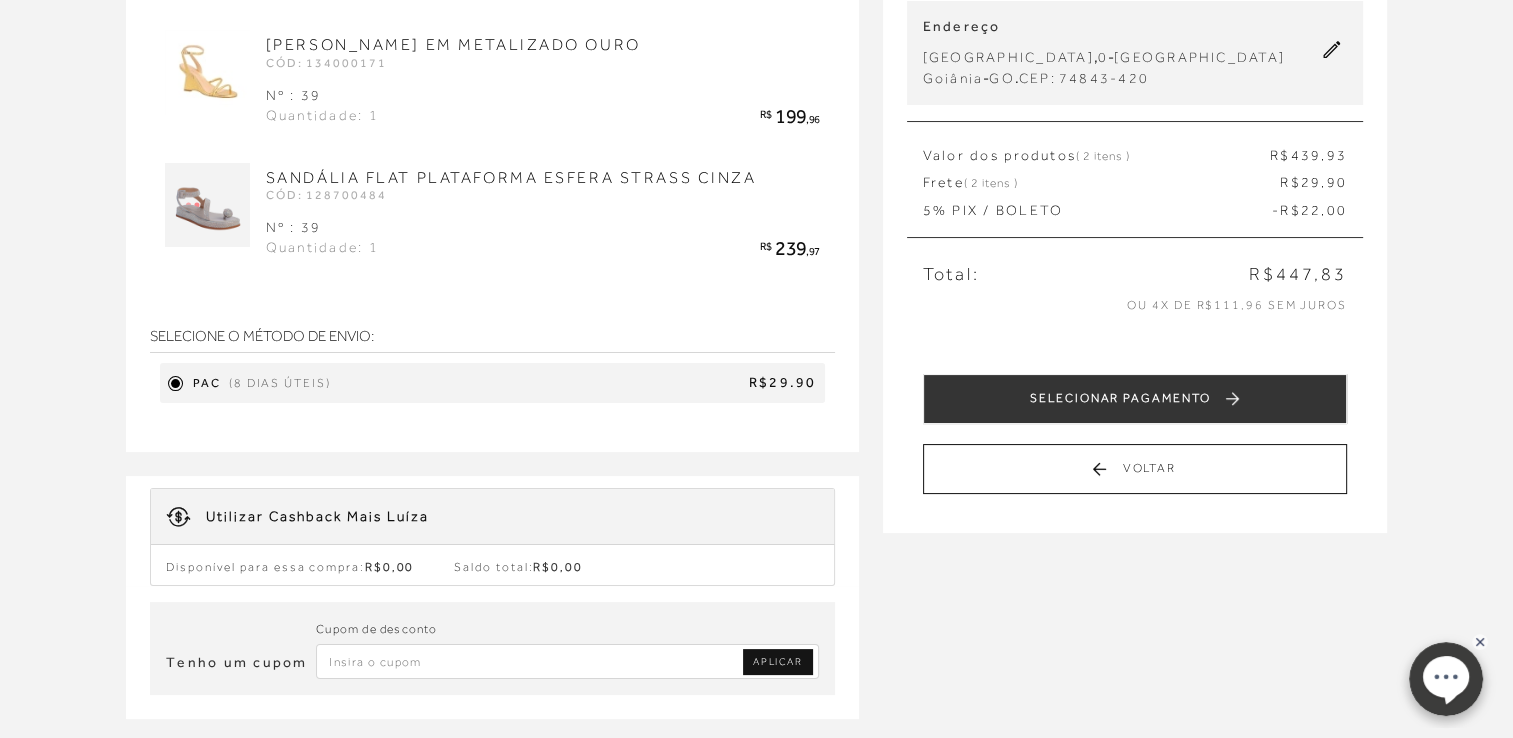 click on "Receber em casa
[PERSON_NAME] EM METALIZADO OURO
CÓD: 134000171
Nº : 39
Quantidade: 1
R$ 199 ,96" at bounding box center [756, 349] 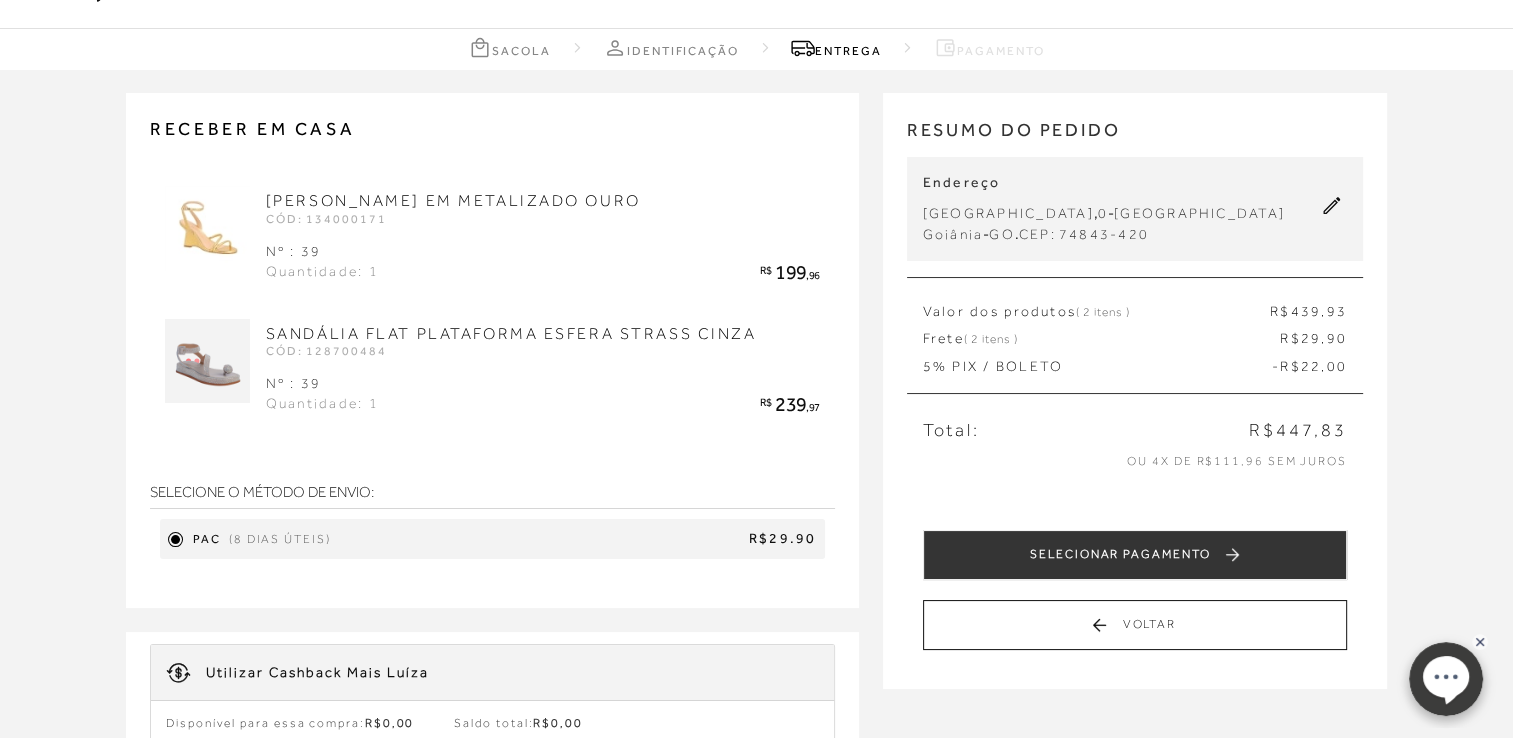 scroll, scrollTop: 56, scrollLeft: 0, axis: vertical 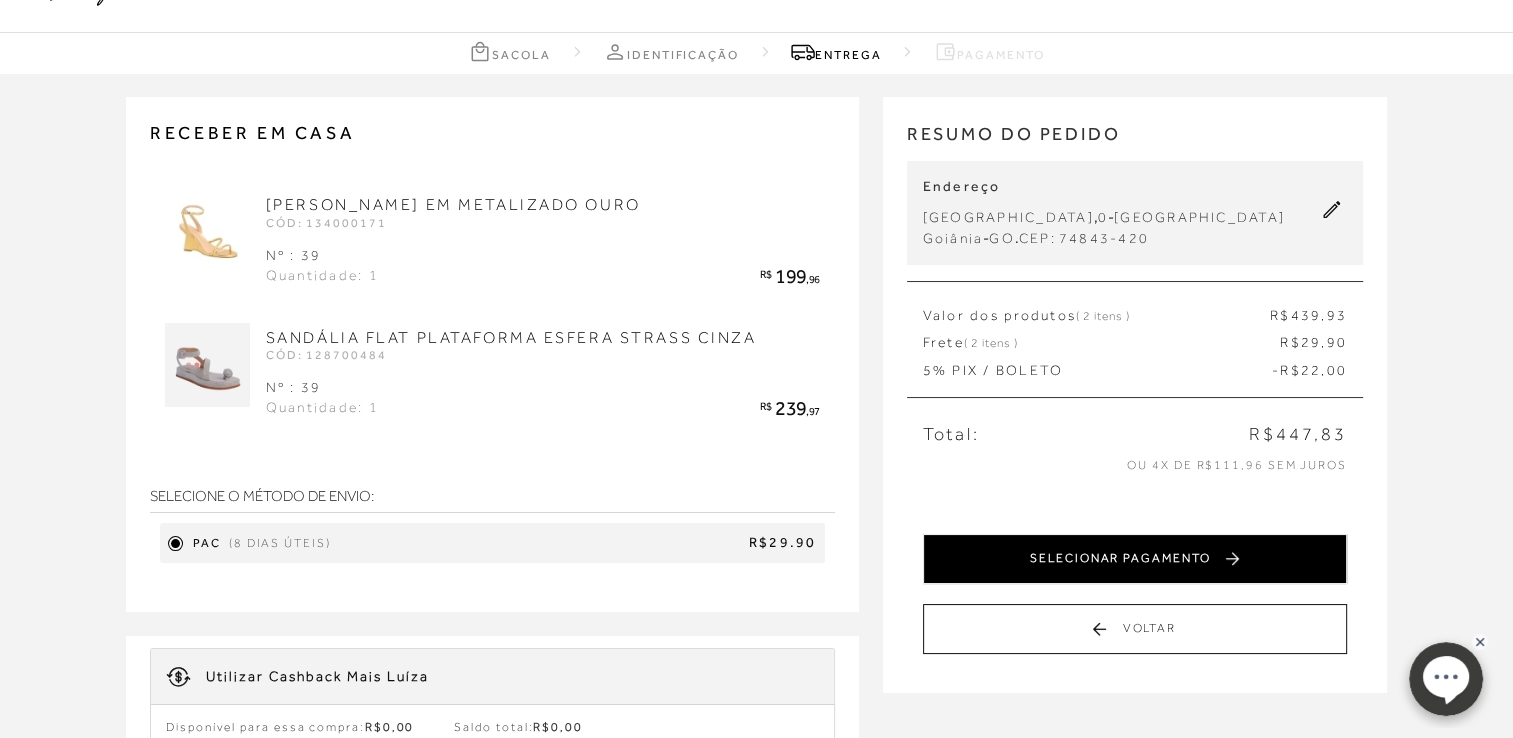 click on "SELECIONAR PAGAMENTO" at bounding box center [1135, 559] 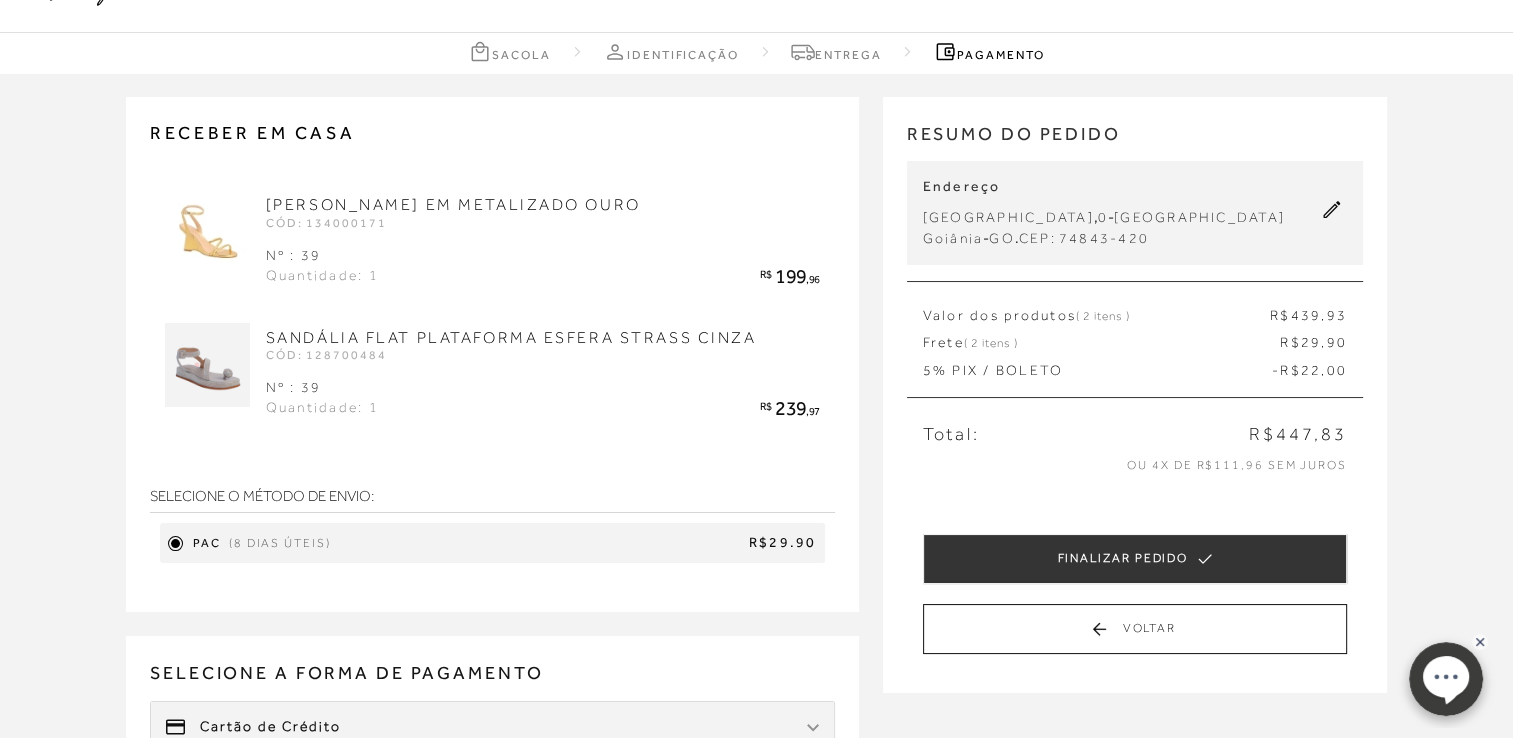scroll, scrollTop: 0, scrollLeft: 0, axis: both 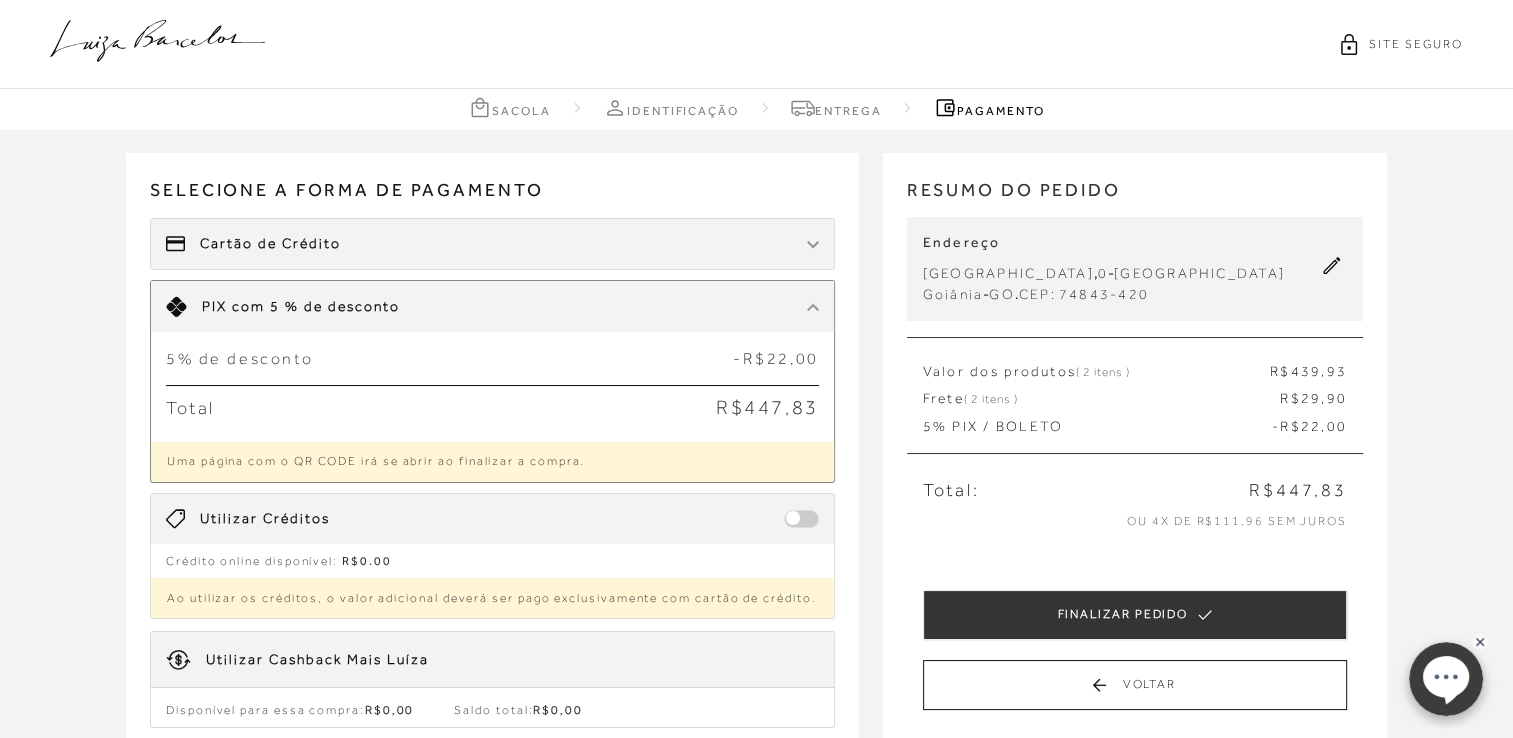click on "Cartão de Crédito" at bounding box center [492, 244] 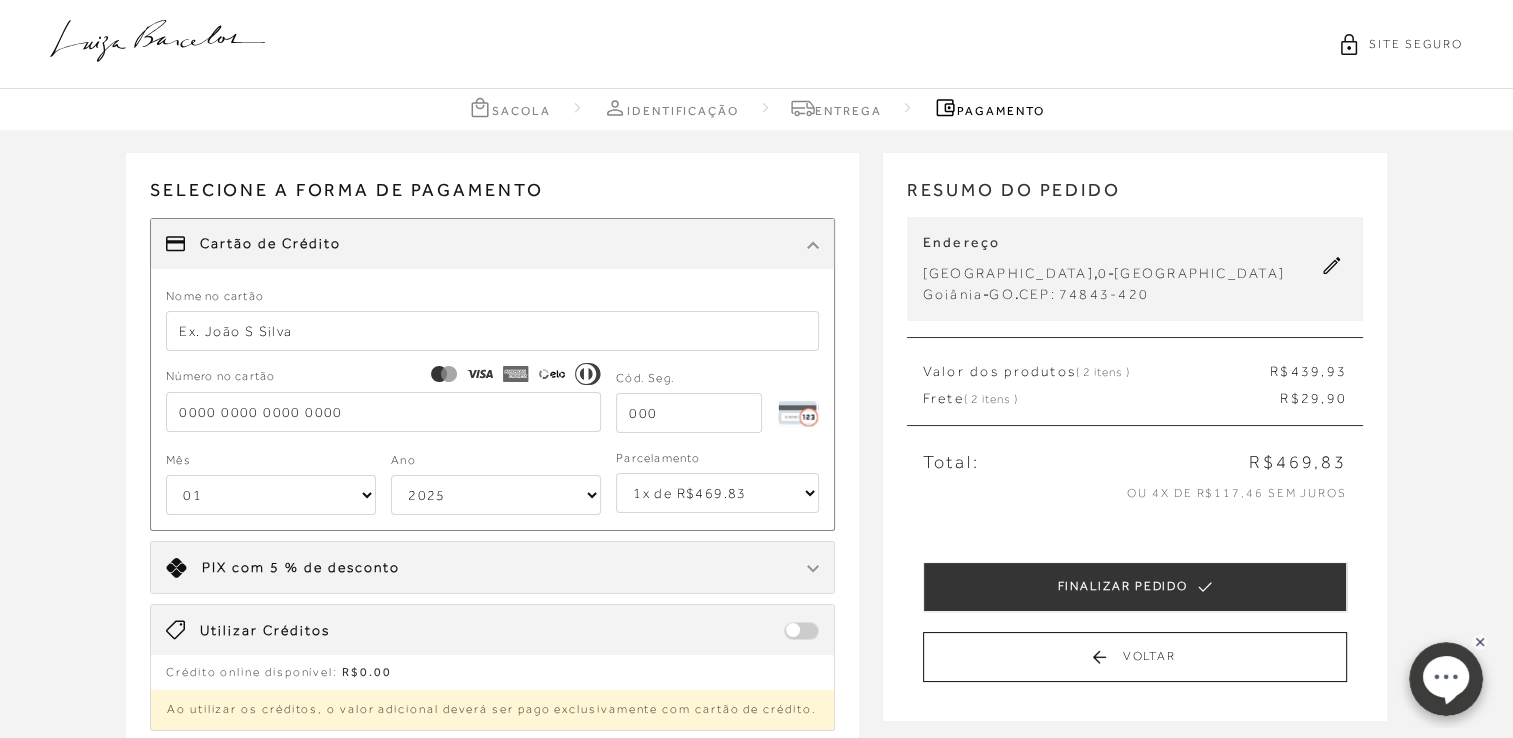 click on "1x de R$469.83 2x de R$234.92 sem juros 3x de R$156.61 sem juros 4x de R$117.46 sem juros 5x de R$93.97 sem juros 6x de R$78.31 sem juros" at bounding box center (717, 493) 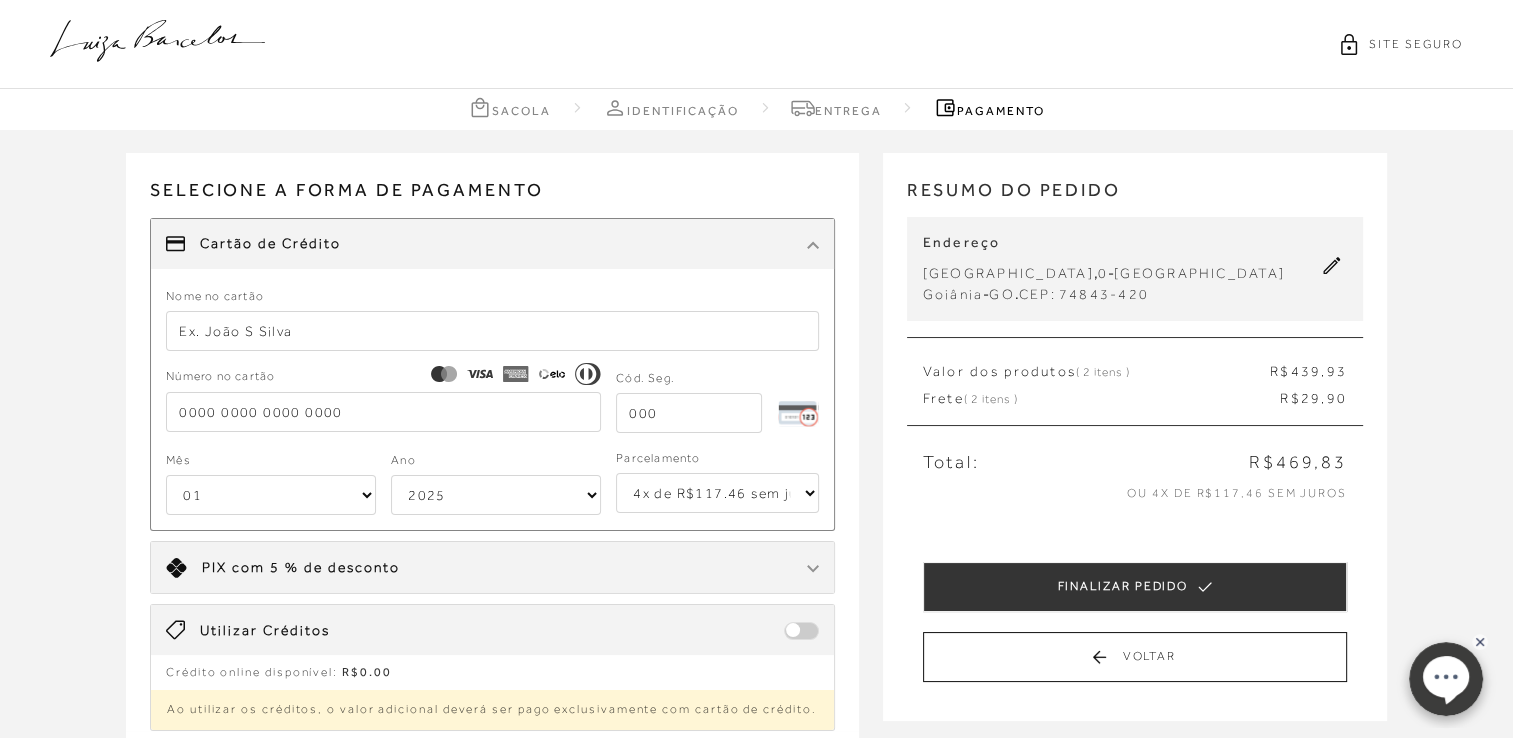 click on "1x de R$469.83 2x de R$234.92 sem juros 3x de R$156.61 sem juros 4x de R$117.46 sem juros 5x de R$93.97 sem juros 6x de R$78.31 sem juros" at bounding box center (717, 493) 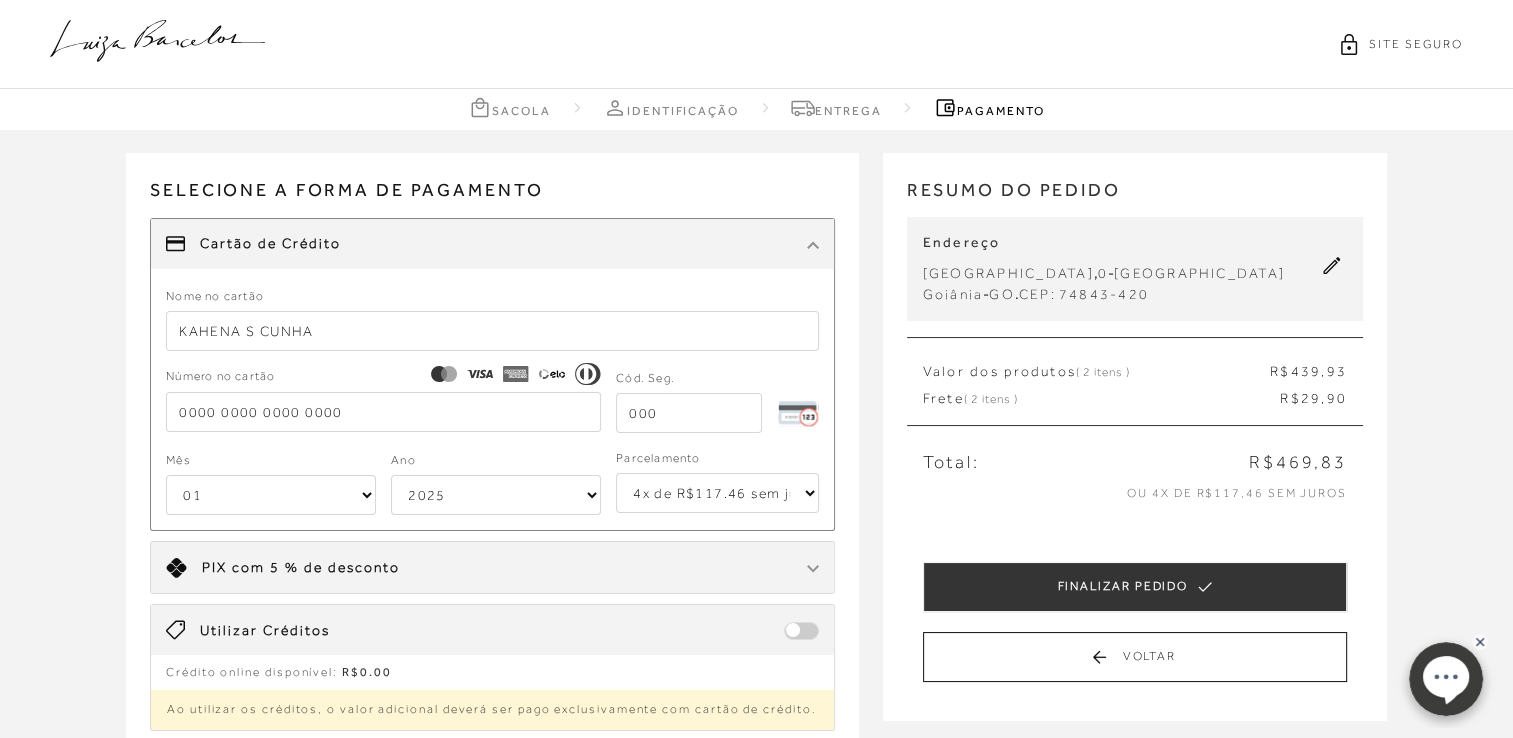 type on "KAHENA S CUNHA" 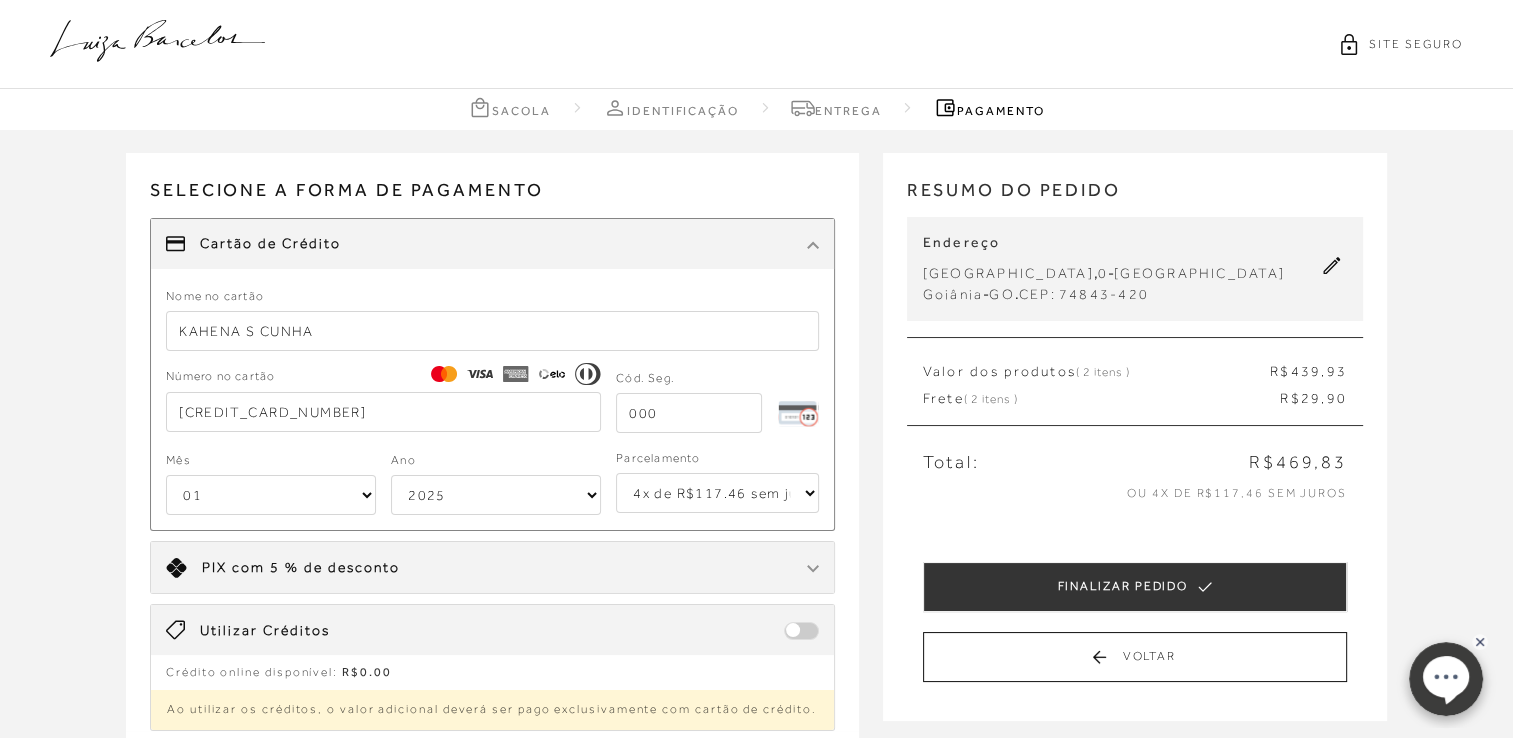 type on "[CREDIT_CARD_NUMBER]" 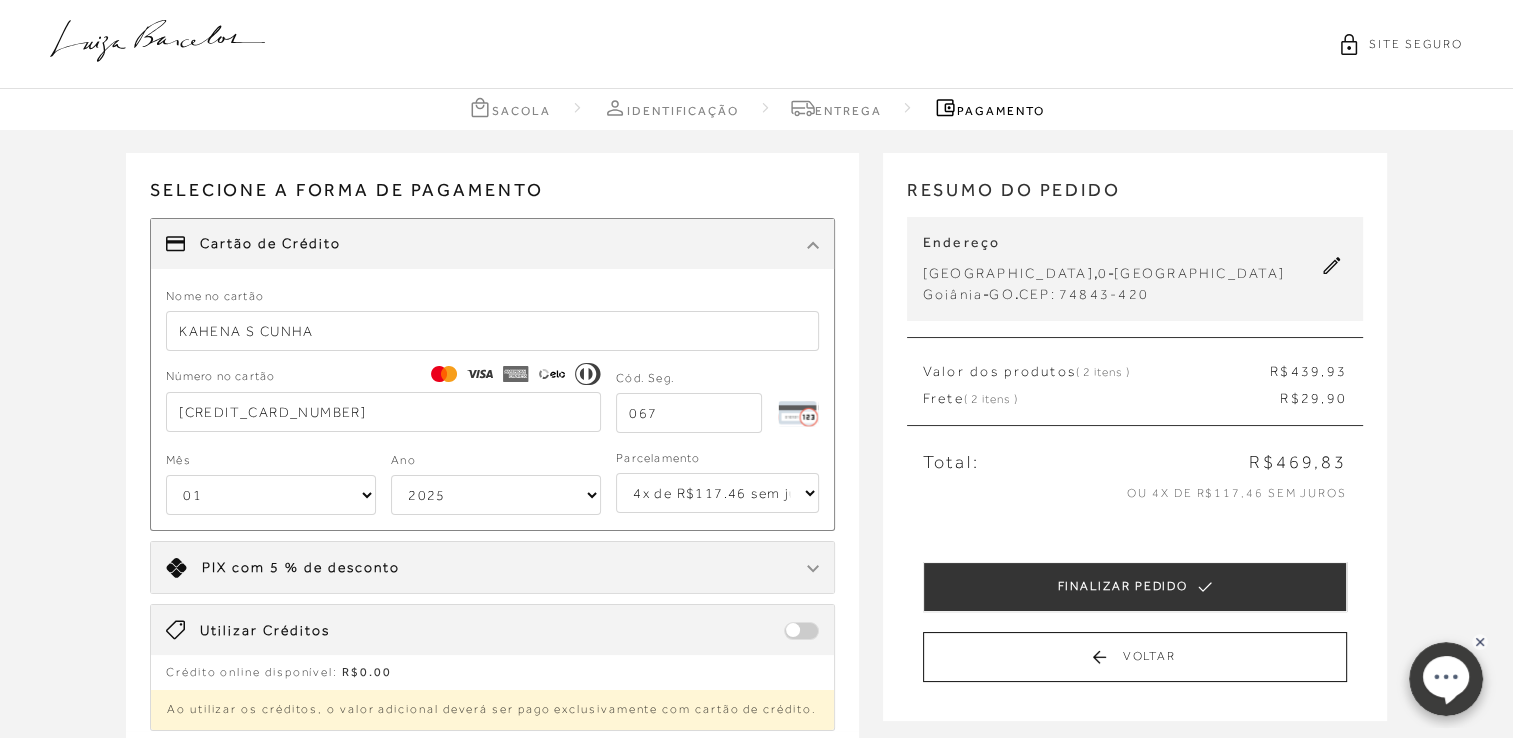 type on "067" 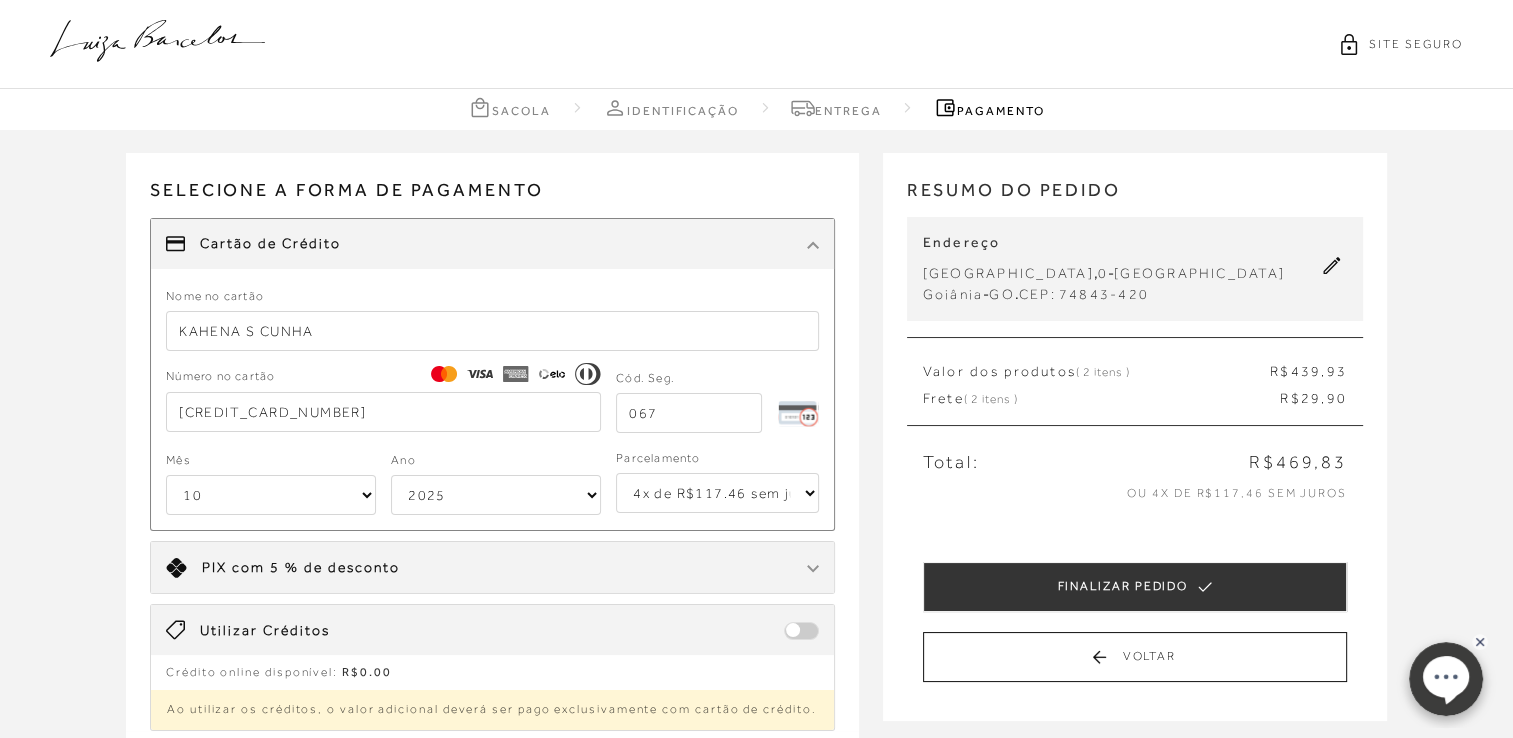click on "01 02 03 04 05 06 07 08 09 10 11 12" at bounding box center (271, 495) 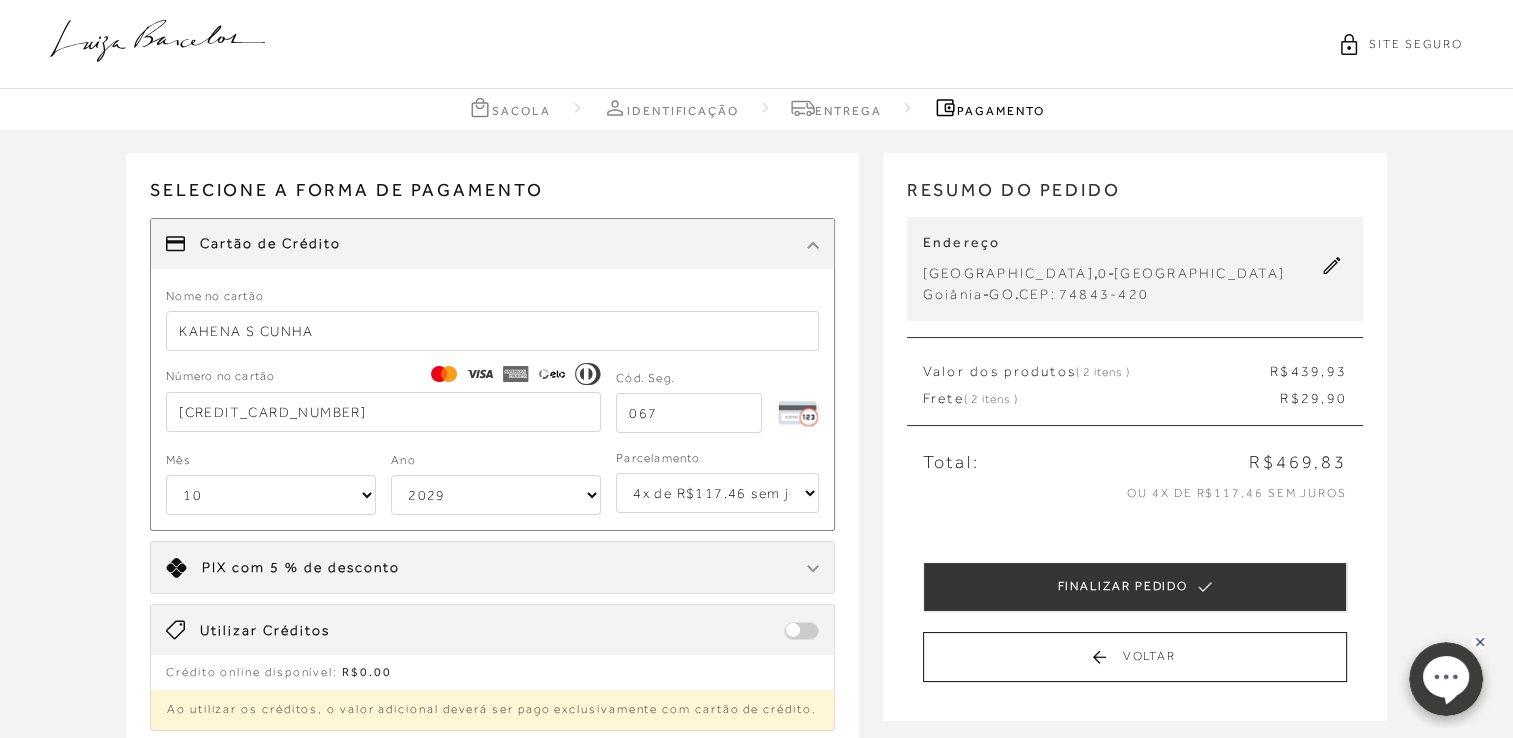 click on "2025 2026 2027 2028 2029 2030 2031 2032 2033 2034 2035 2036 2037 2038 2039 2040 2041 2042 2043 2044" at bounding box center [496, 495] 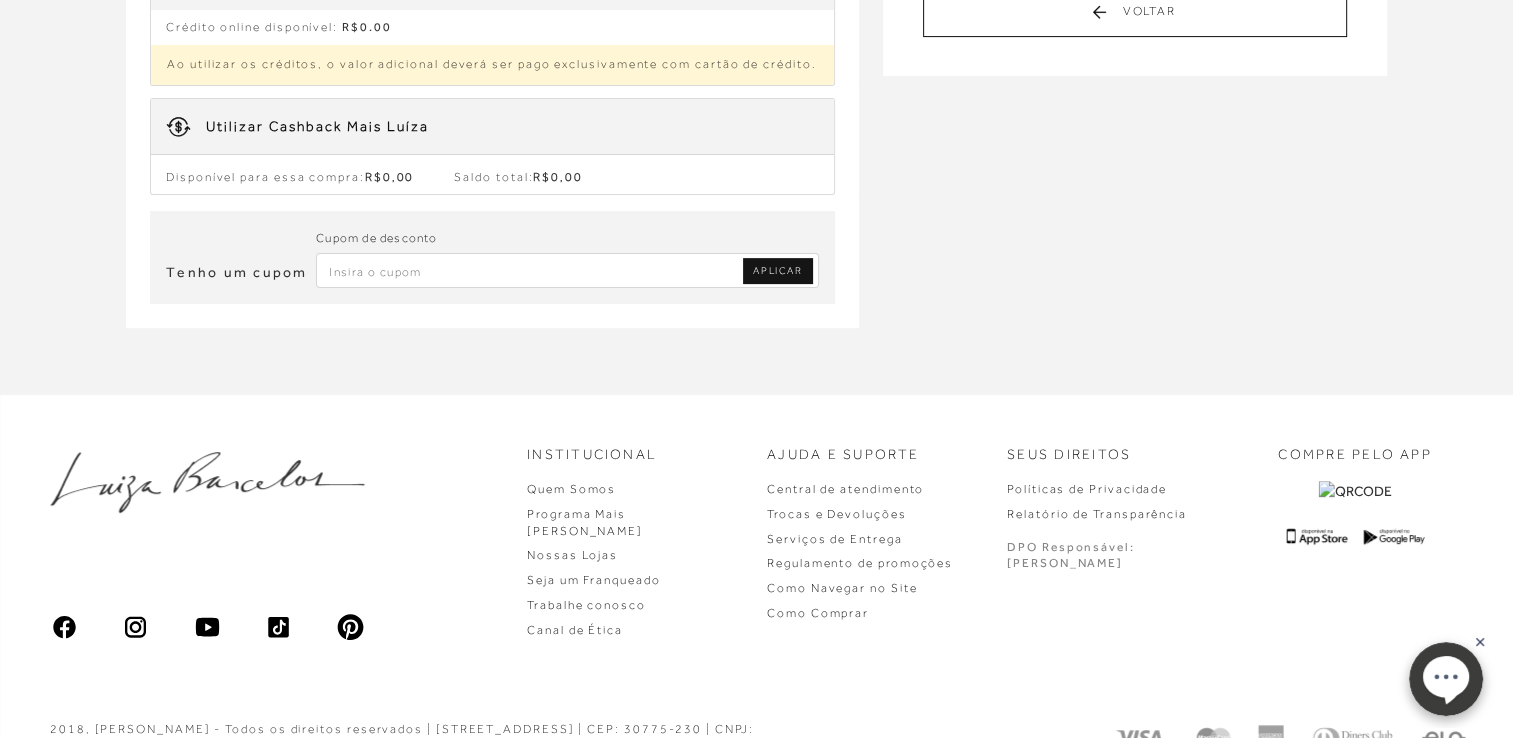 click at bounding box center (567, 270) 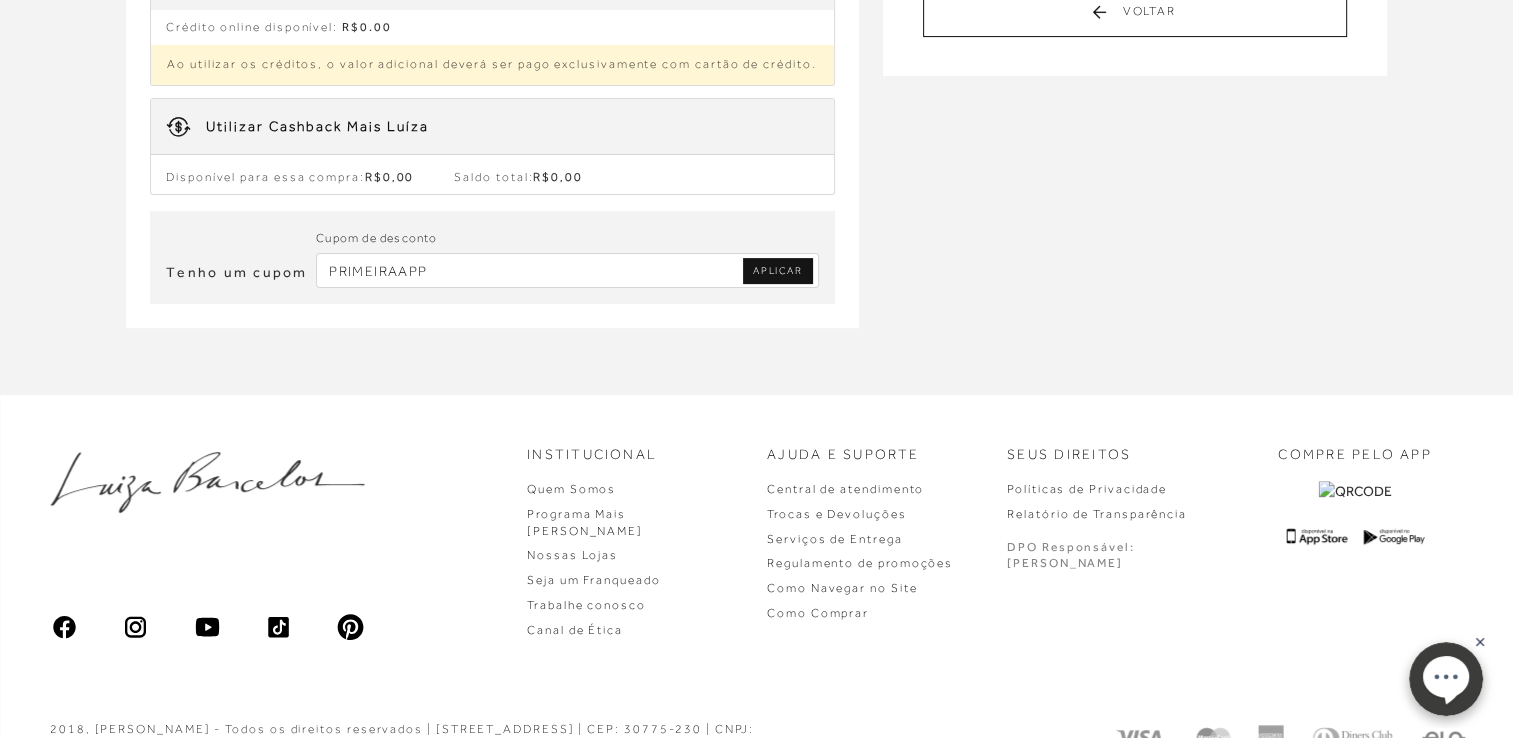 type on "PRIMEIRAAPP" 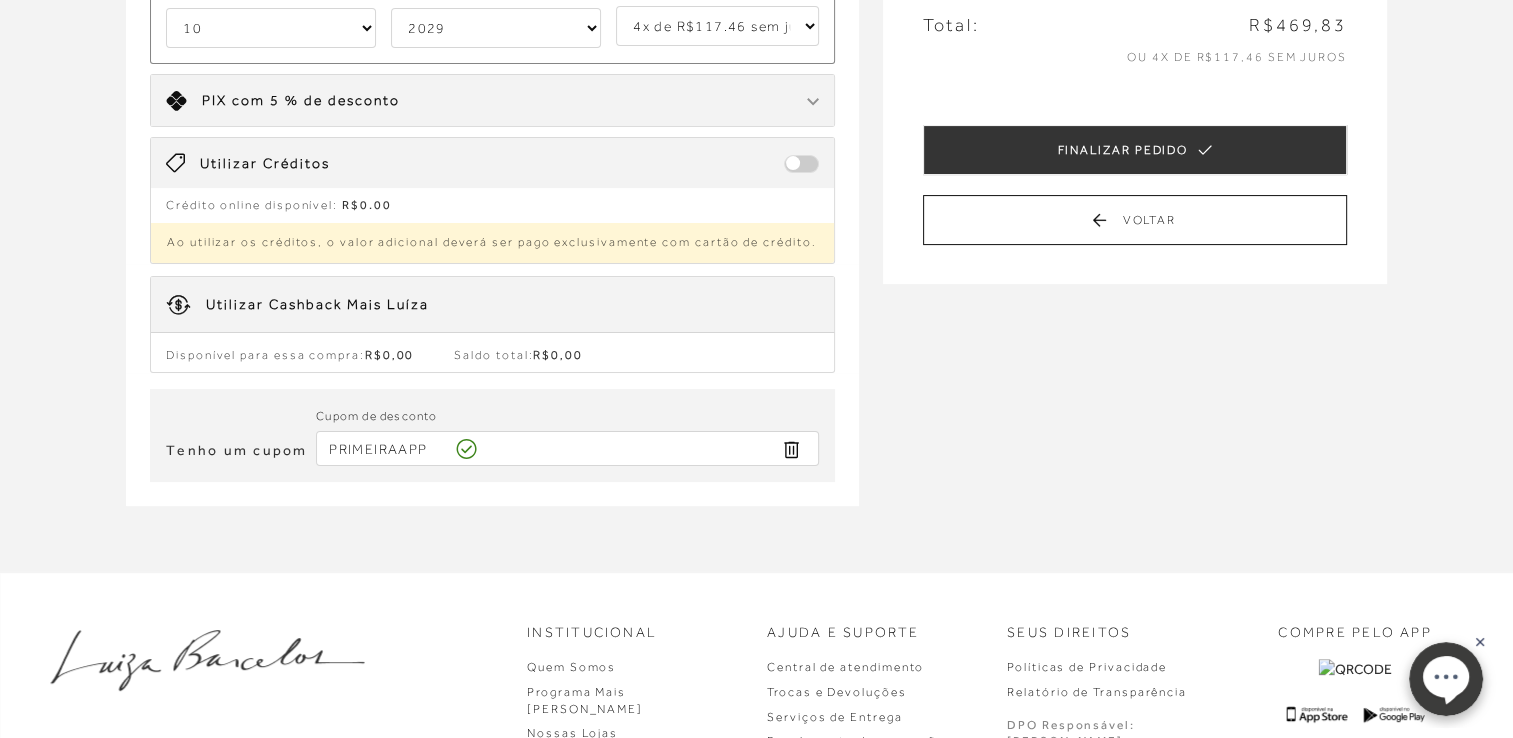 type 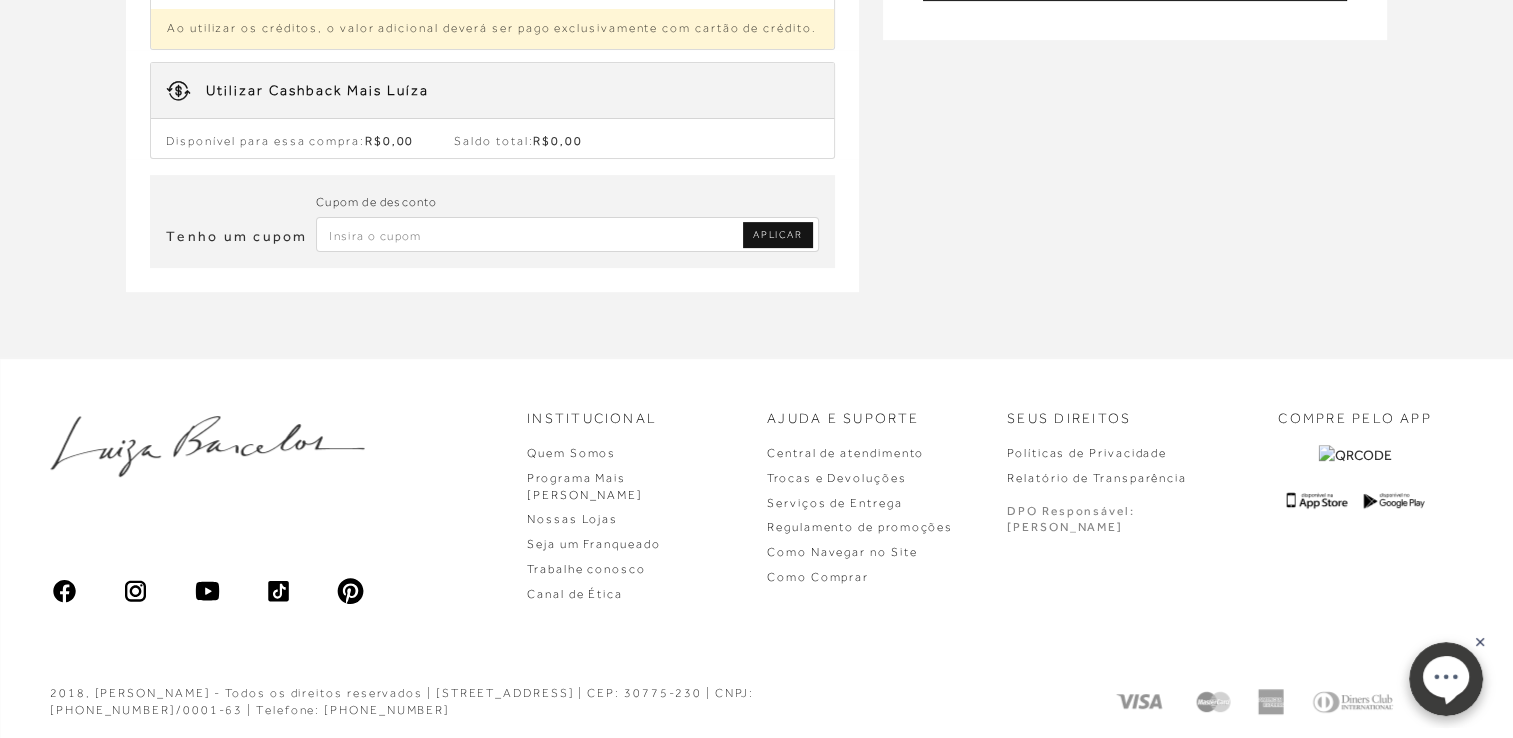scroll, scrollTop: 36, scrollLeft: 0, axis: vertical 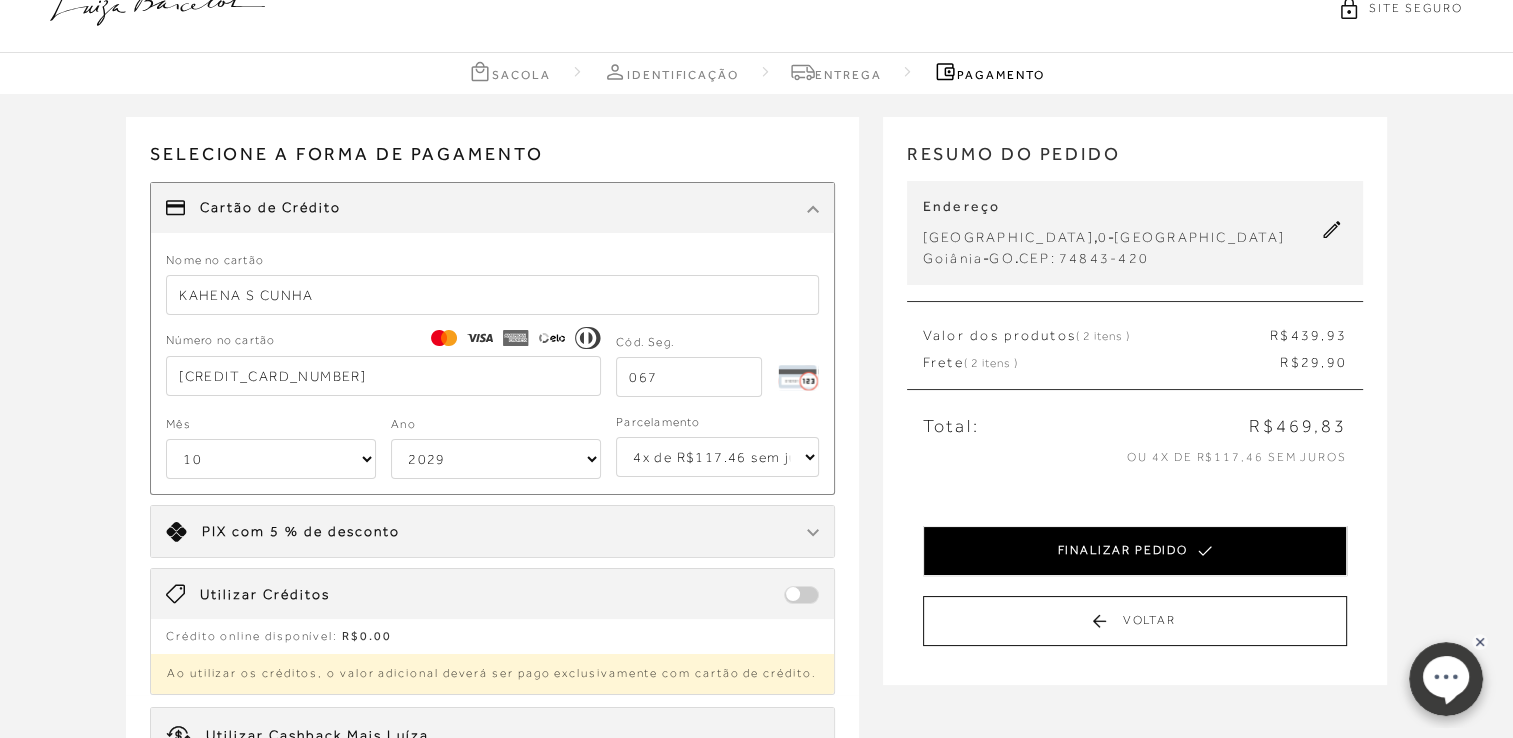 click on "FINALIZAR PEDIDO" at bounding box center (1135, 551) 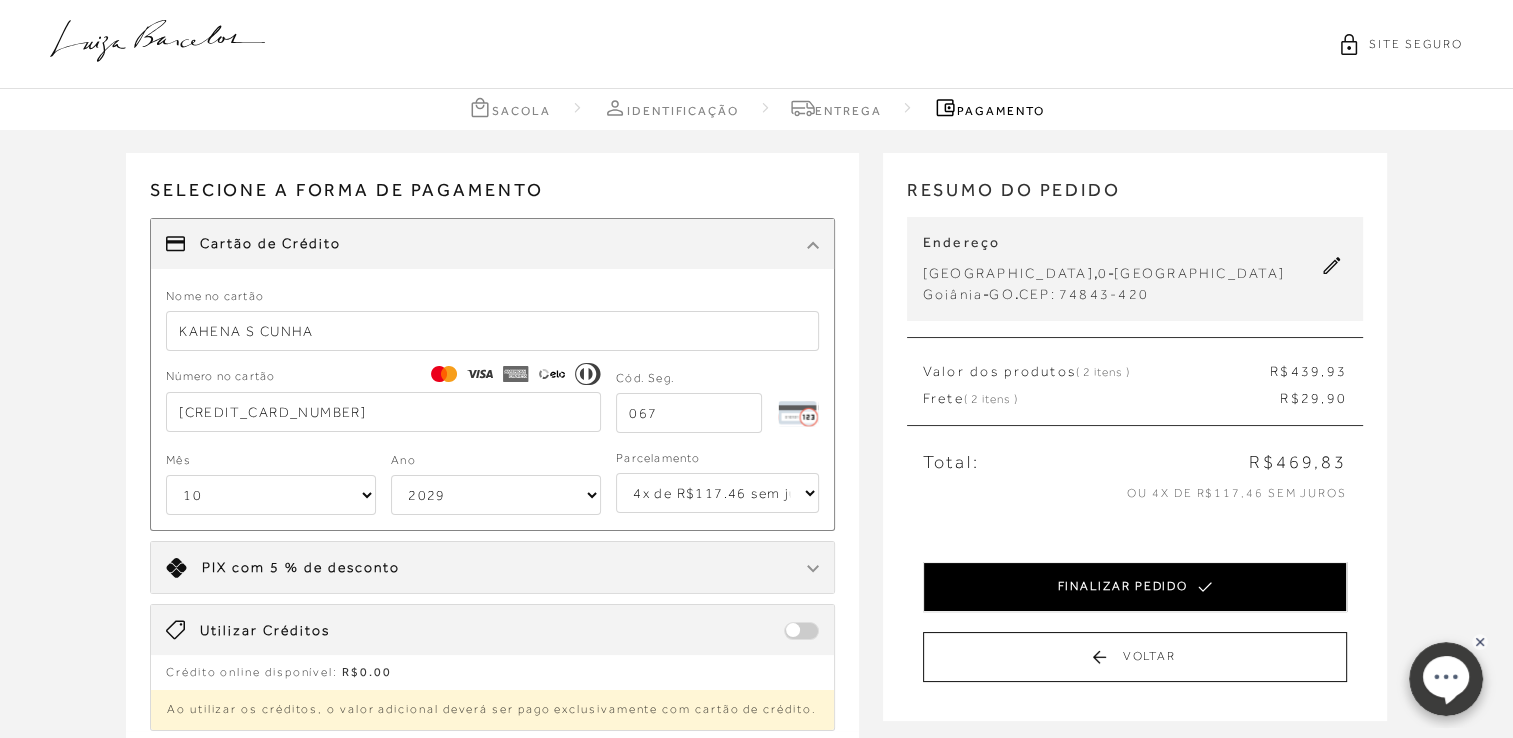 select on "10" 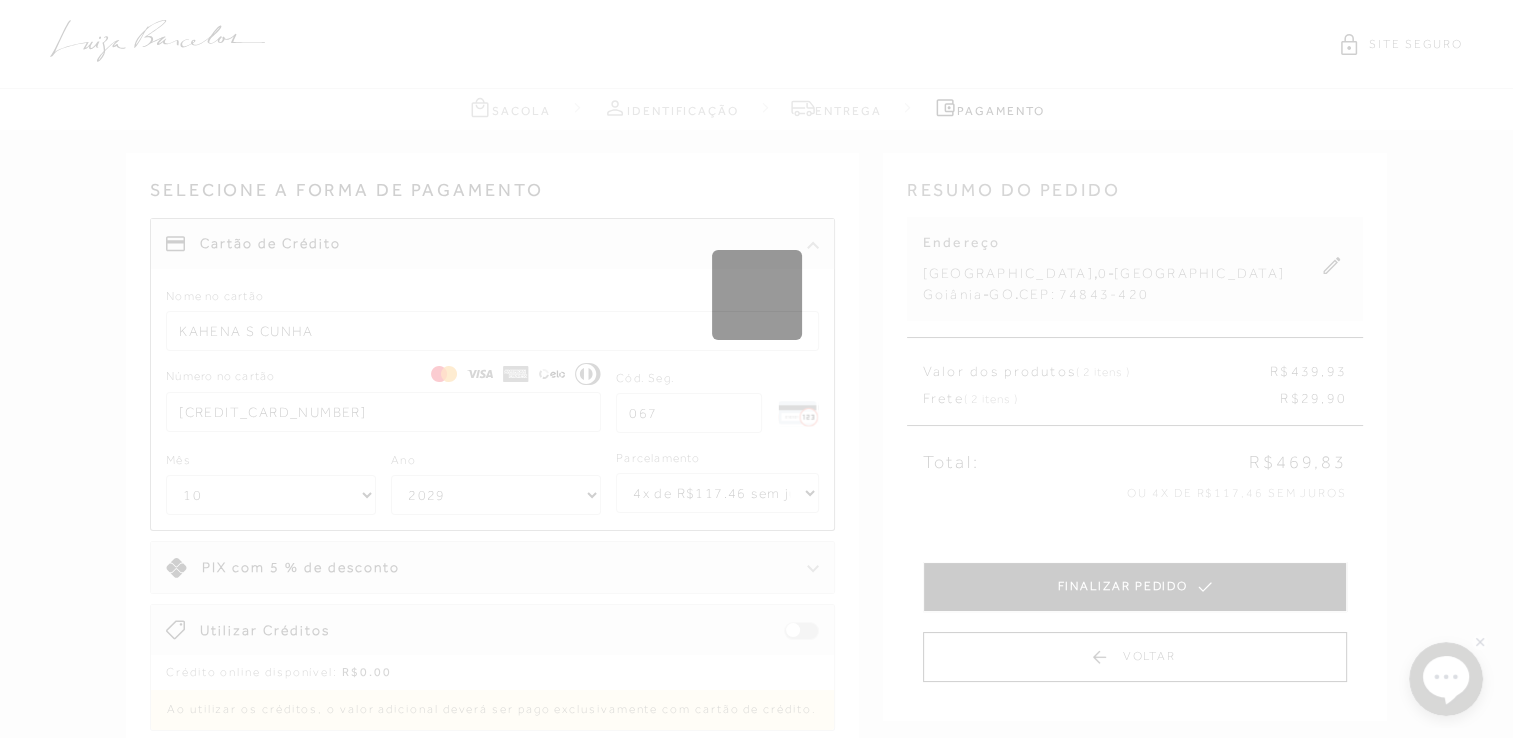 type 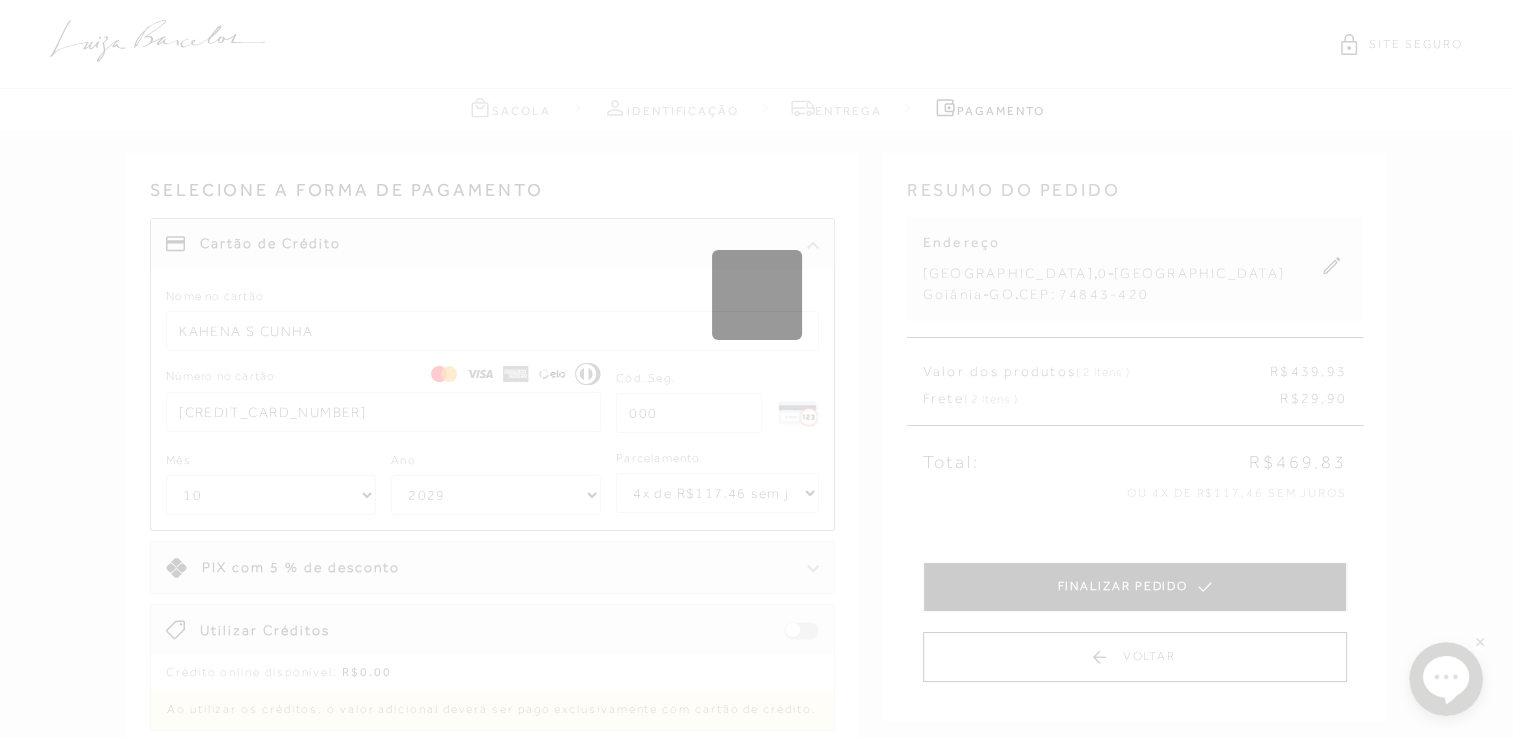 select on "1" 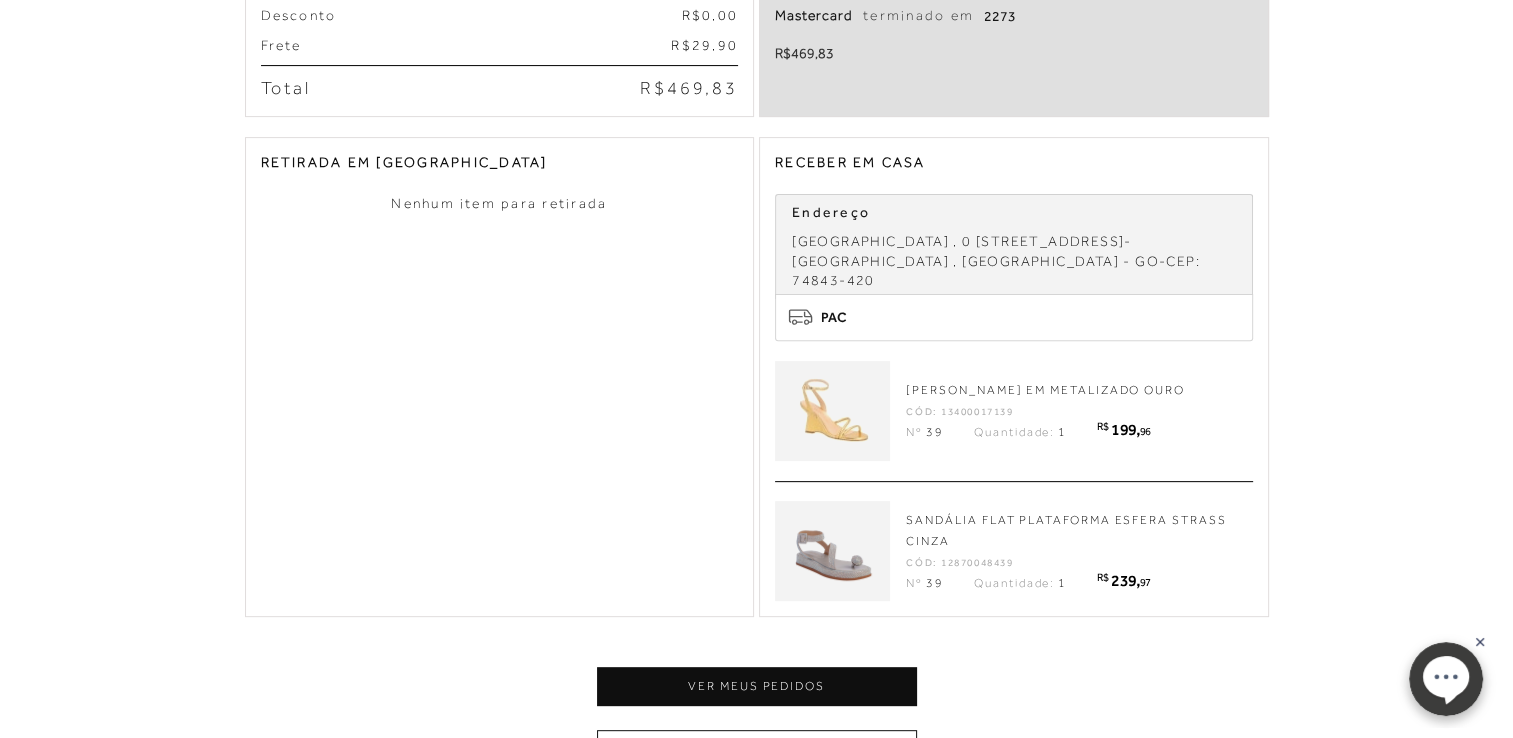 scroll, scrollTop: 680, scrollLeft: 0, axis: vertical 